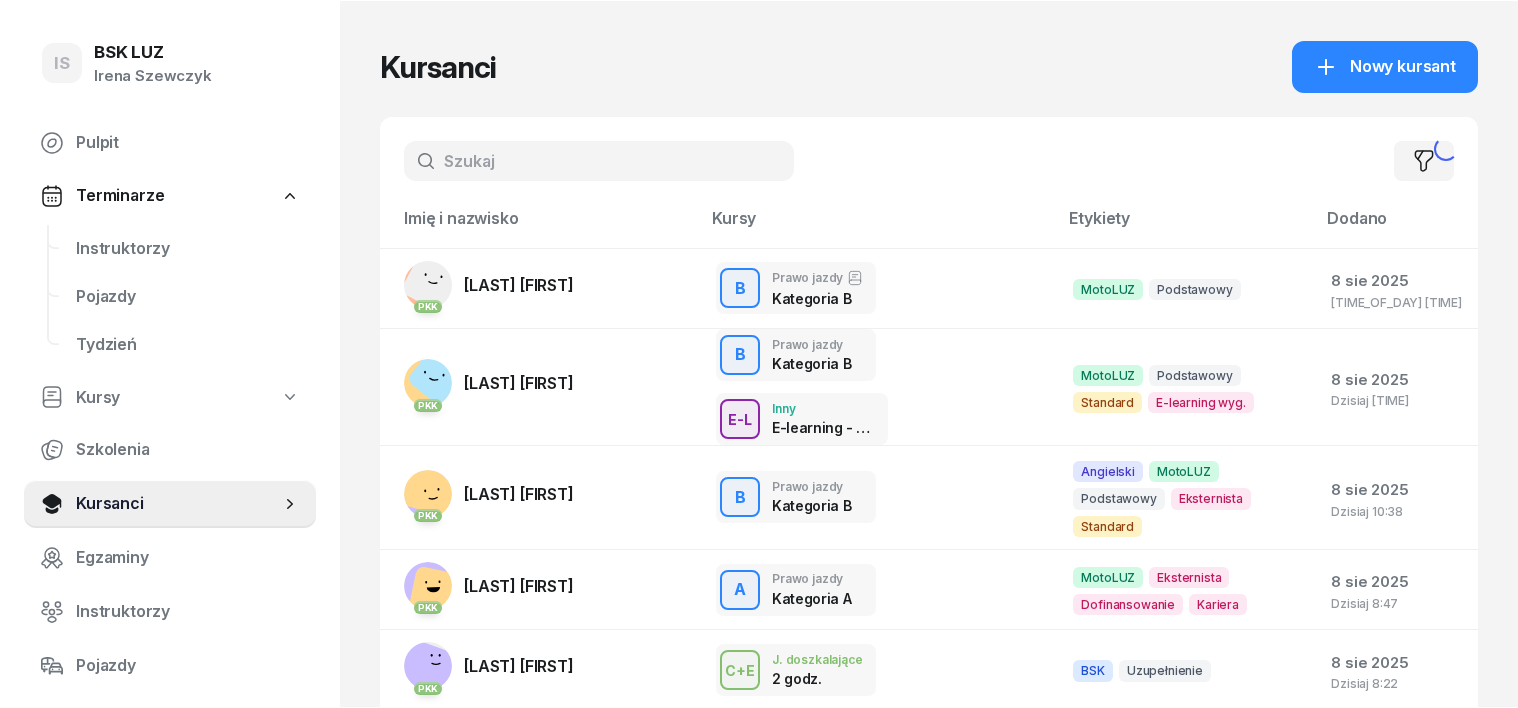 scroll, scrollTop: 0, scrollLeft: 0, axis: both 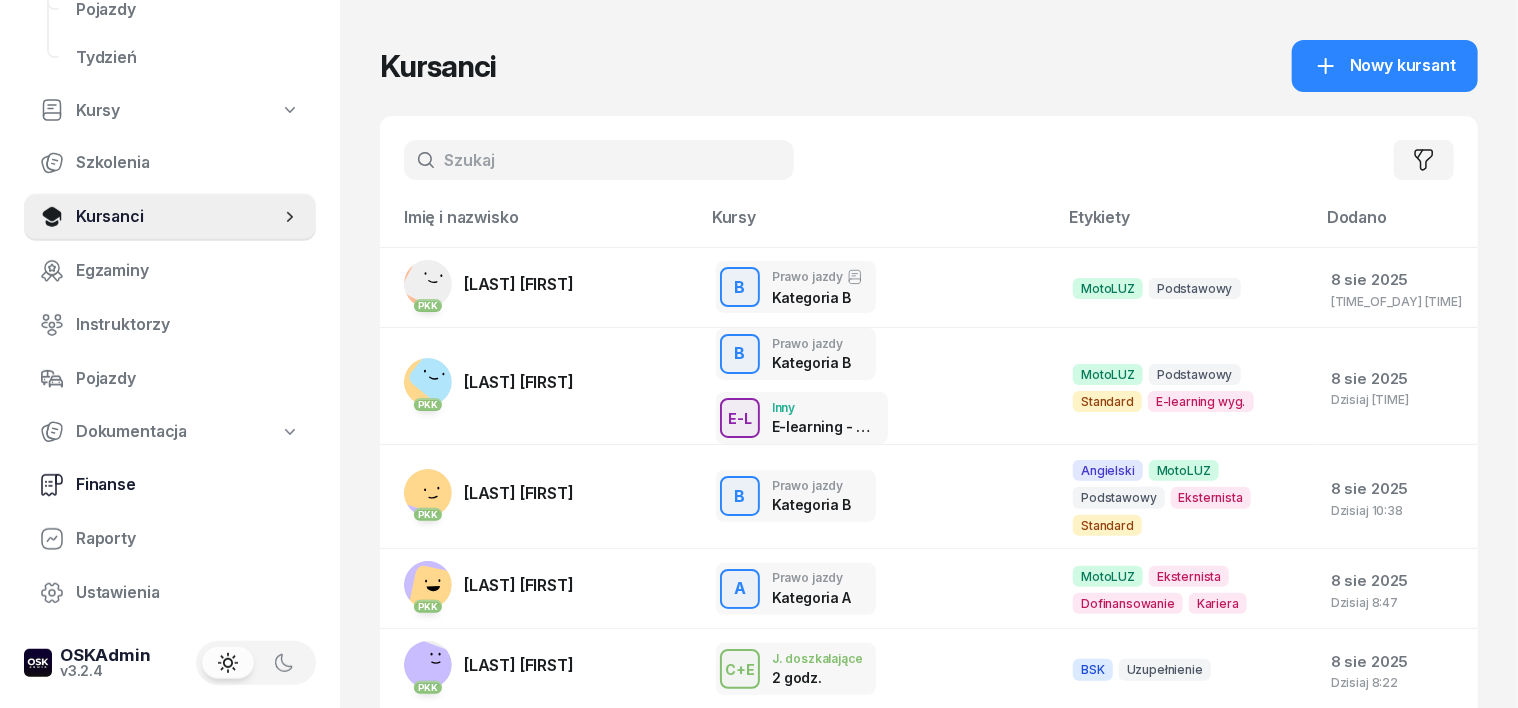 click on "Finanse" at bounding box center (188, 485) 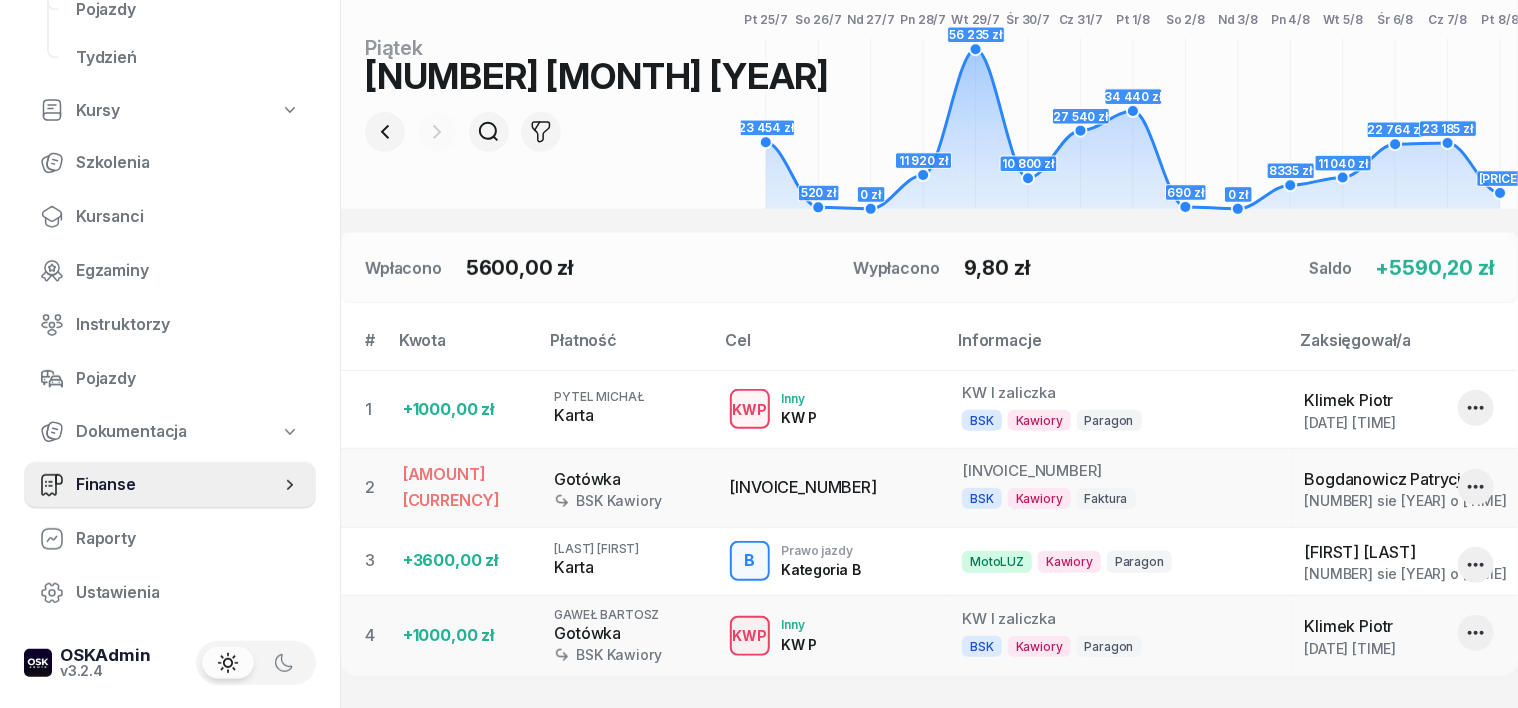 scroll, scrollTop: 124, scrollLeft: 0, axis: vertical 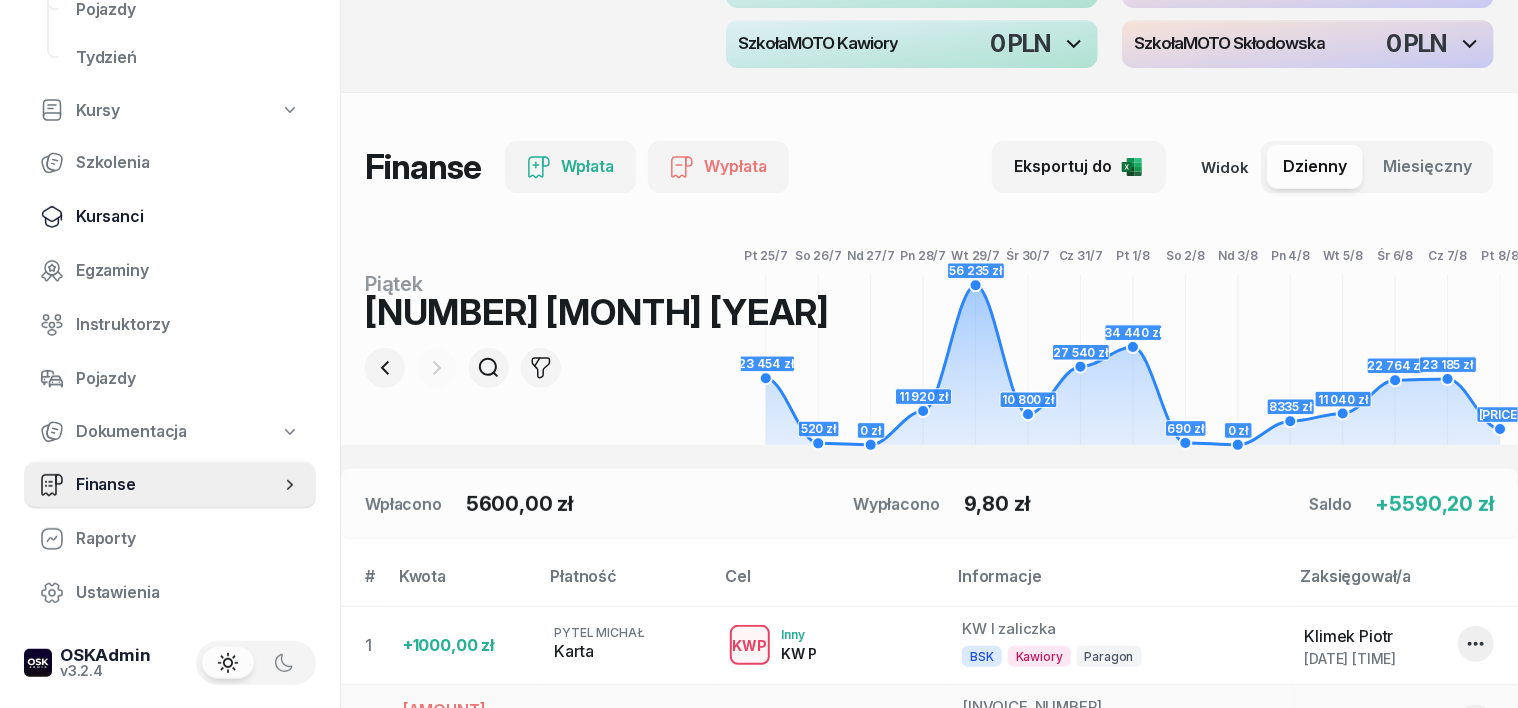 click on "Kursanci" at bounding box center (188, 217) 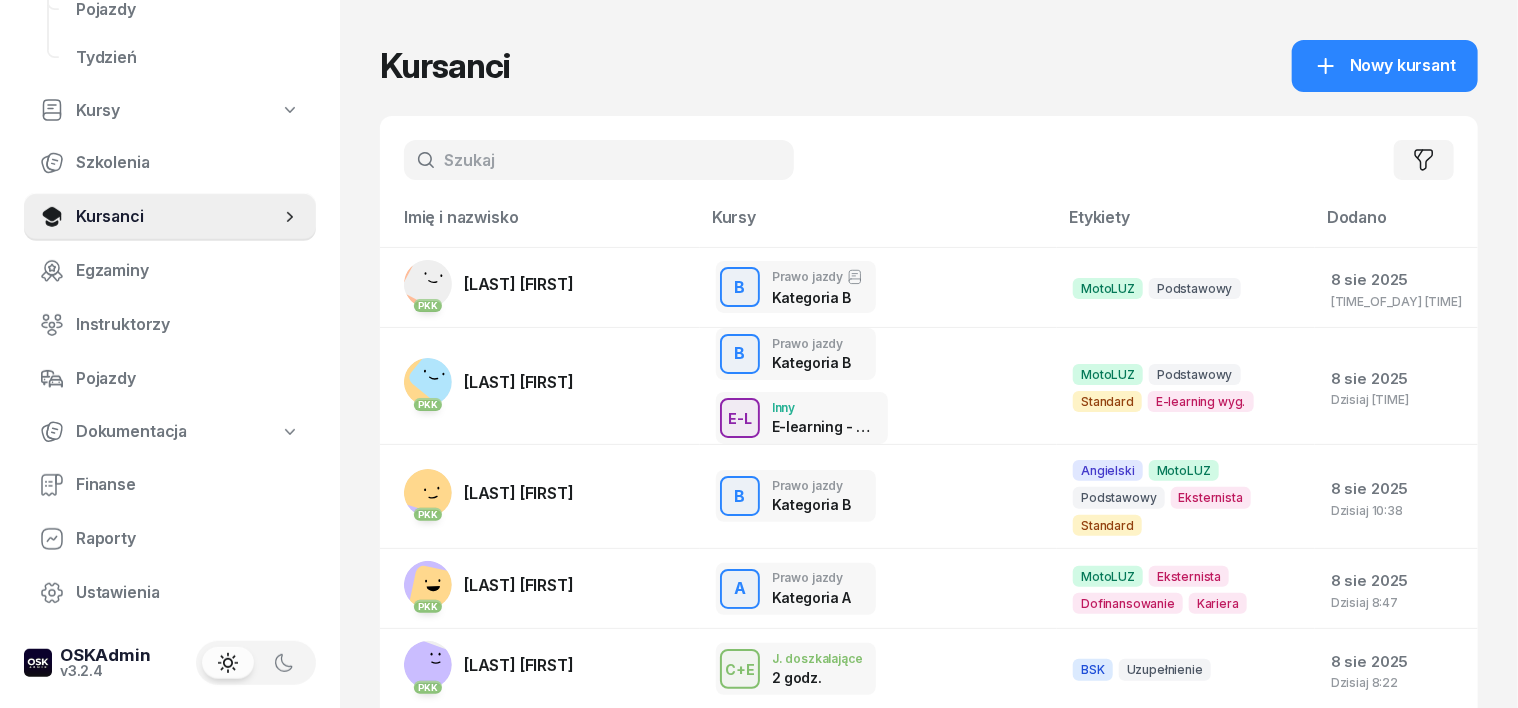click at bounding box center [599, 160] 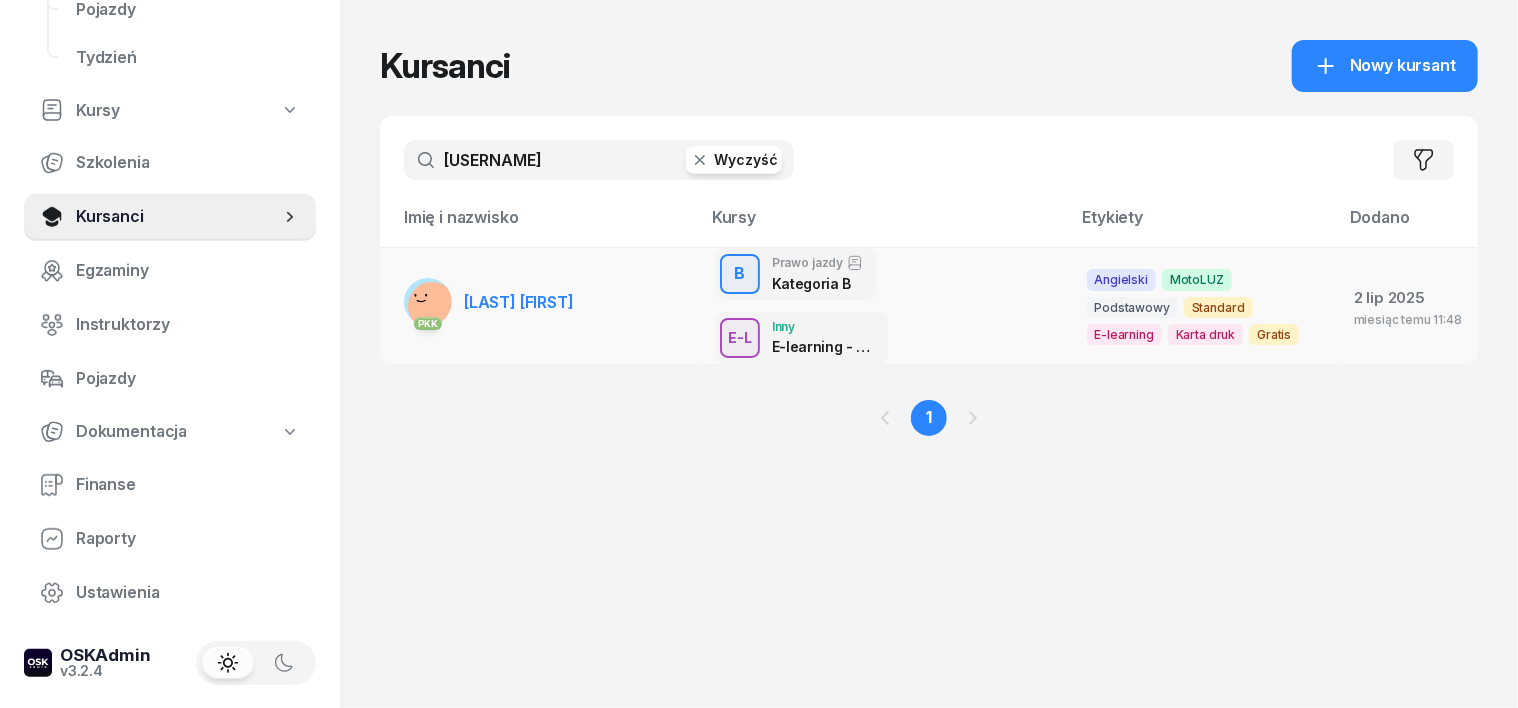 type on "[USERNAME]" 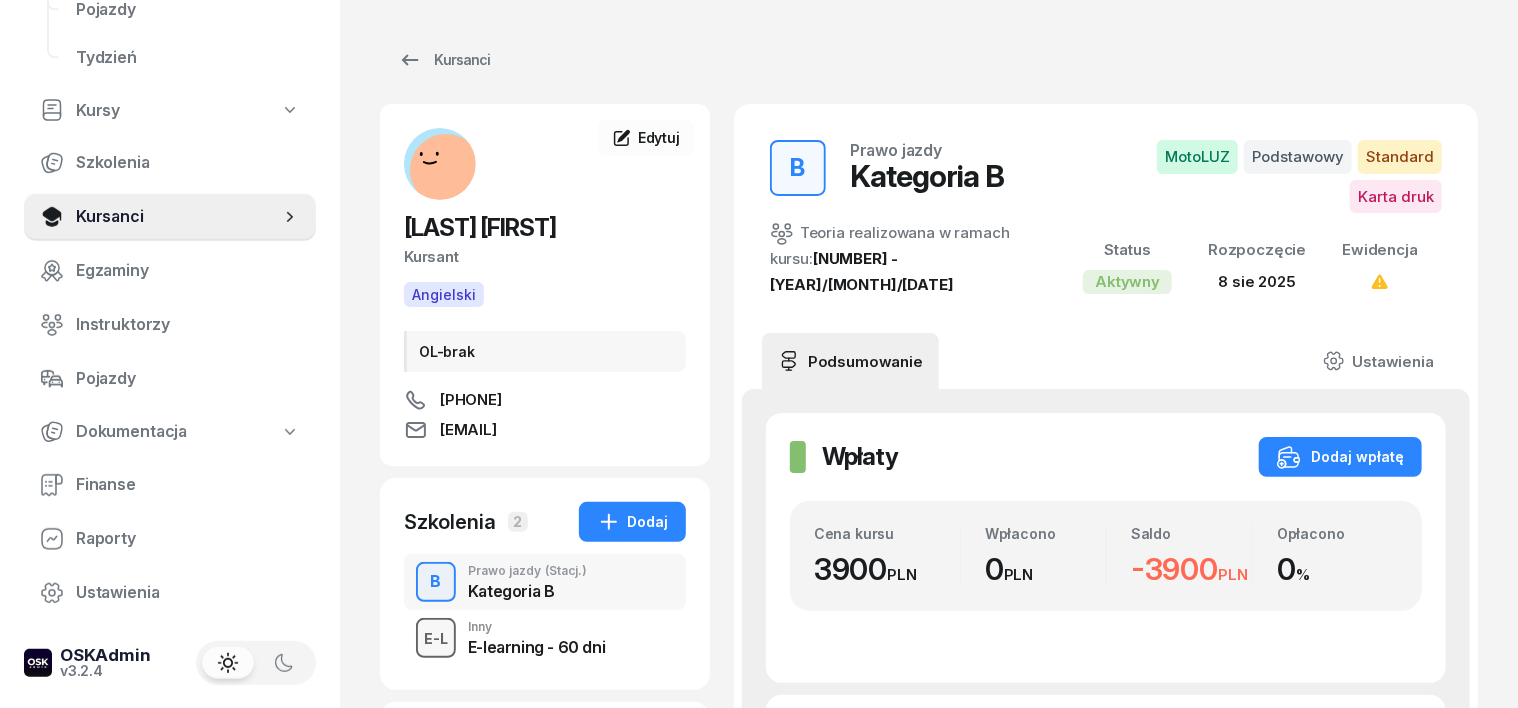 click on "E-L" at bounding box center [436, 638] 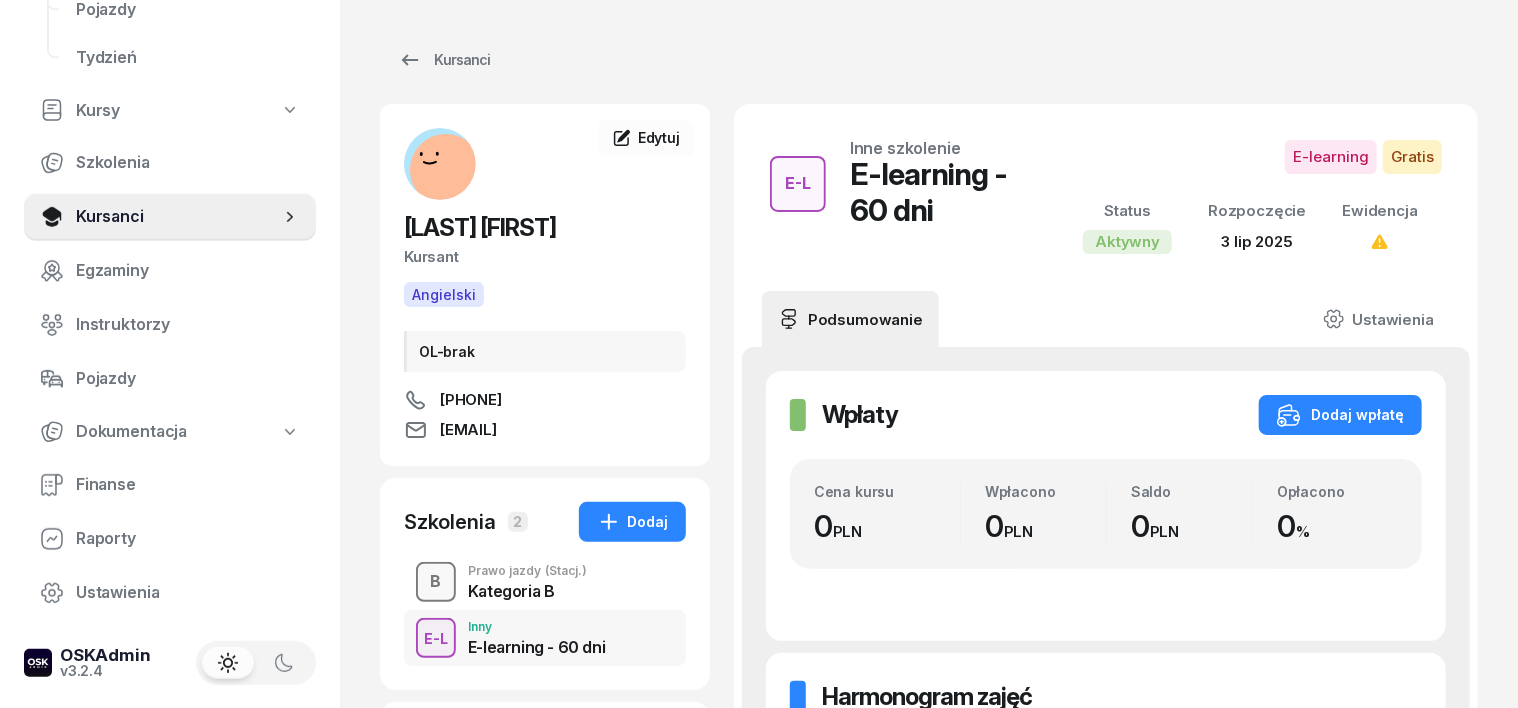 click on "B" at bounding box center [436, 582] 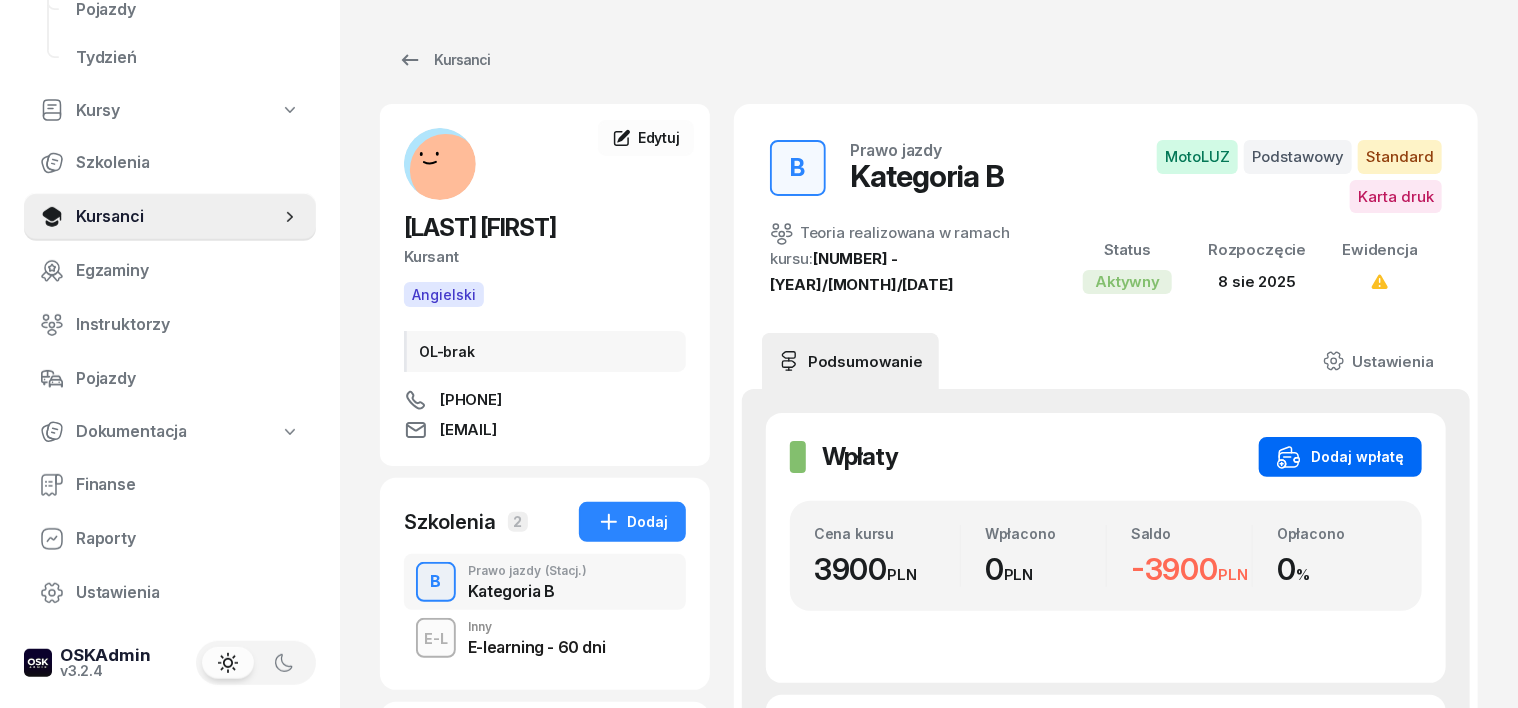 click on "Dodaj wpłatę" at bounding box center (1340, 457) 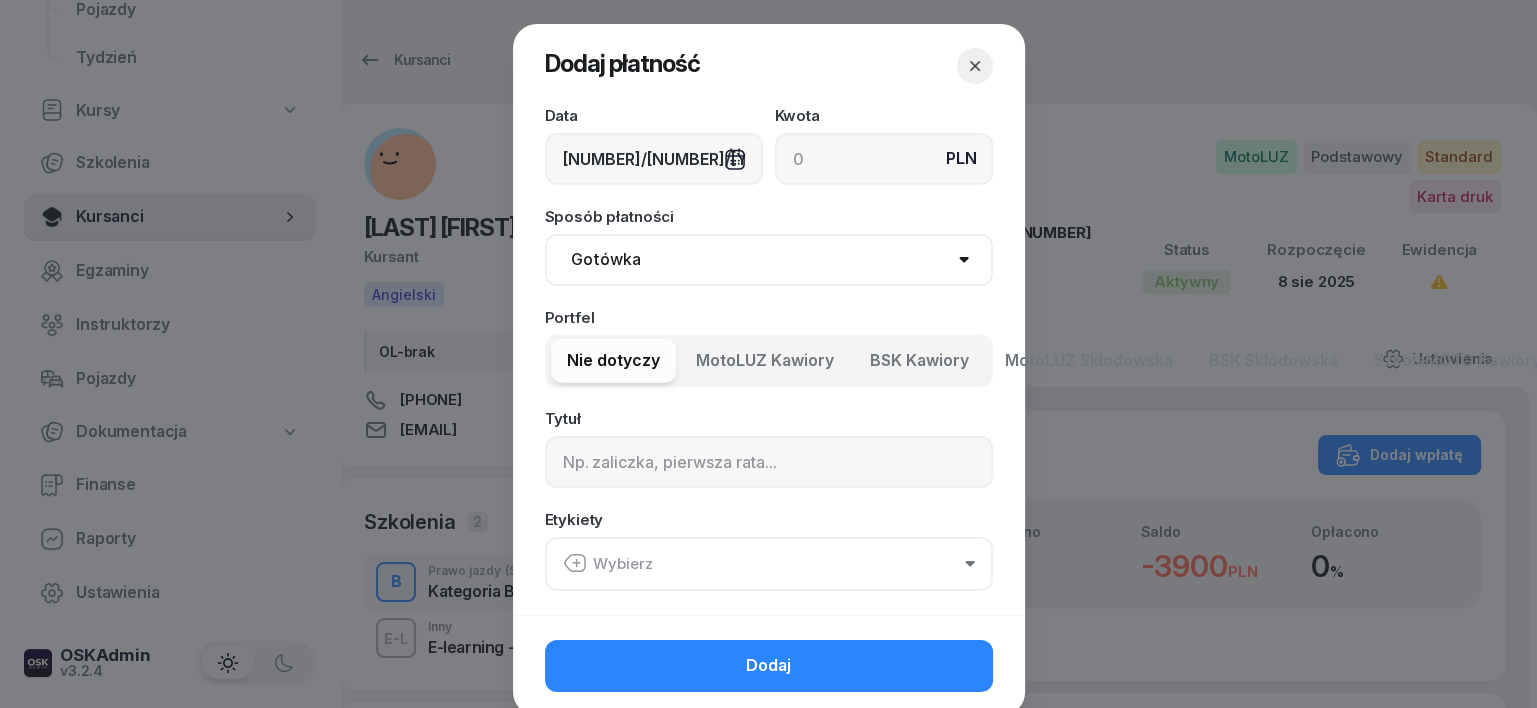 click 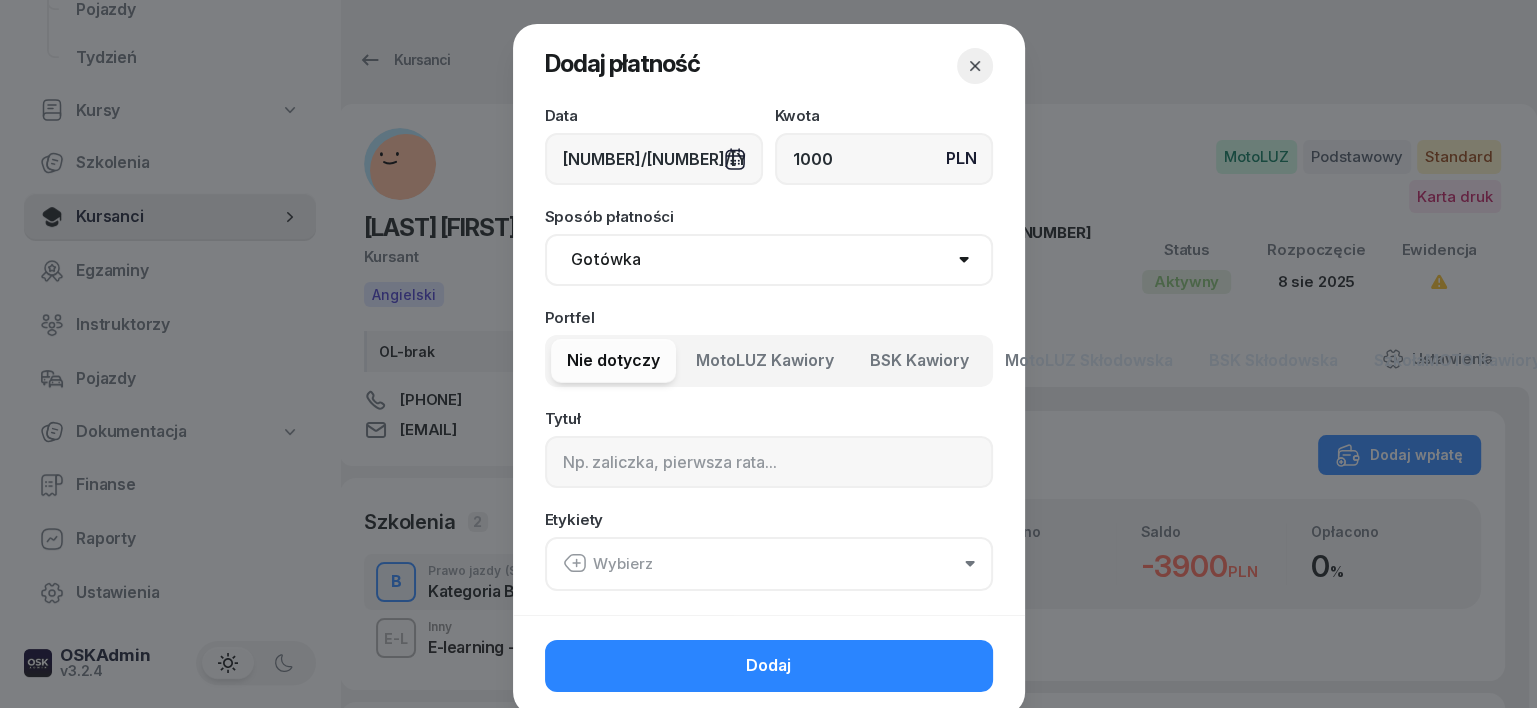 type on "1000" 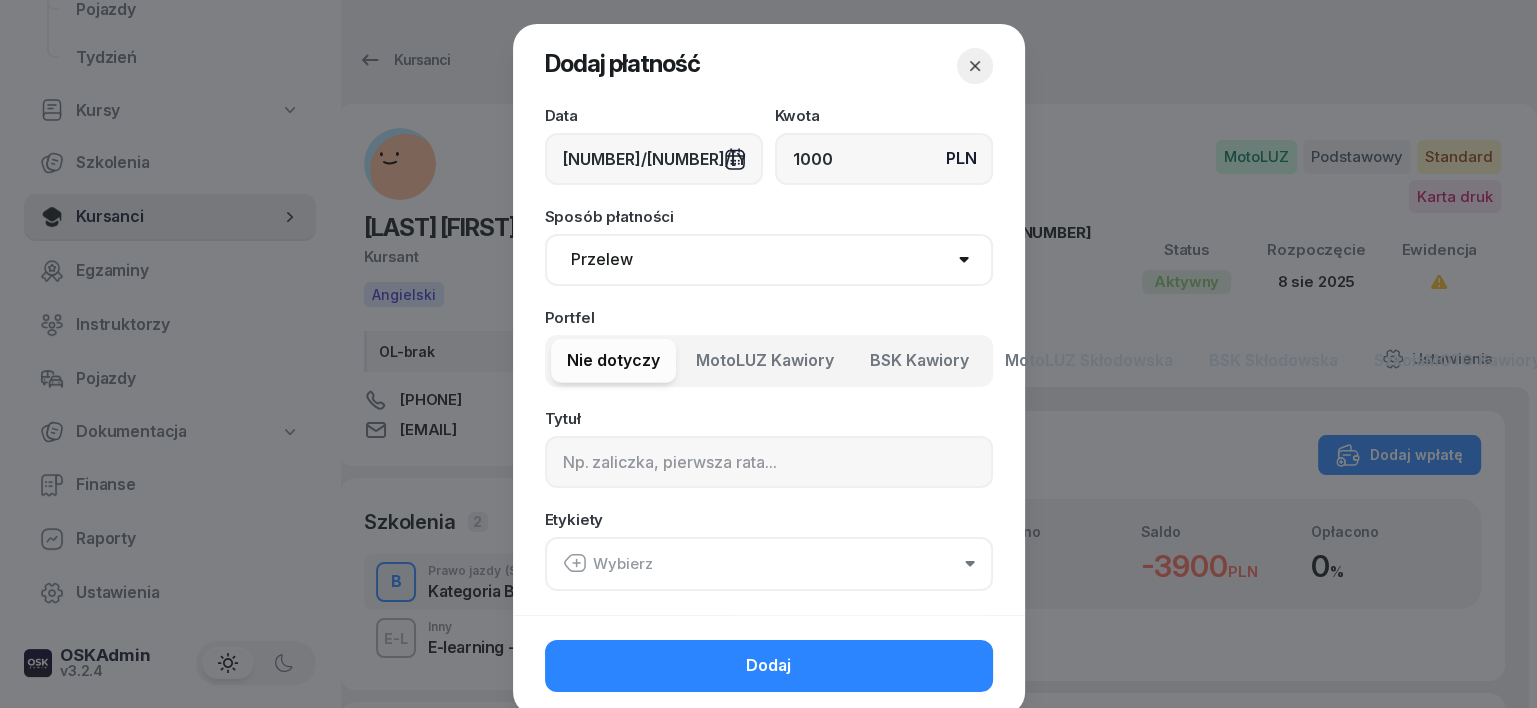 click on "Gotówka Karta Przelew Płatności online BLIK" at bounding box center (769, 260) 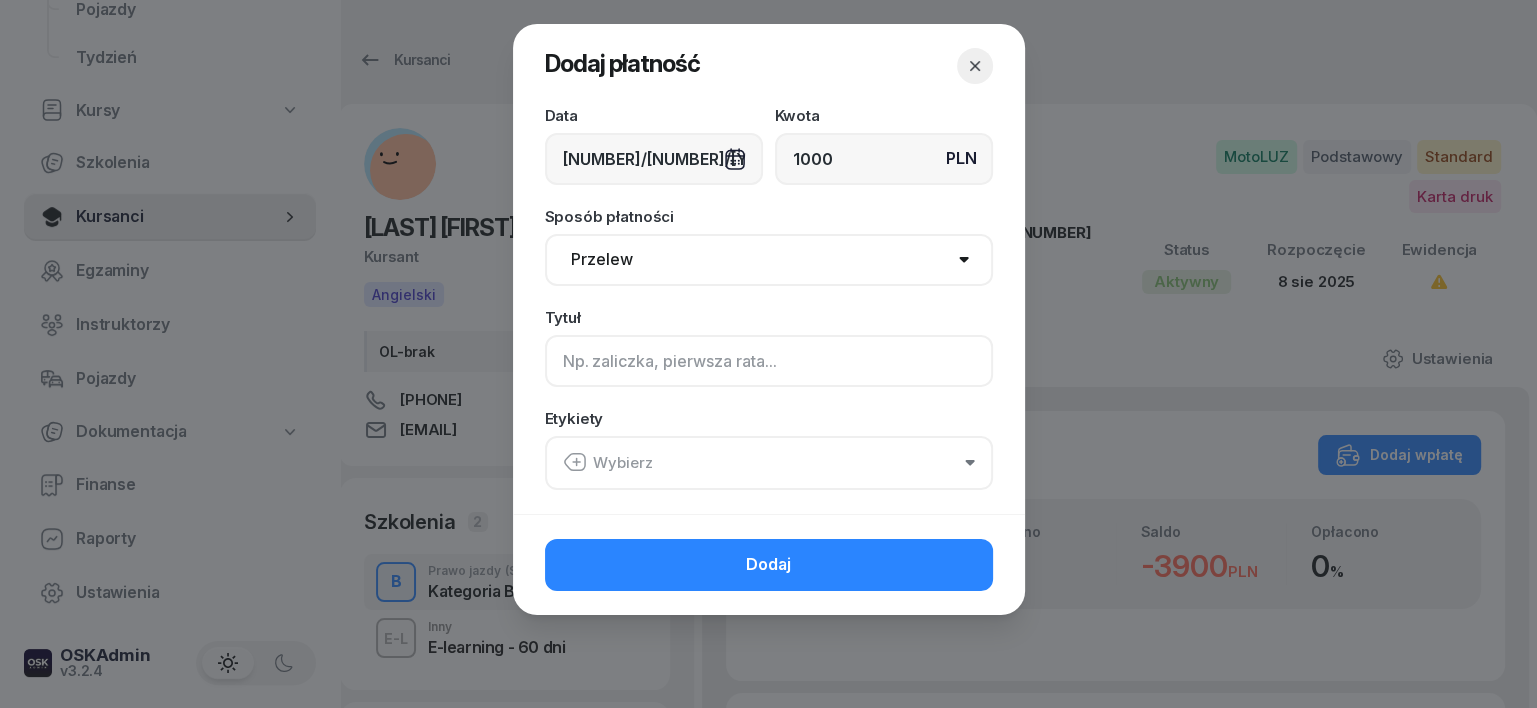 drag, startPoint x: 564, startPoint y: 354, endPoint x: 559, endPoint y: 320, distance: 34.36568 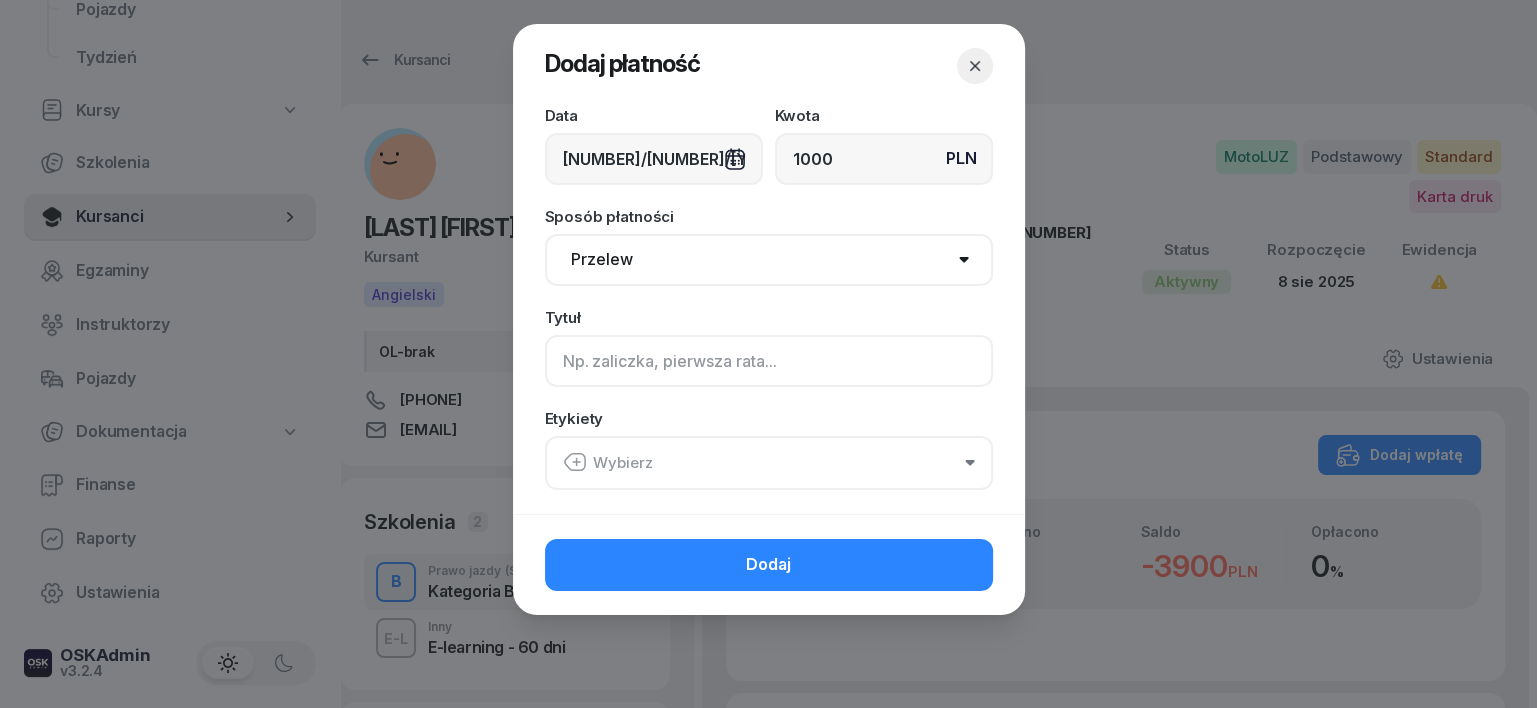 click 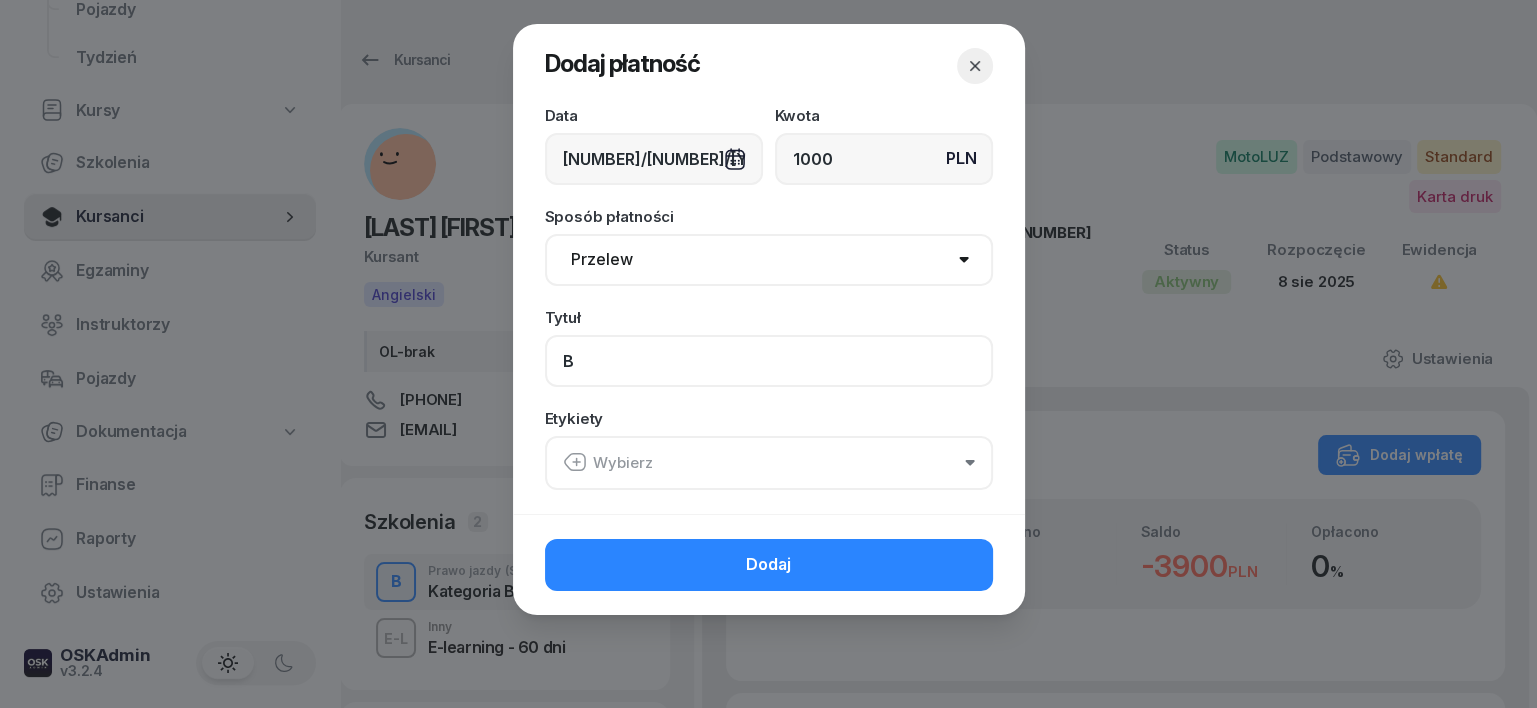 type on "B" 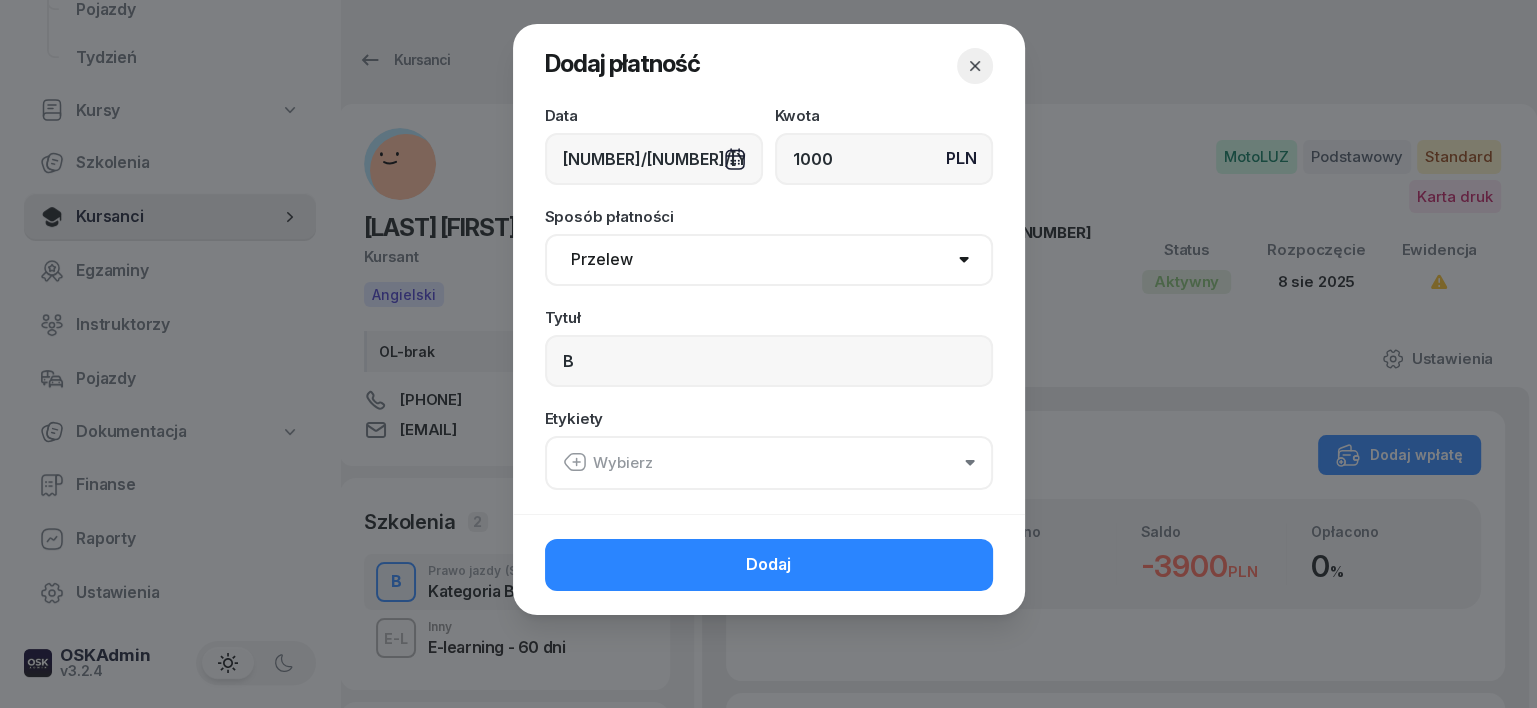 click 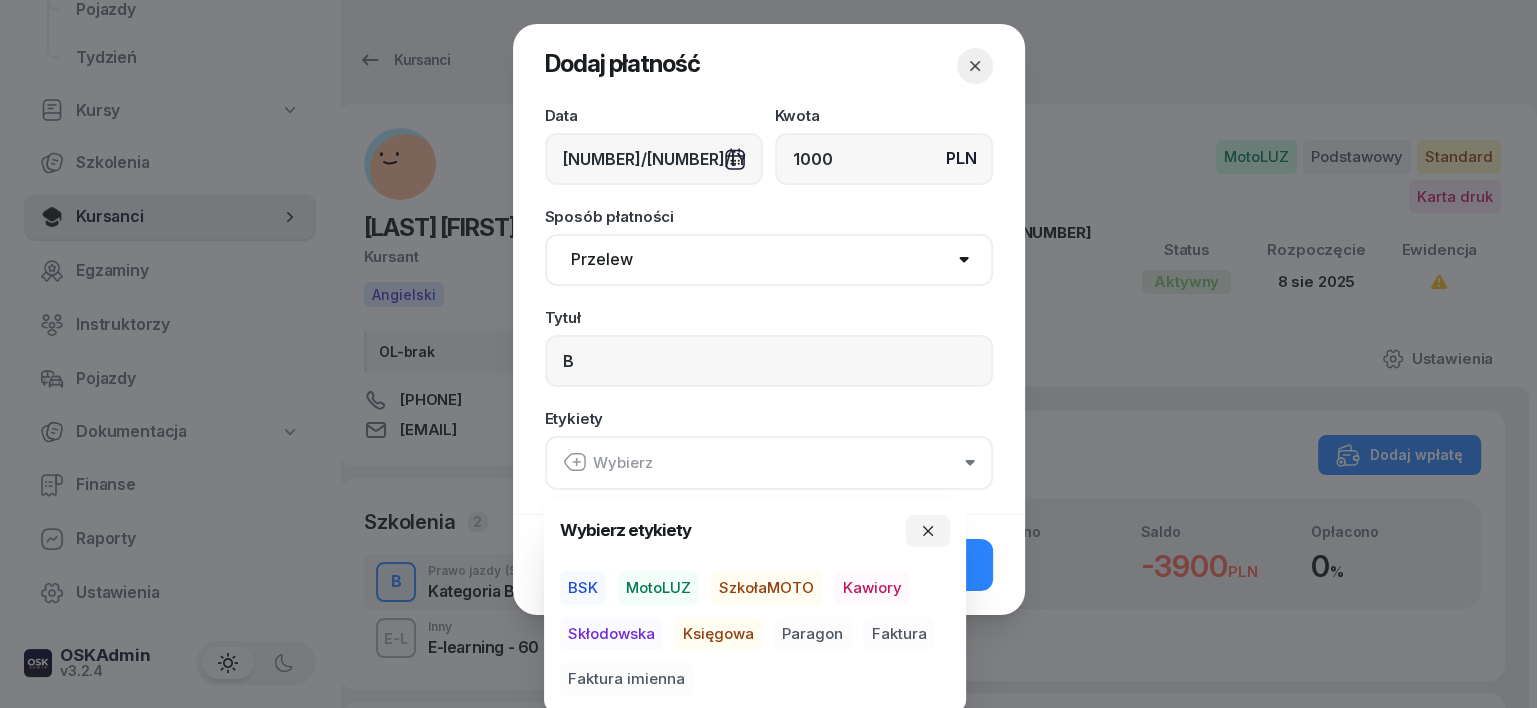 click on "MotoLUZ" at bounding box center [658, 588] 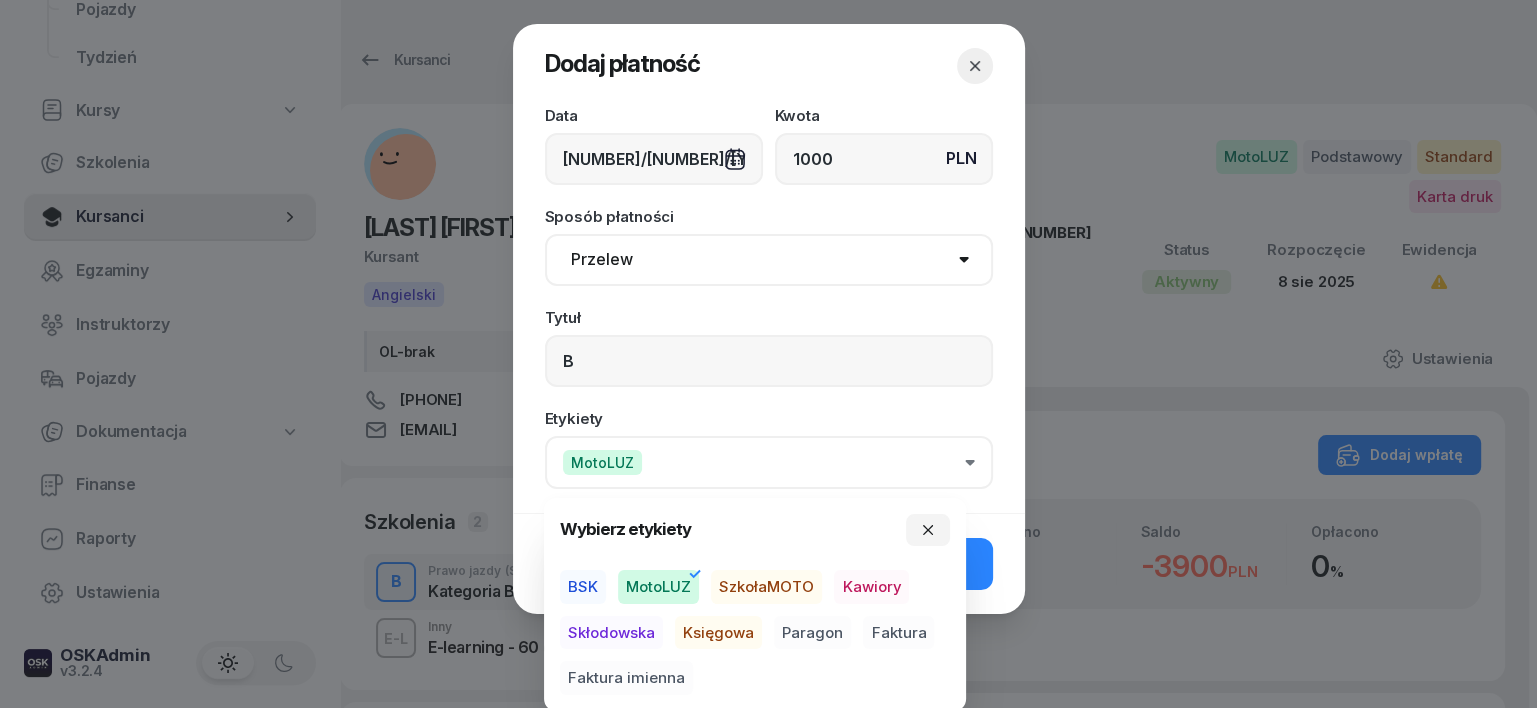 click on "Księgowa" at bounding box center [718, 633] 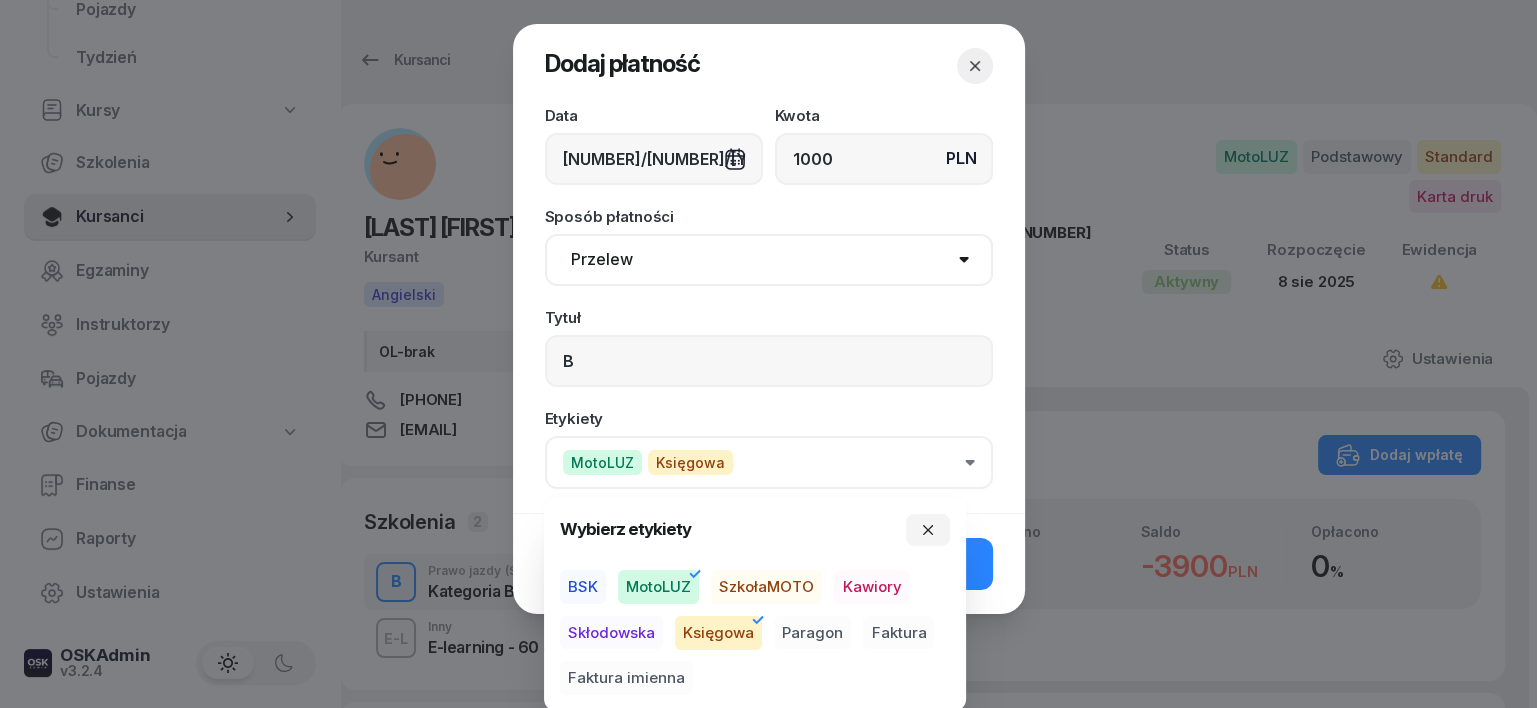 click on "Paragon" at bounding box center (812, 633) 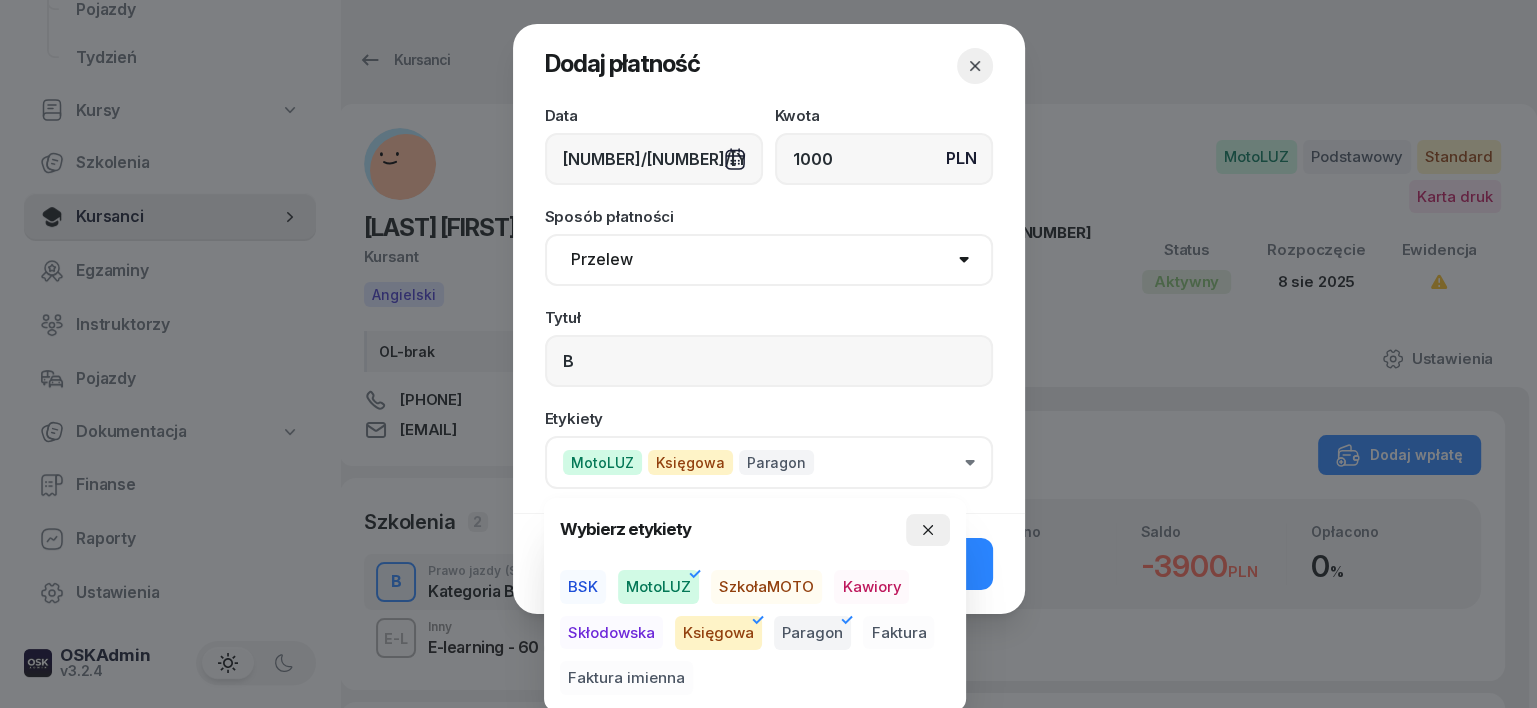 click at bounding box center [928, 530] 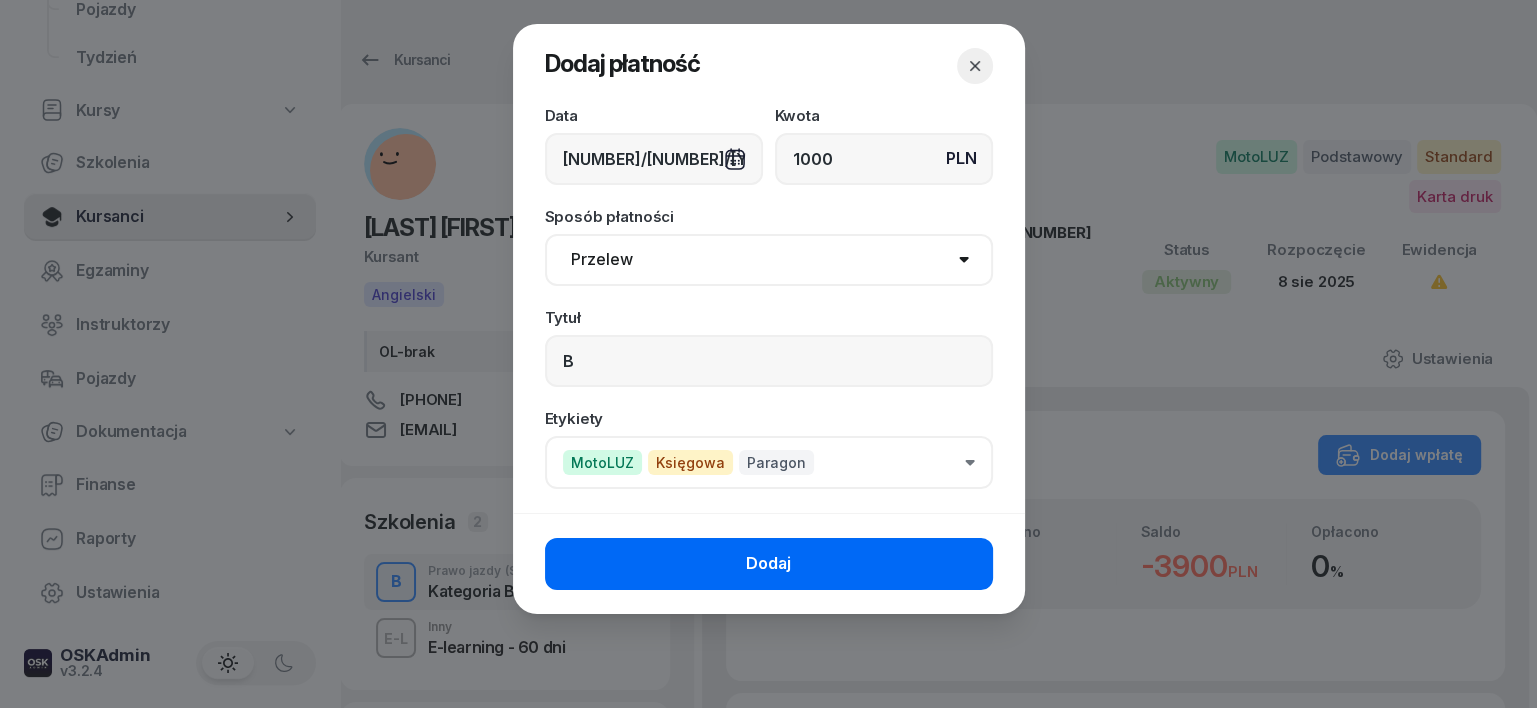 click on "Dodaj" 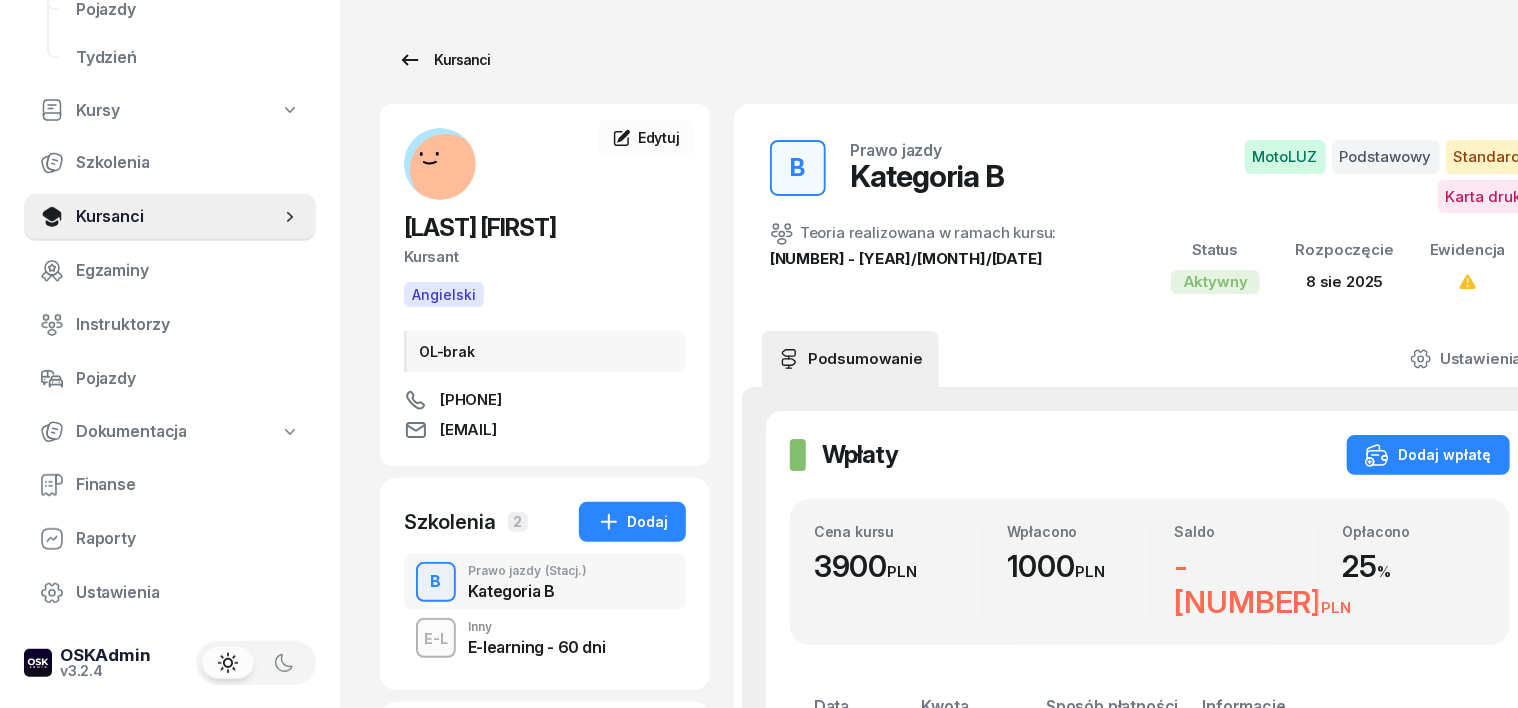 click on "Kursanci" at bounding box center [444, 60] 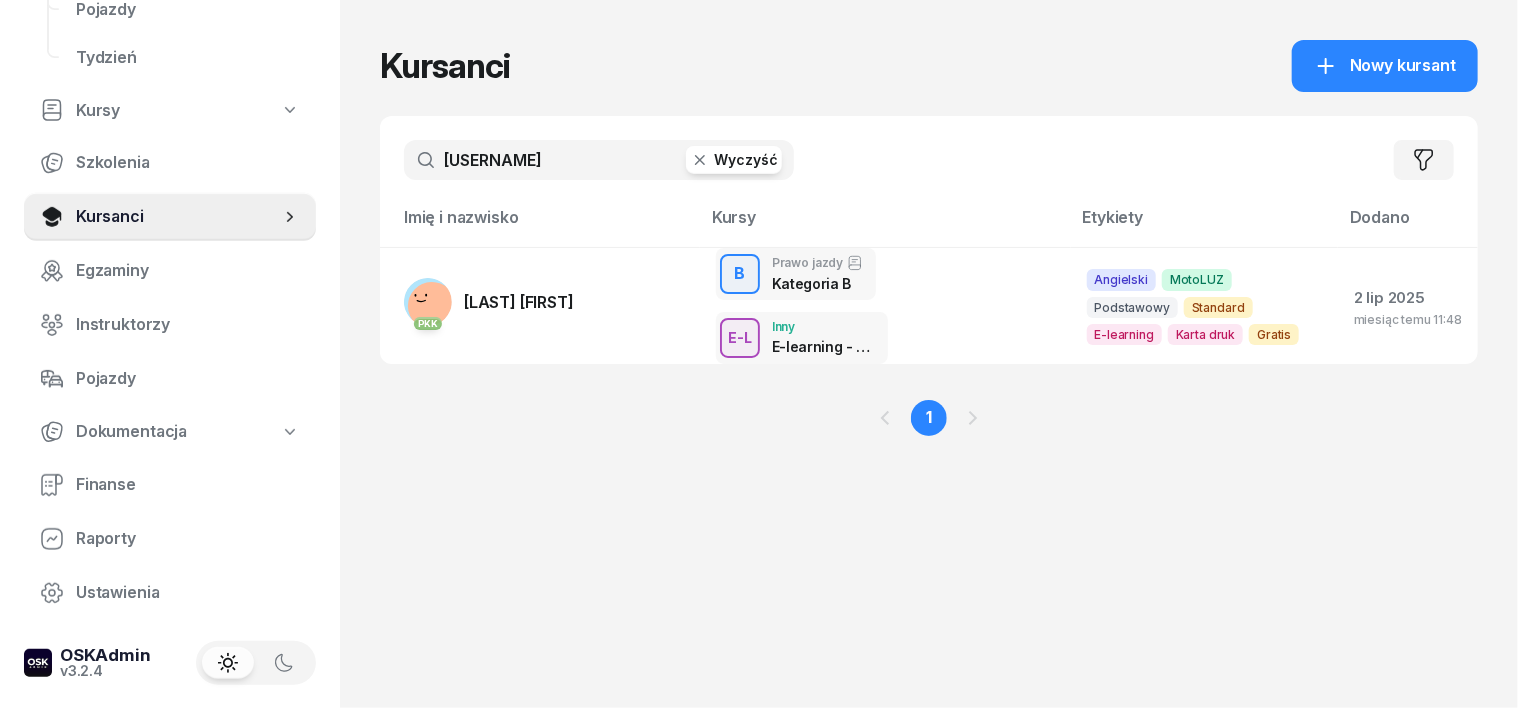 click 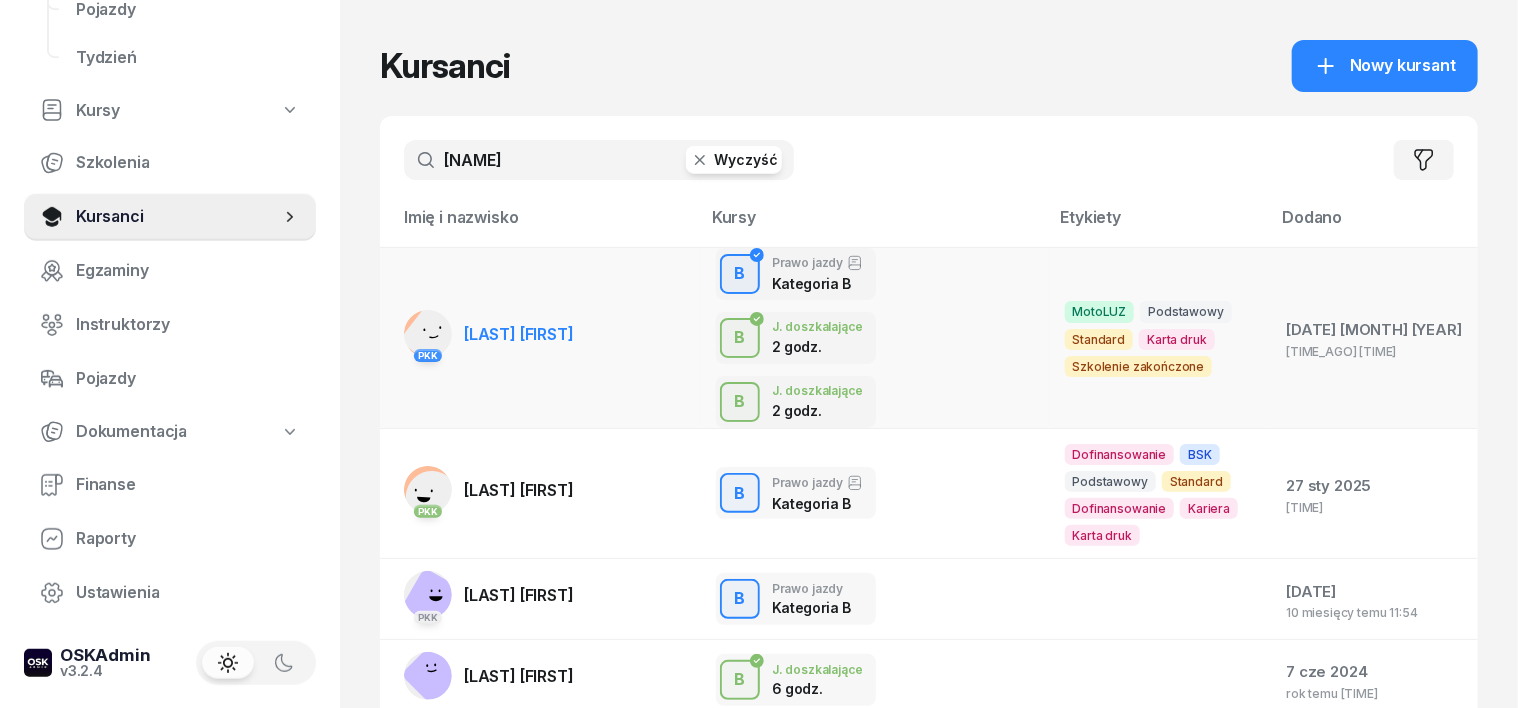 type on "[NAME]" 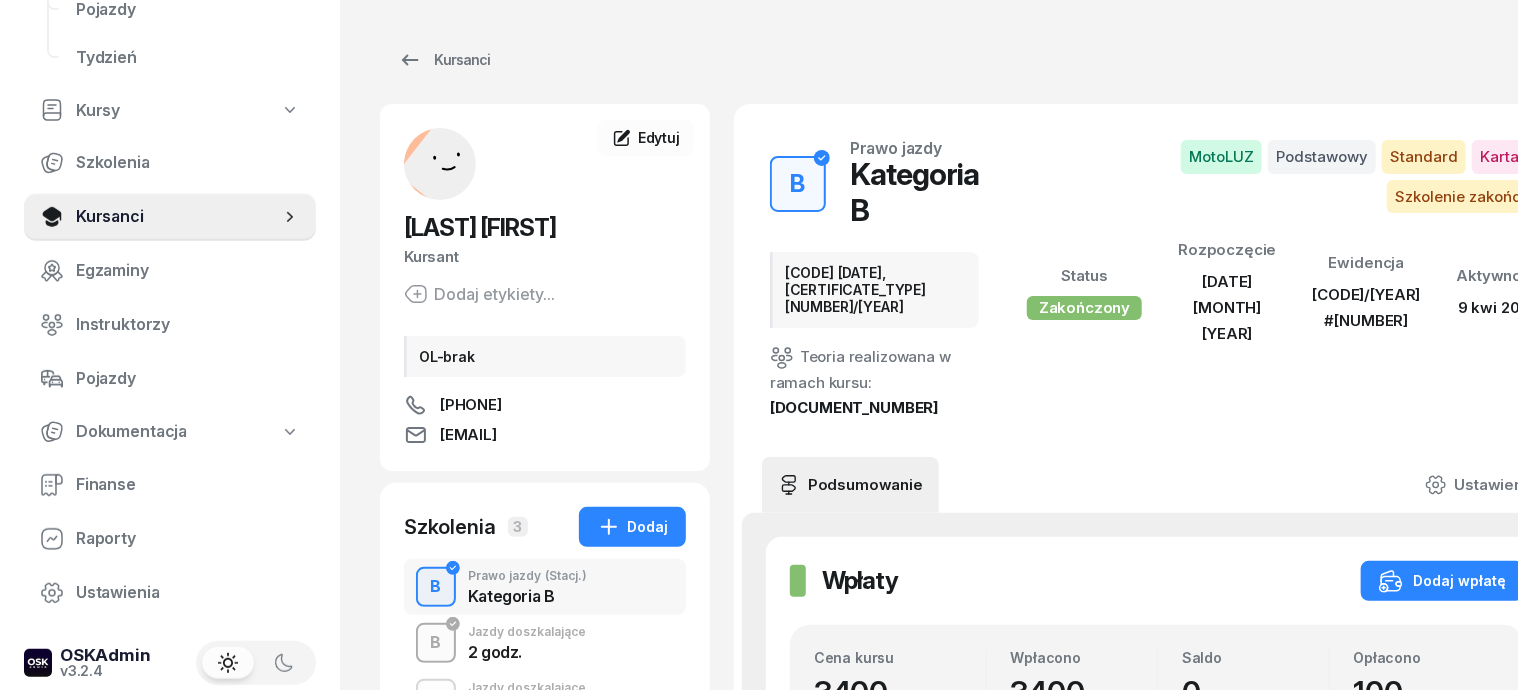 click on "B" at bounding box center [436, 643] 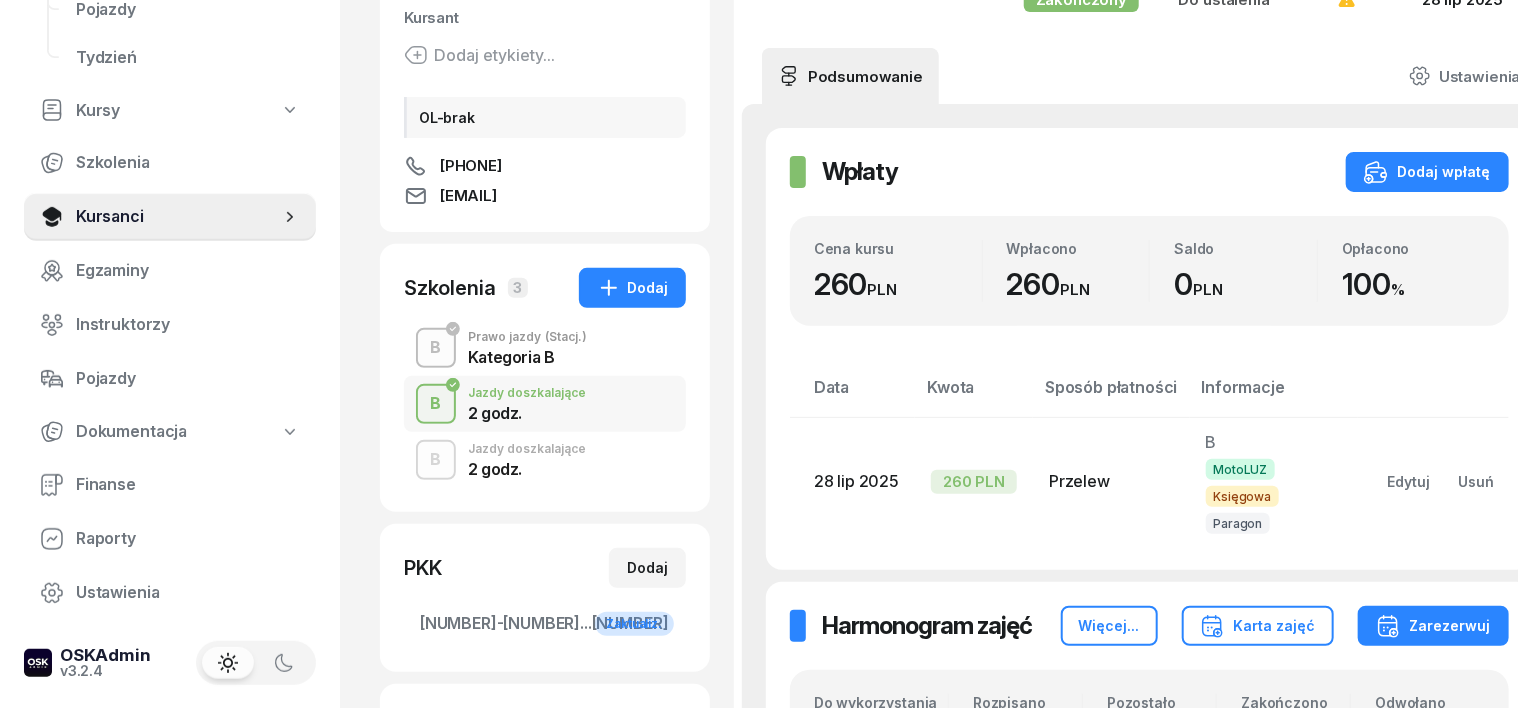 scroll, scrollTop: 230, scrollLeft: 0, axis: vertical 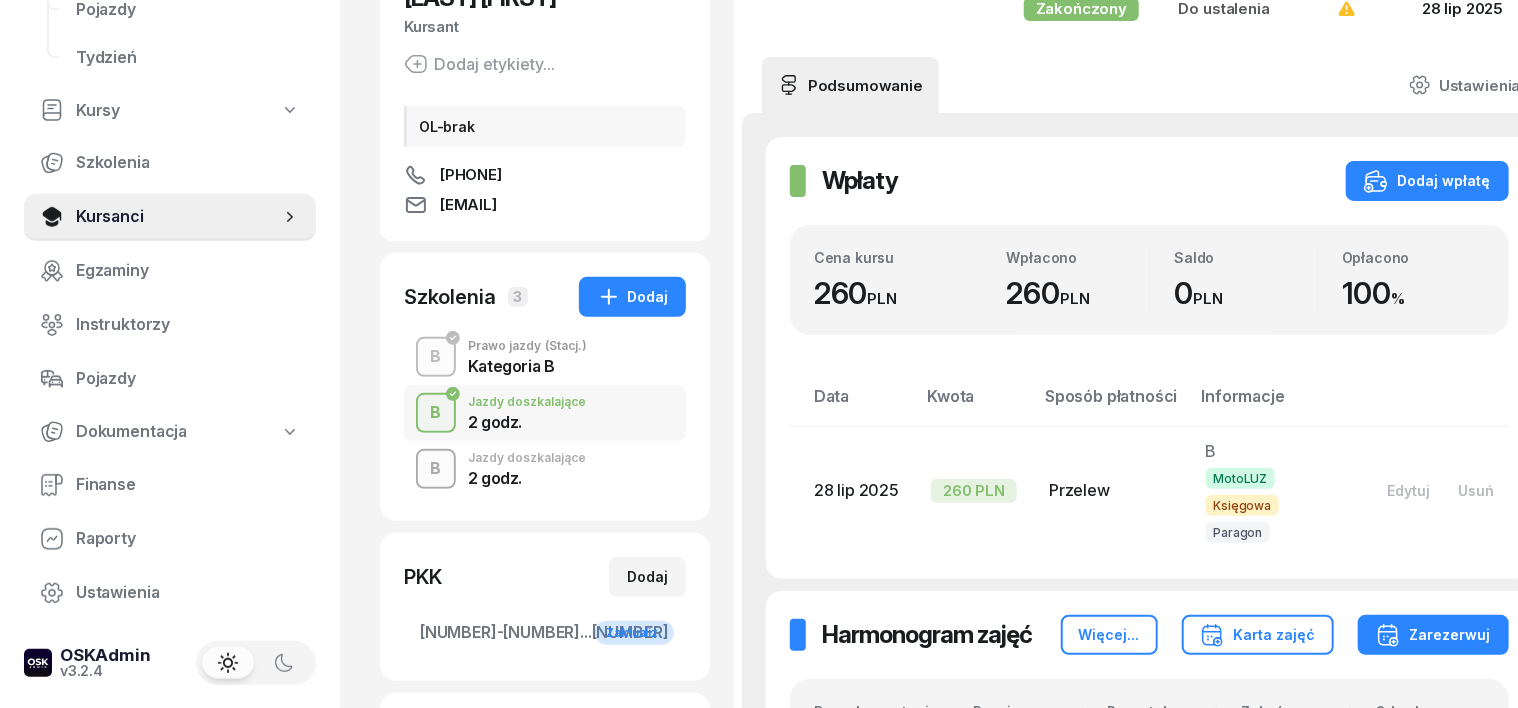 click on "B" at bounding box center (436, 469) 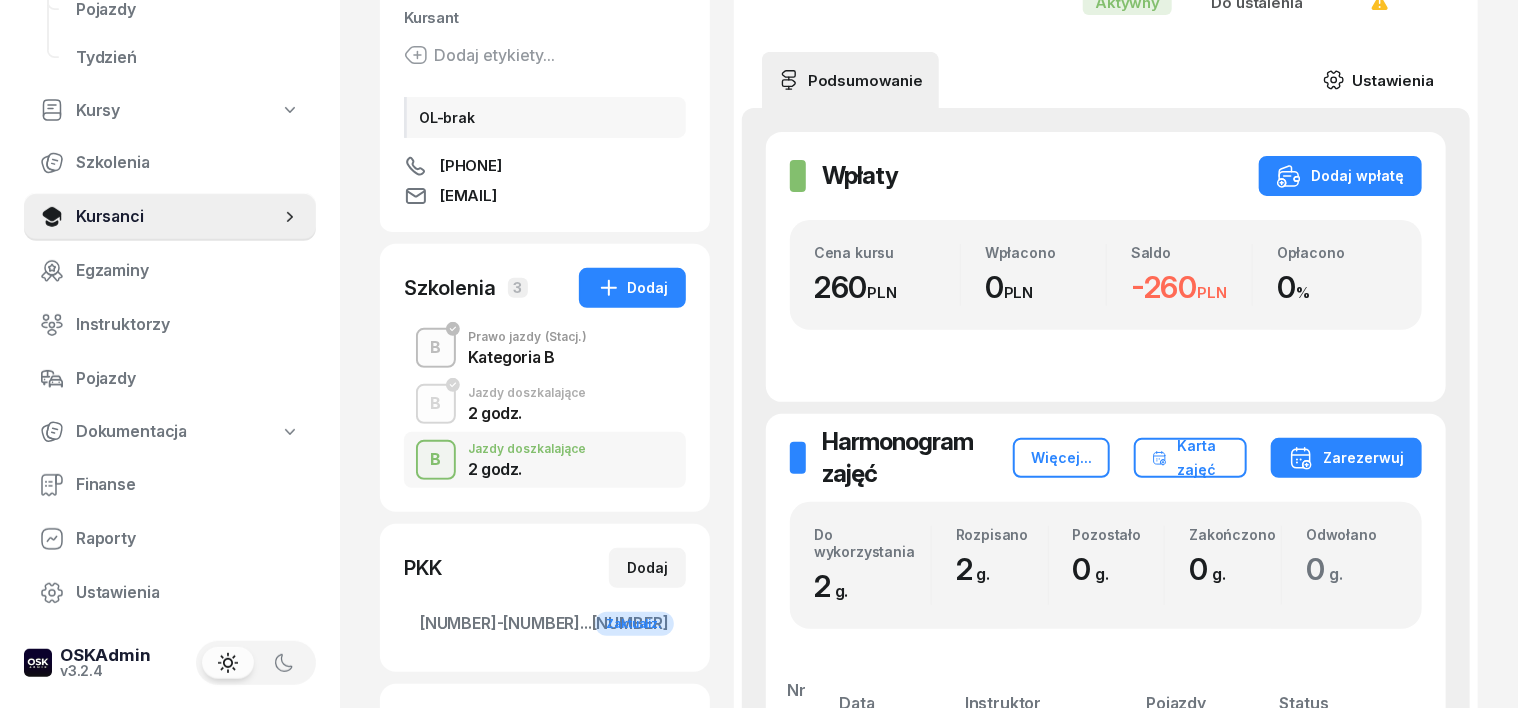 scroll, scrollTop: 124, scrollLeft: 0, axis: vertical 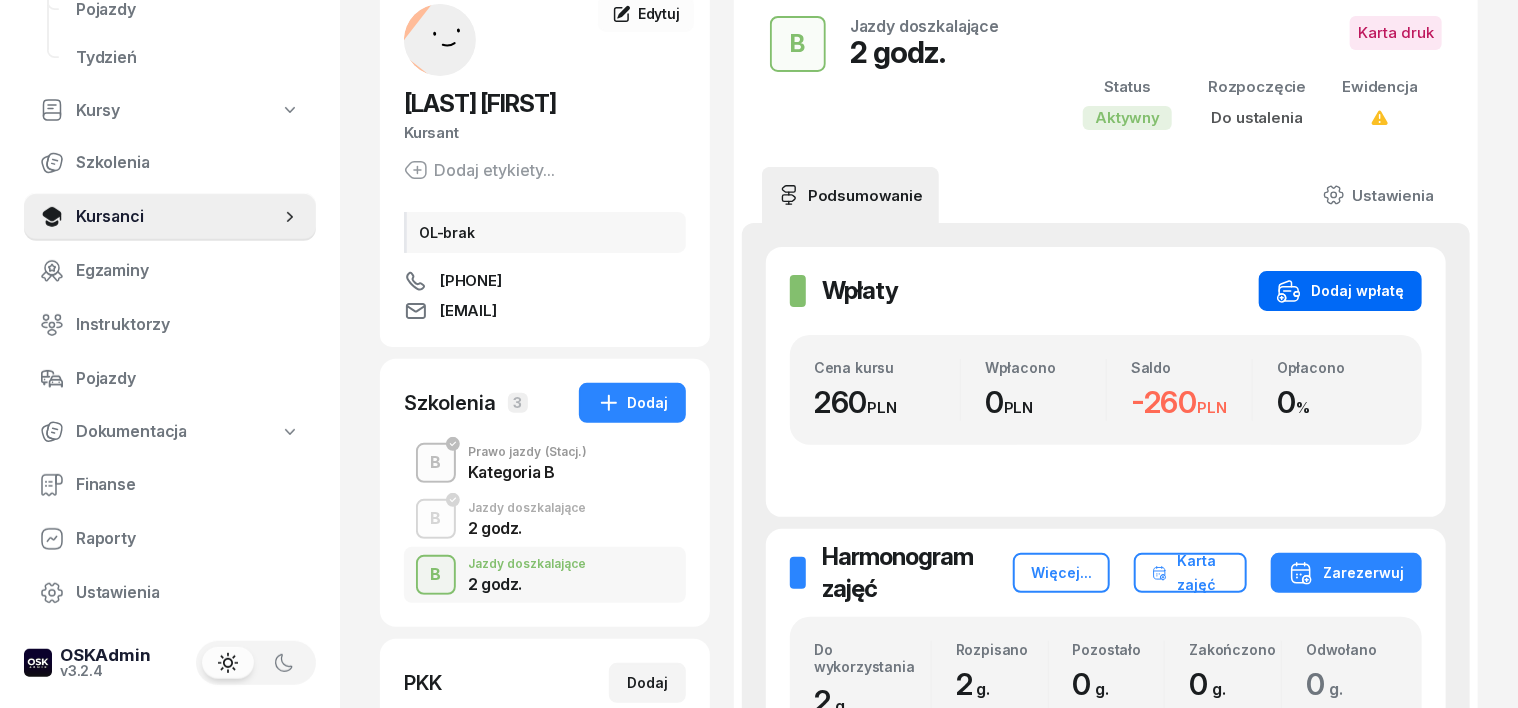 click on "Dodaj wpłatę" at bounding box center (1340, 291) 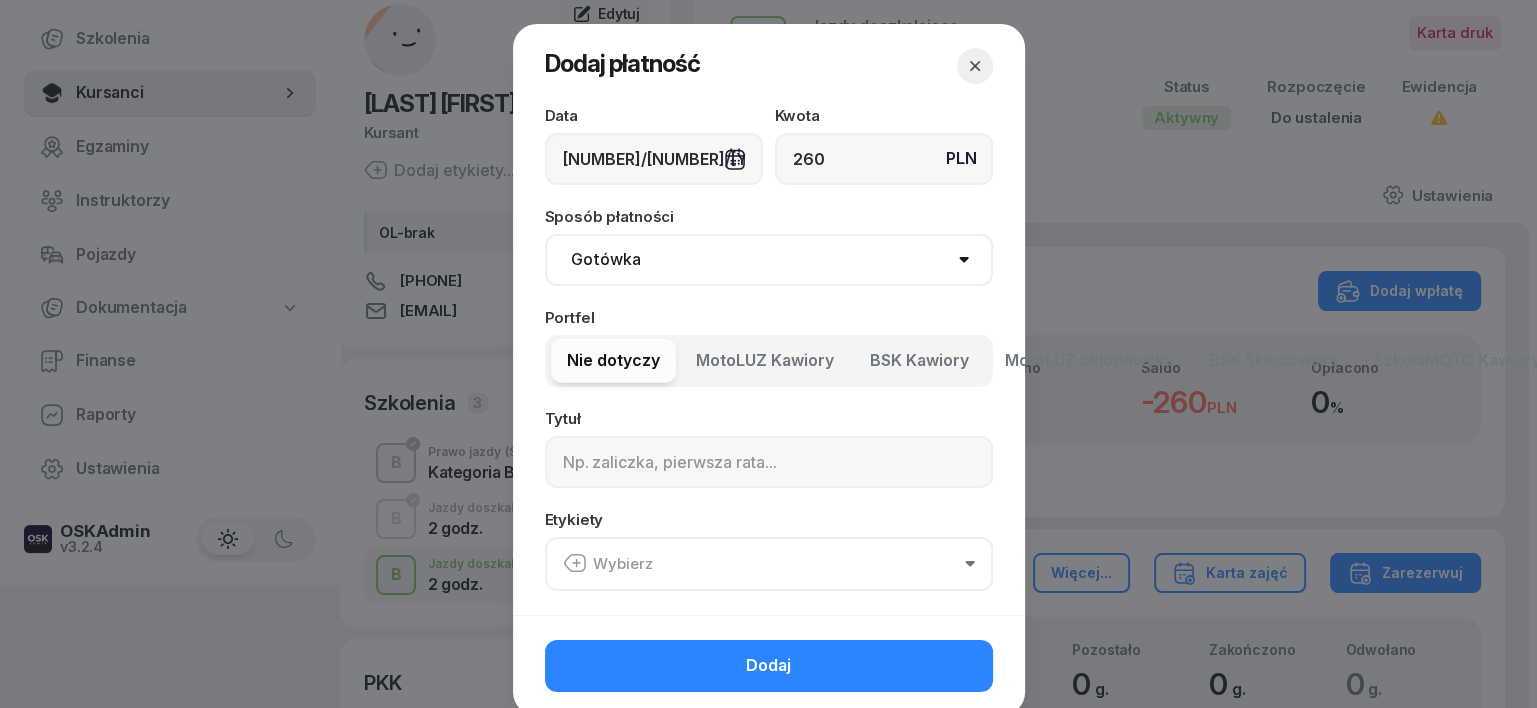 type on "260" 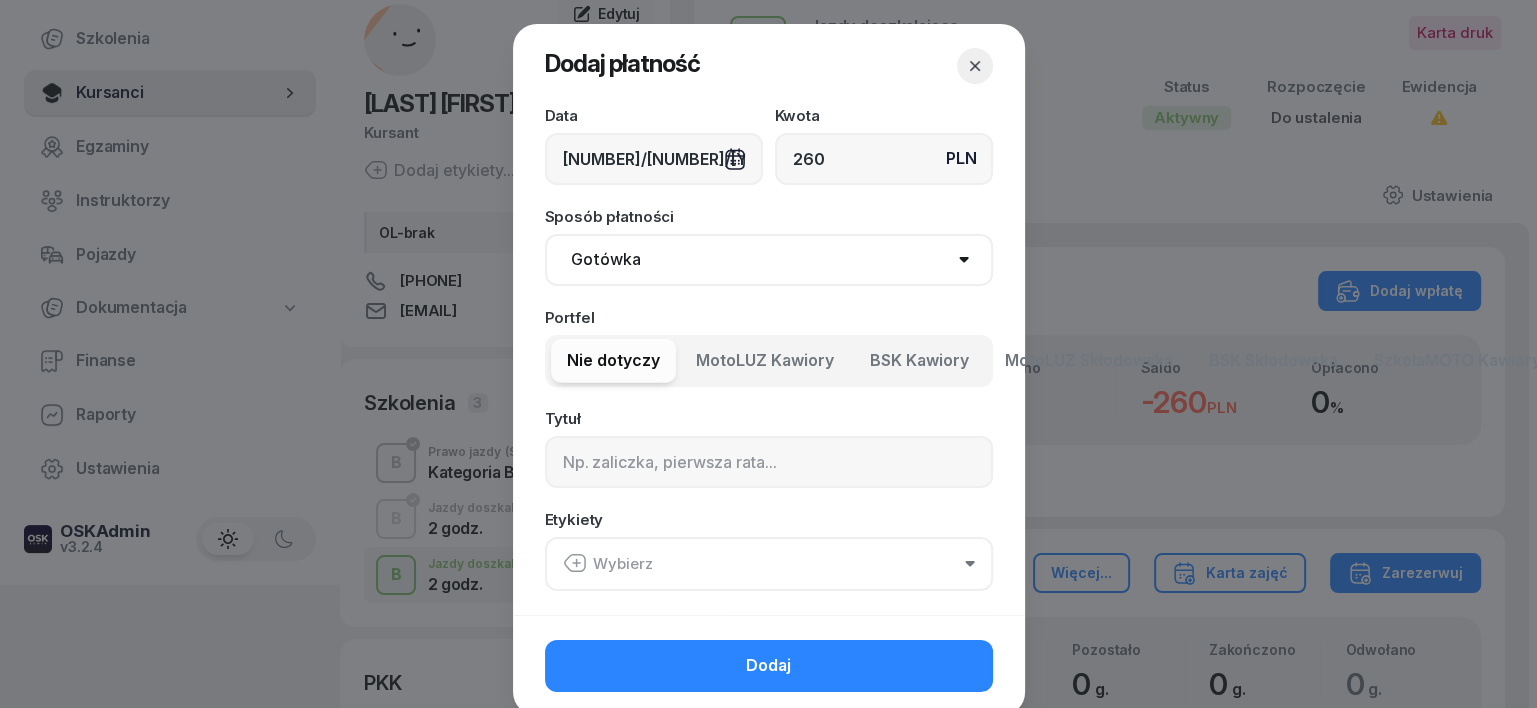 click on "Gotówka Karta Przelew Płatności online BLIK" at bounding box center (769, 260) 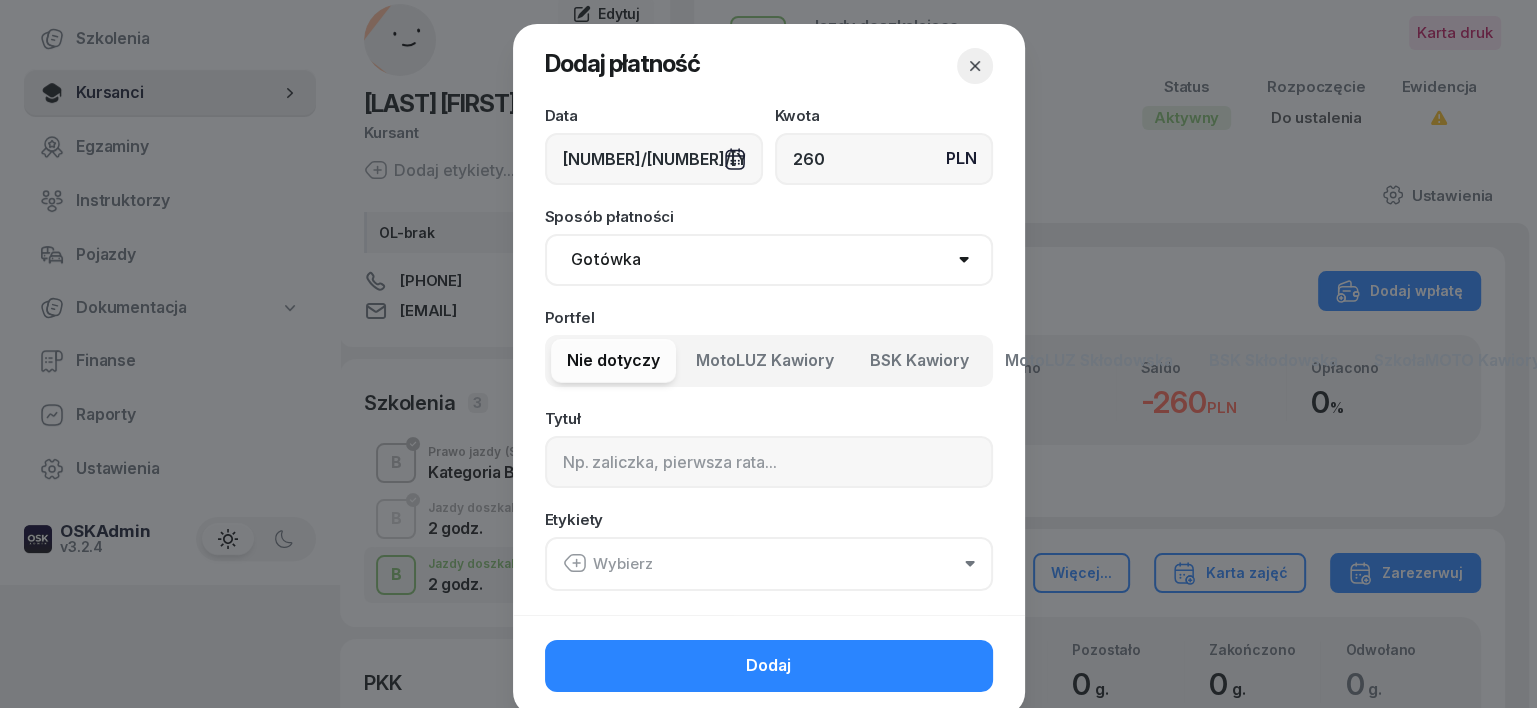 select on "transfer" 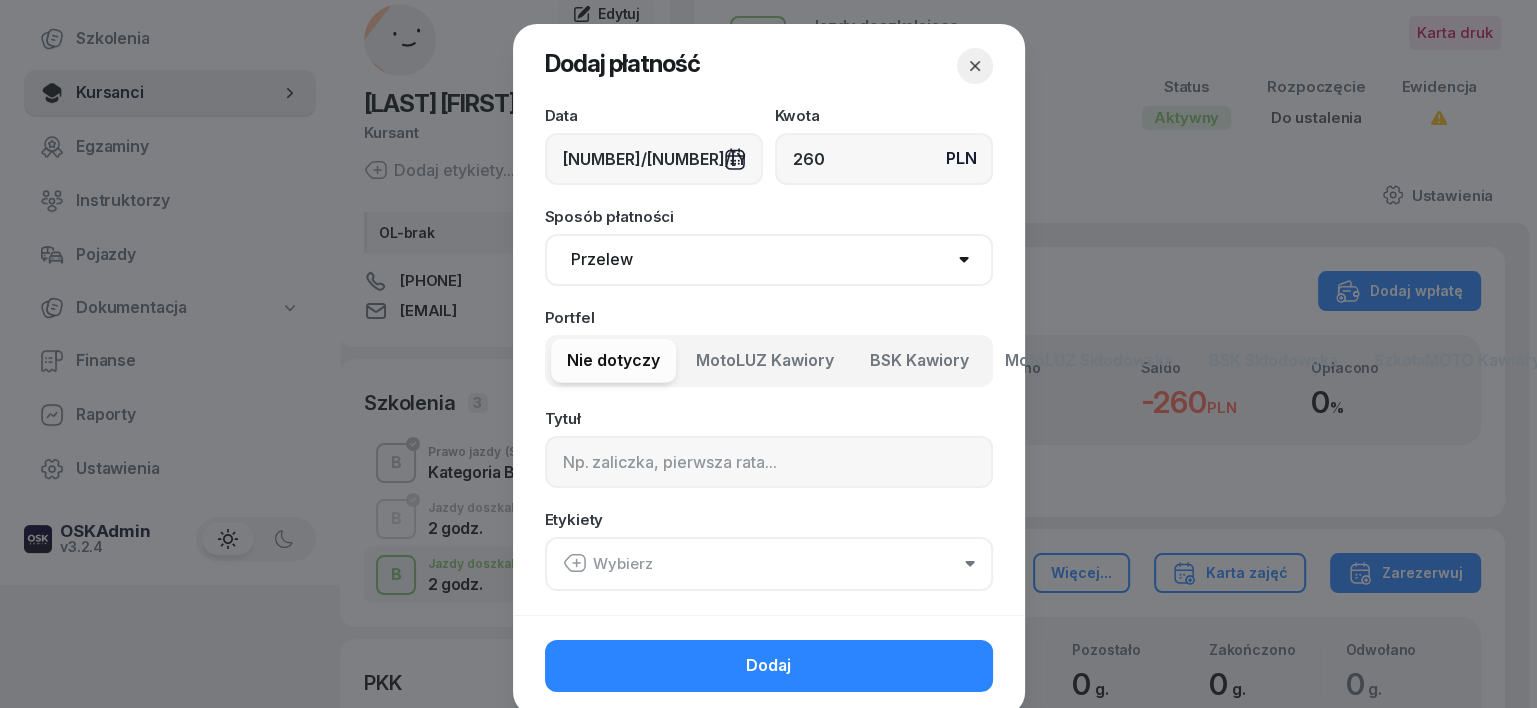 click on "Gotówka Karta Przelew Płatności online BLIK" at bounding box center (769, 260) 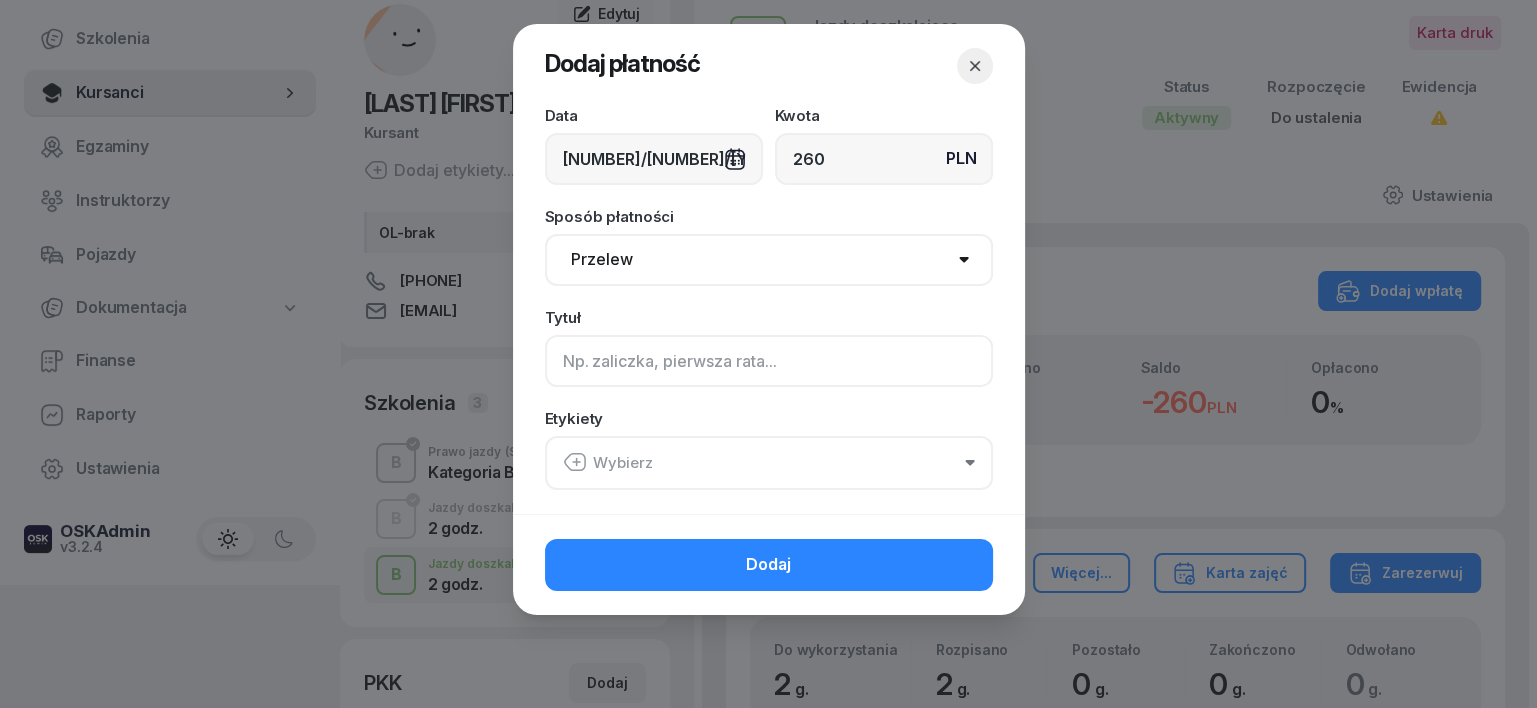 click 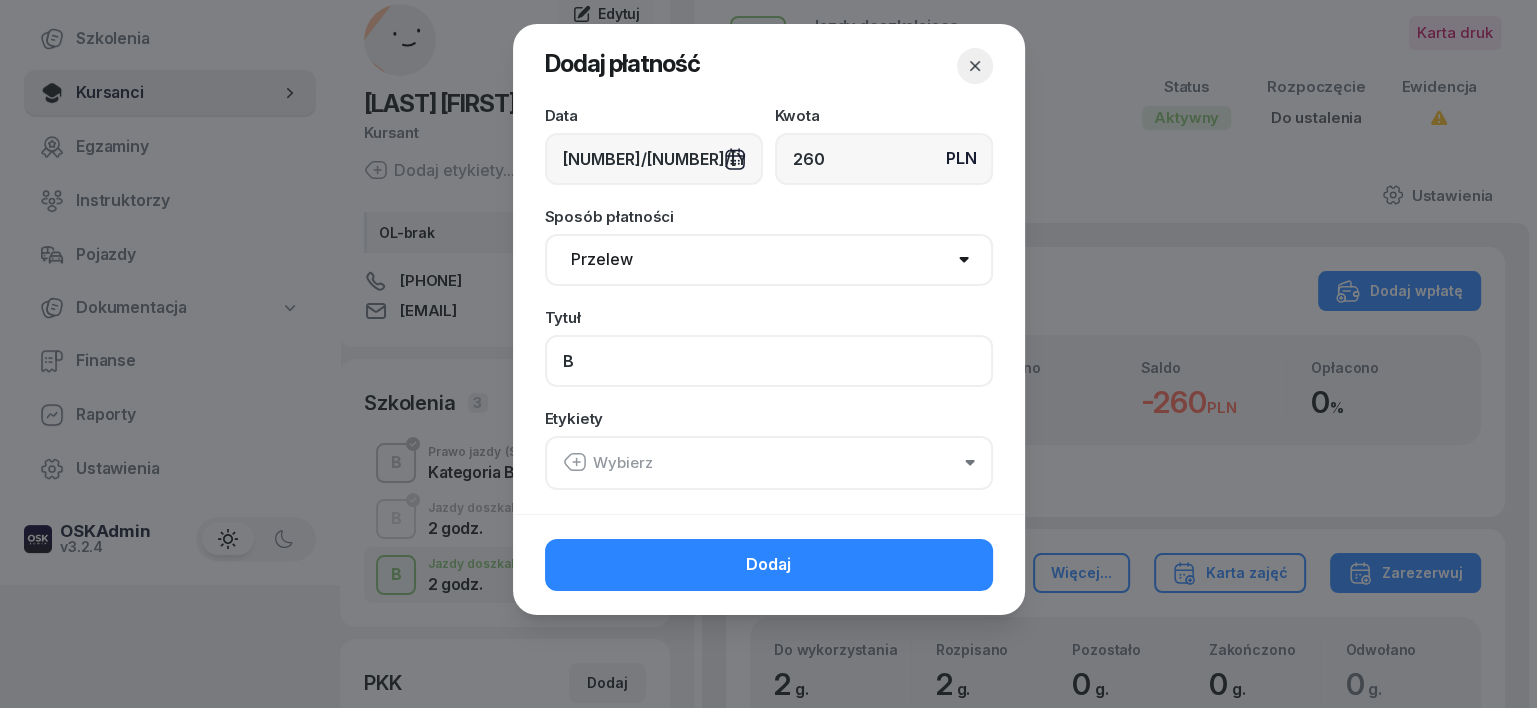 type on "B" 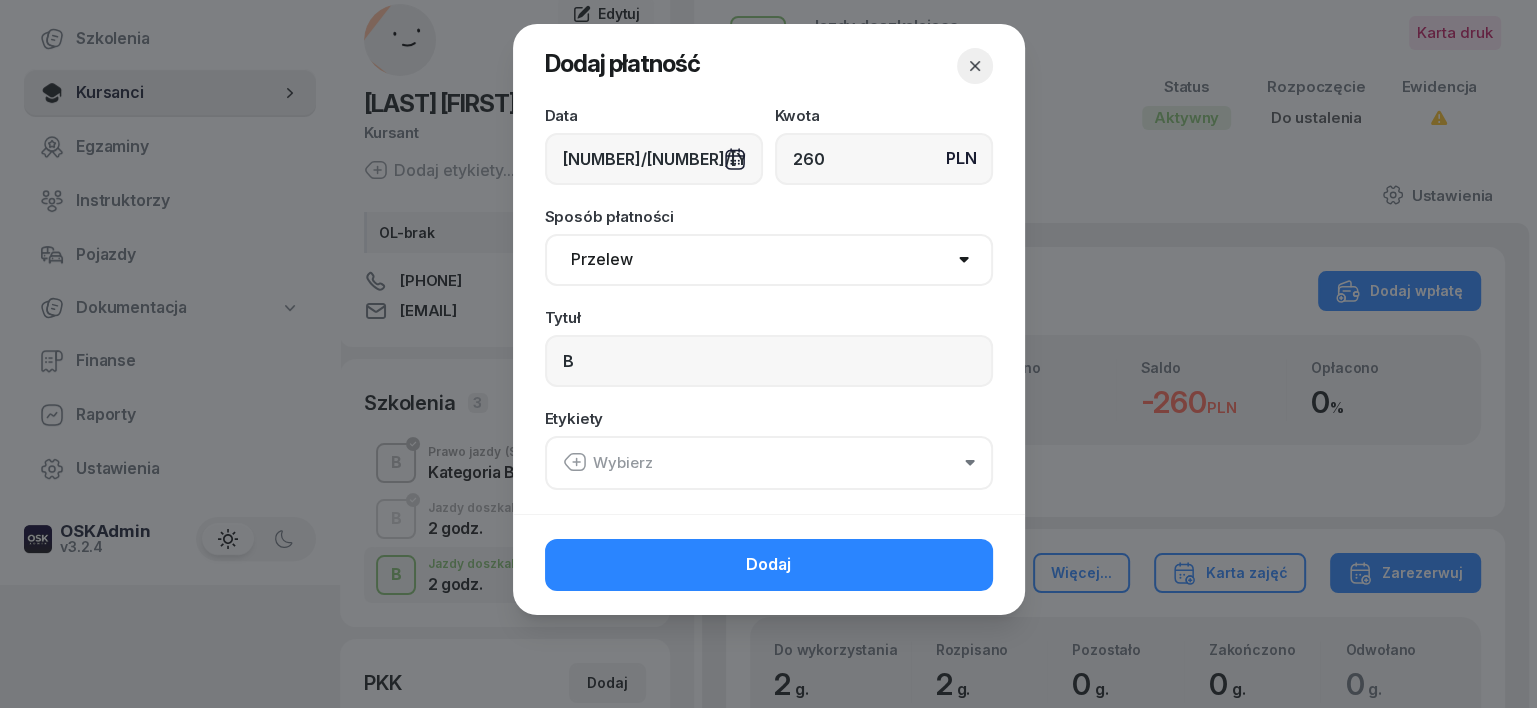 click 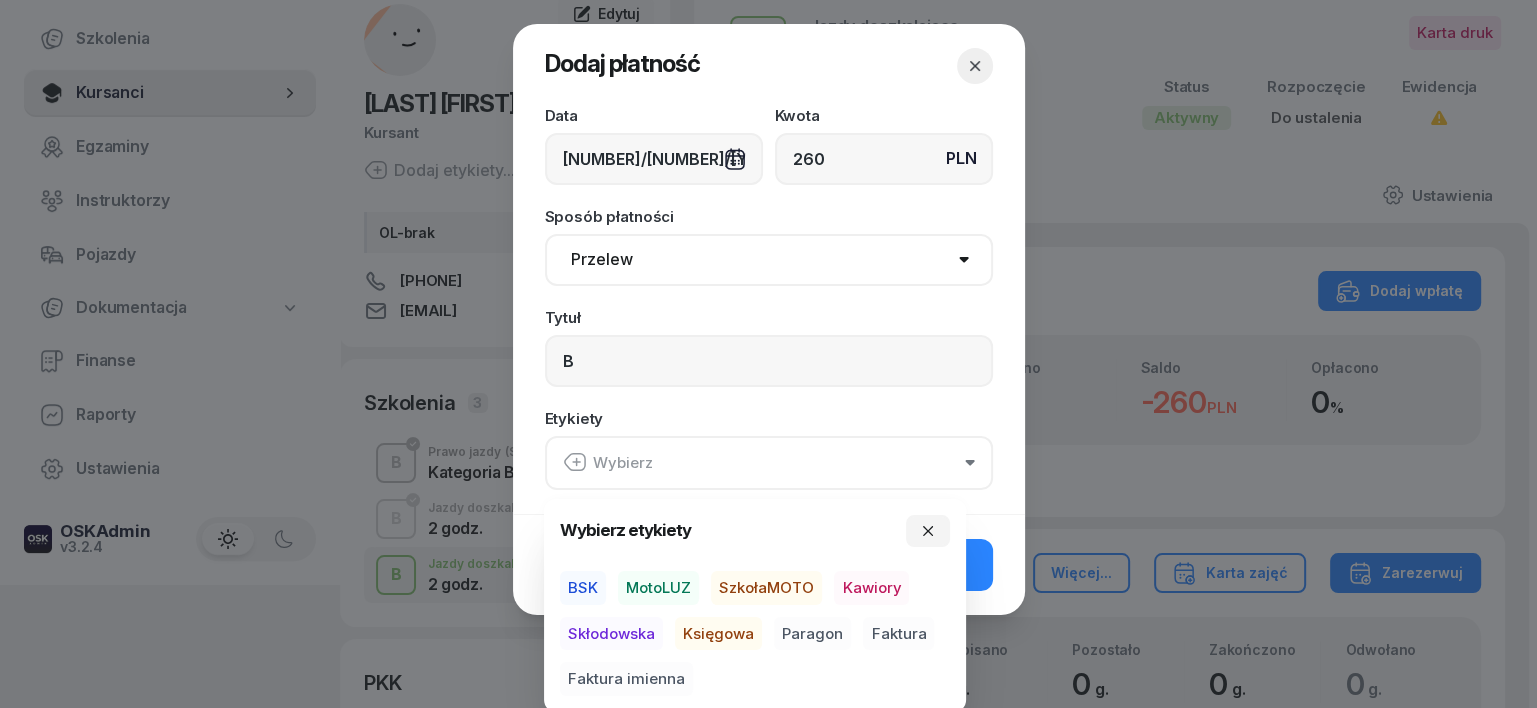 drag, startPoint x: 684, startPoint y: 588, endPoint x: 693, endPoint y: 601, distance: 15.811388 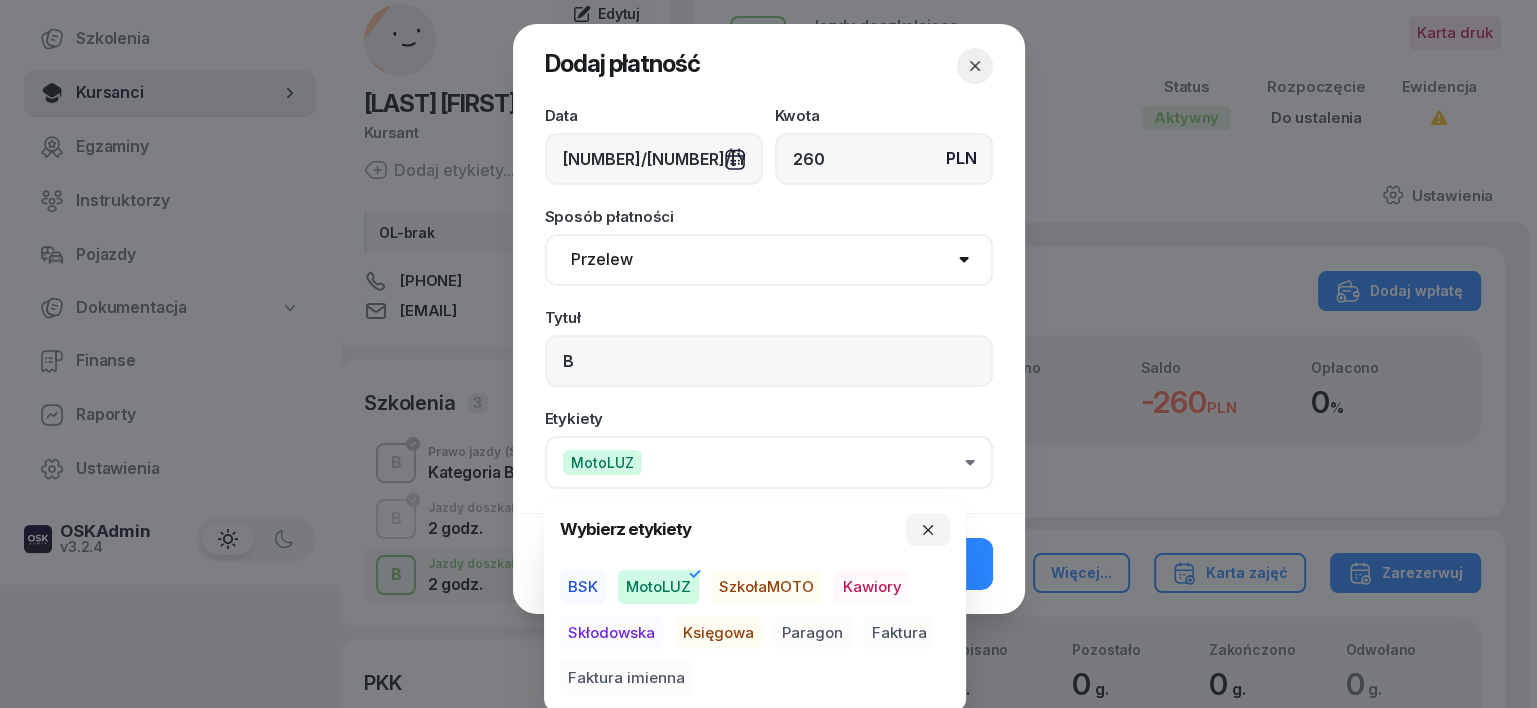 drag, startPoint x: 720, startPoint y: 626, endPoint x: 730, endPoint y: 632, distance: 11.661903 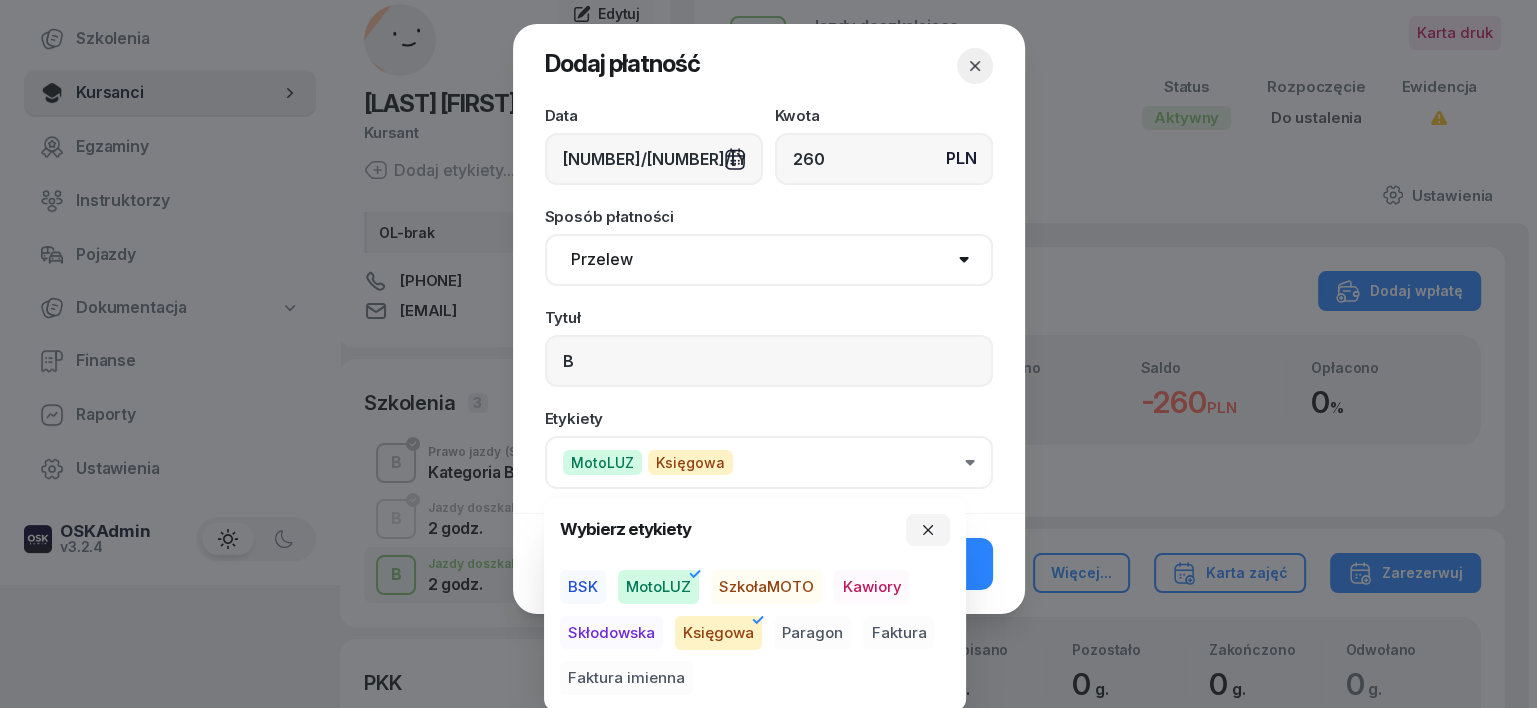 click on "Paragon" at bounding box center [812, 633] 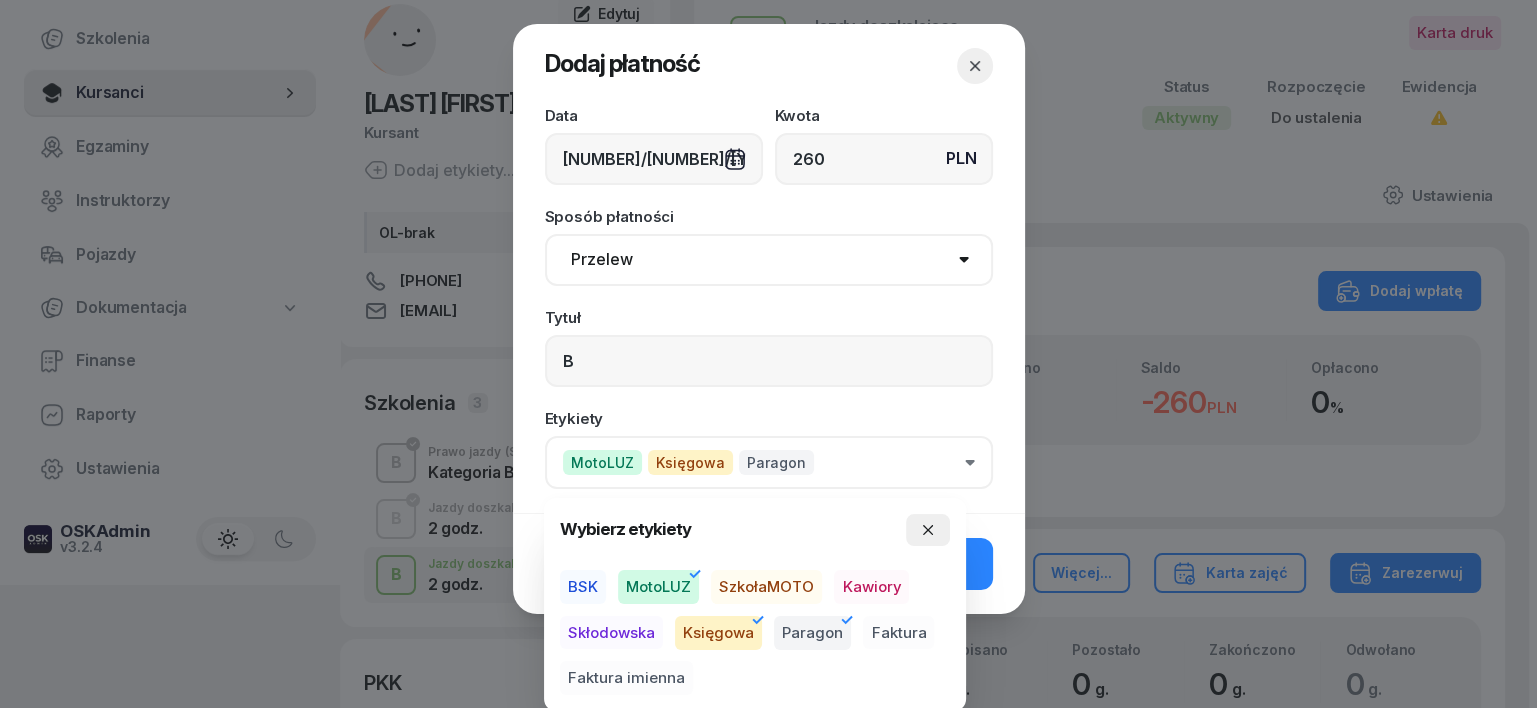 click 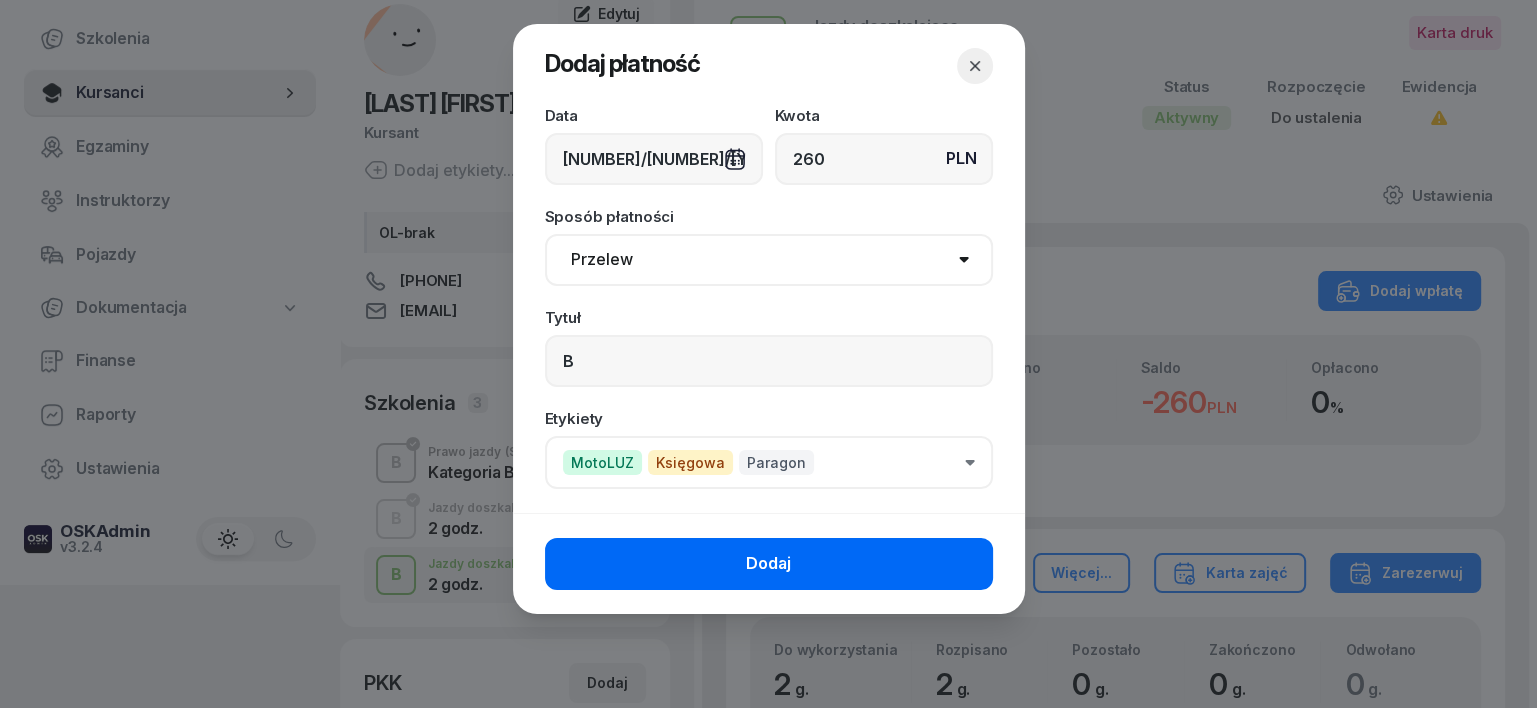 click on "Dodaj" 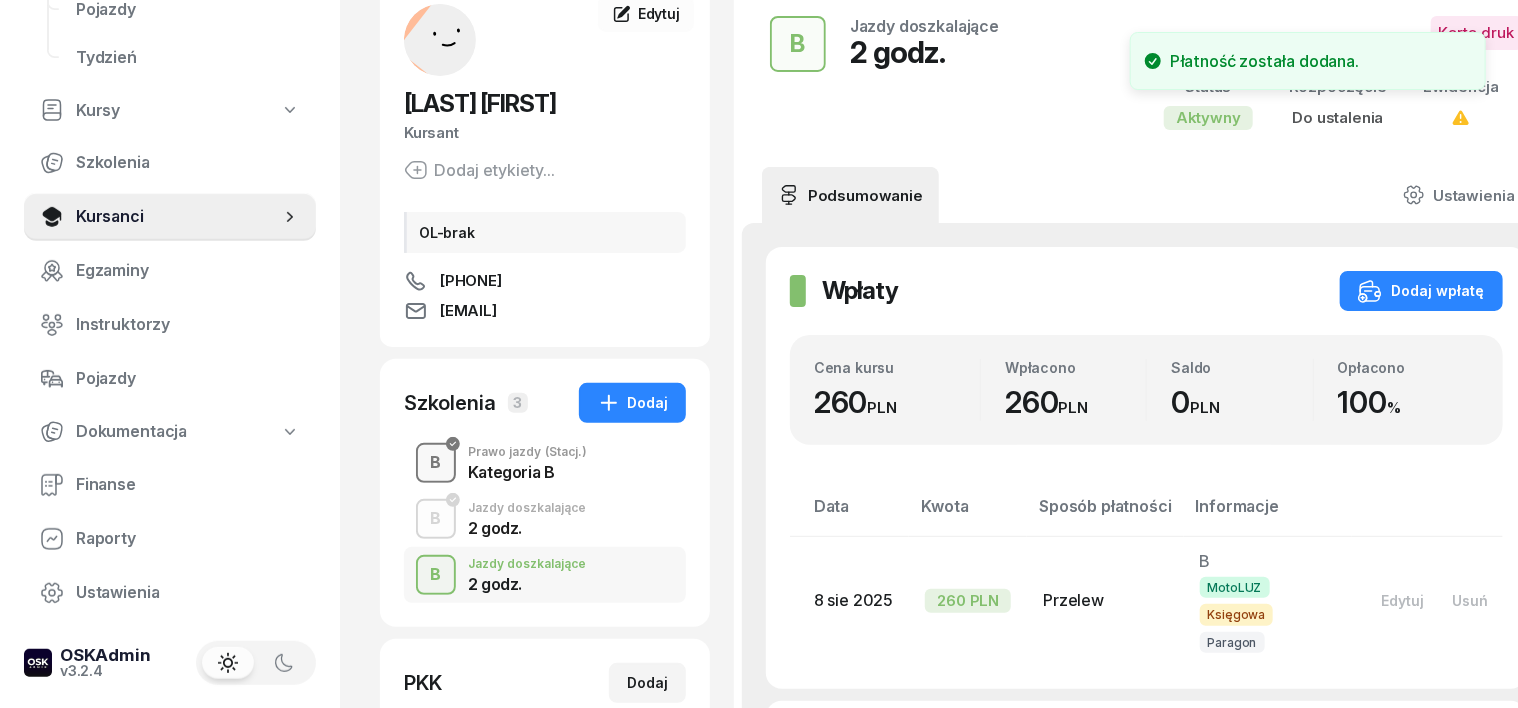 click on "B" at bounding box center [436, 463] 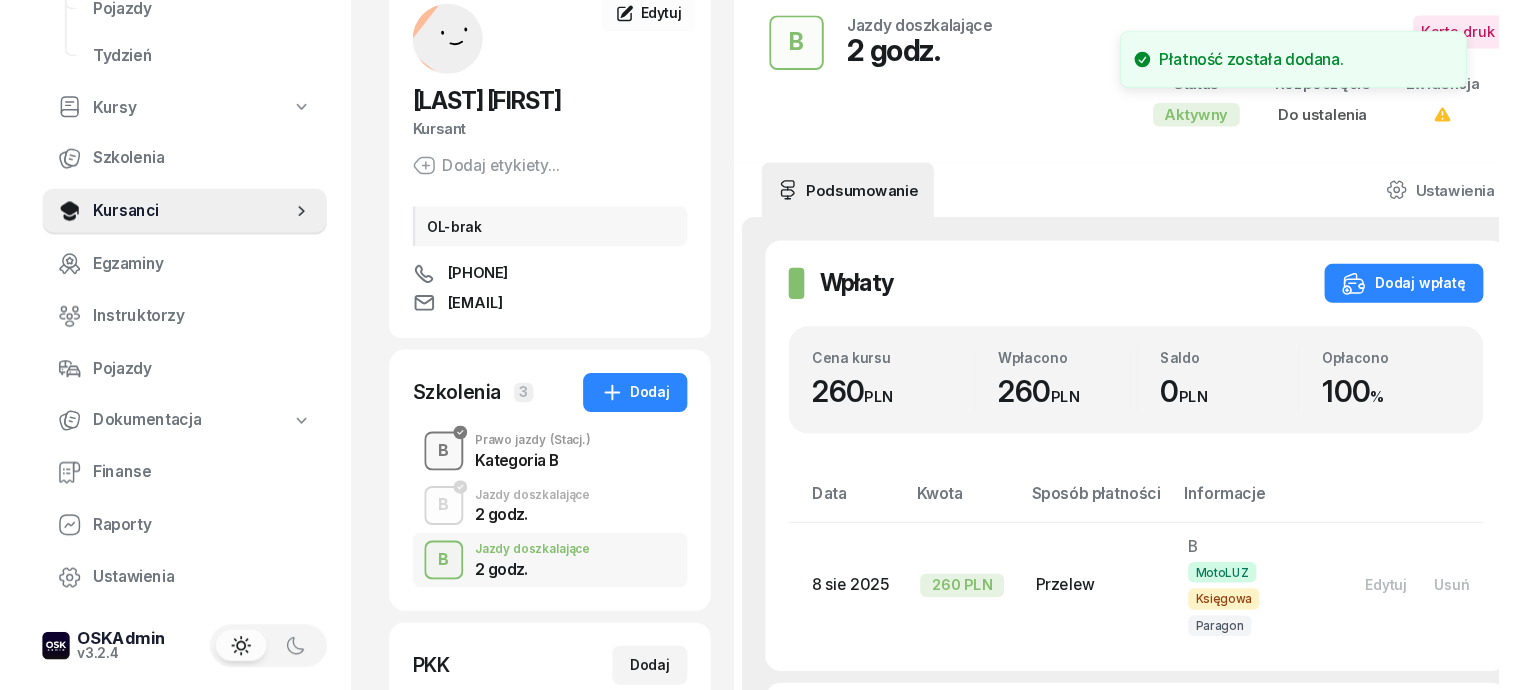 scroll, scrollTop: 0, scrollLeft: 0, axis: both 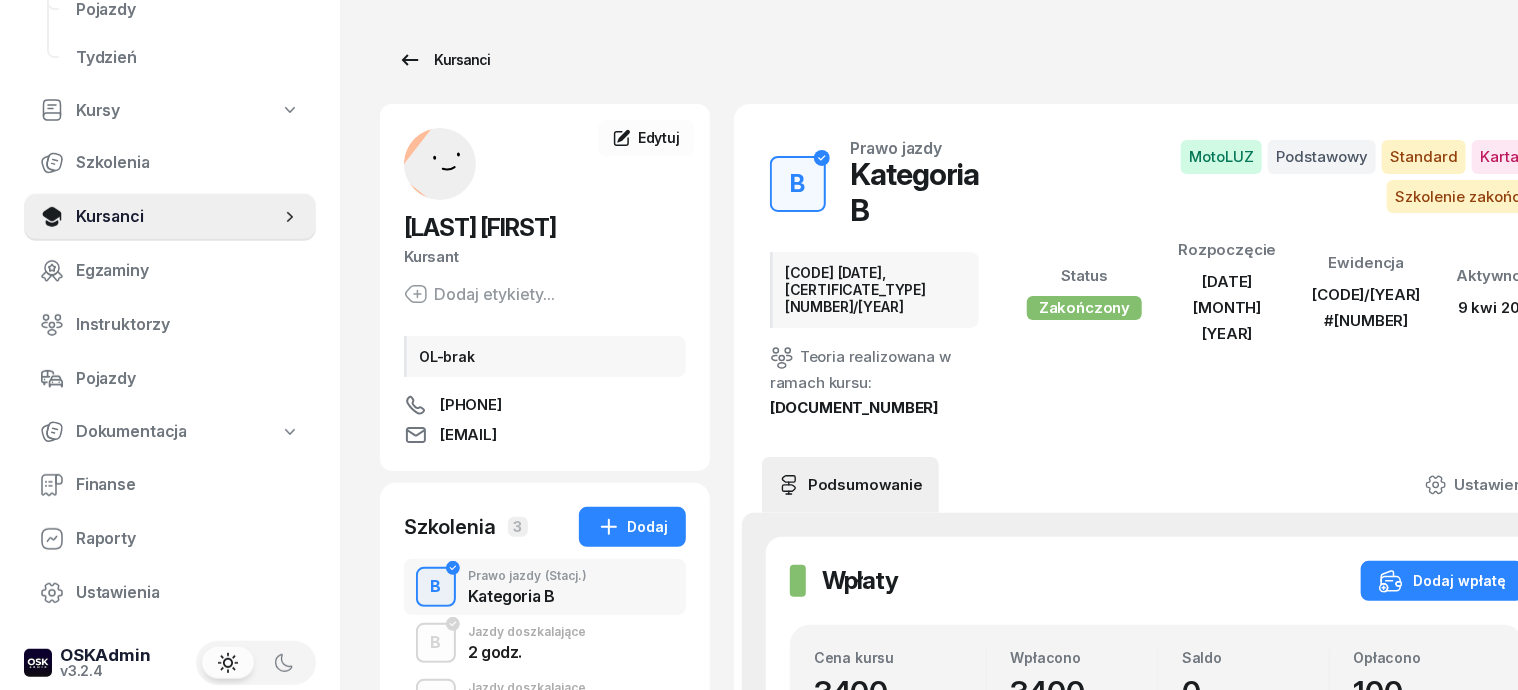 click on "Kursanci" at bounding box center (444, 60) 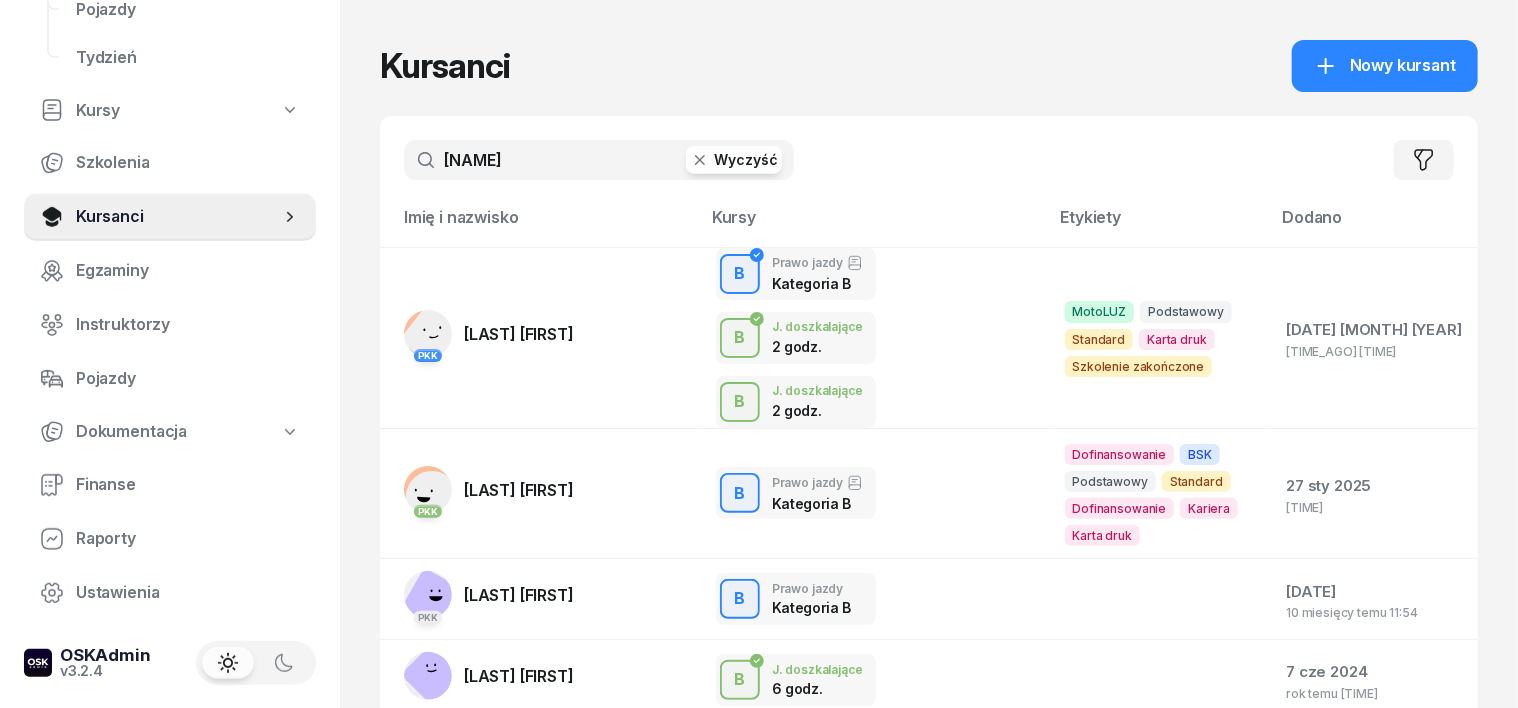 click 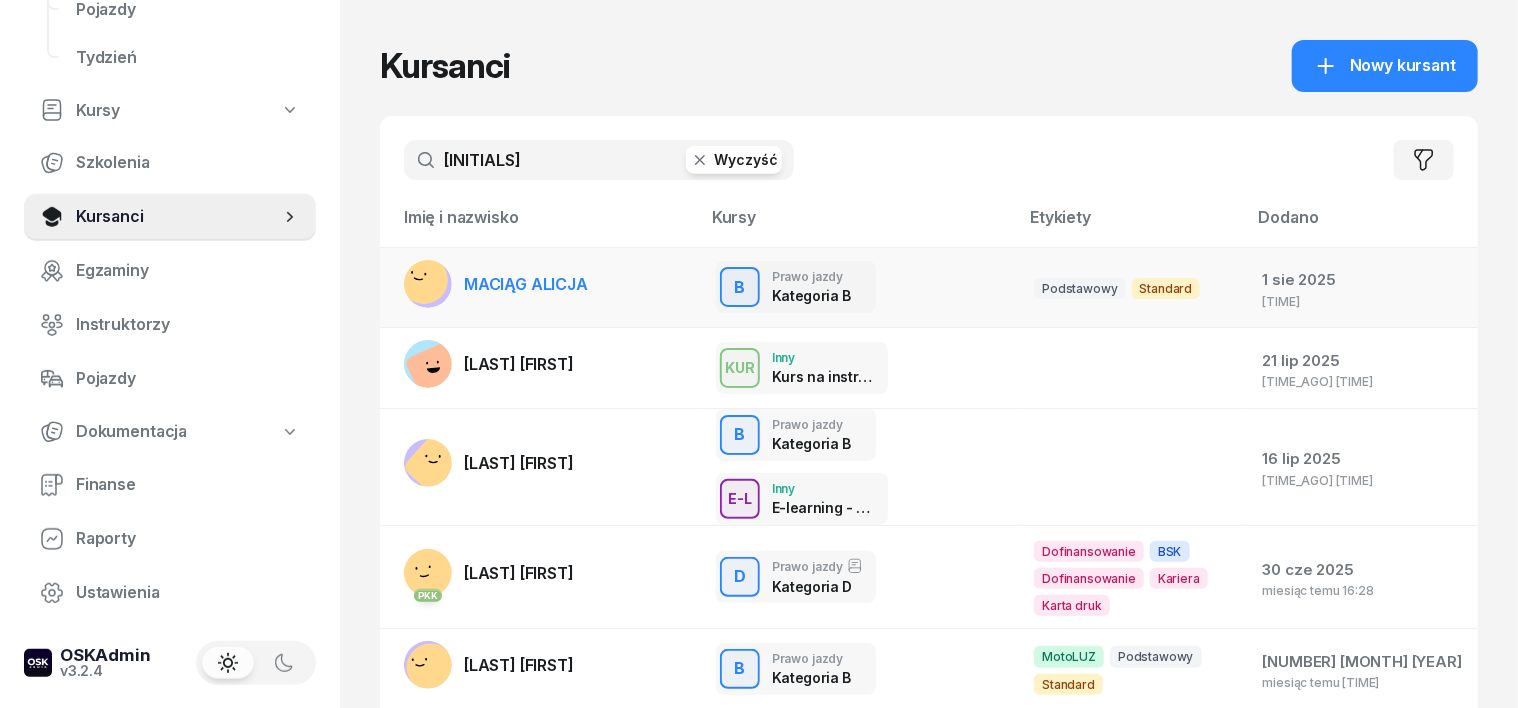type on "[INITIALS]" 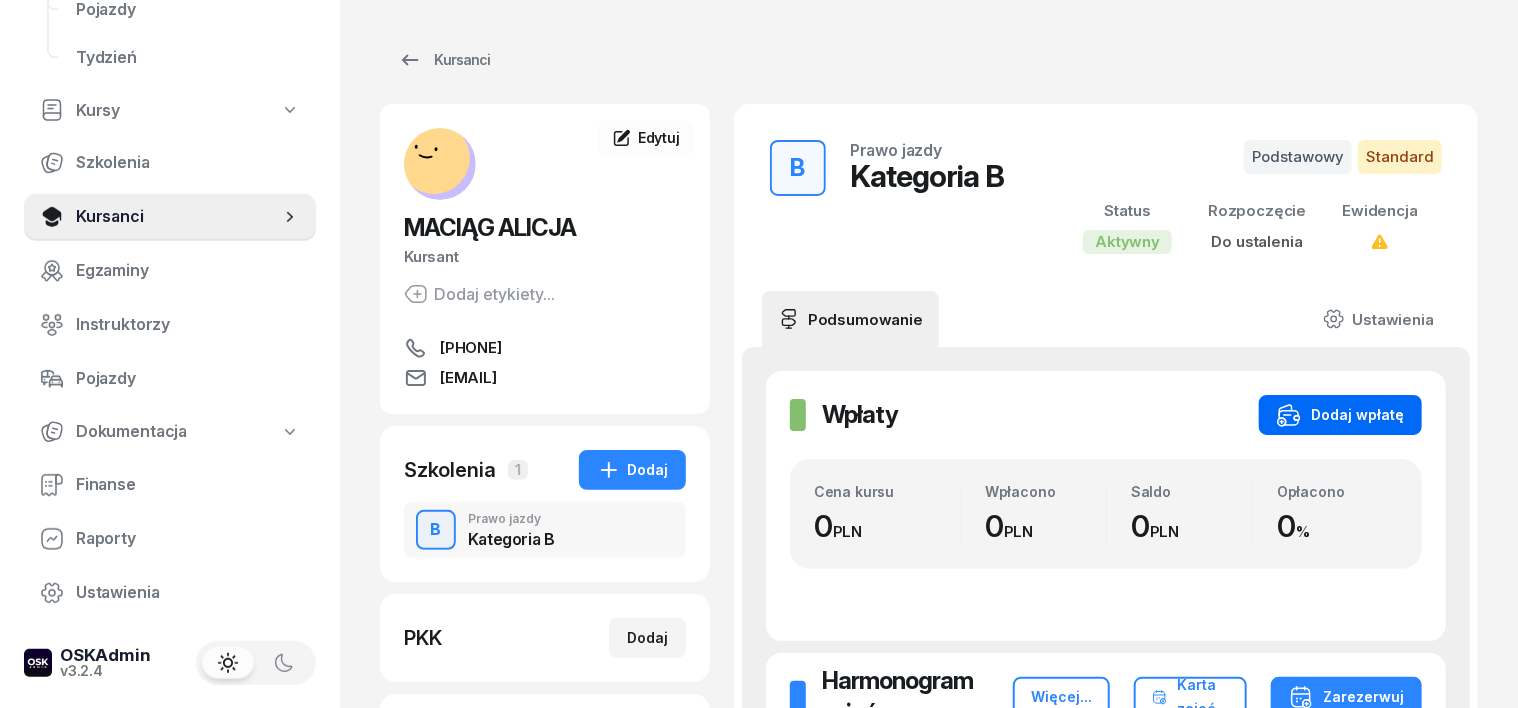 click on "Dodaj wpłatę" at bounding box center (1340, 415) 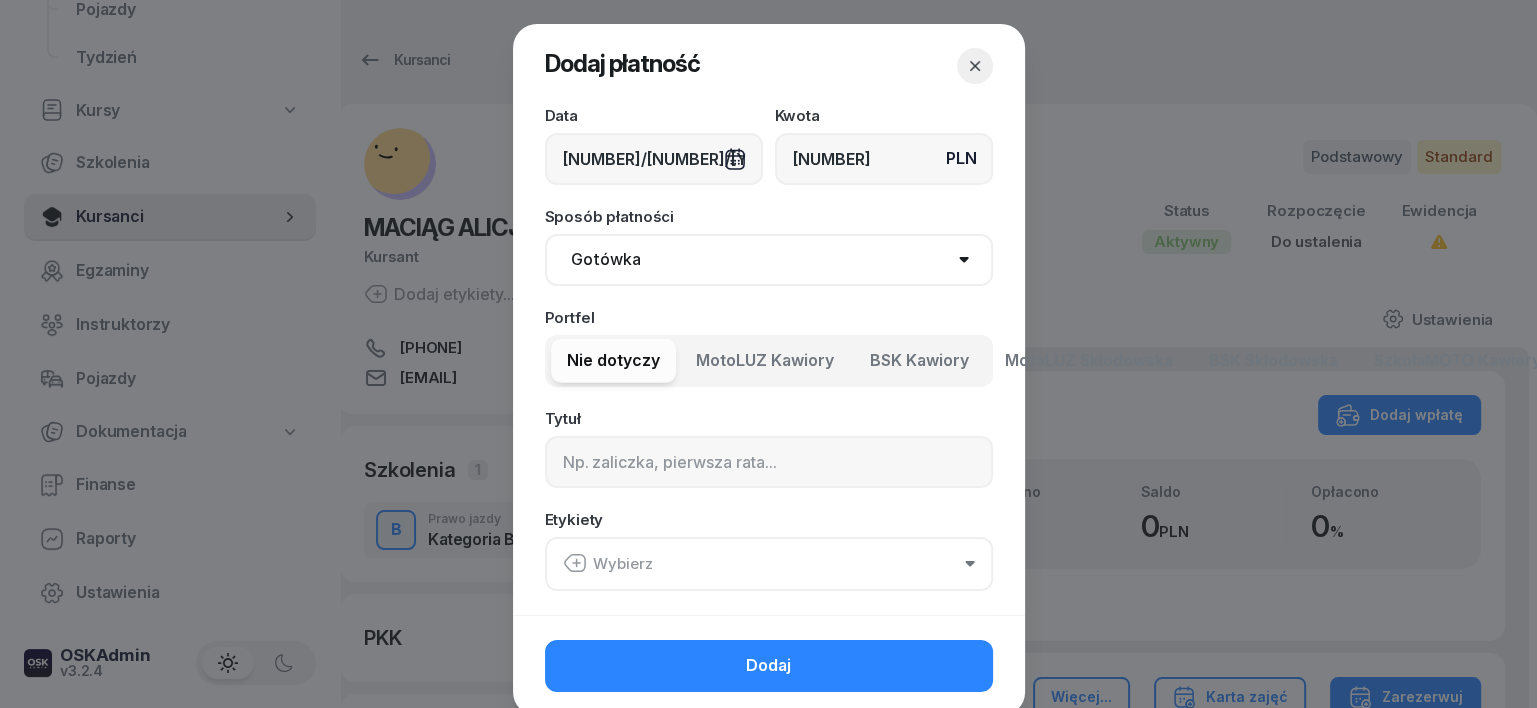 type on "[NUMBER]" 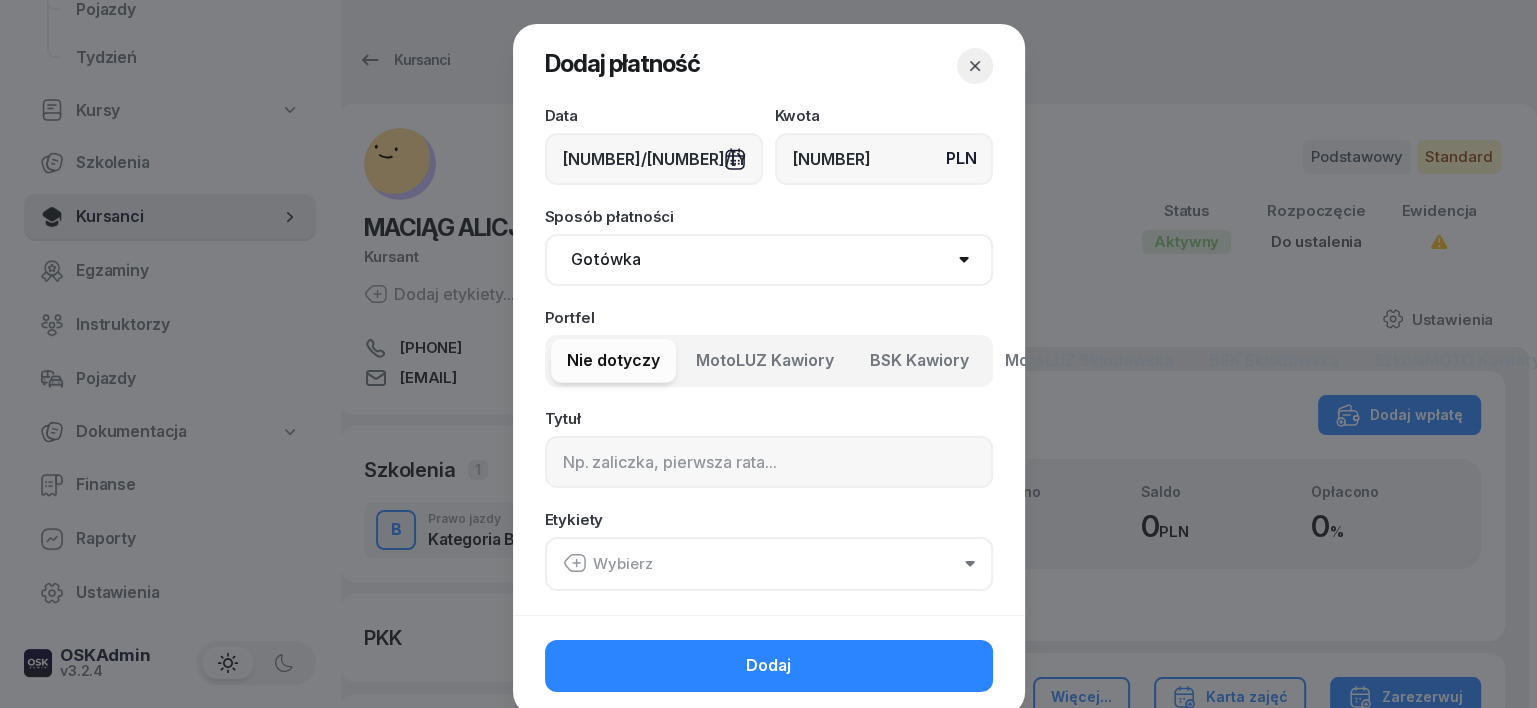 drag, startPoint x: 601, startPoint y: 252, endPoint x: 601, endPoint y: 264, distance: 12 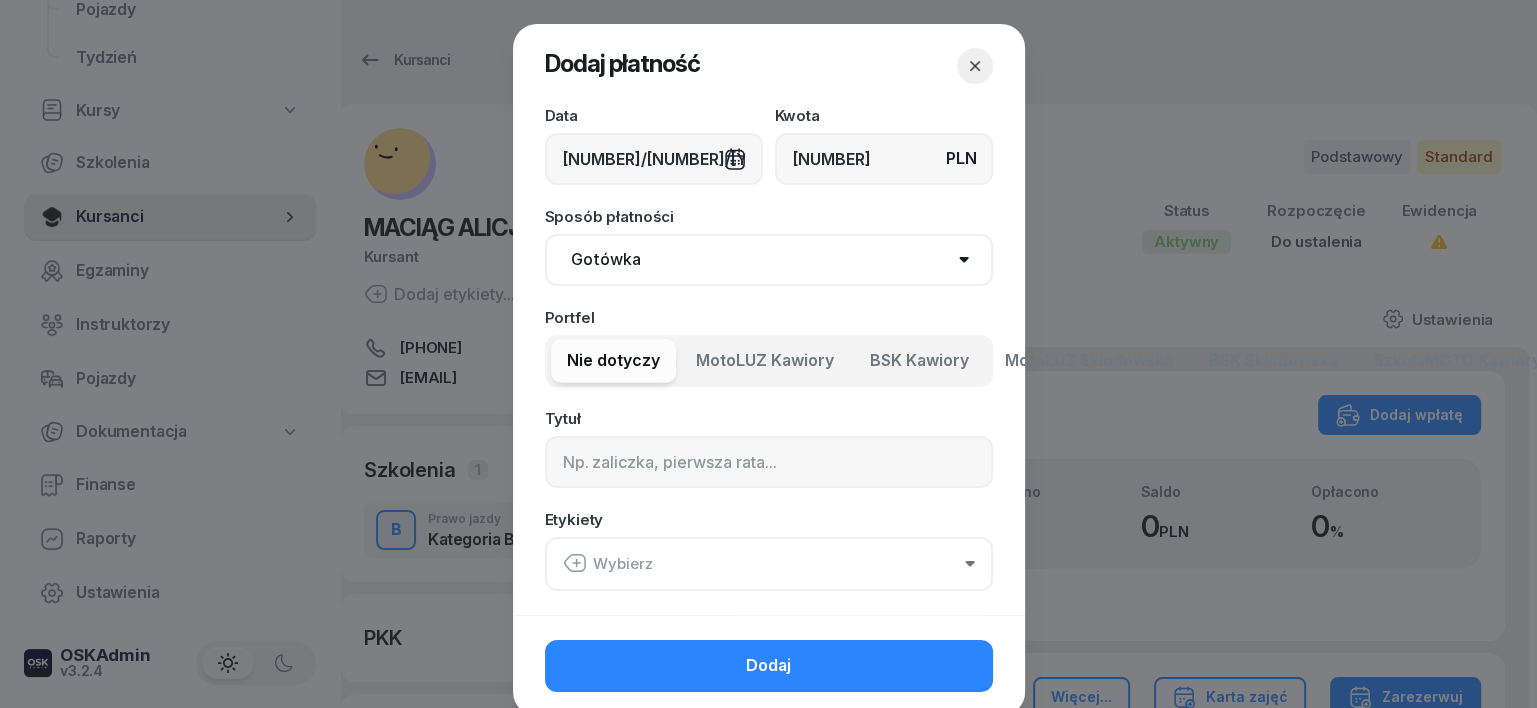 click on "Gotówka Karta Przelew Płatności online BLIK" at bounding box center (769, 260) 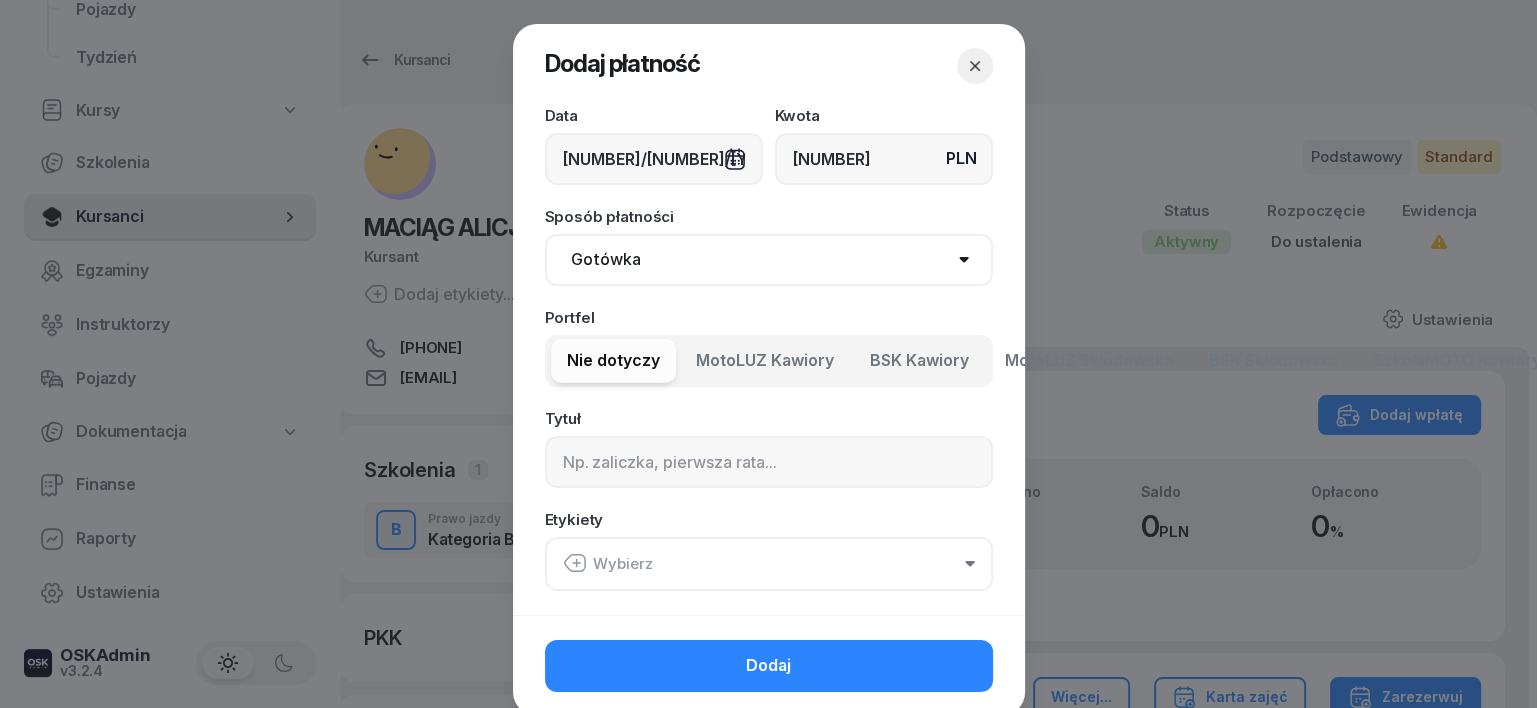 select on "transfer" 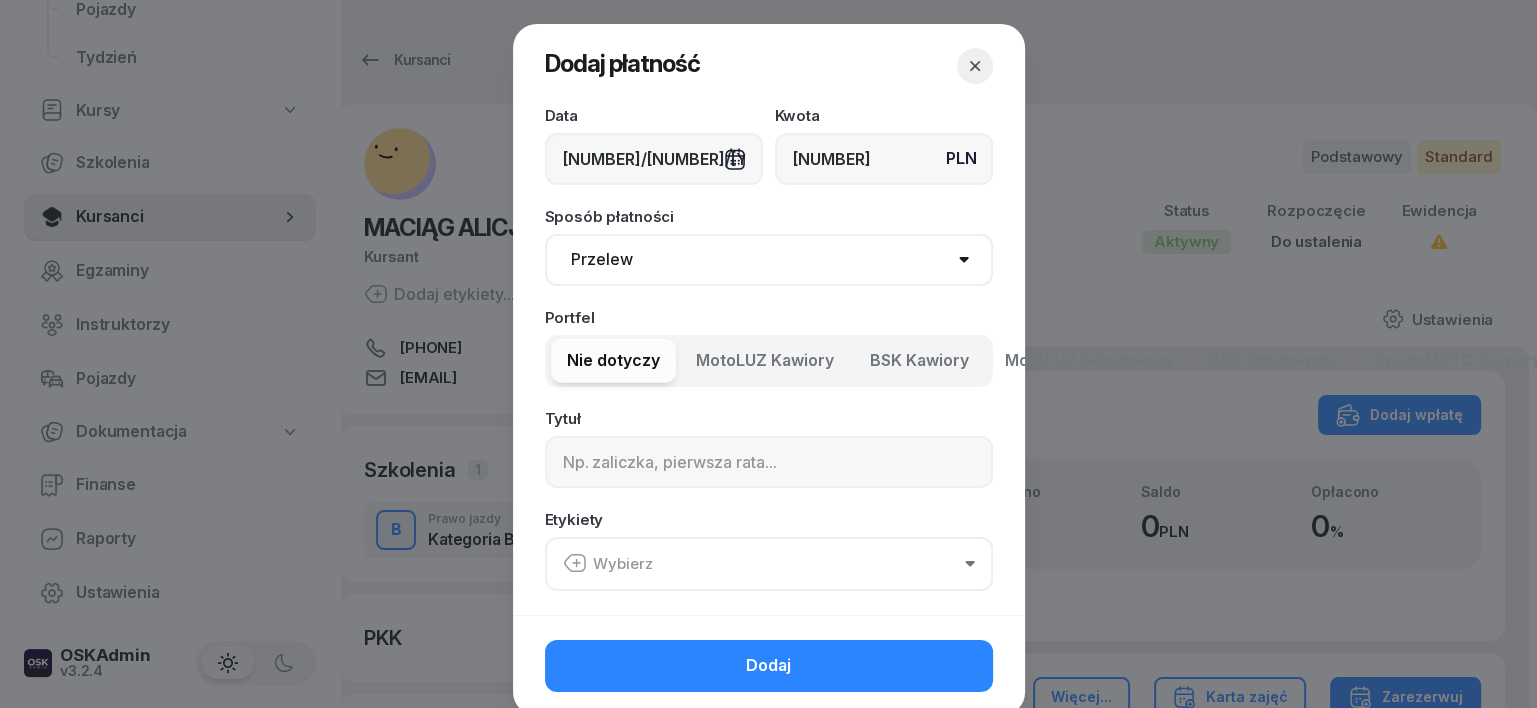 click on "Gotówka Karta Przelew Płatności online BLIK" at bounding box center (769, 260) 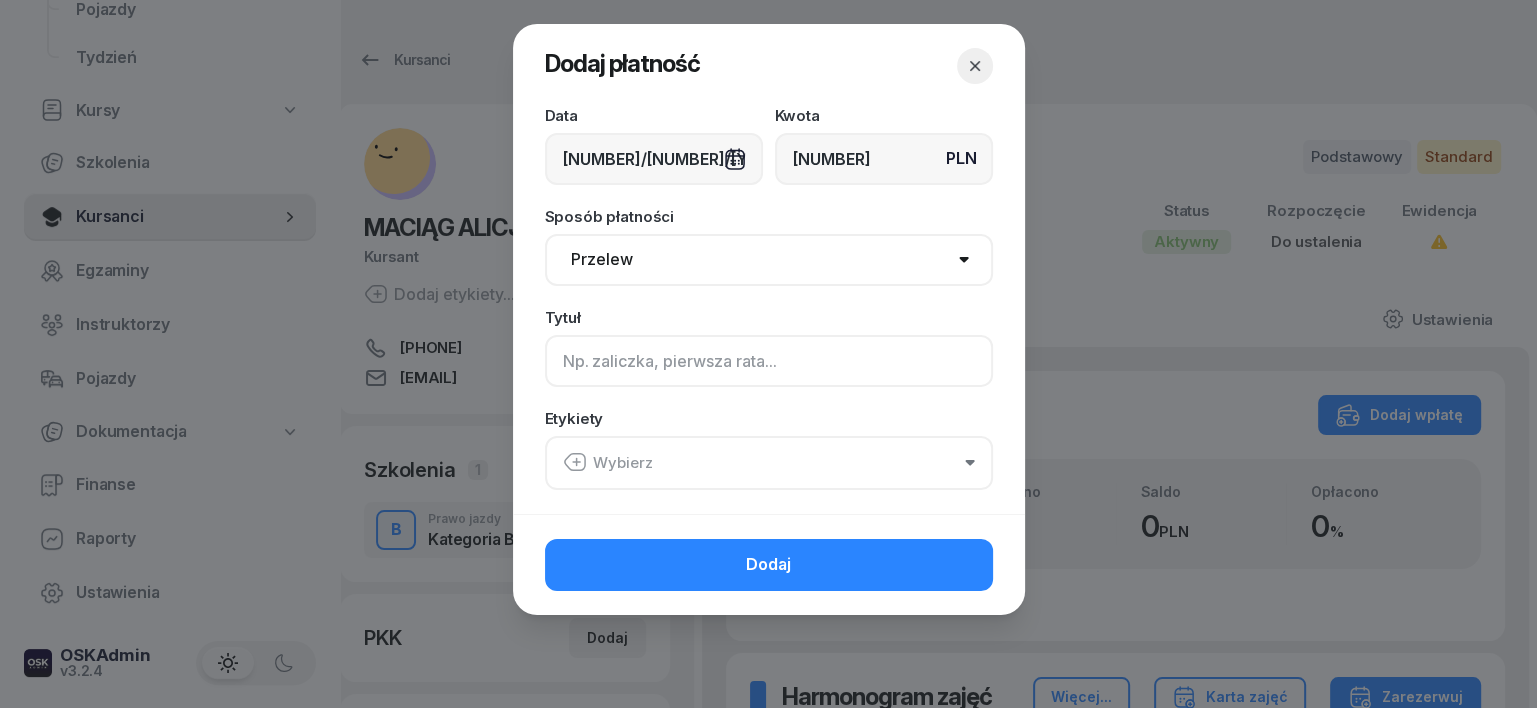 click 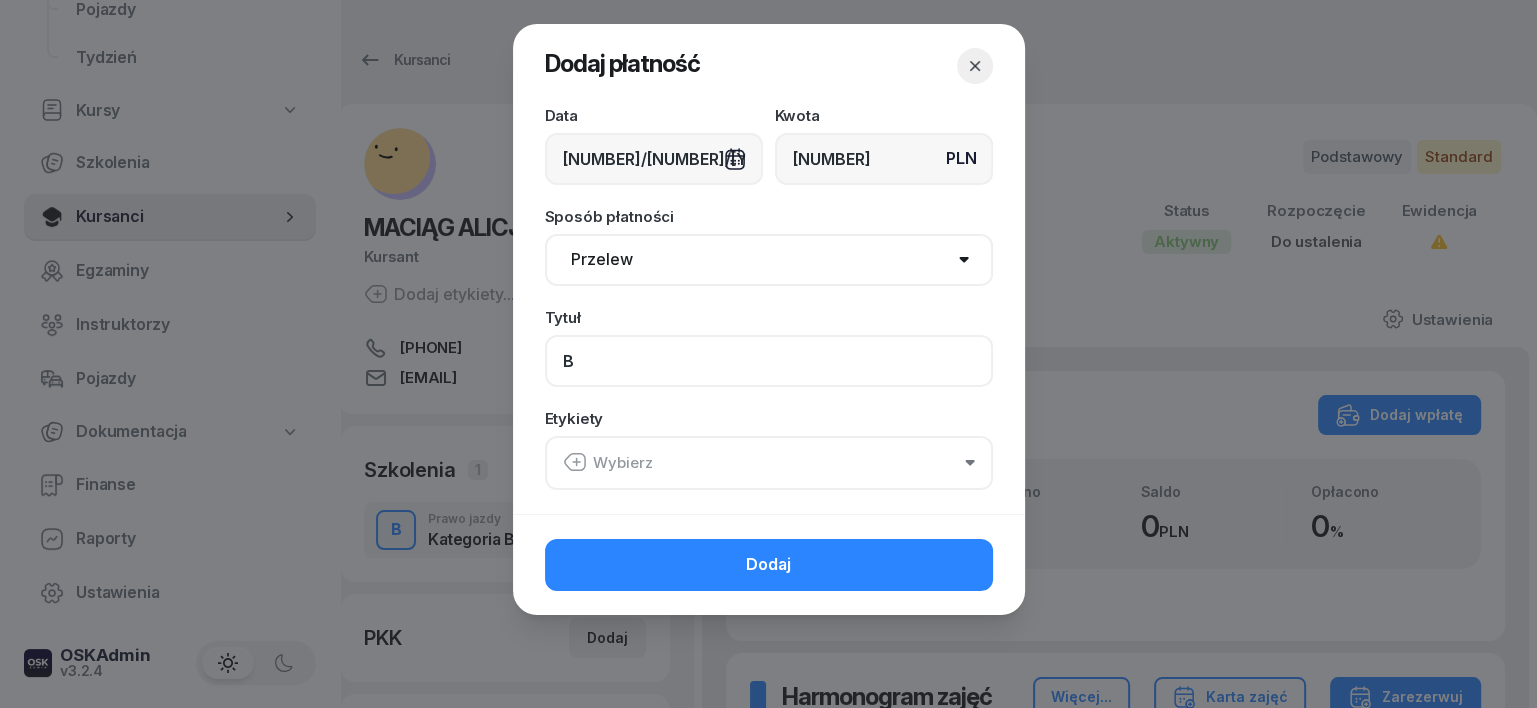 type on "B" 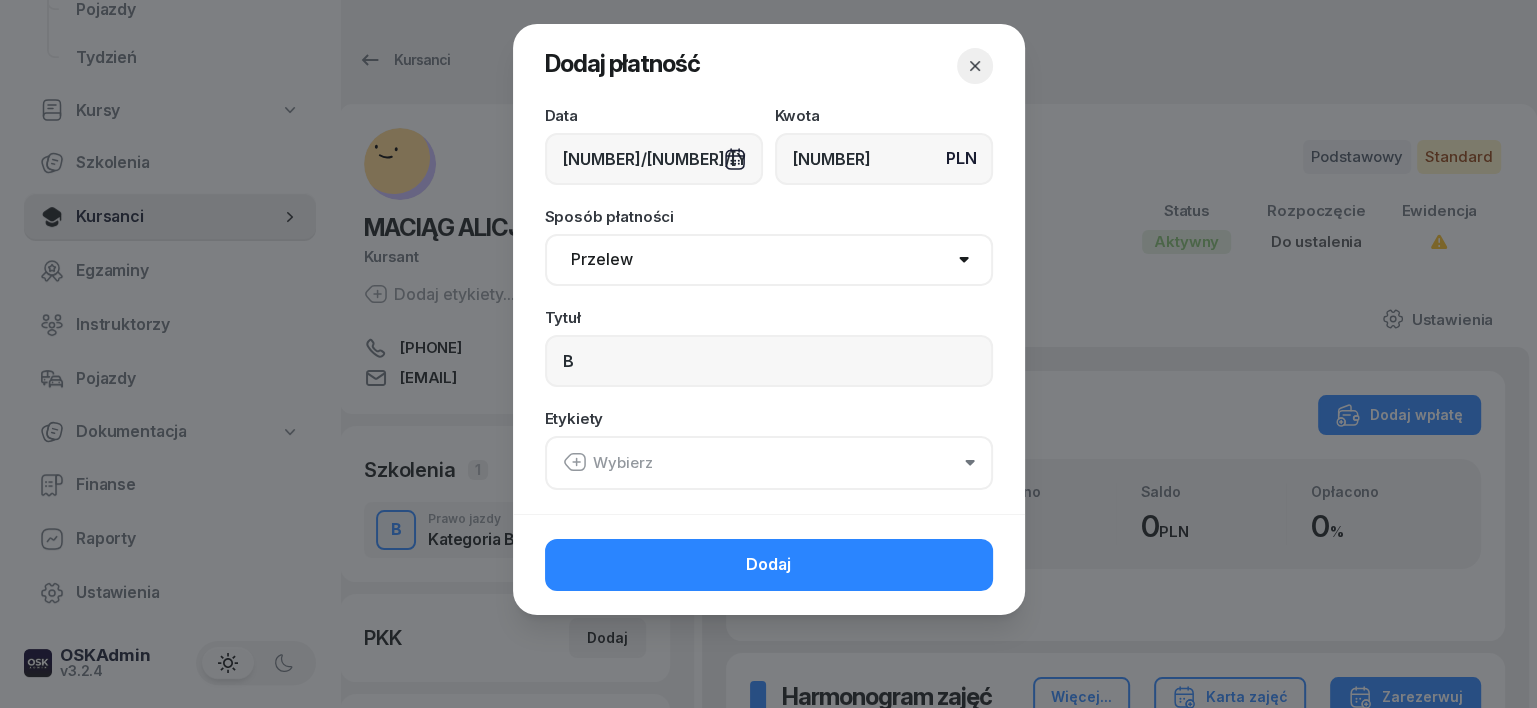 click 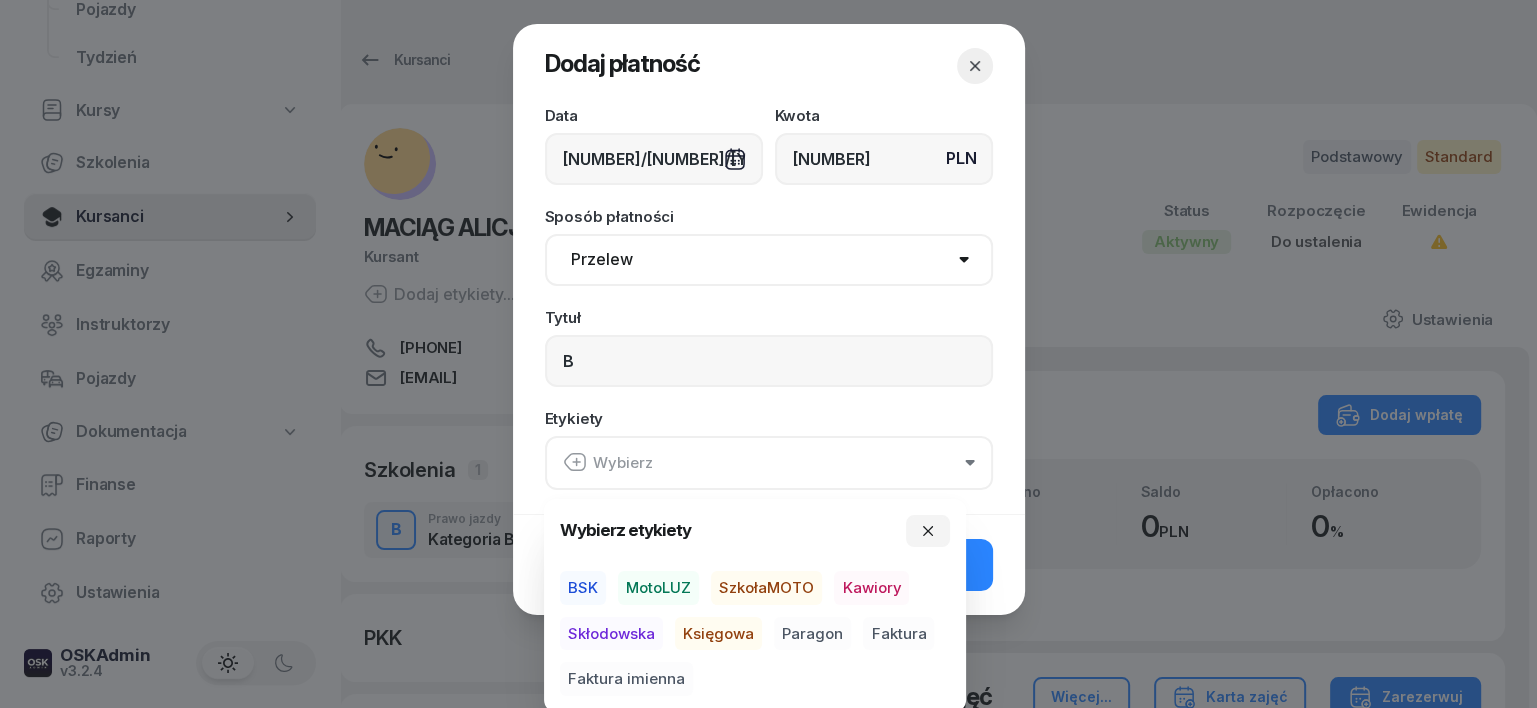 click on "MotoLUZ" at bounding box center (658, 588) 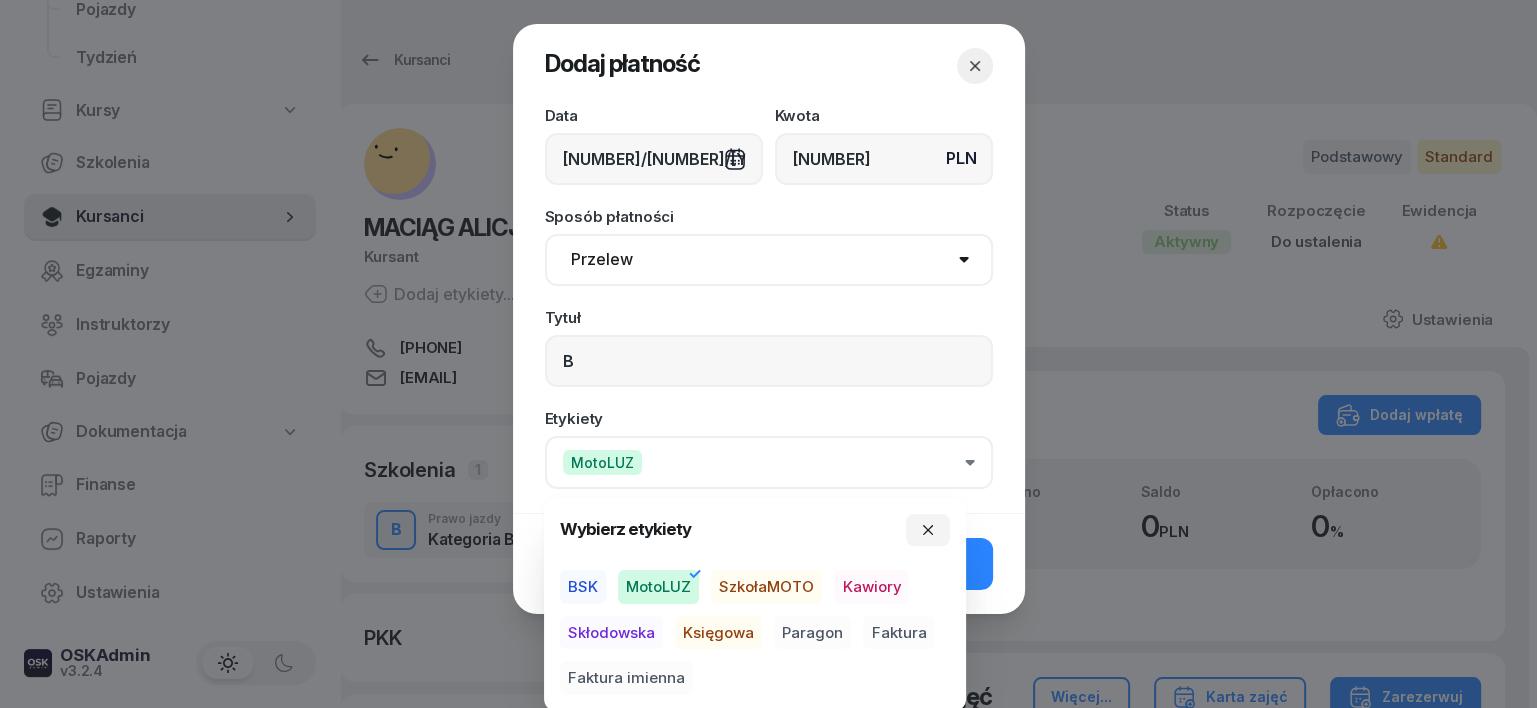 click on "Księgowa" at bounding box center (718, 633) 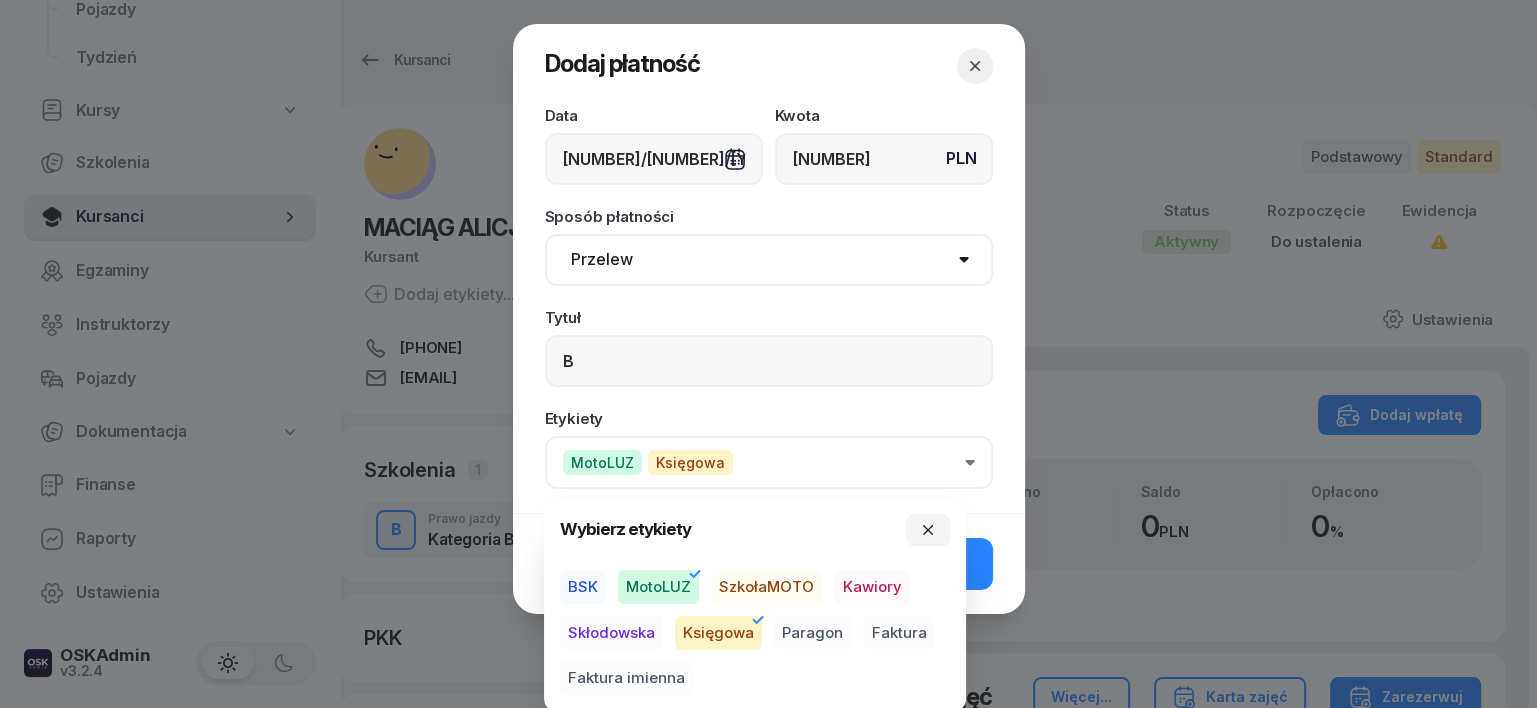 drag, startPoint x: 815, startPoint y: 637, endPoint x: 878, endPoint y: 630, distance: 63.387695 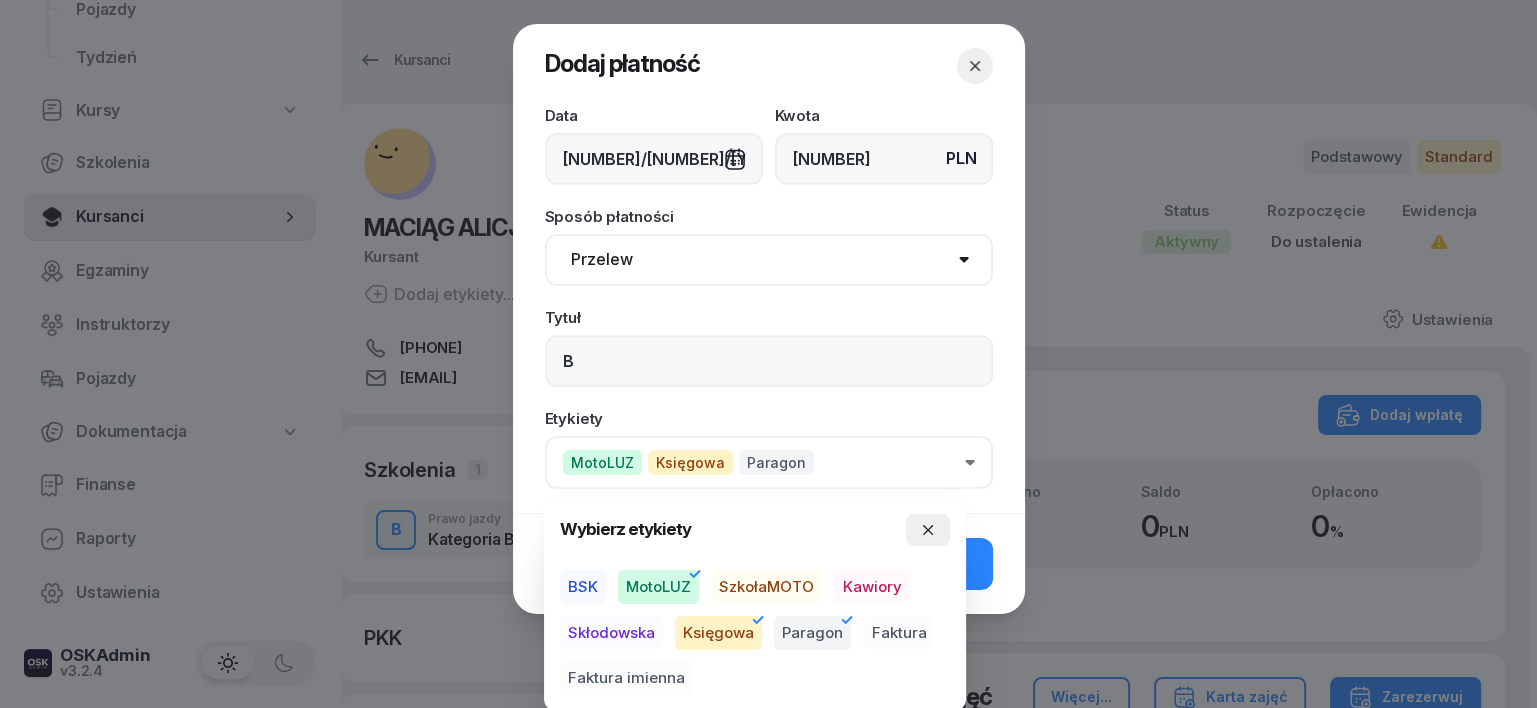 drag, startPoint x: 919, startPoint y: 518, endPoint x: 940, endPoint y: 545, distance: 34.20526 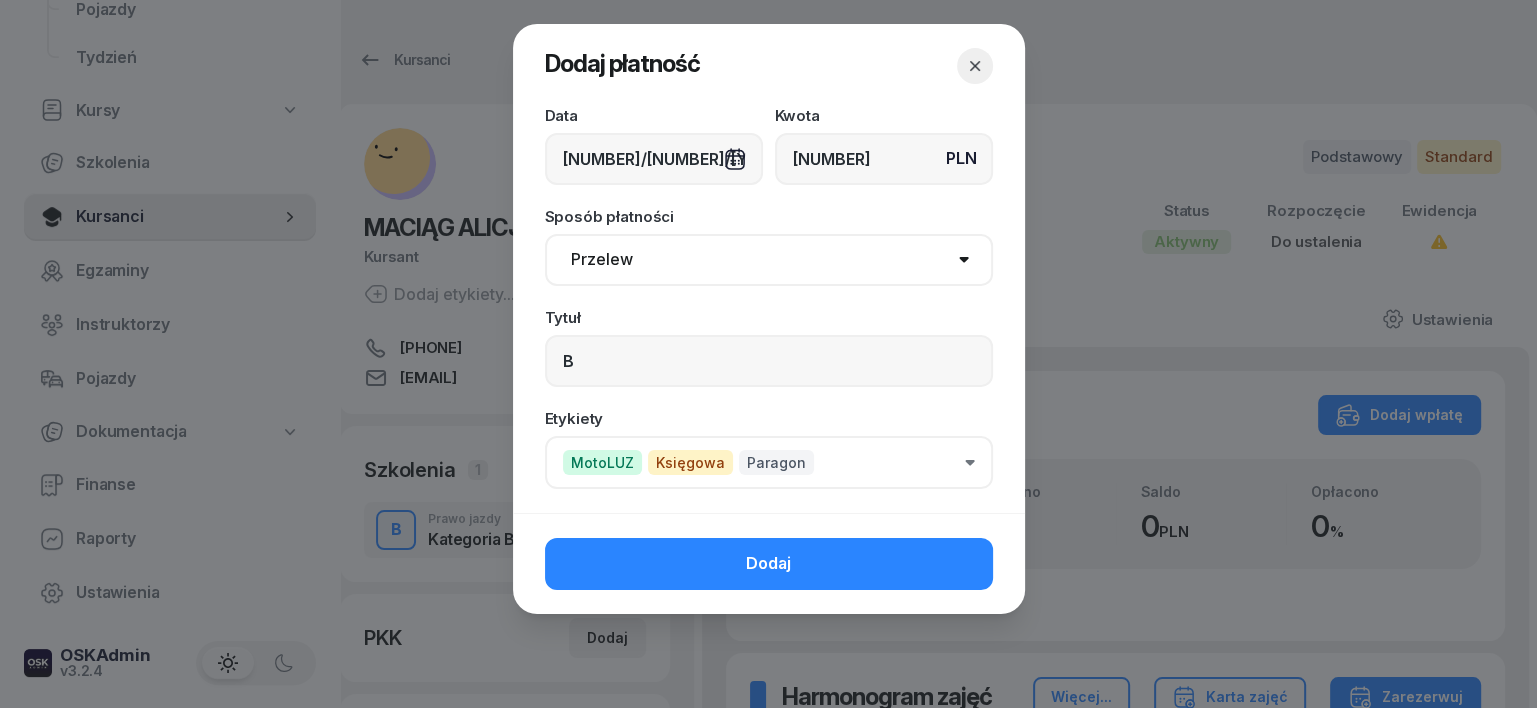click on "Dodaj" 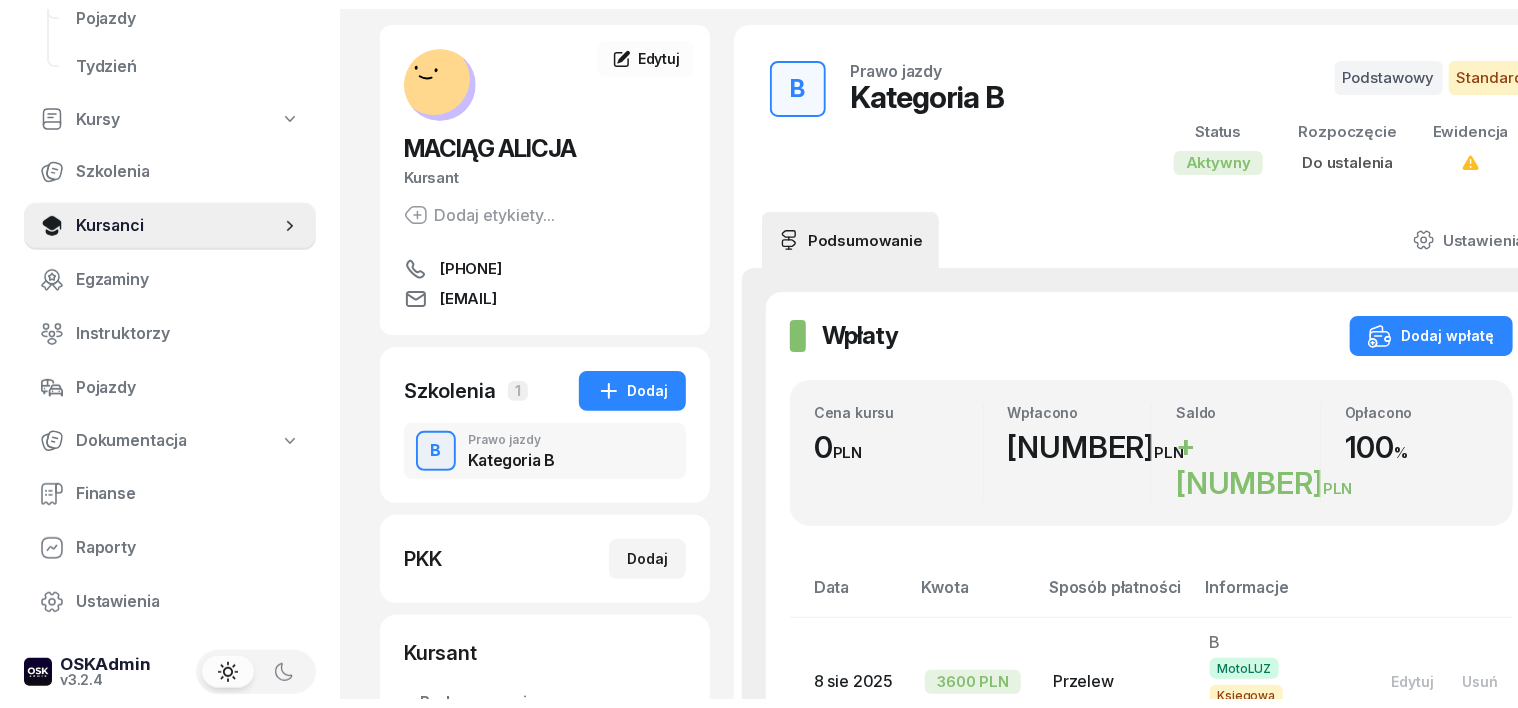 scroll, scrollTop: 124, scrollLeft: 0, axis: vertical 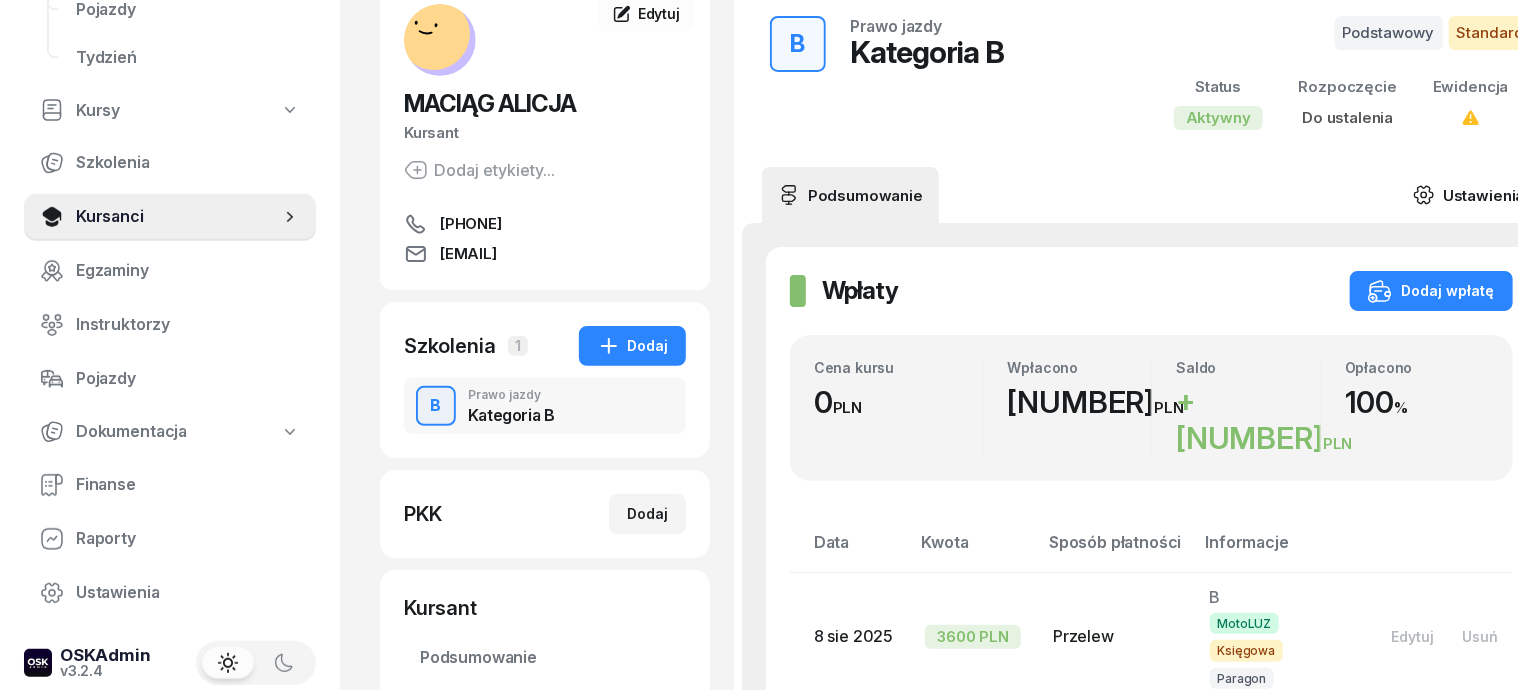 click 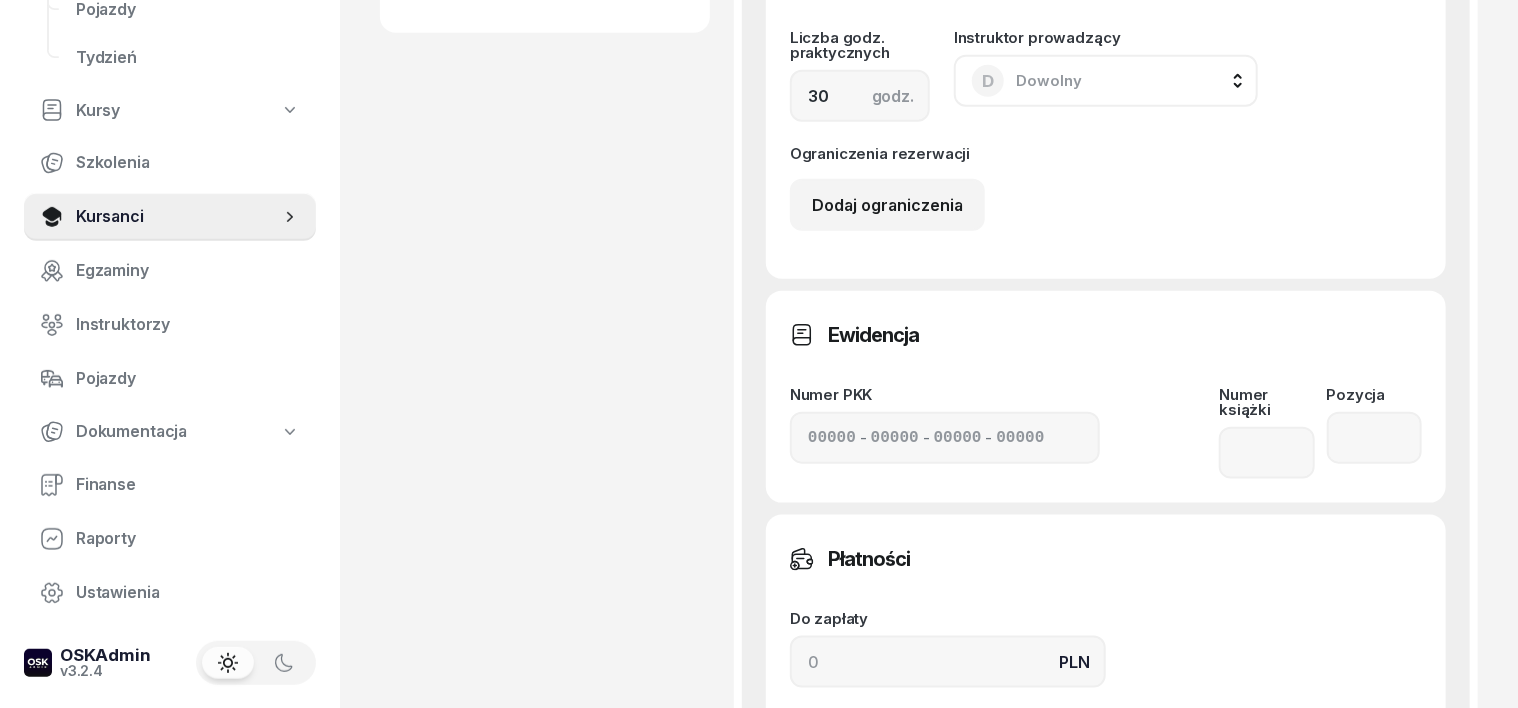 scroll, scrollTop: 1000, scrollLeft: 0, axis: vertical 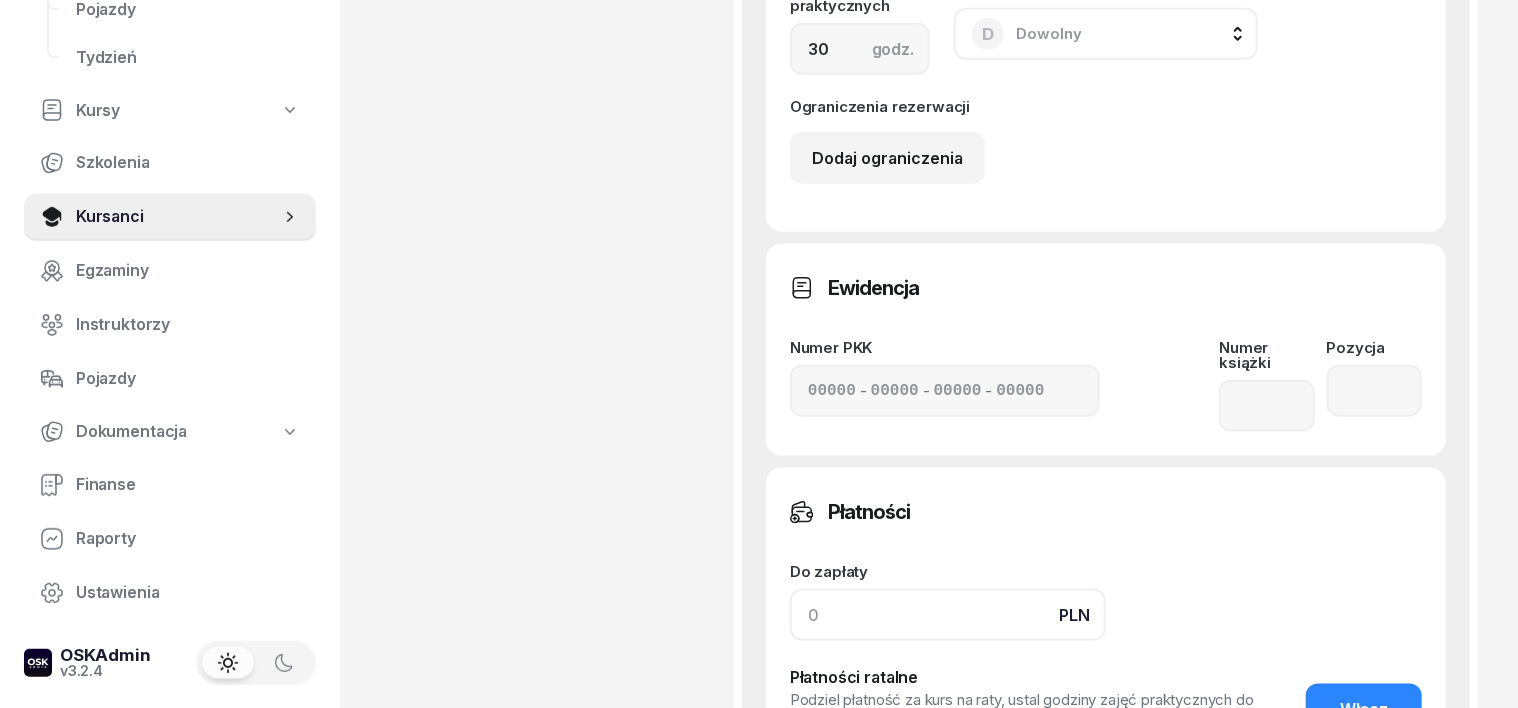 click 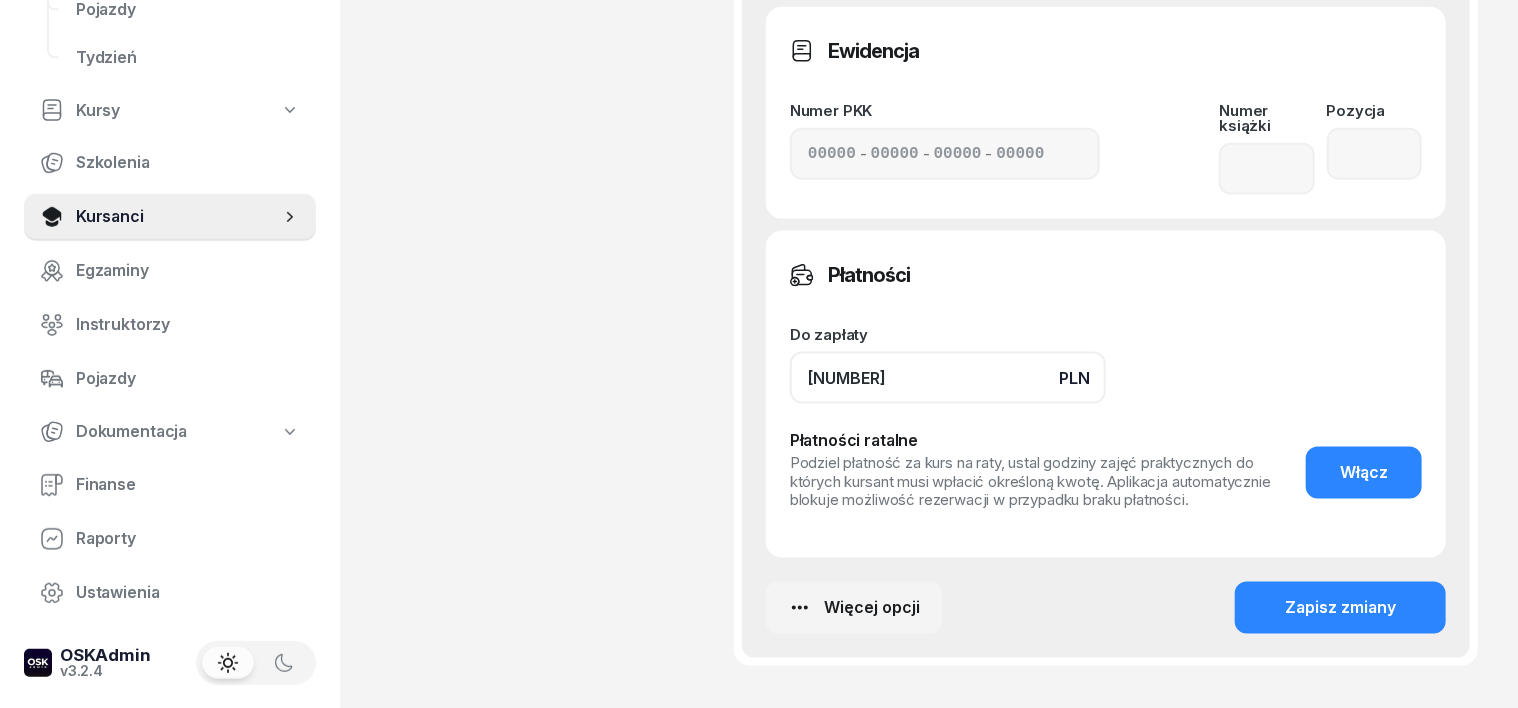 scroll, scrollTop: 1250, scrollLeft: 0, axis: vertical 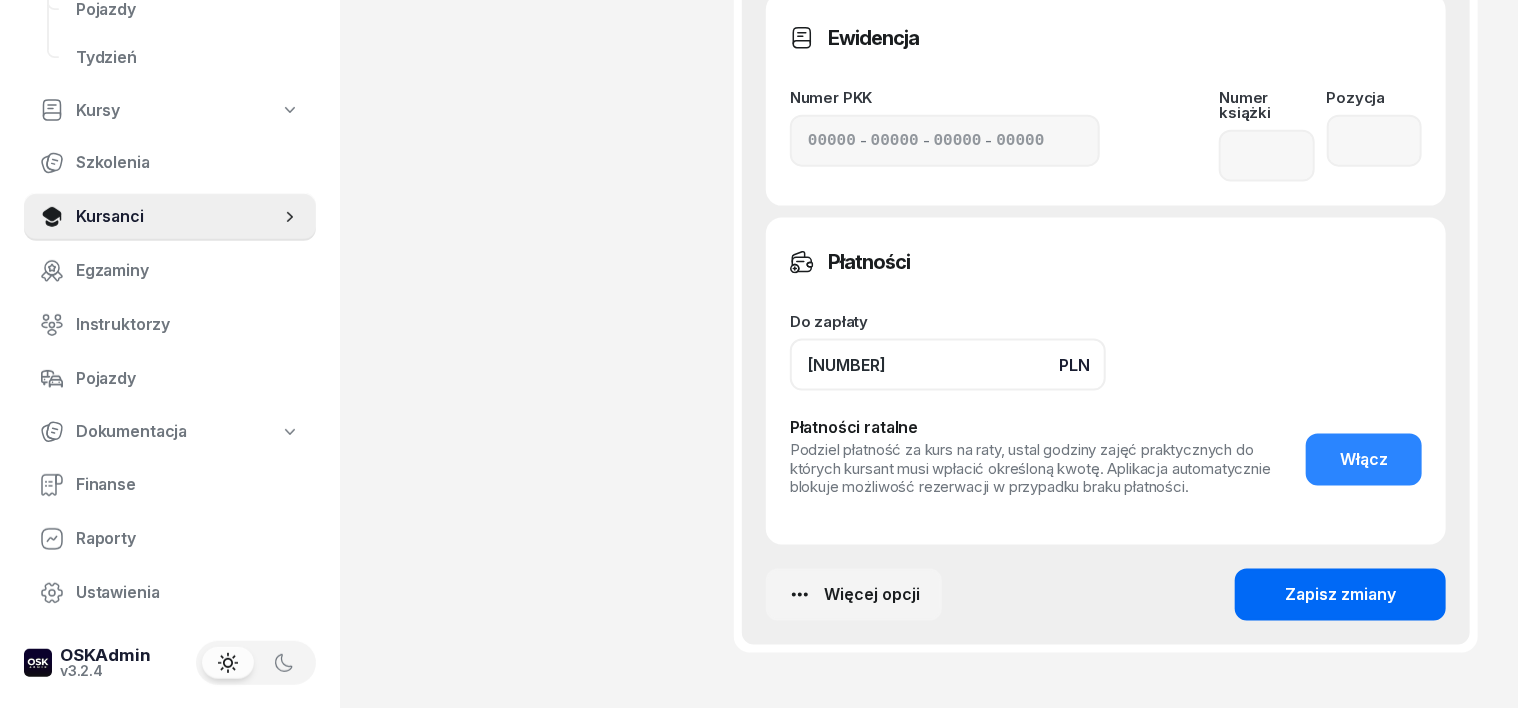 type on "[NUMBER]" 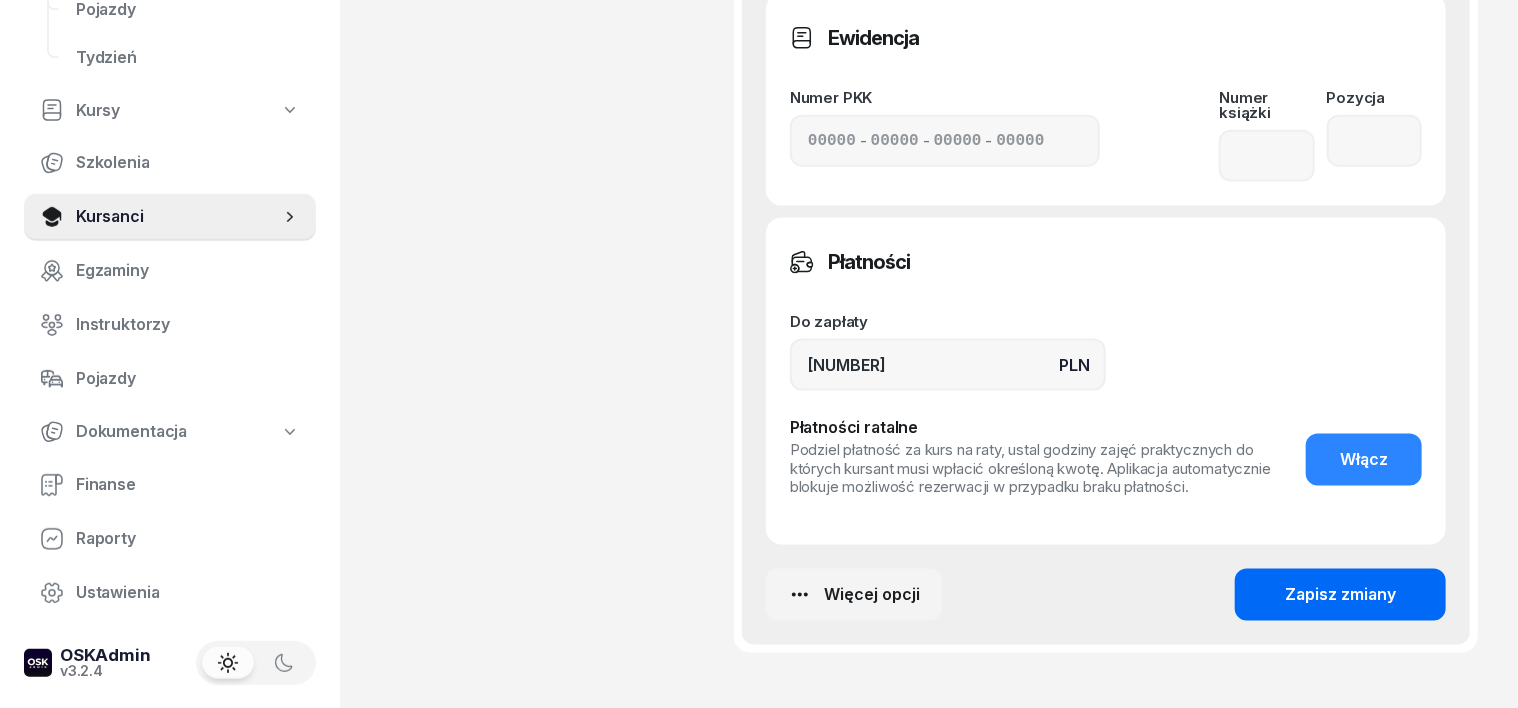 click on "Zapisz zmiany" at bounding box center (1340, 595) 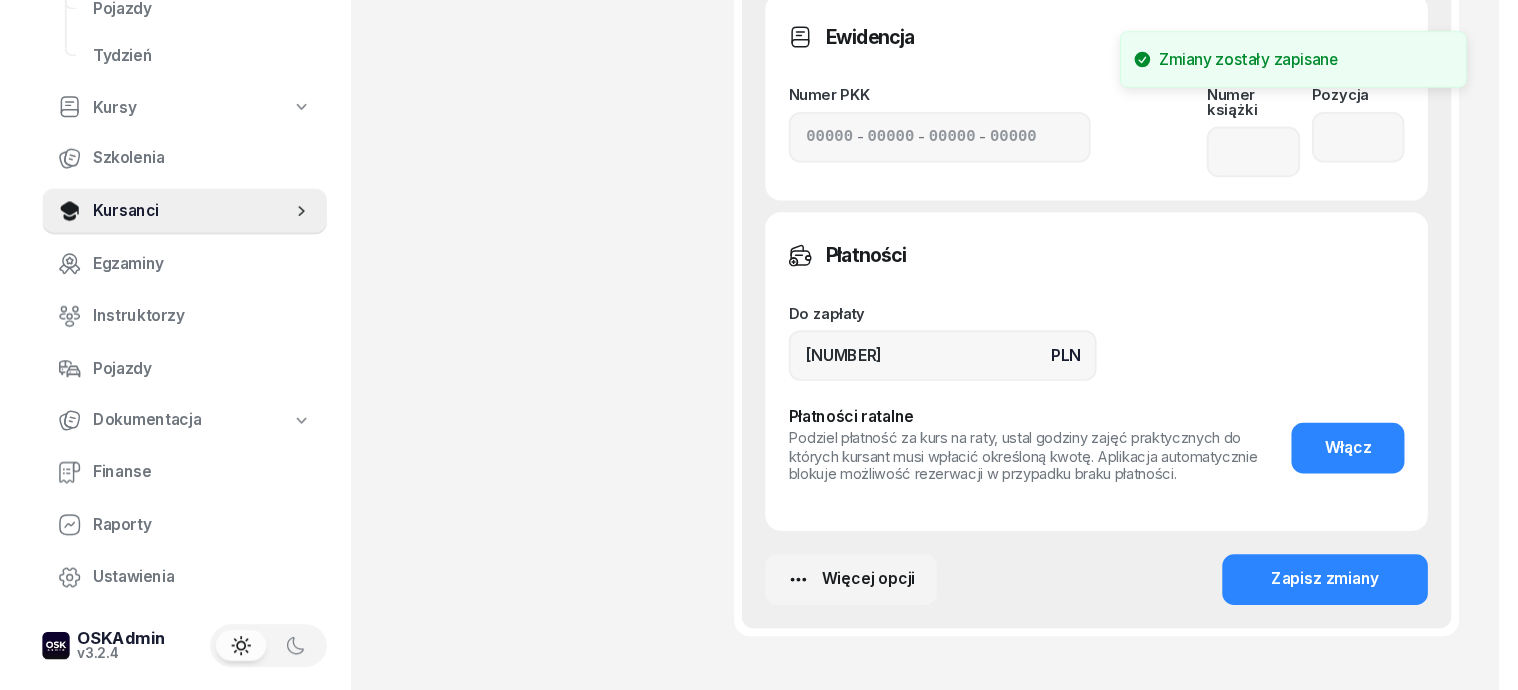 scroll, scrollTop: 585, scrollLeft: 0, axis: vertical 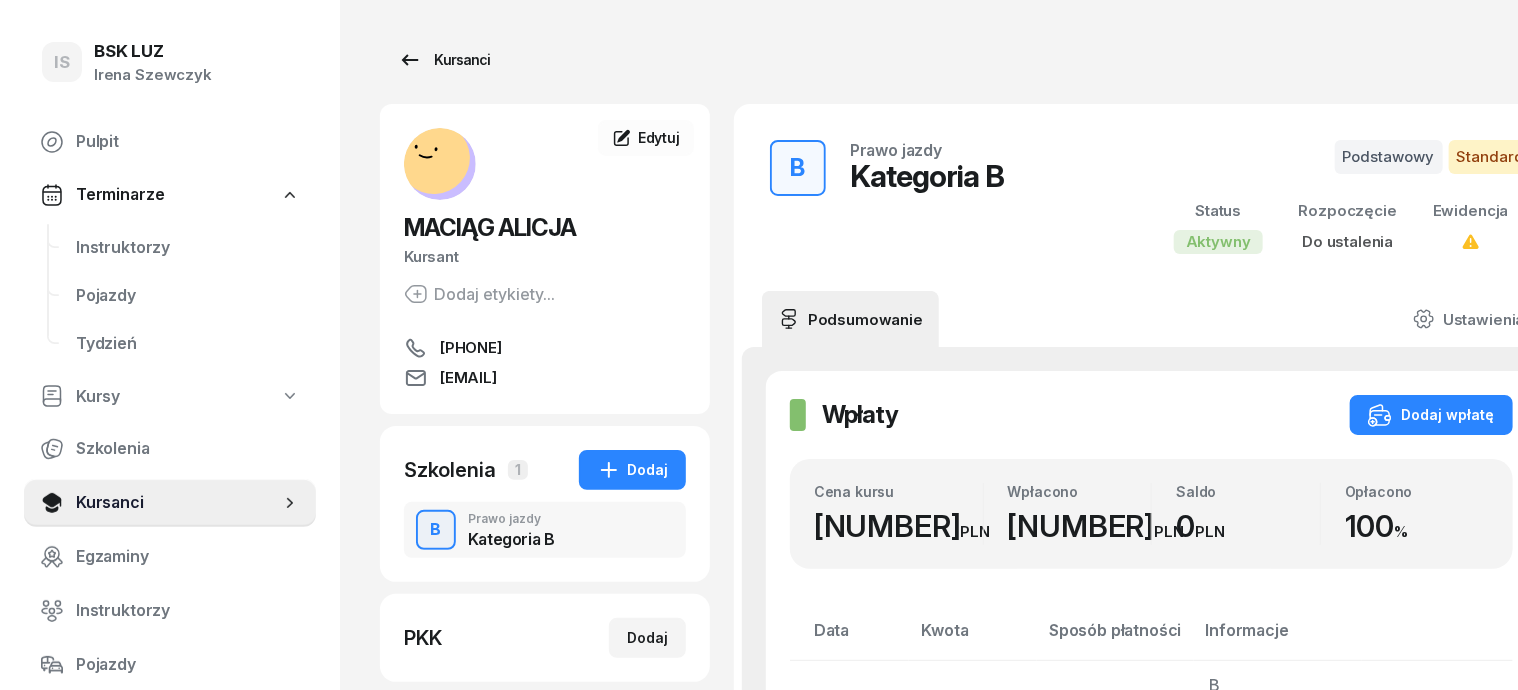 click on "Kursanci" at bounding box center [444, 60] 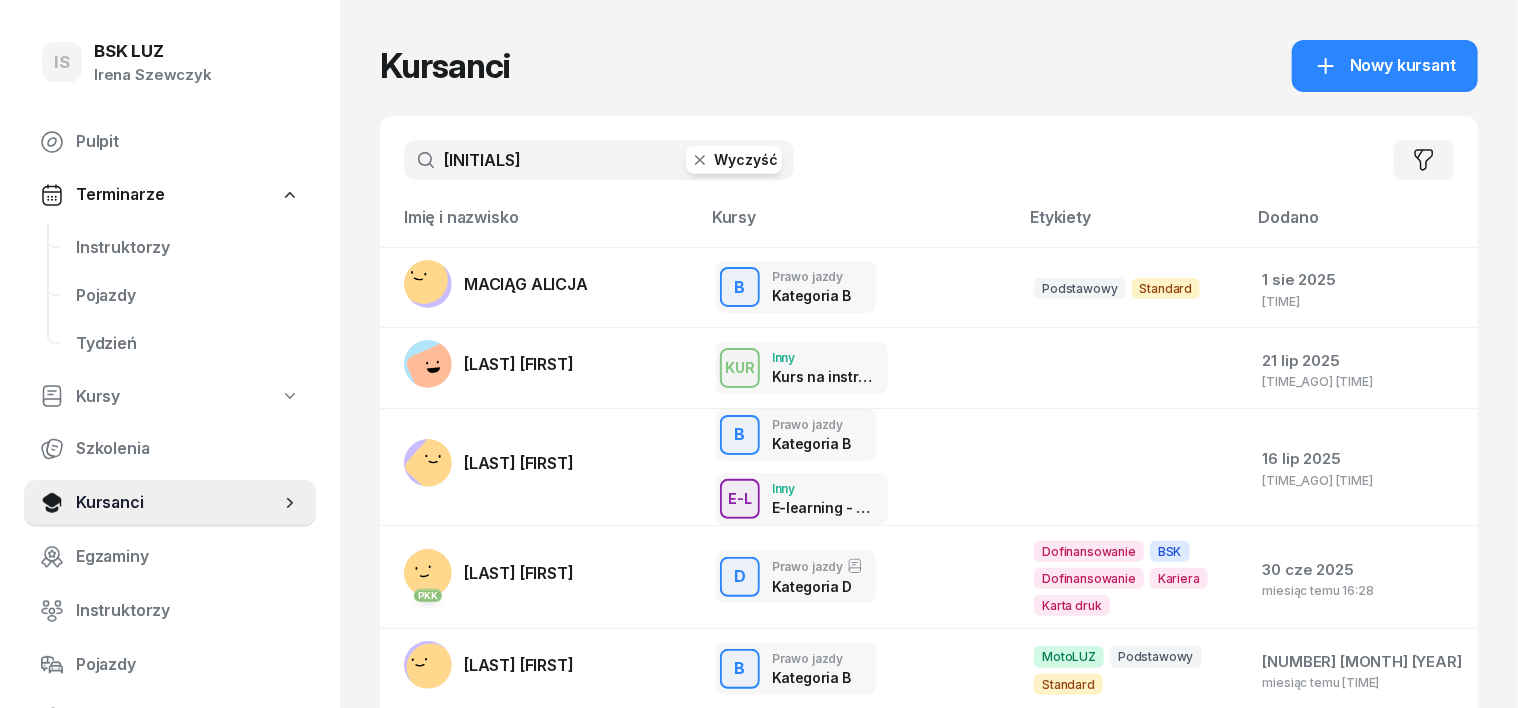 drag, startPoint x: 662, startPoint y: 160, endPoint x: 651, endPoint y: 160, distance: 11 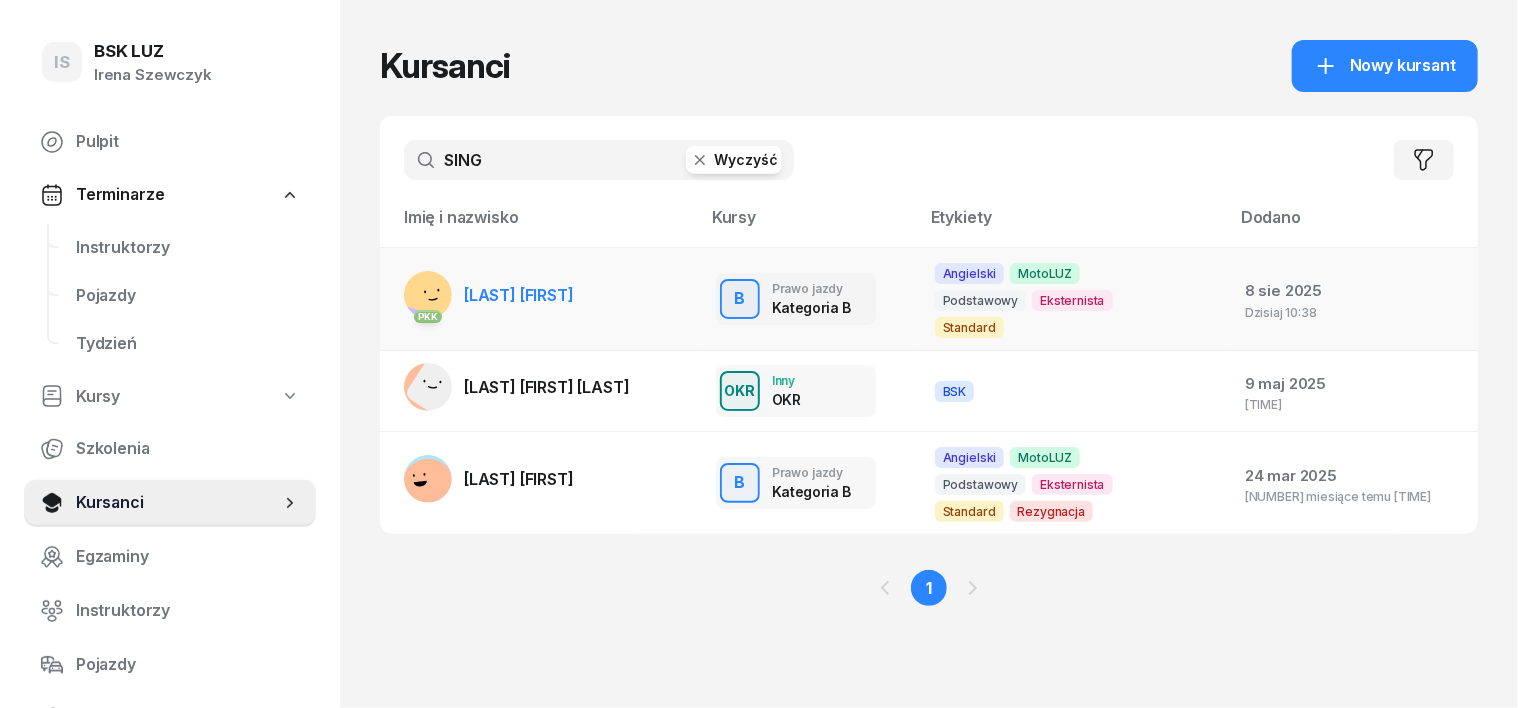 type on "SING" 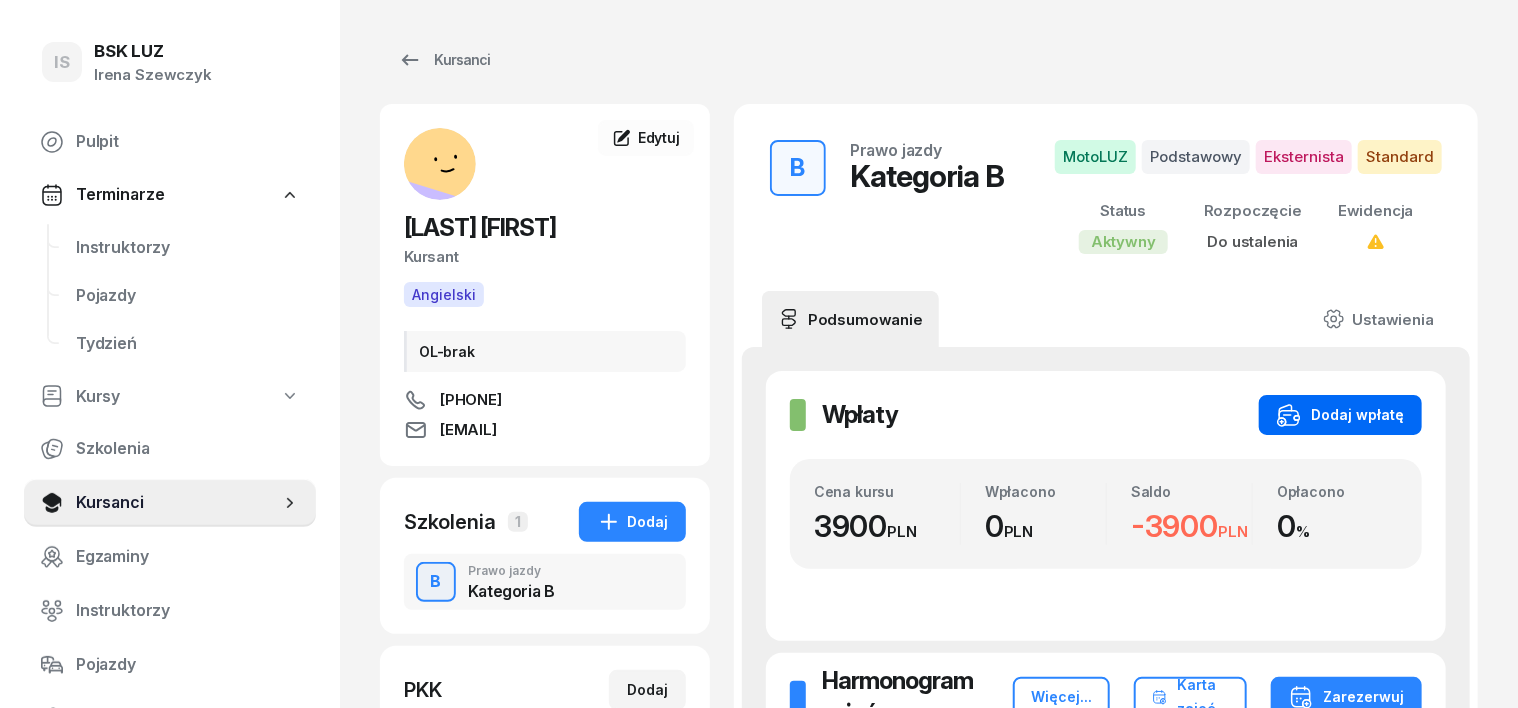 click on "Dodaj wpłatę" at bounding box center (1340, 415) 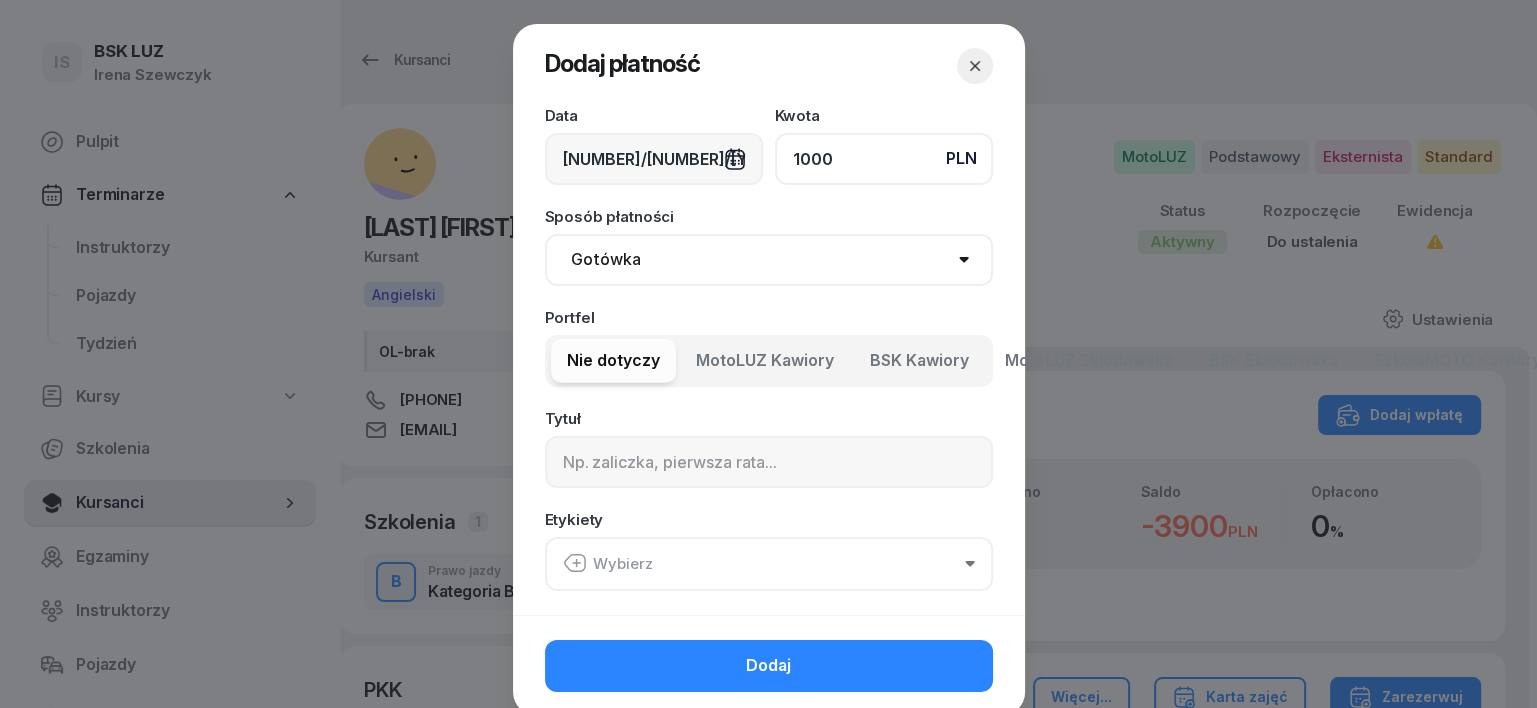 type on "1000" 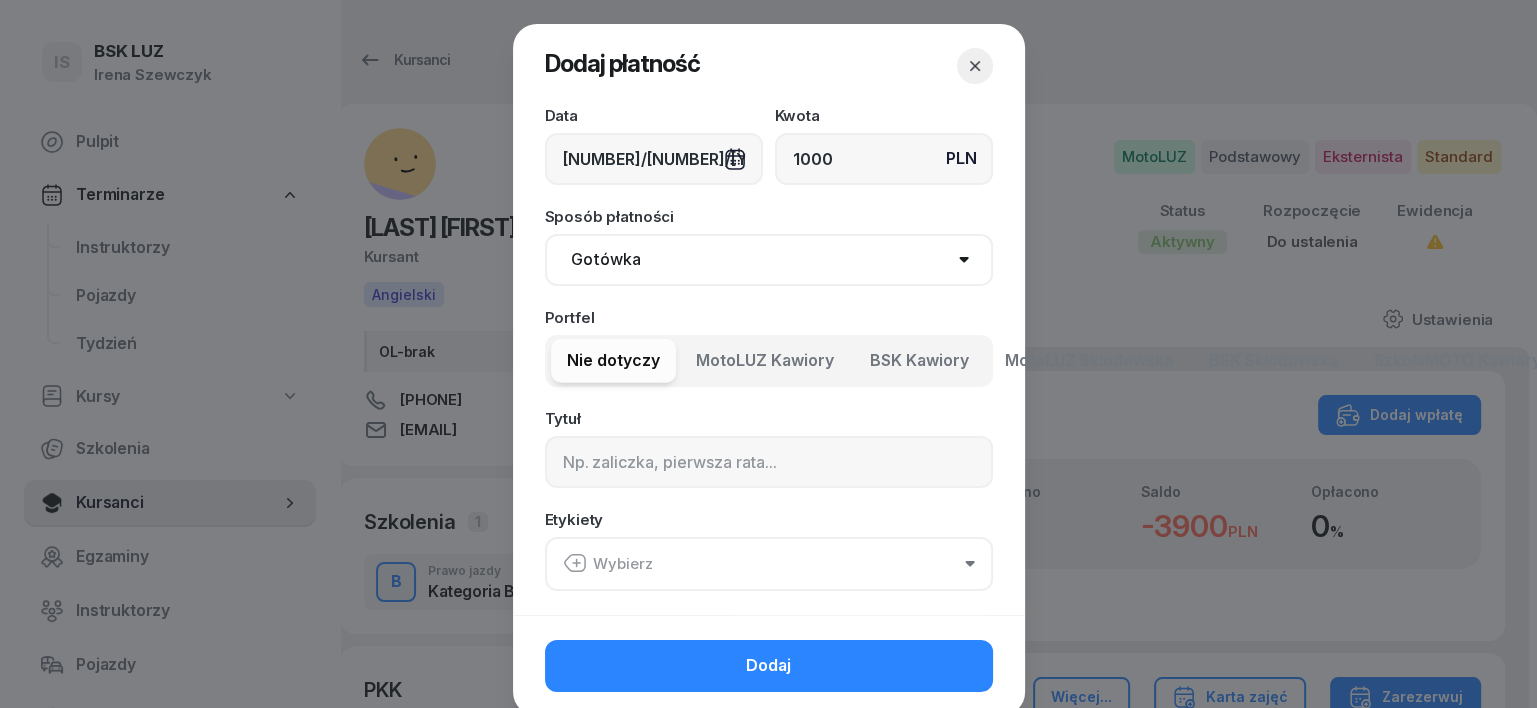 click on "Gotówka Karta Przelew Płatności online BLIK" at bounding box center (769, 260) 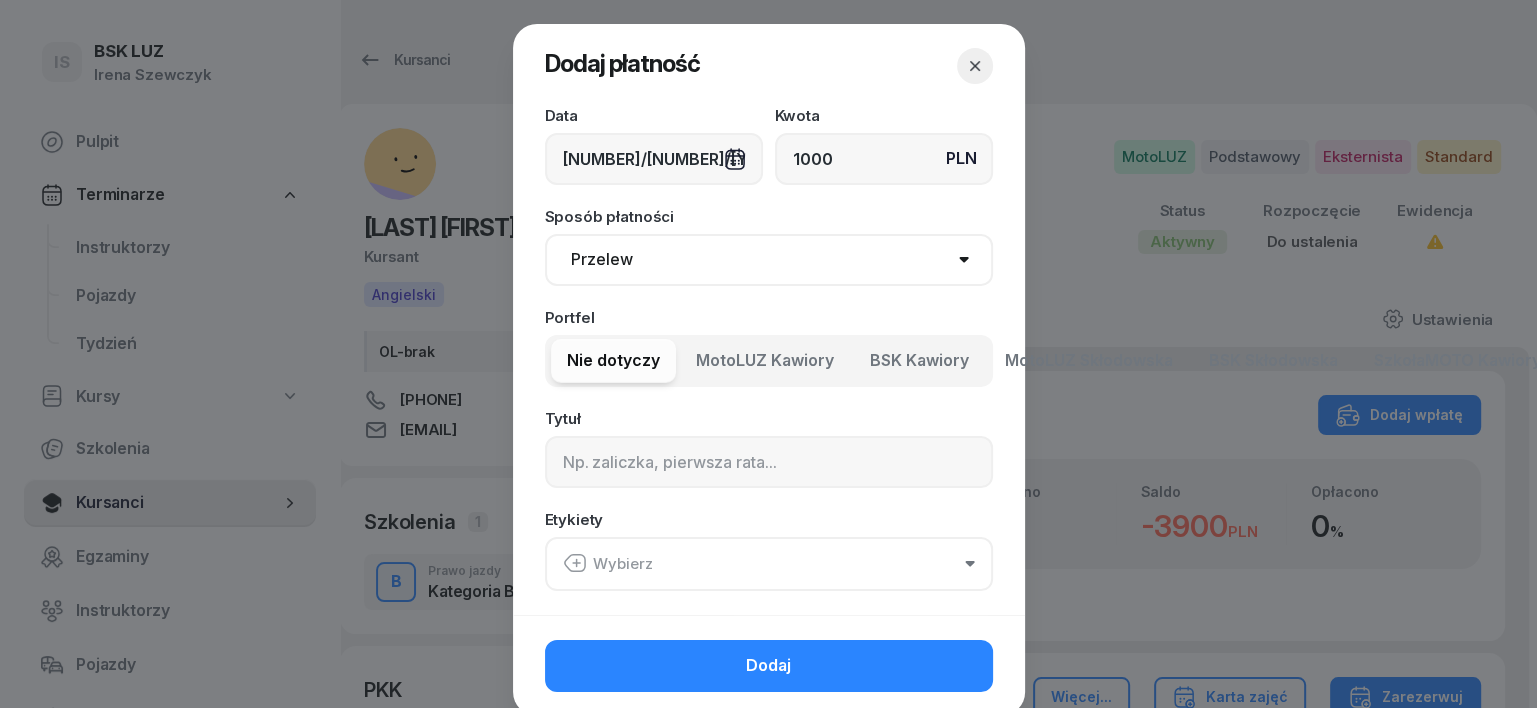 click on "Gotówka Karta Przelew Płatności online BLIK" at bounding box center [769, 260] 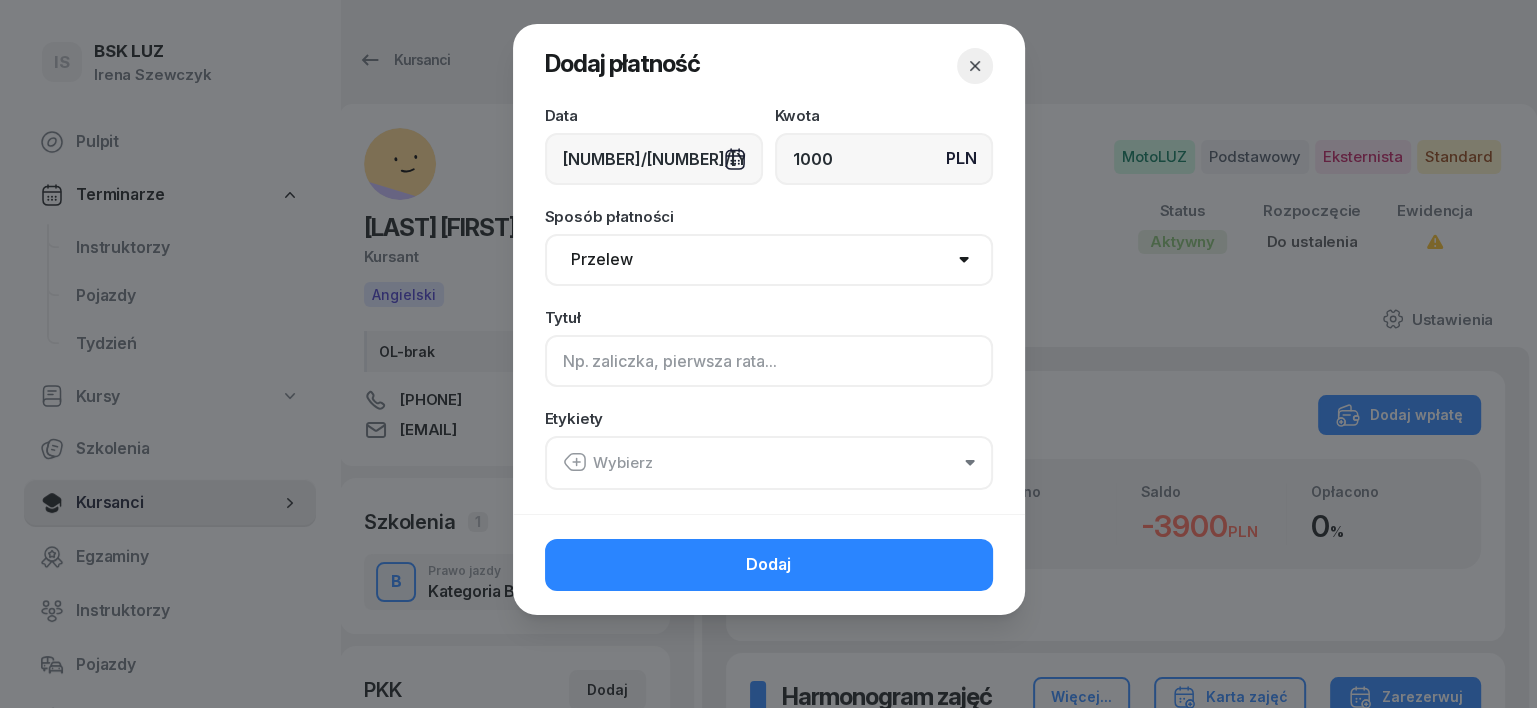 click 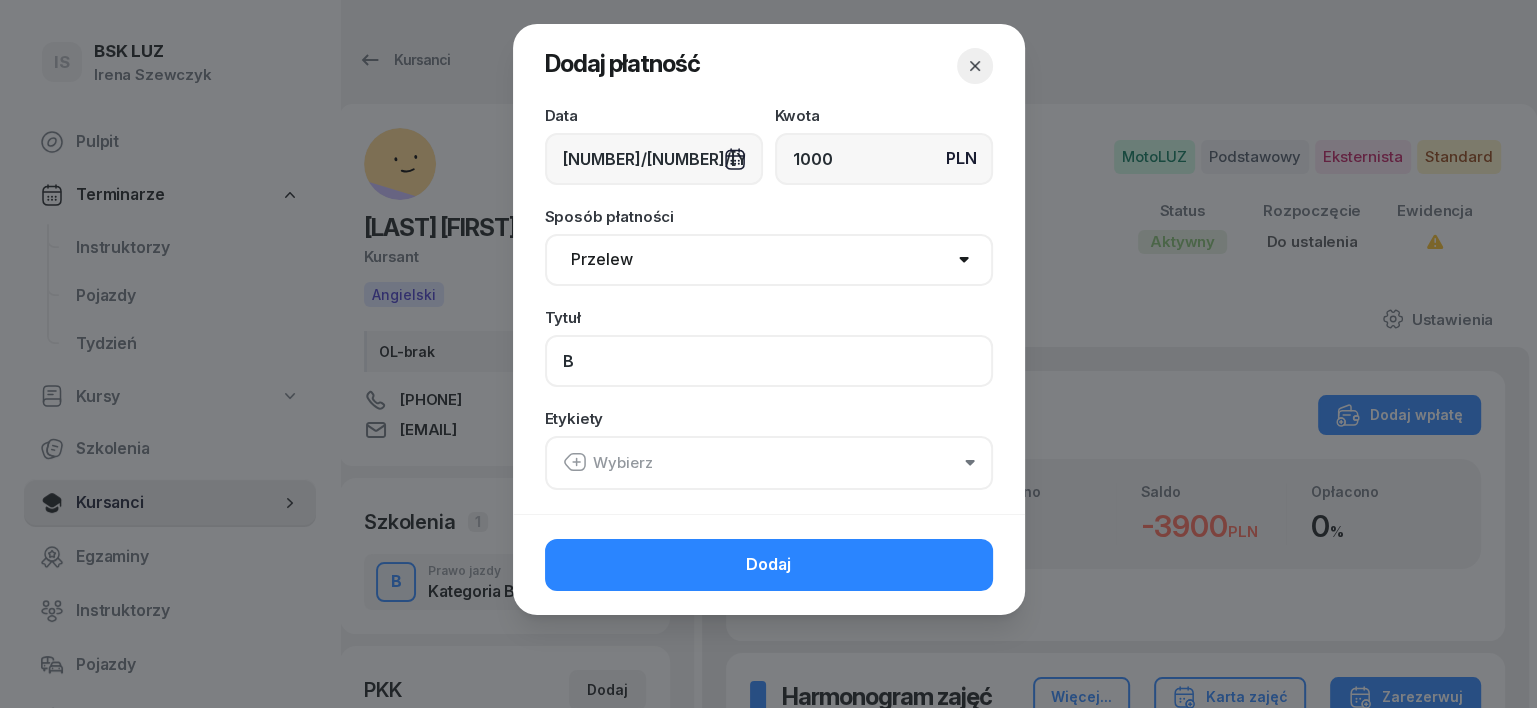 type on "B" 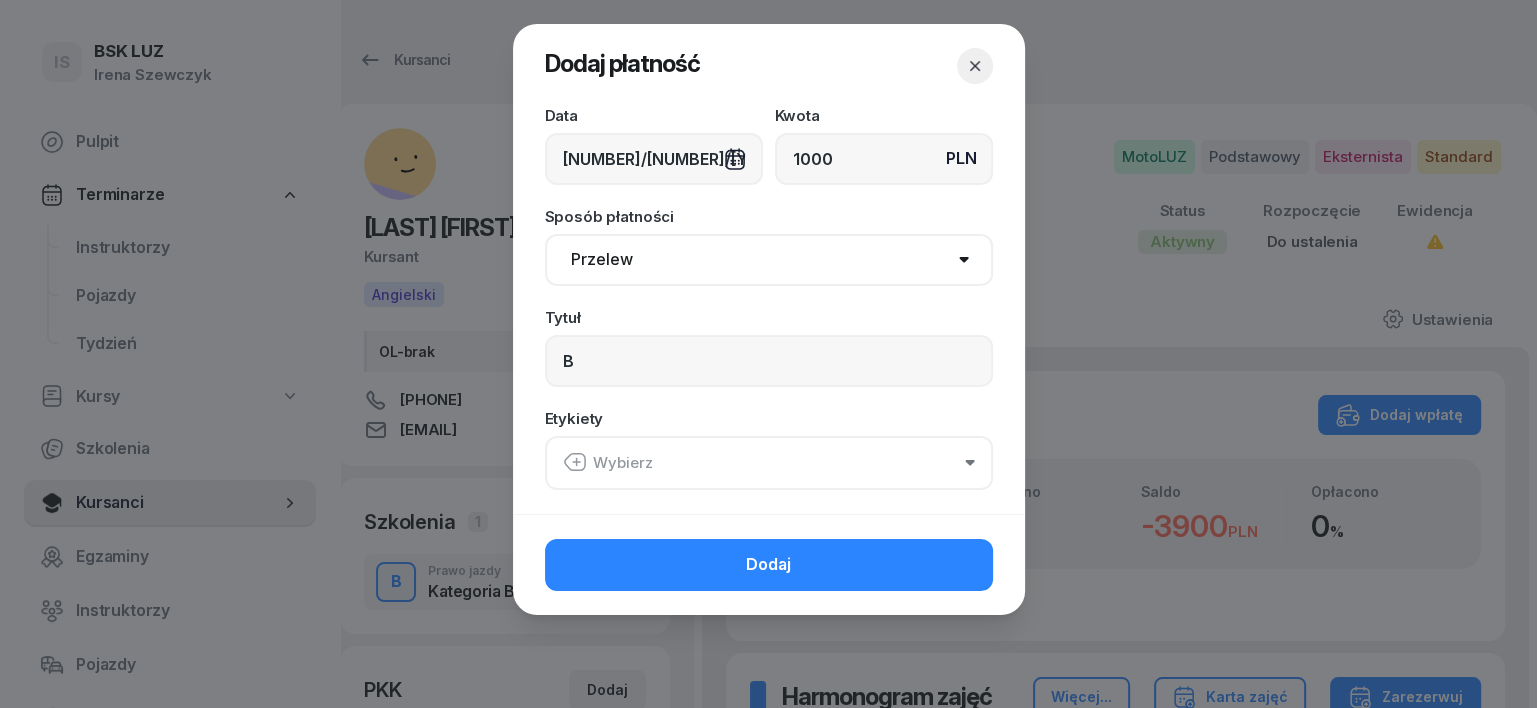 drag, startPoint x: 572, startPoint y: 452, endPoint x: 585, endPoint y: 461, distance: 15.811388 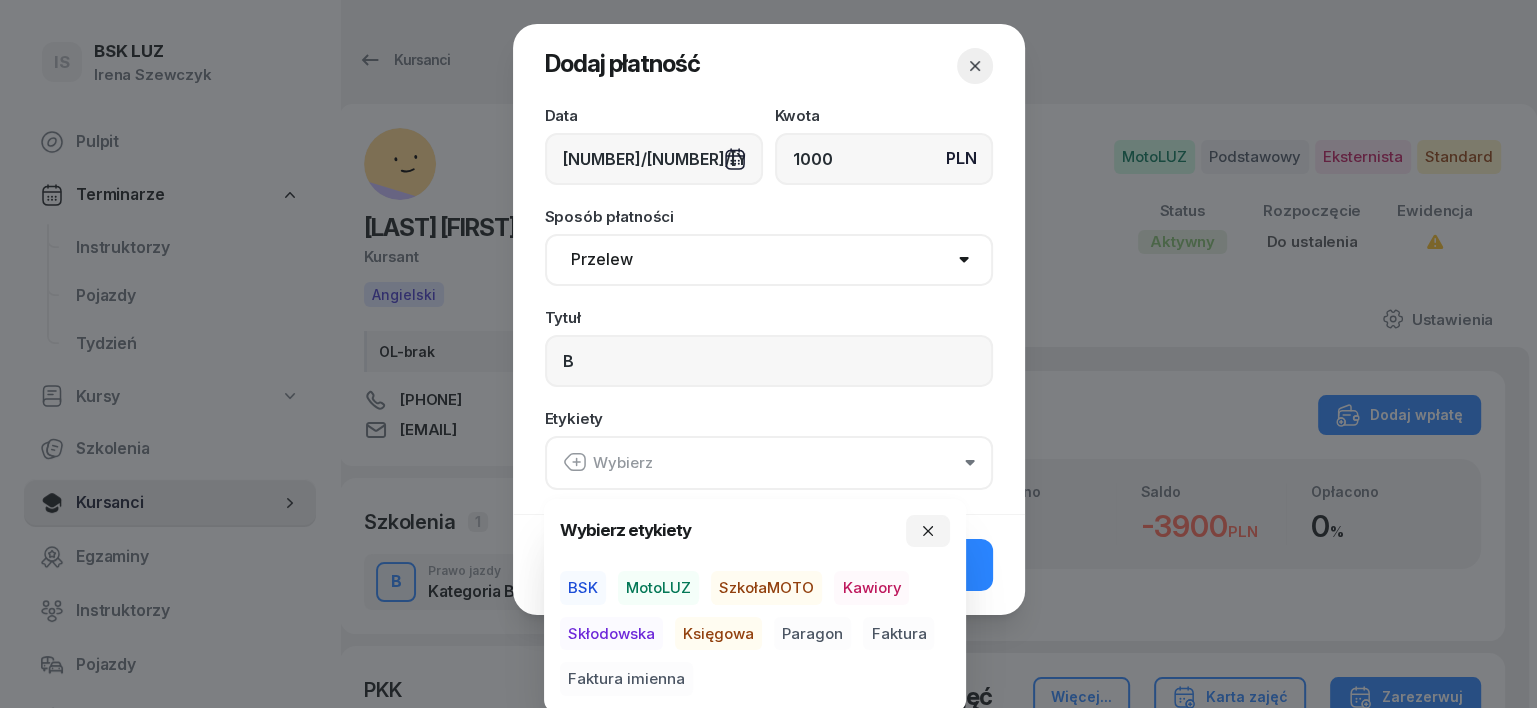 drag, startPoint x: 689, startPoint y: 588, endPoint x: 701, endPoint y: 612, distance: 26.832815 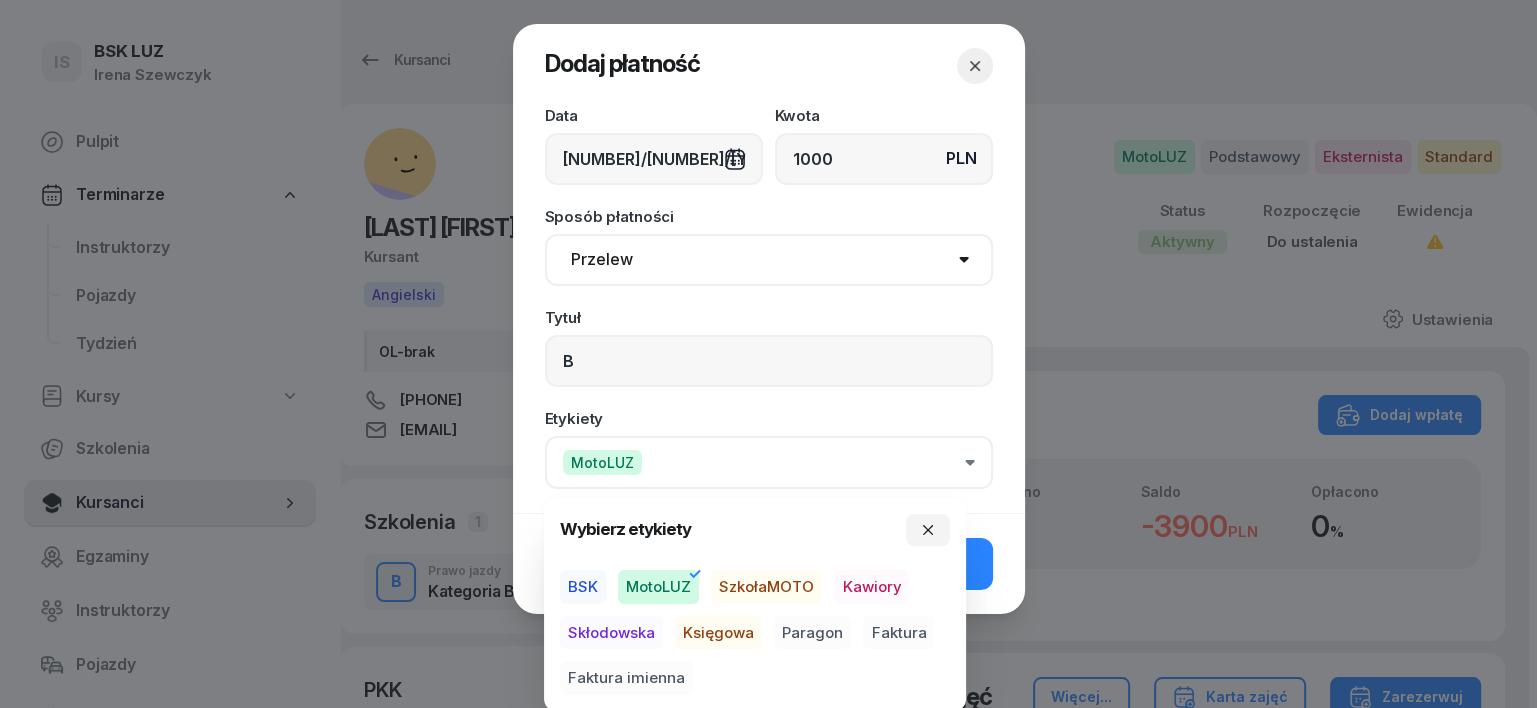 drag, startPoint x: 710, startPoint y: 626, endPoint x: 840, endPoint y: 684, distance: 142.35168 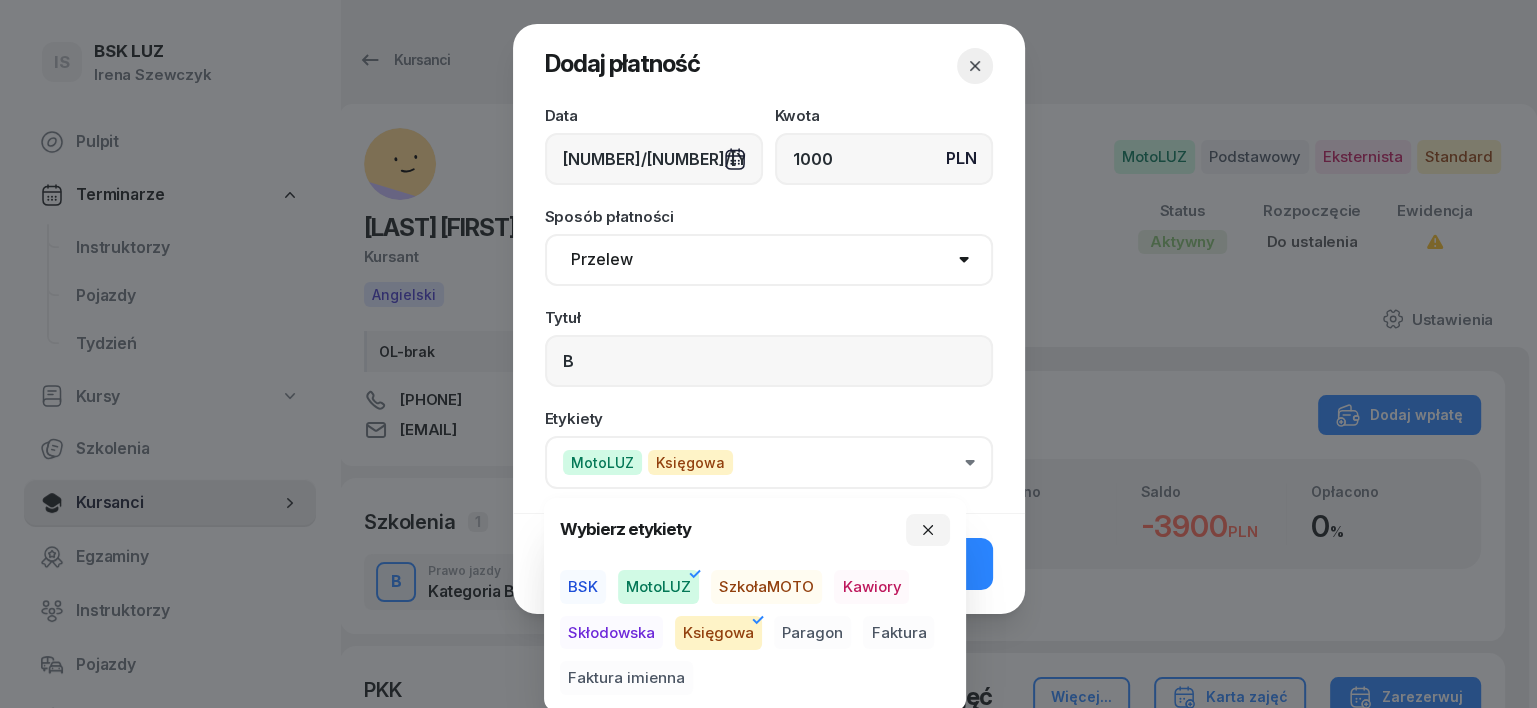 drag, startPoint x: 797, startPoint y: 638, endPoint x: 864, endPoint y: 628, distance: 67.74216 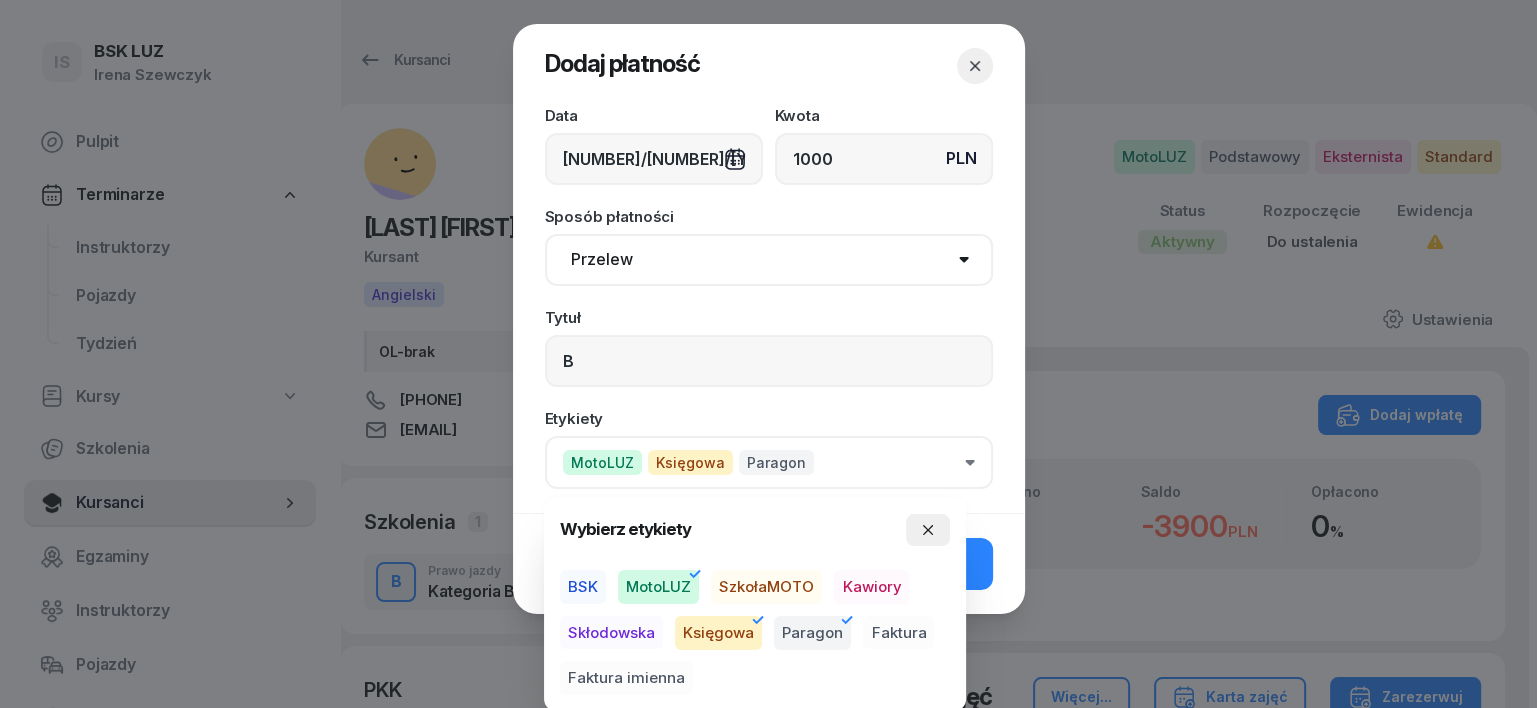 click 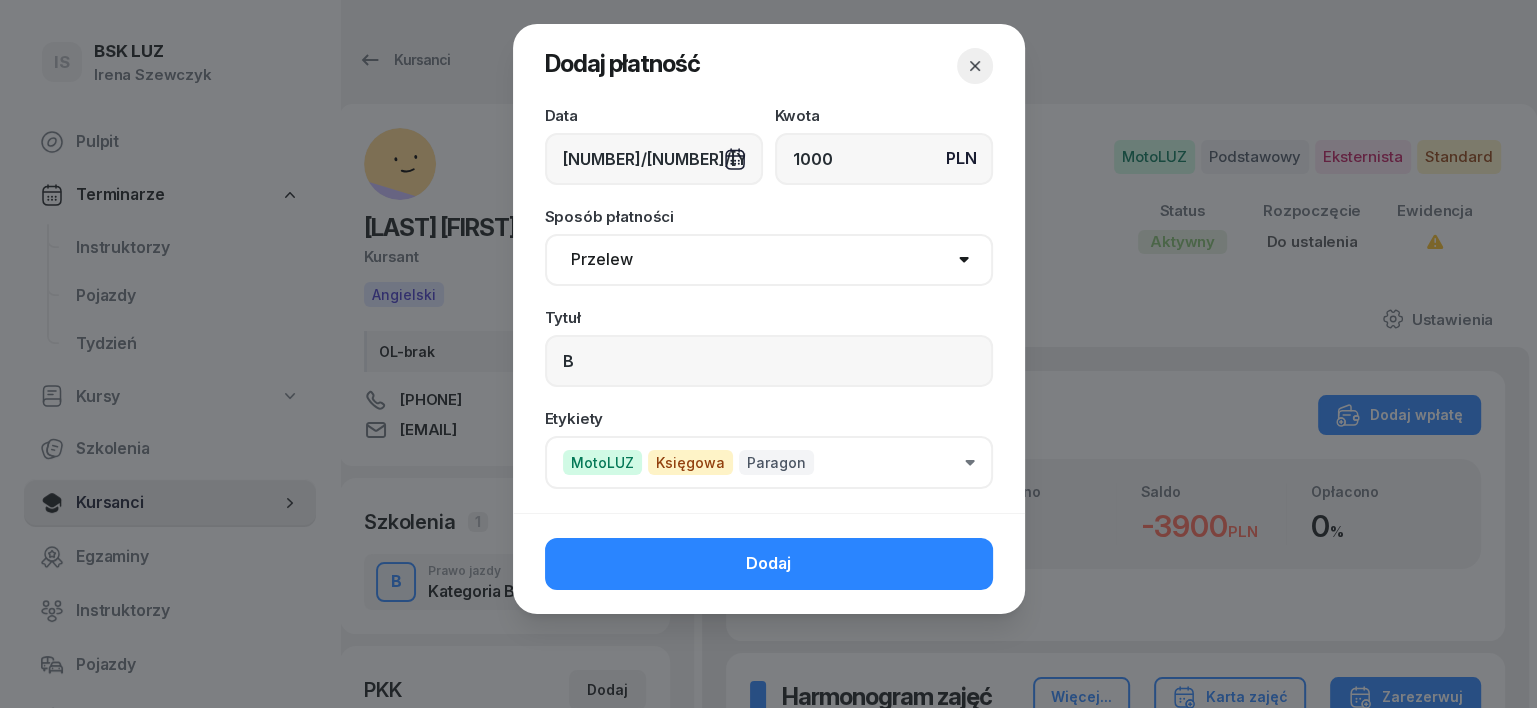 click on "Dodaj" 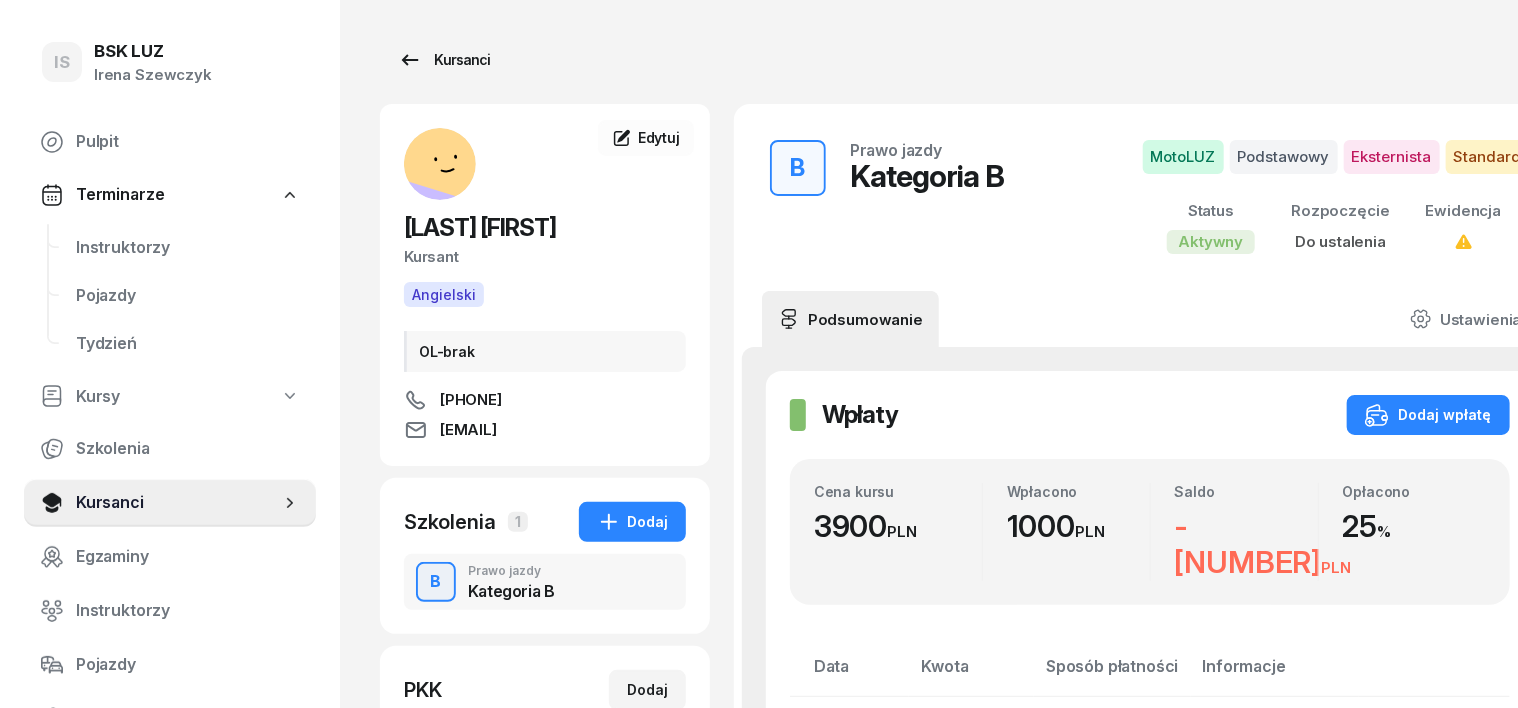 click on "Kursanci" at bounding box center [444, 60] 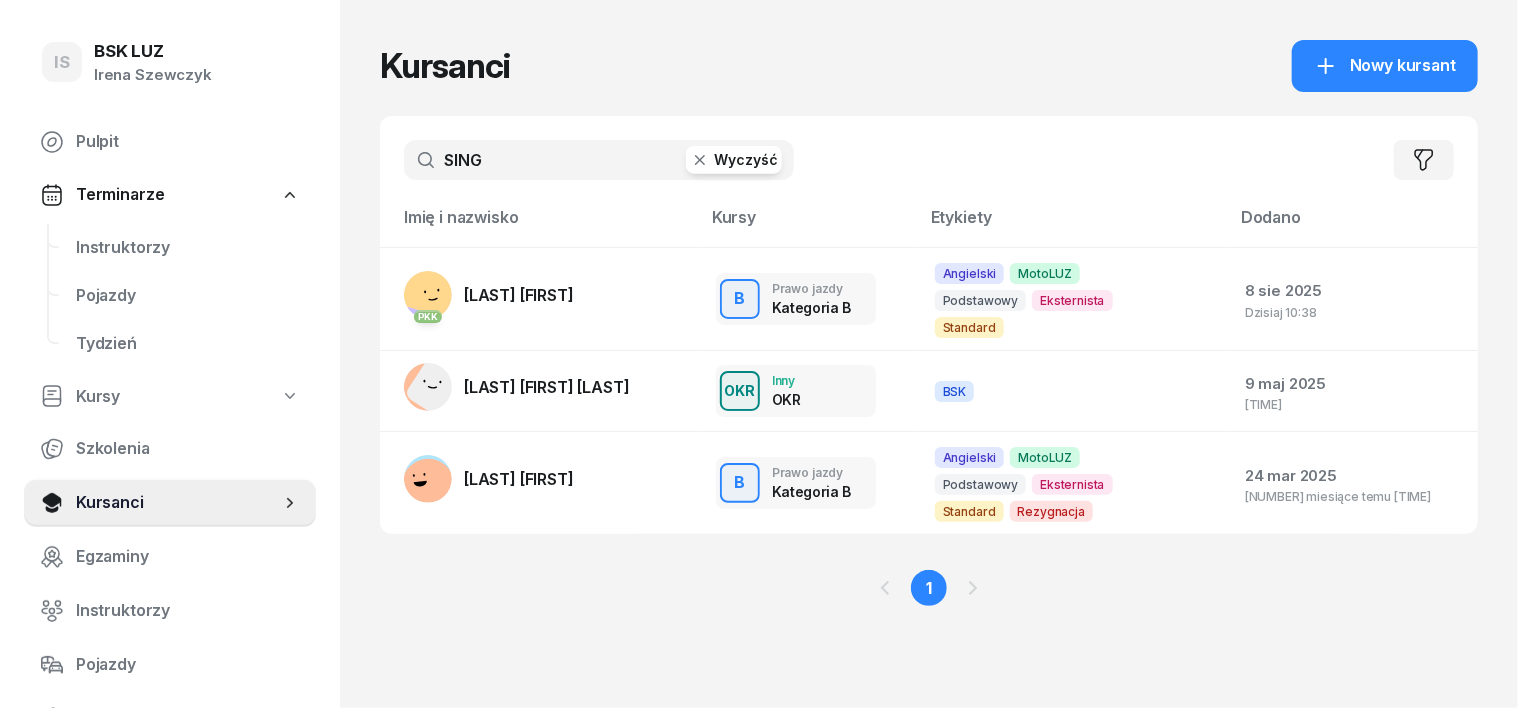 click 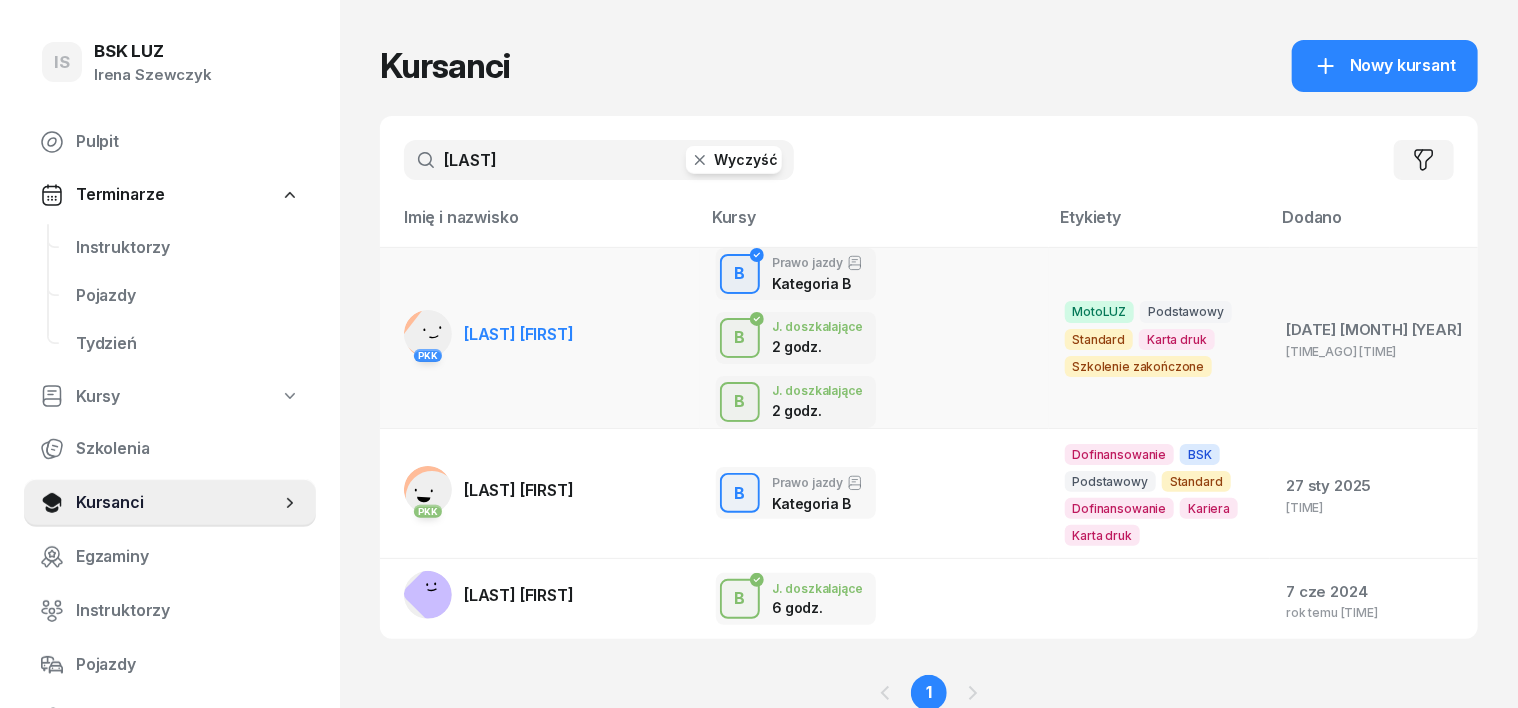 type on "[LAST]" 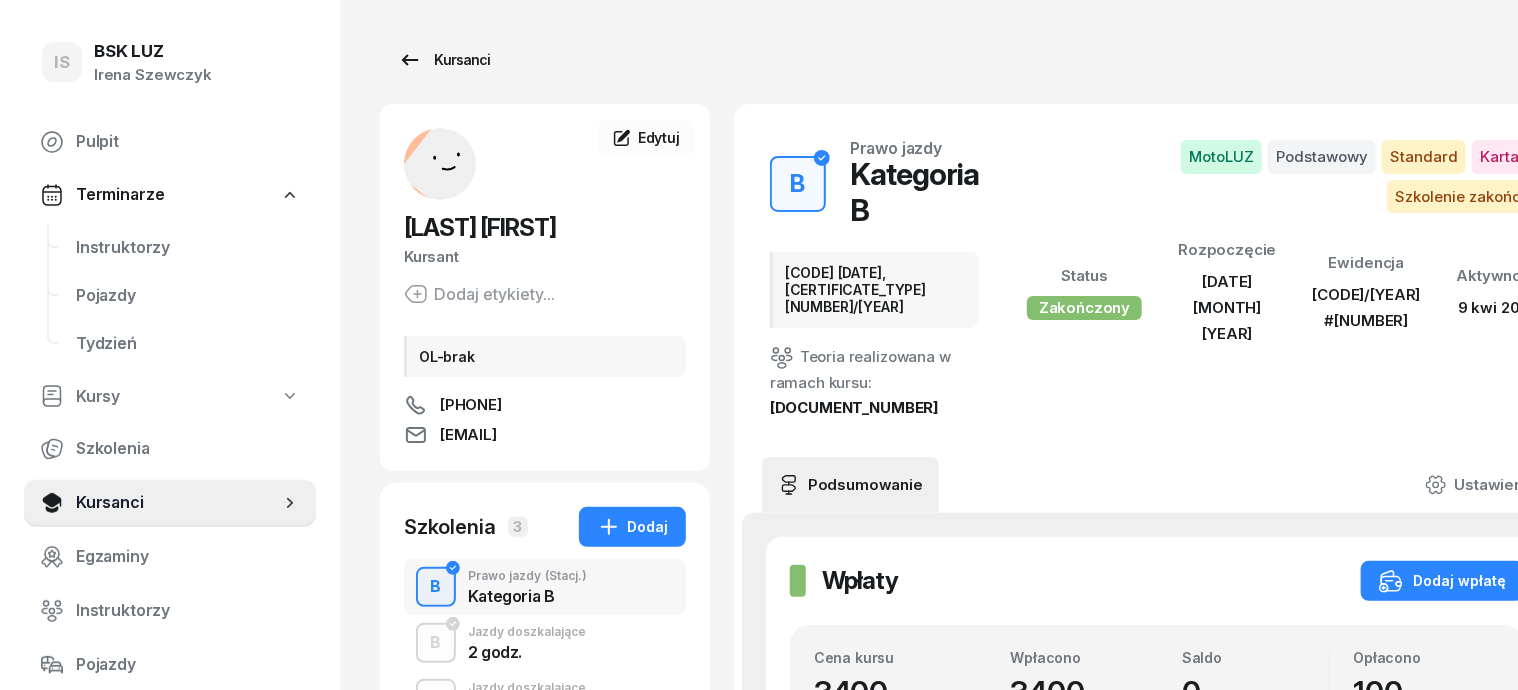 click on "Kursanci" at bounding box center [444, 60] 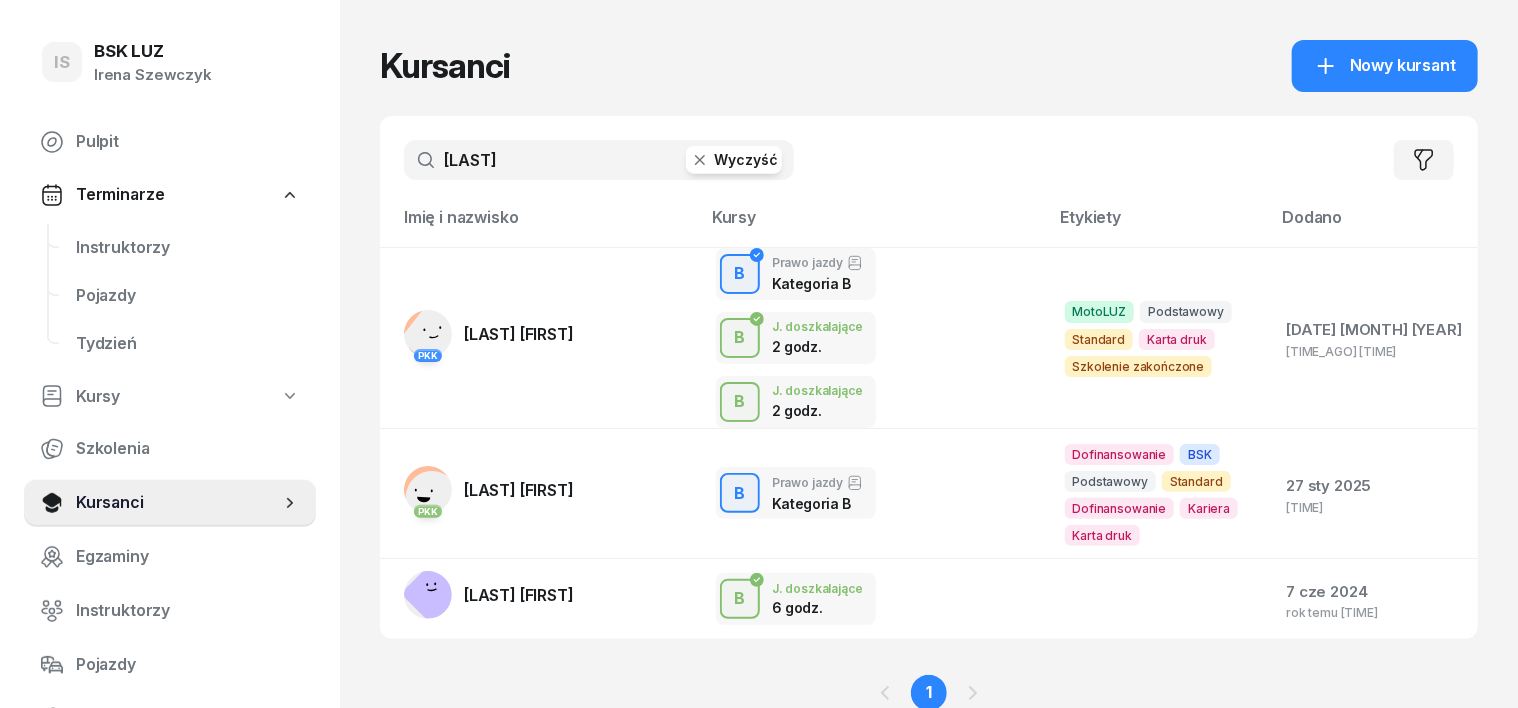 click on "[LAST] Wyczyść" at bounding box center (599, 160) 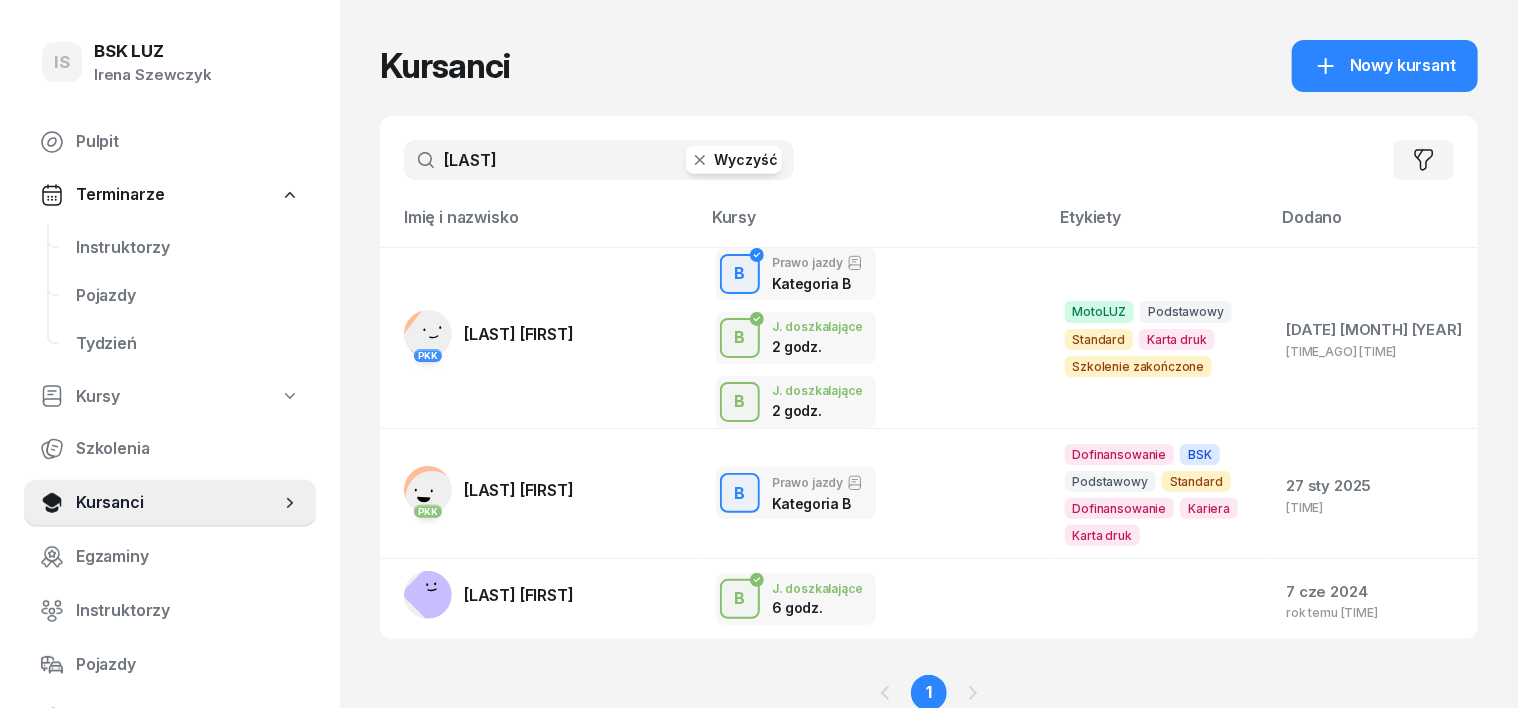 click 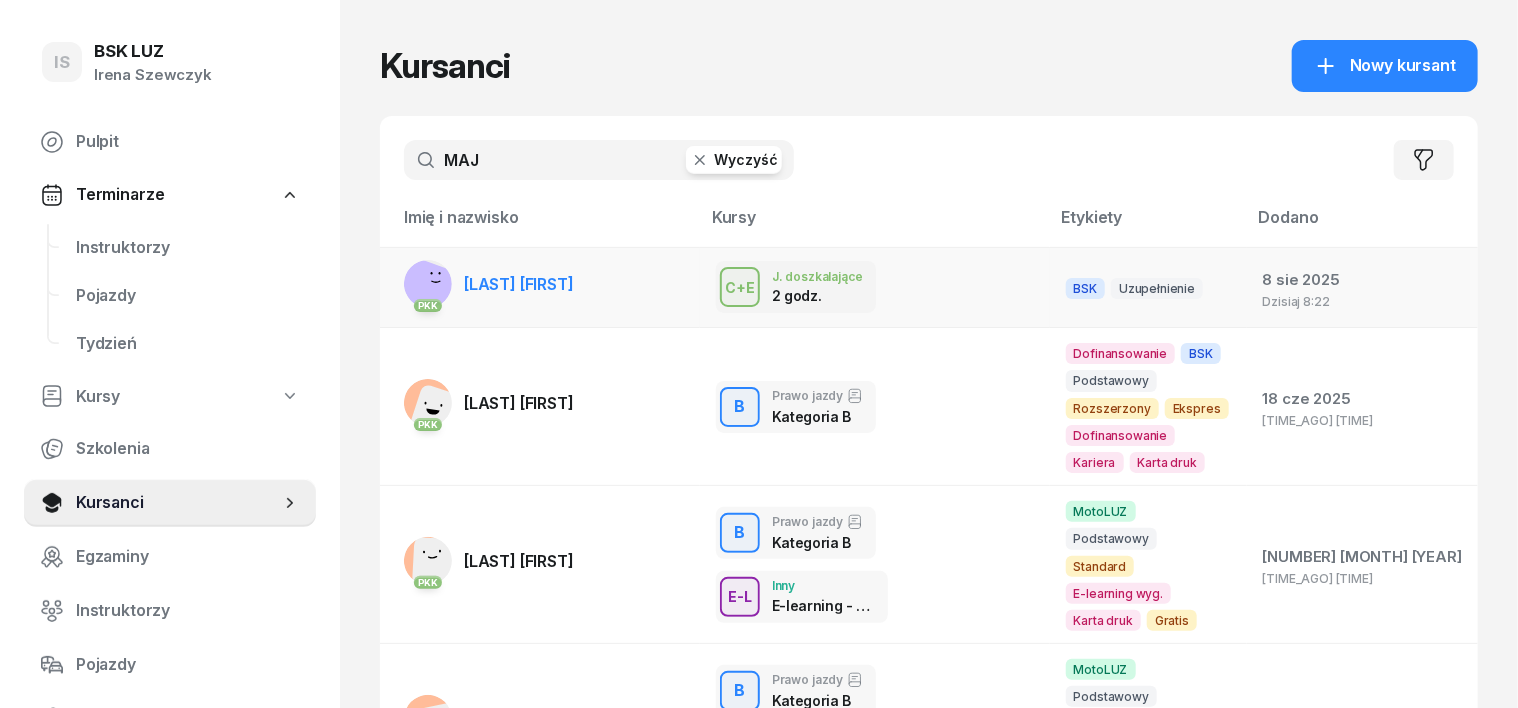 type on "MAJ" 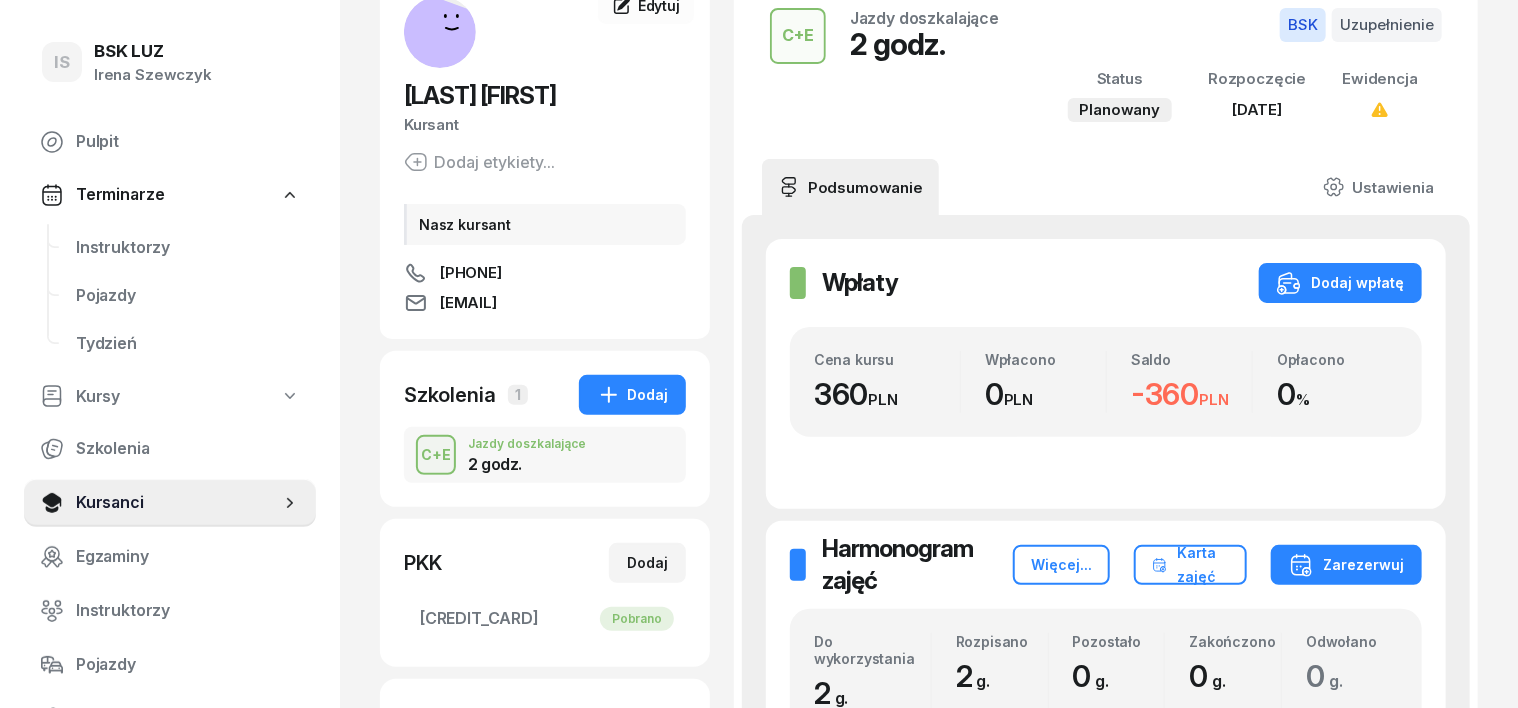 scroll, scrollTop: 124, scrollLeft: 0, axis: vertical 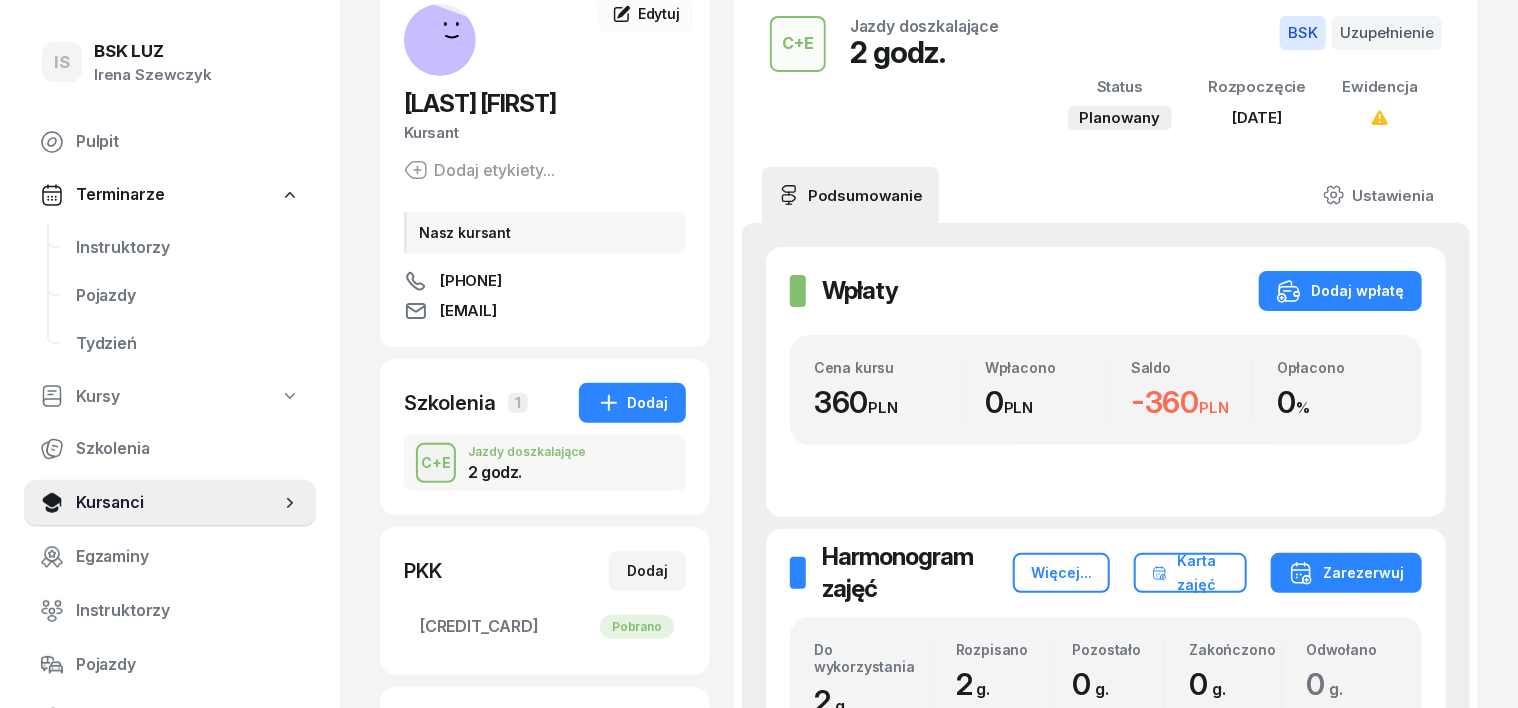 click 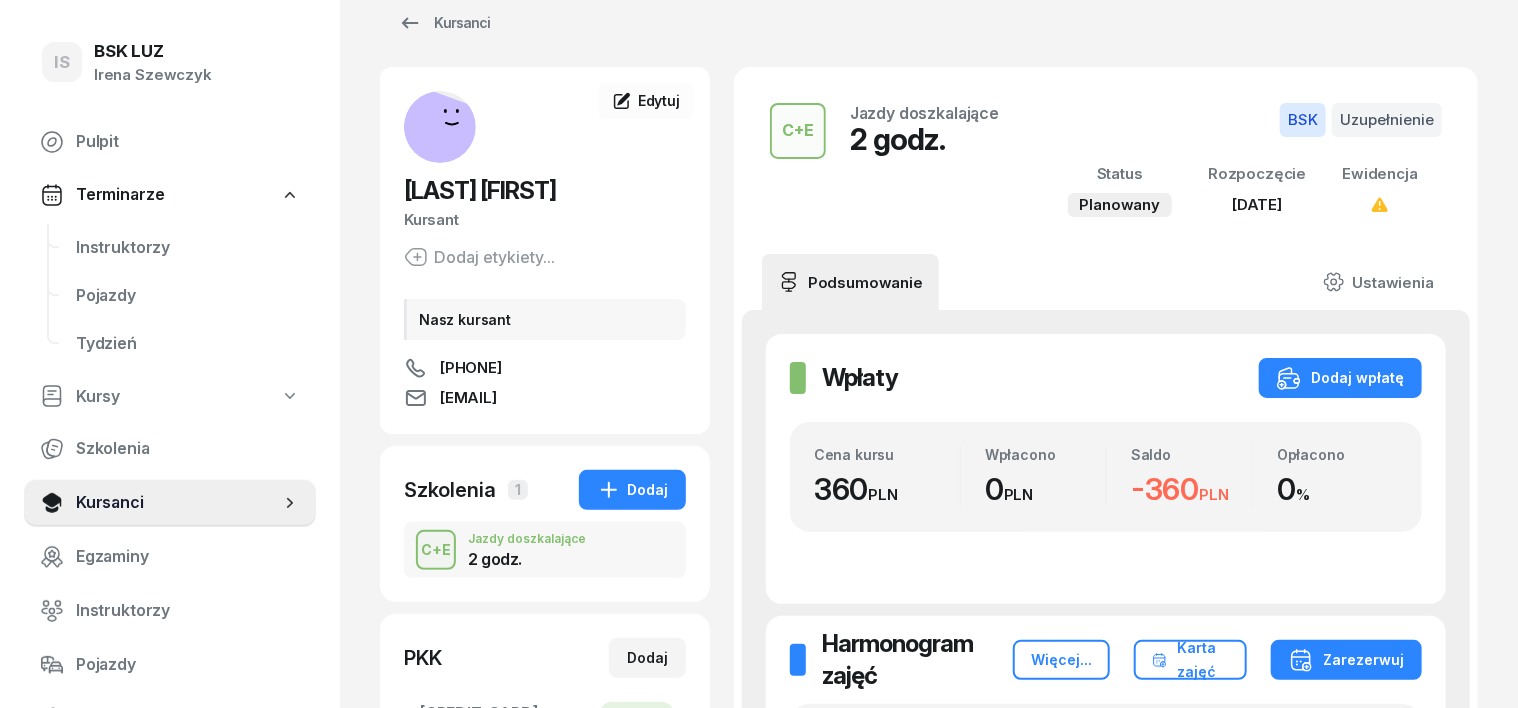 scroll, scrollTop: 0, scrollLeft: 0, axis: both 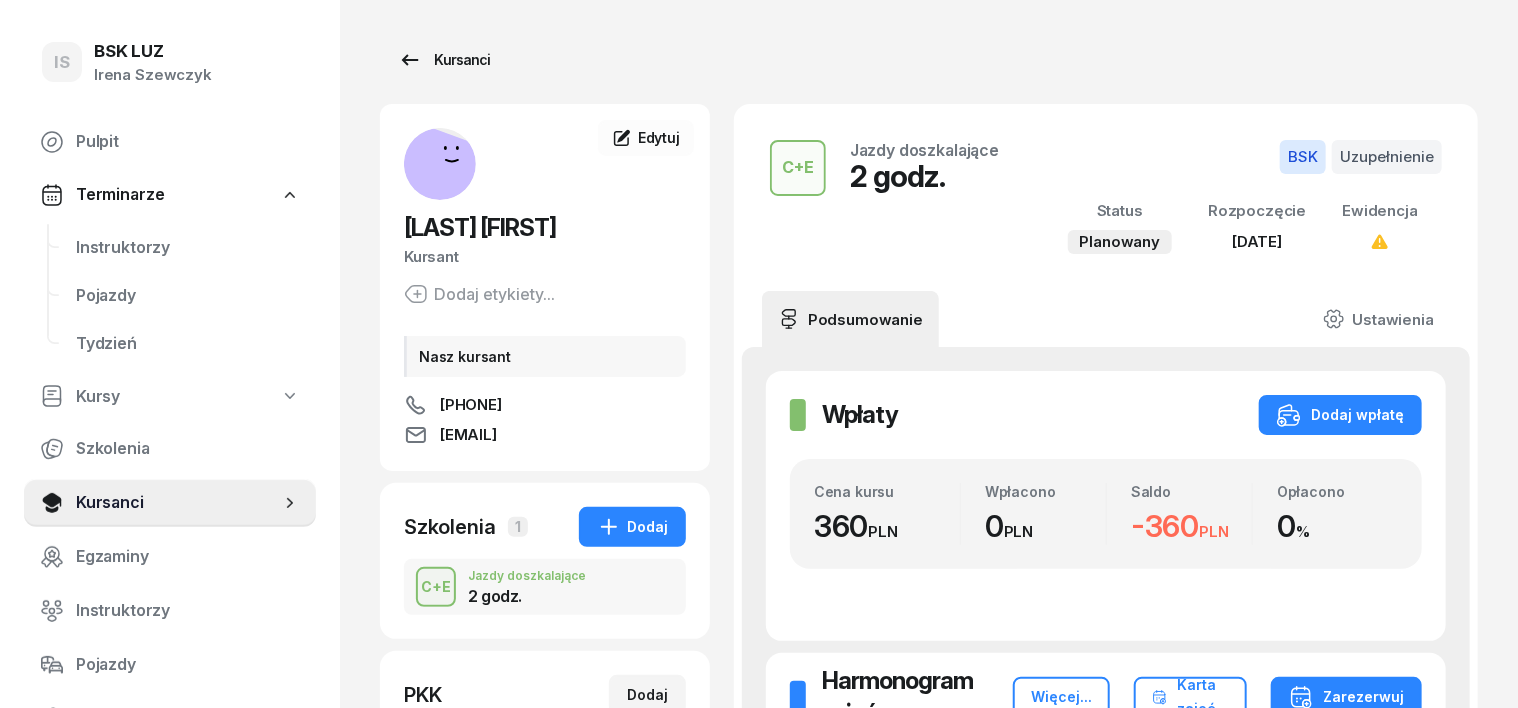 click on "Kursanci" at bounding box center [444, 60] 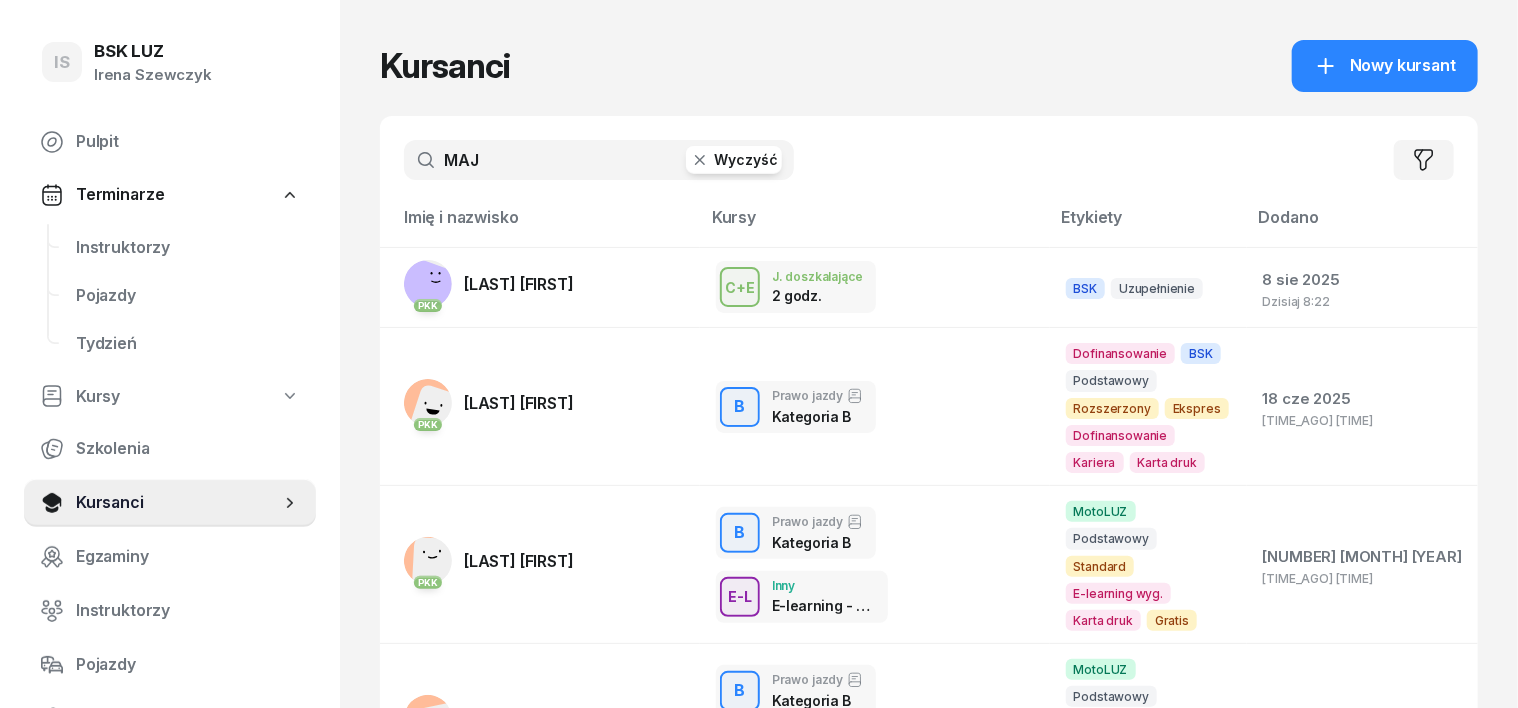 click 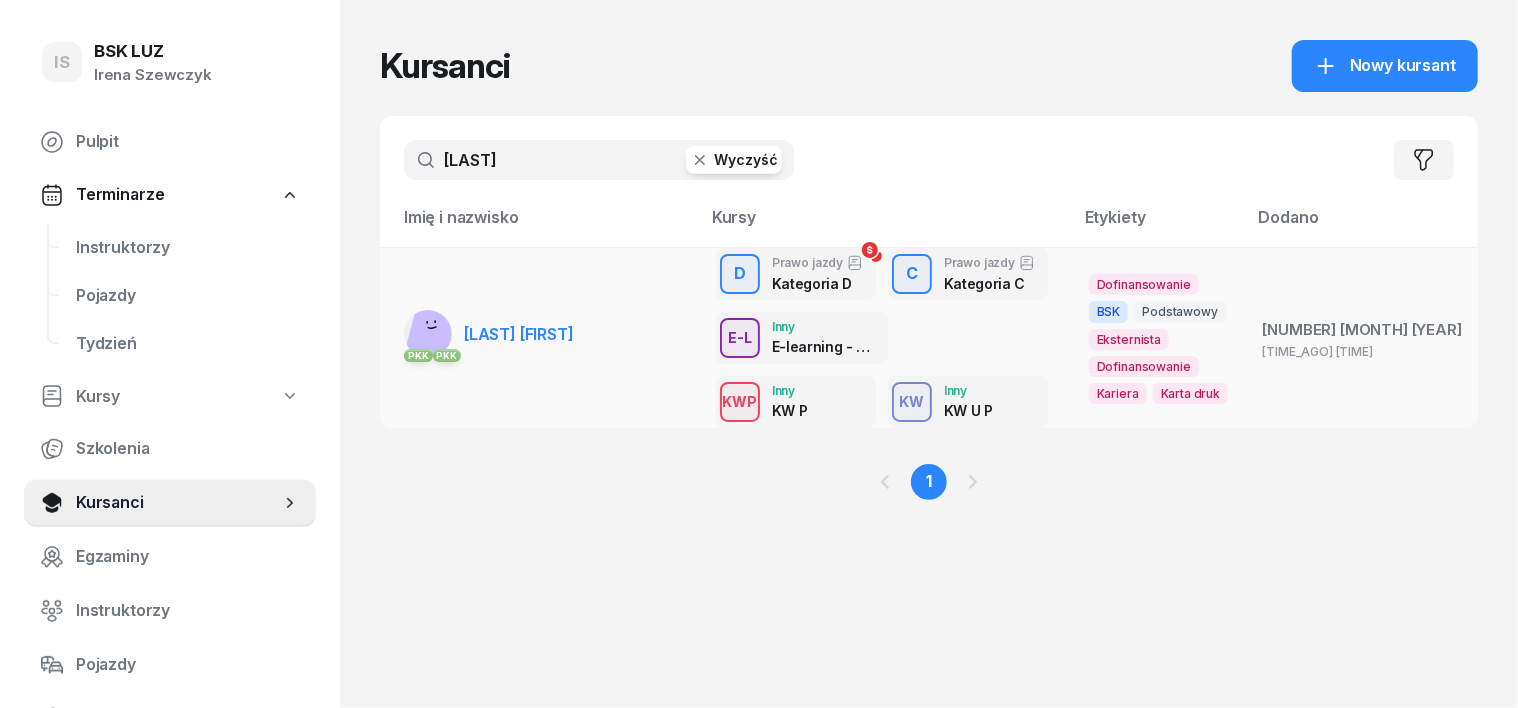 type on "[LAST]" 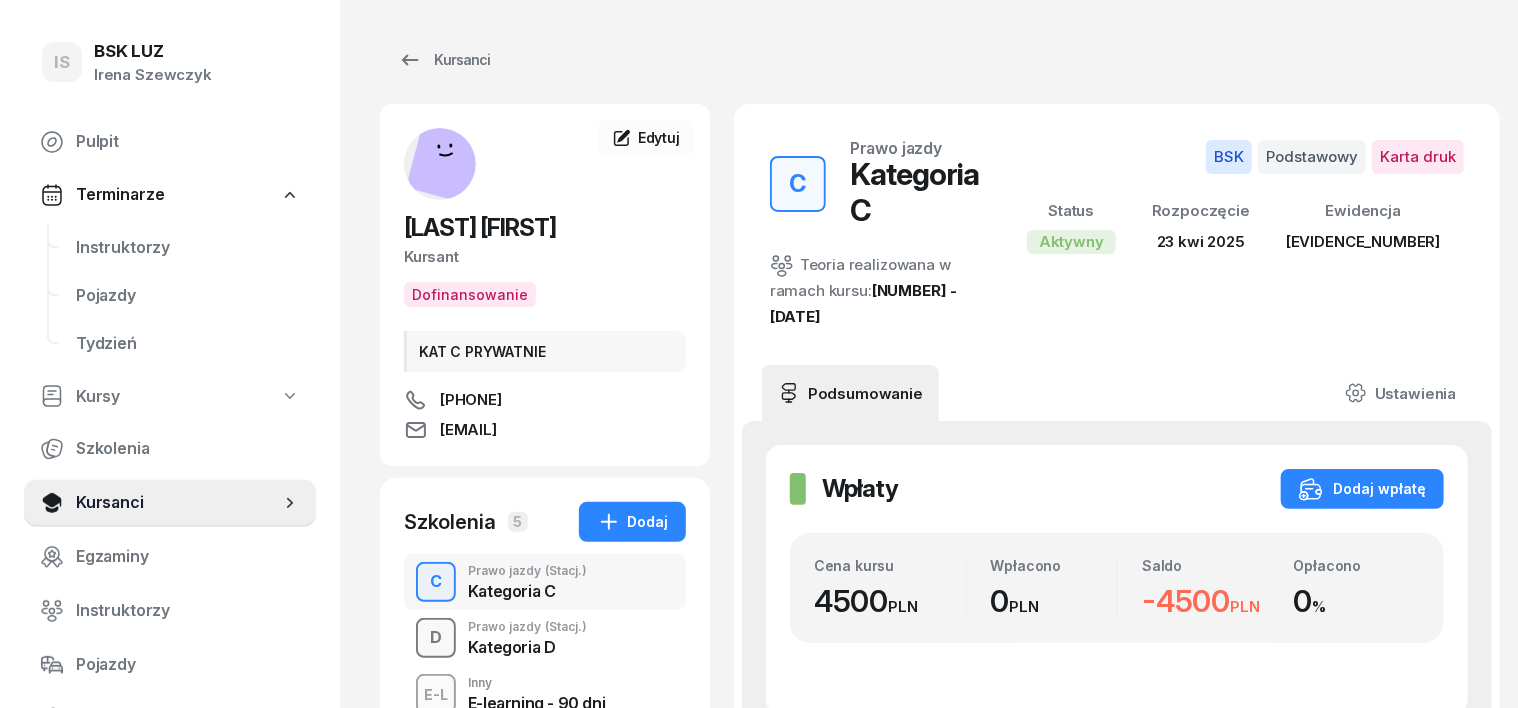 click at bounding box center [436, 638] 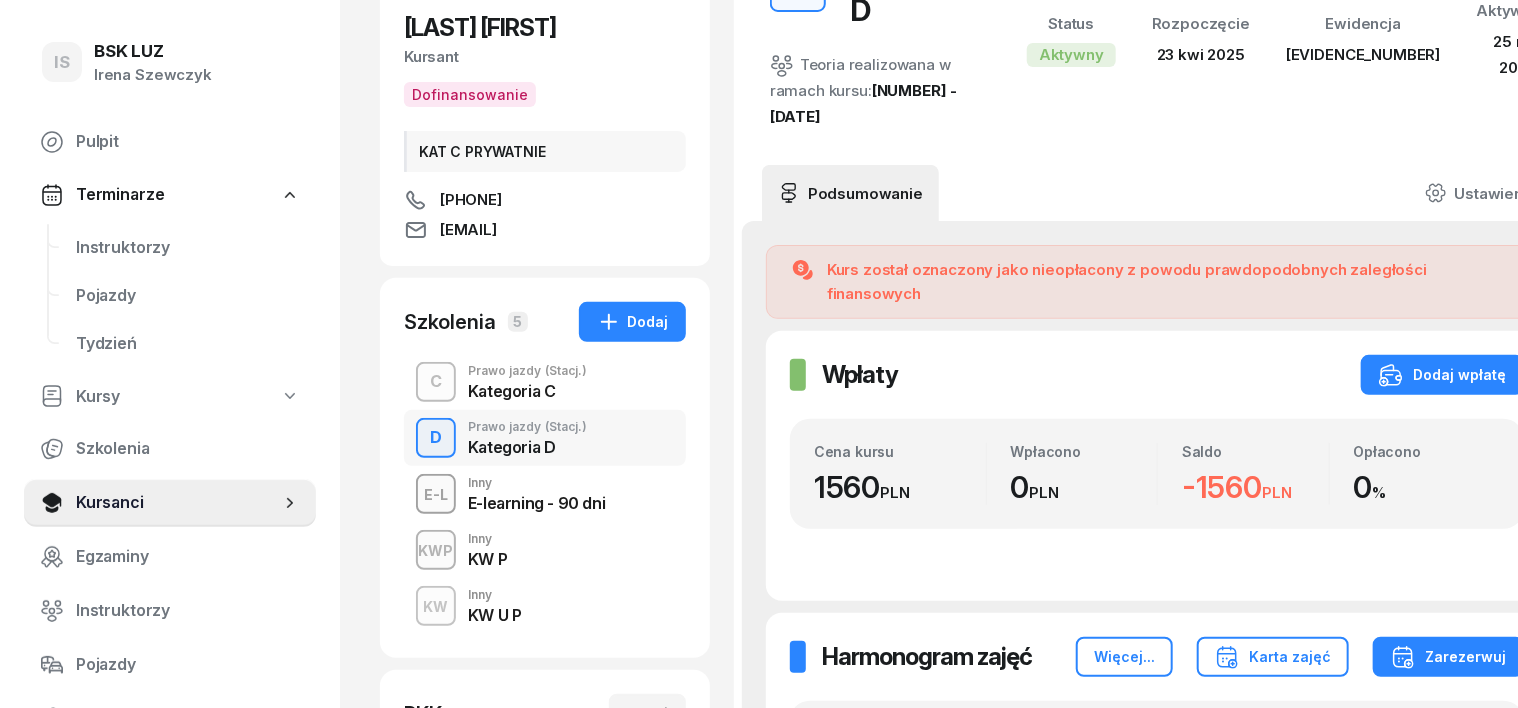 scroll, scrollTop: 250, scrollLeft: 0, axis: vertical 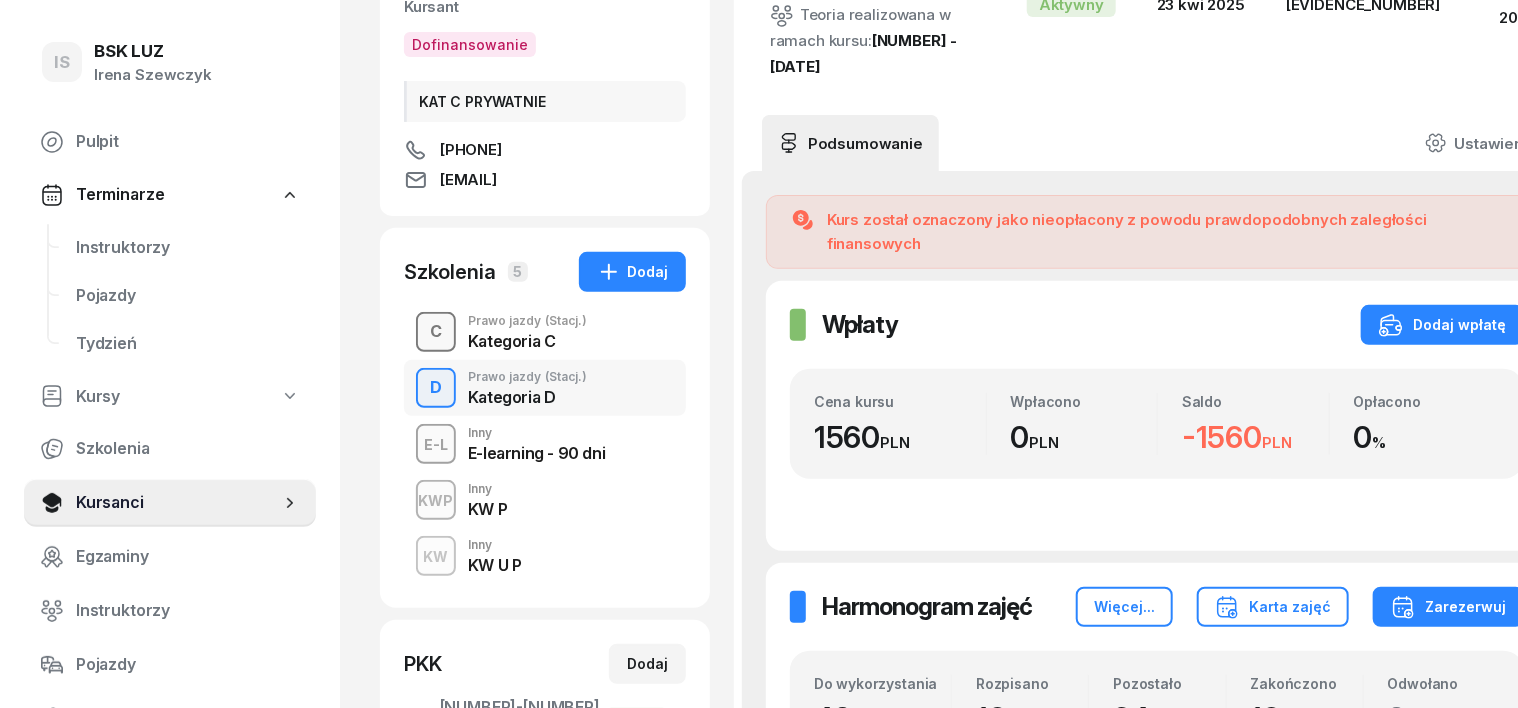 click on "C" at bounding box center [436, 332] 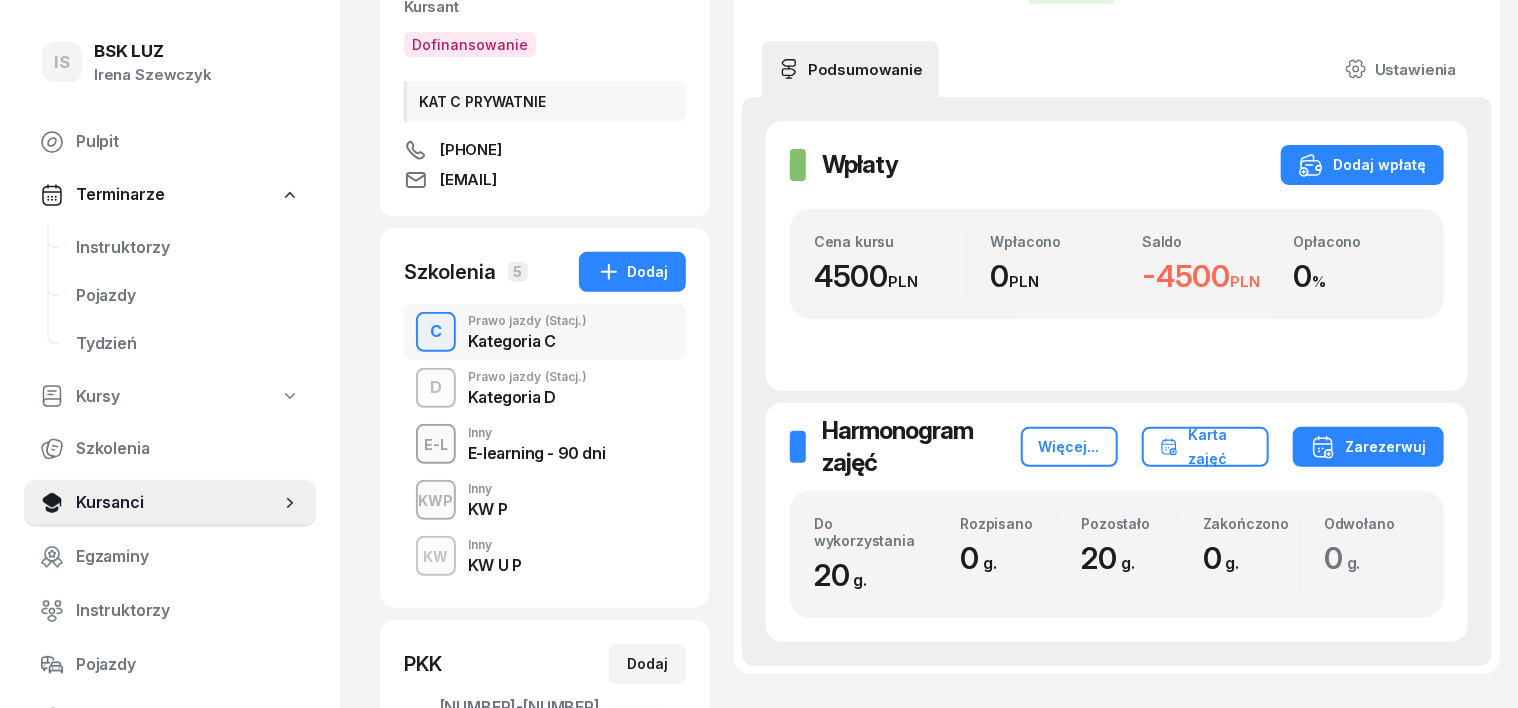 scroll, scrollTop: 0, scrollLeft: 0, axis: both 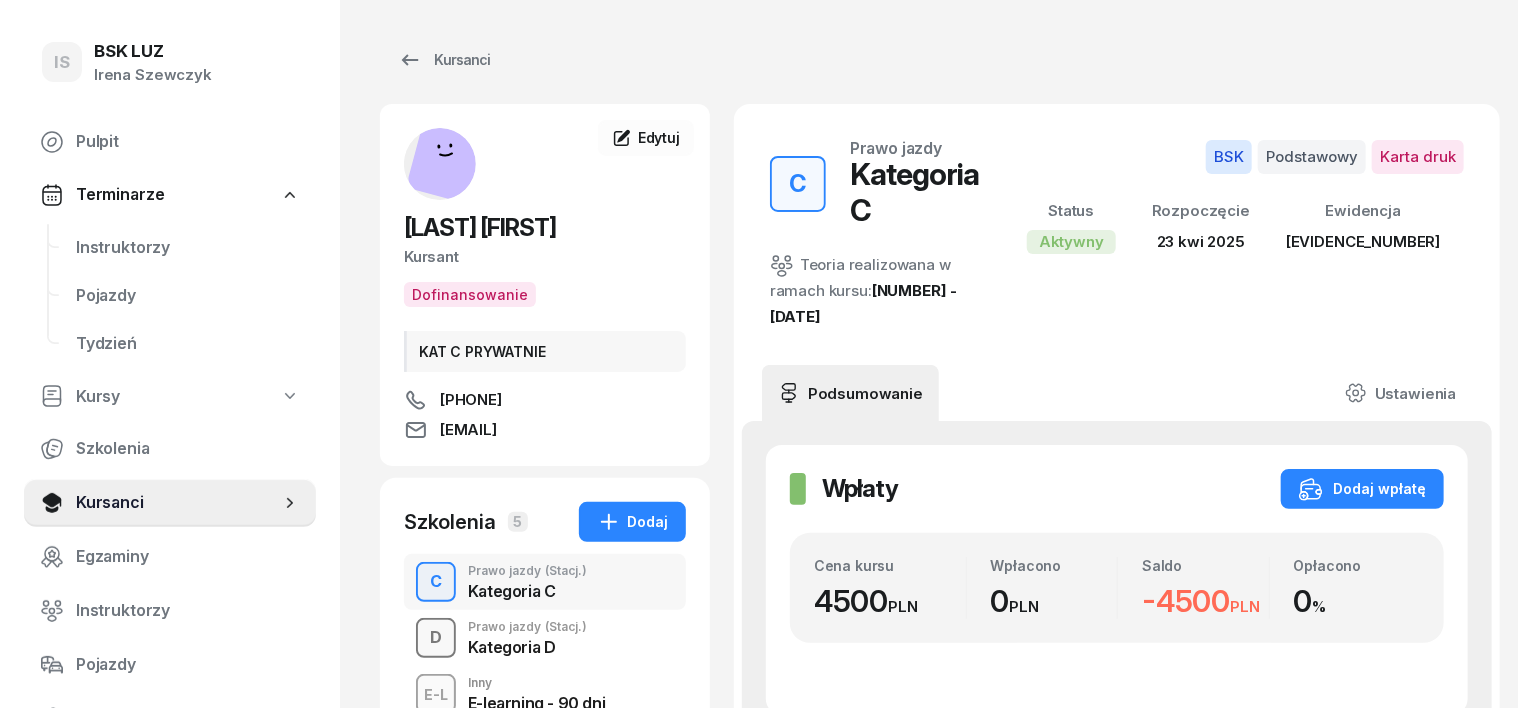 click on "D" at bounding box center [436, 638] 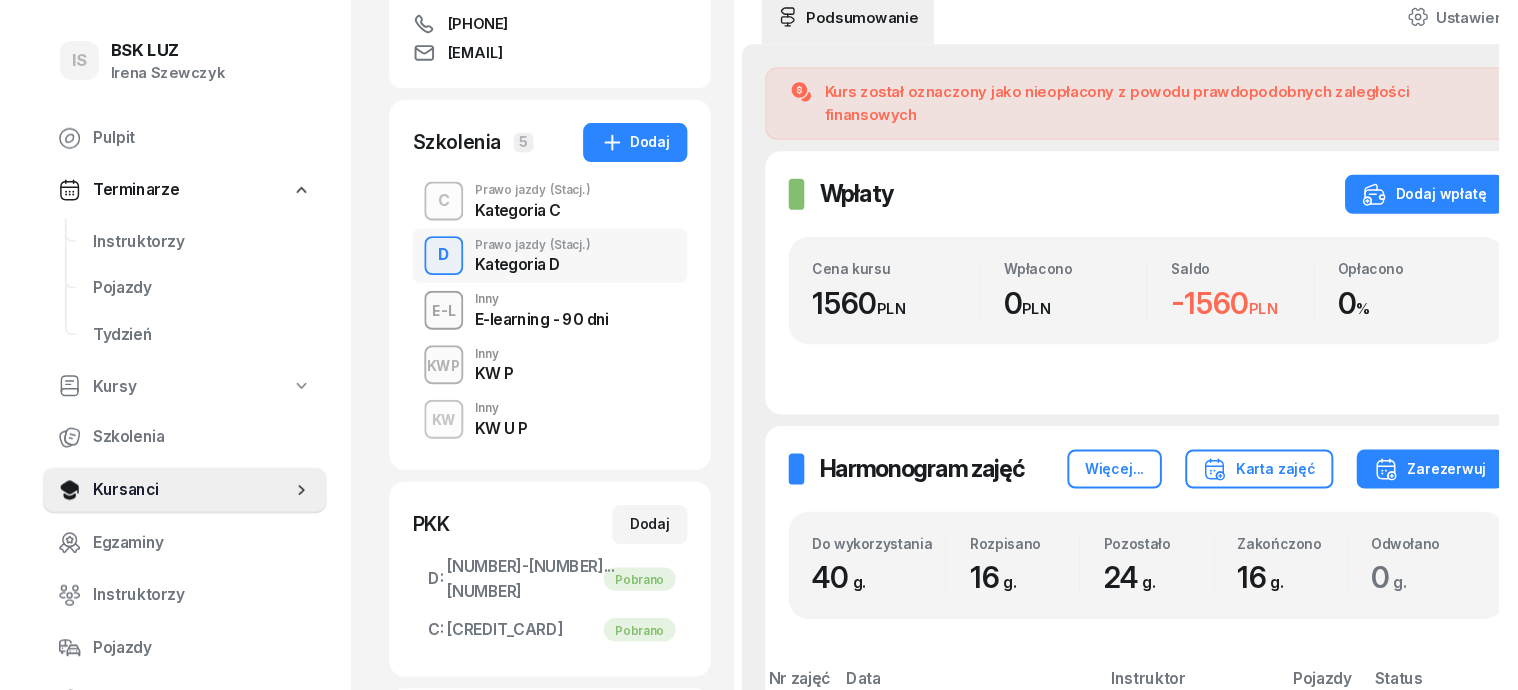 scroll, scrollTop: 375, scrollLeft: 0, axis: vertical 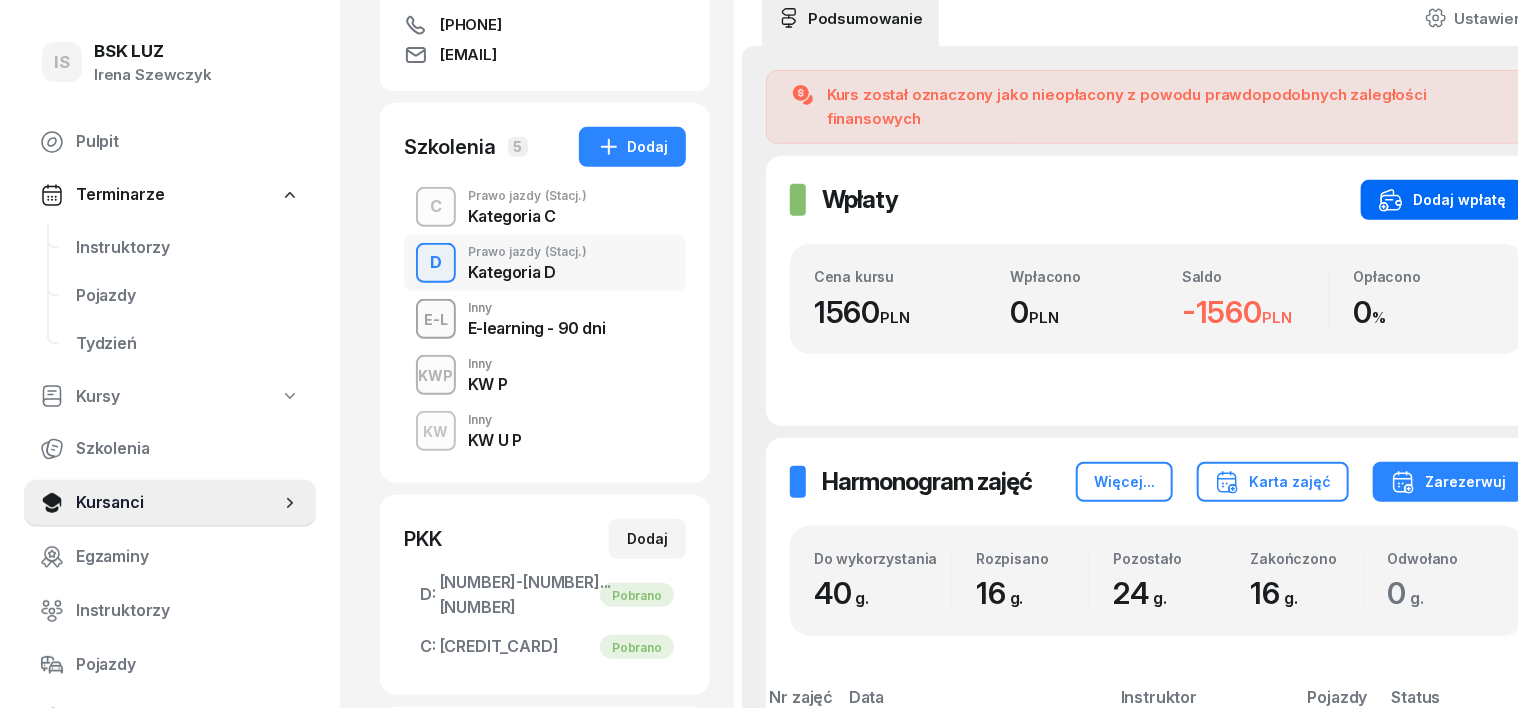 click on "Dodaj wpłatę" at bounding box center [1442, 200] 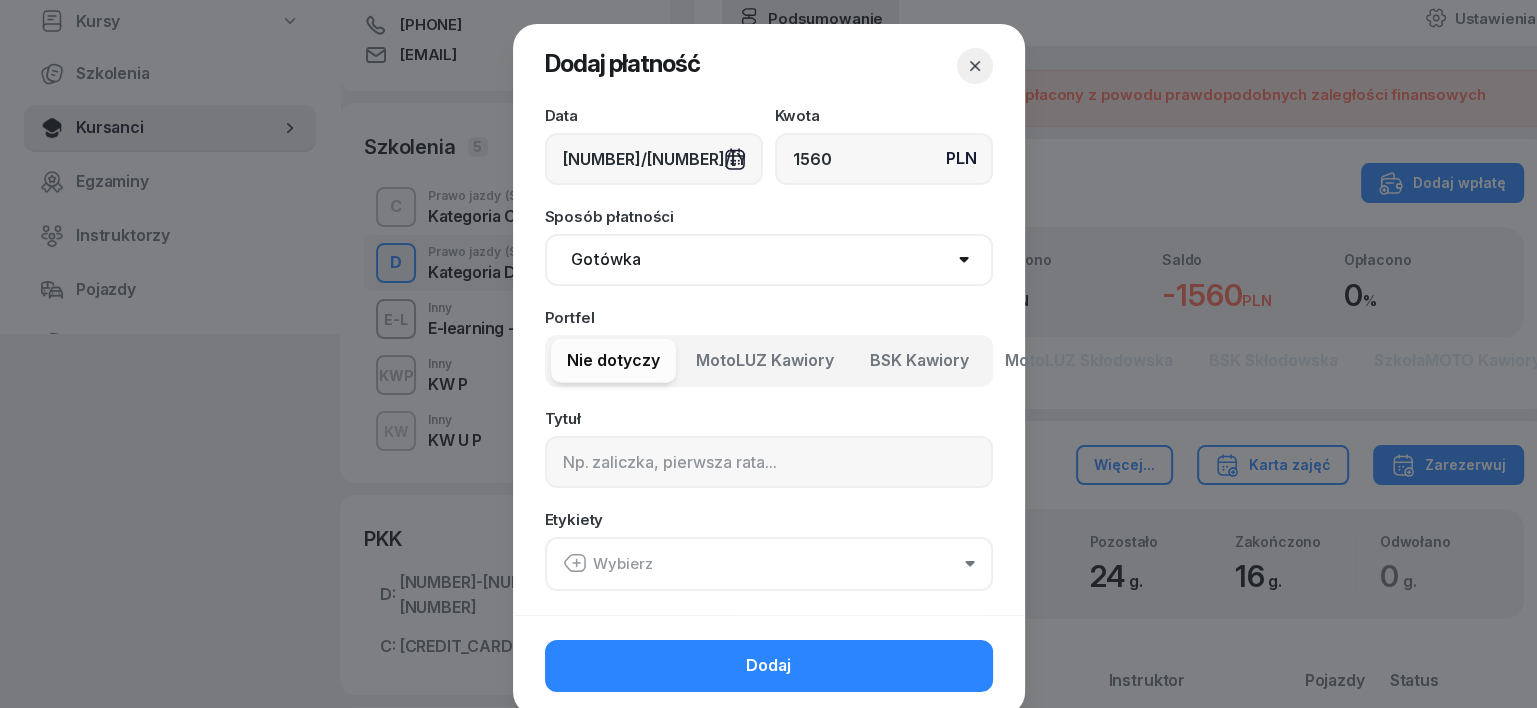 type on "1560" 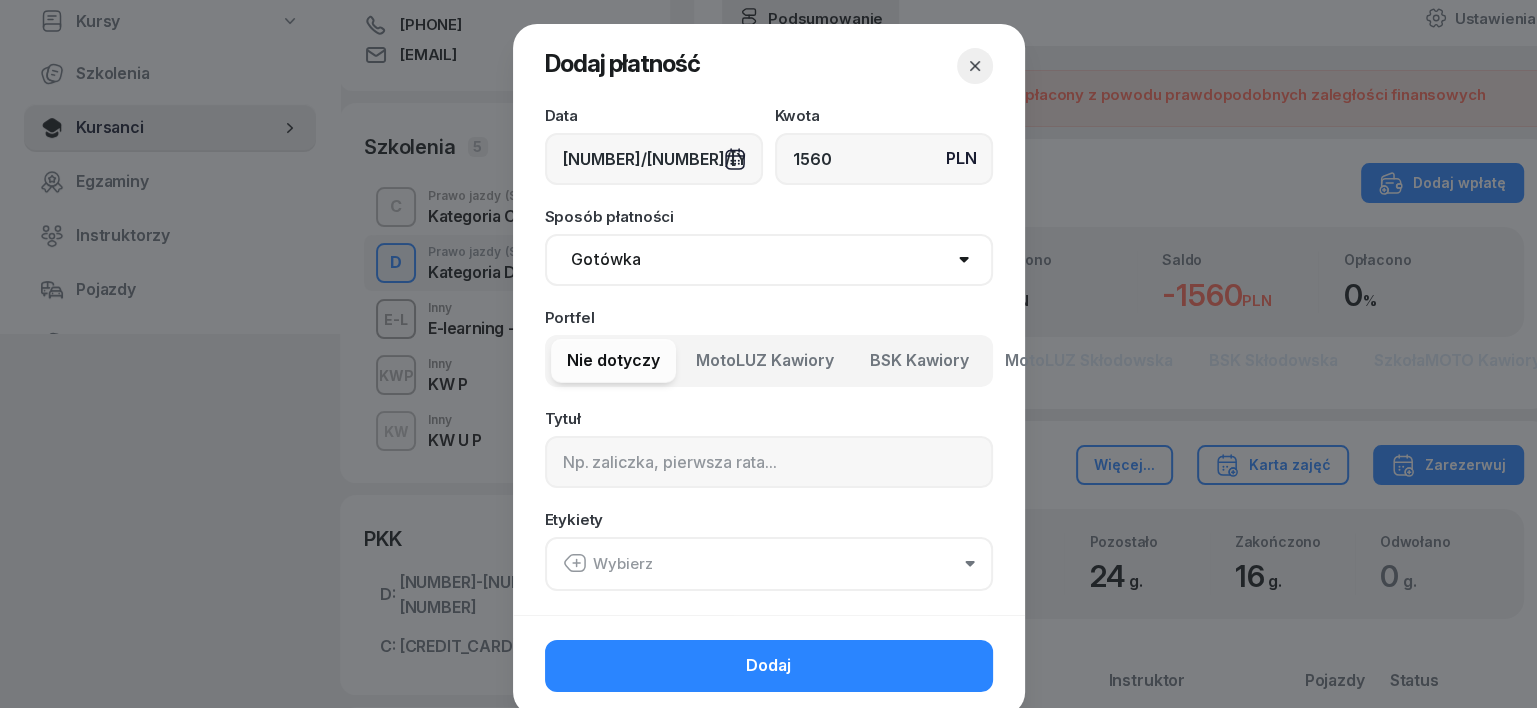 drag, startPoint x: 608, startPoint y: 259, endPoint x: 601, endPoint y: 270, distance: 13.038404 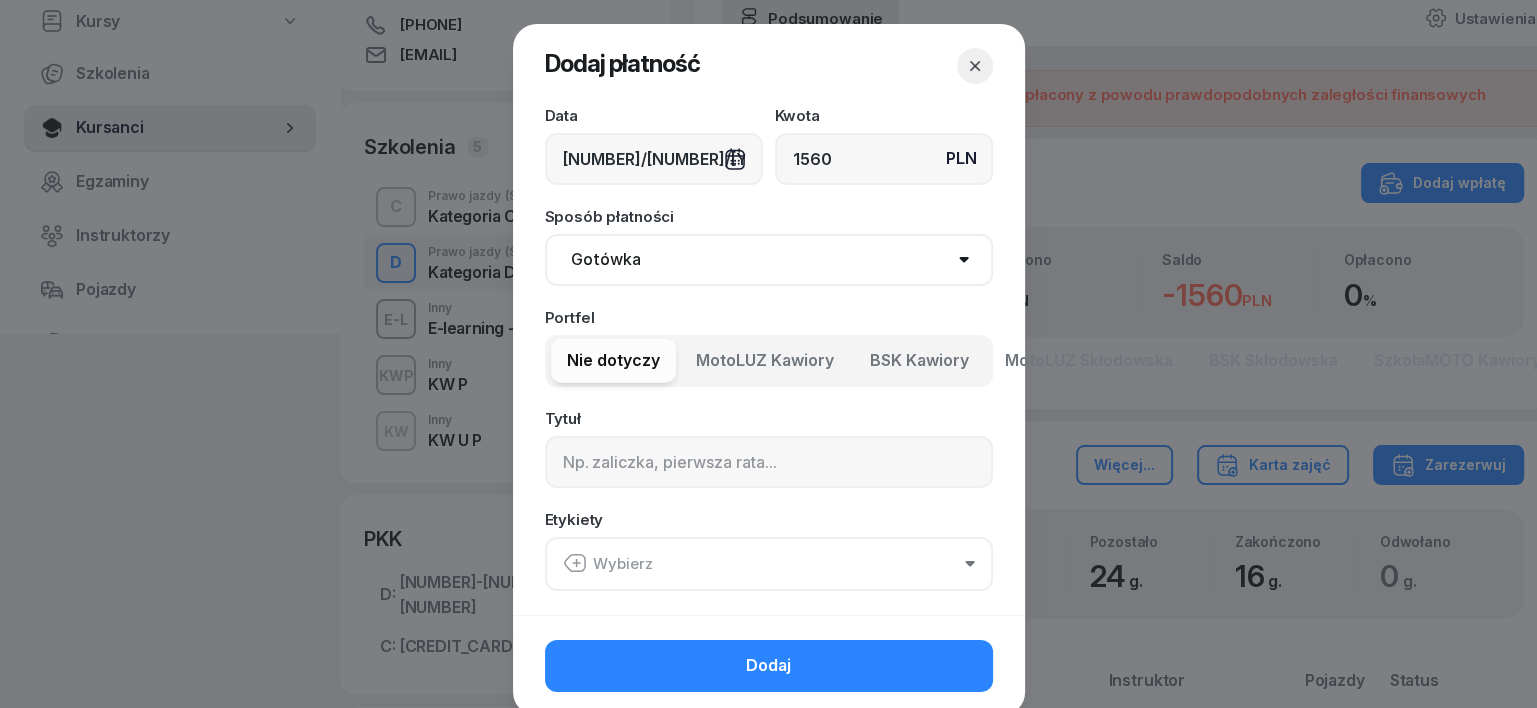 click on "Gotówka Karta Przelew Płatności online BLIK" at bounding box center (769, 260) 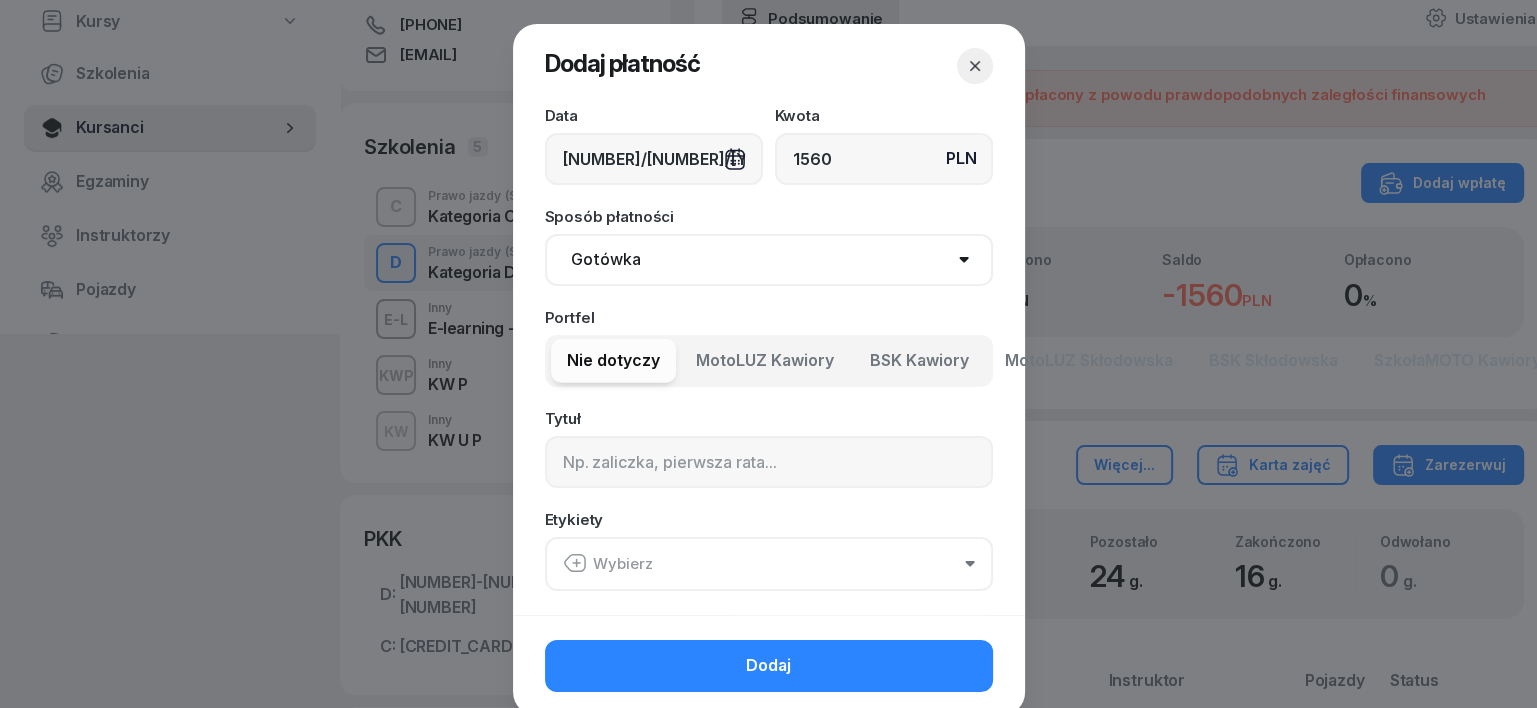 select on "transfer" 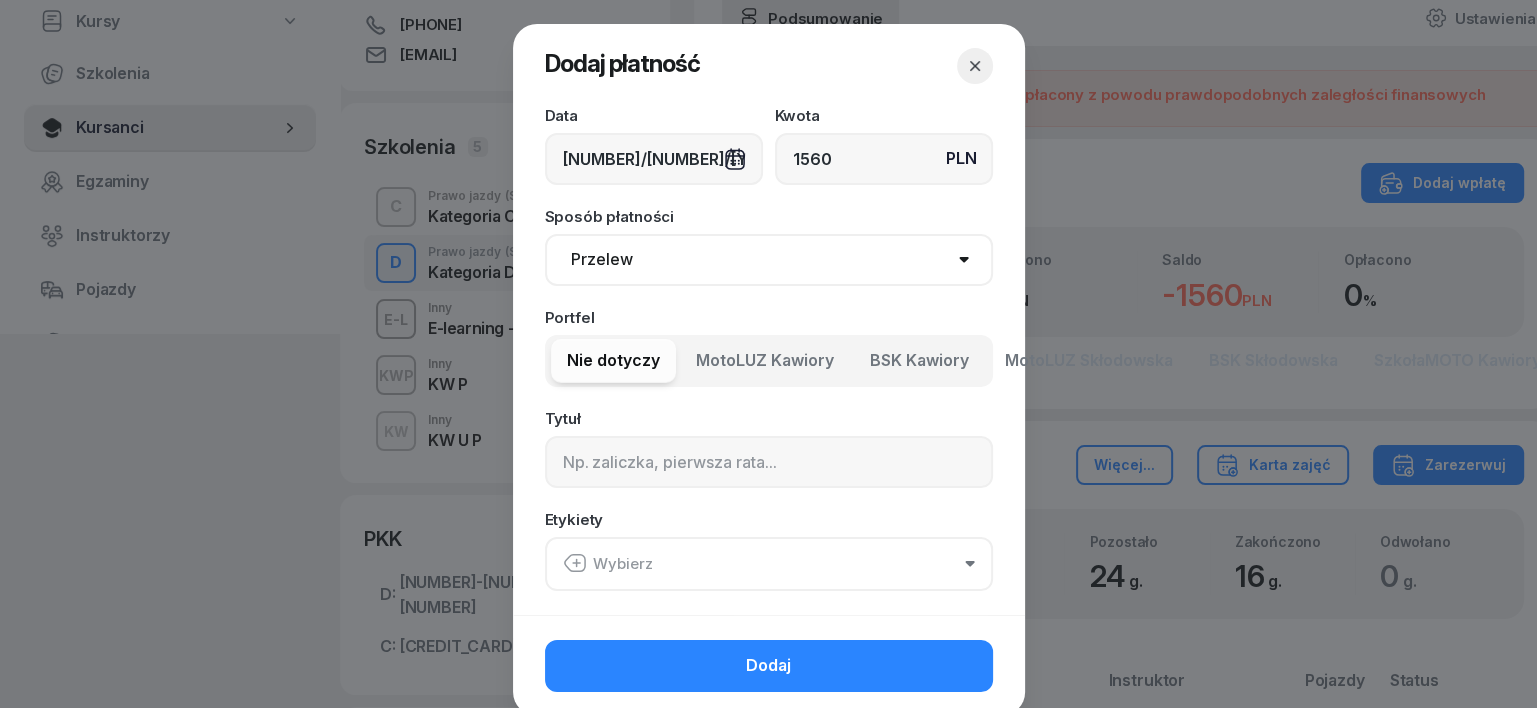 click on "Gotówka Karta Przelew Płatności online BLIK" at bounding box center [769, 260] 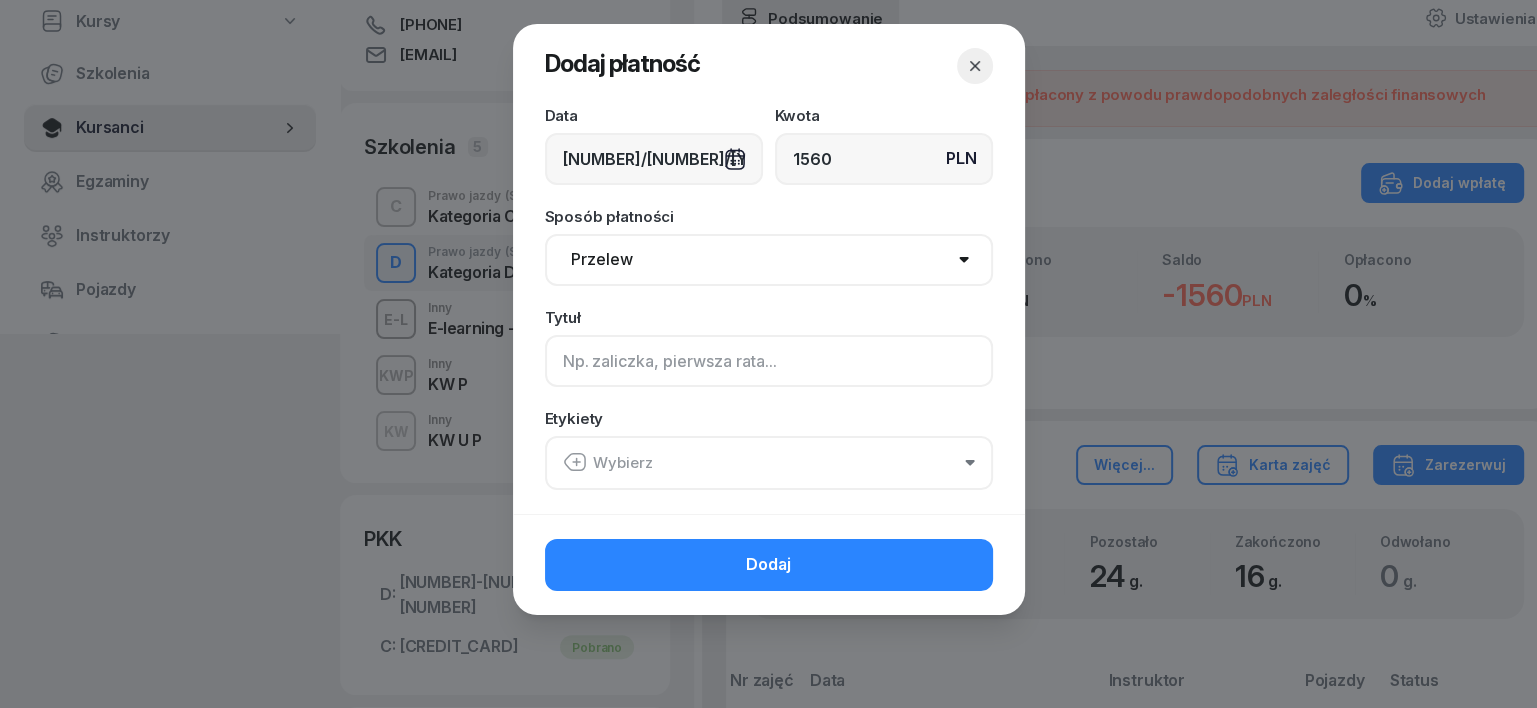 click 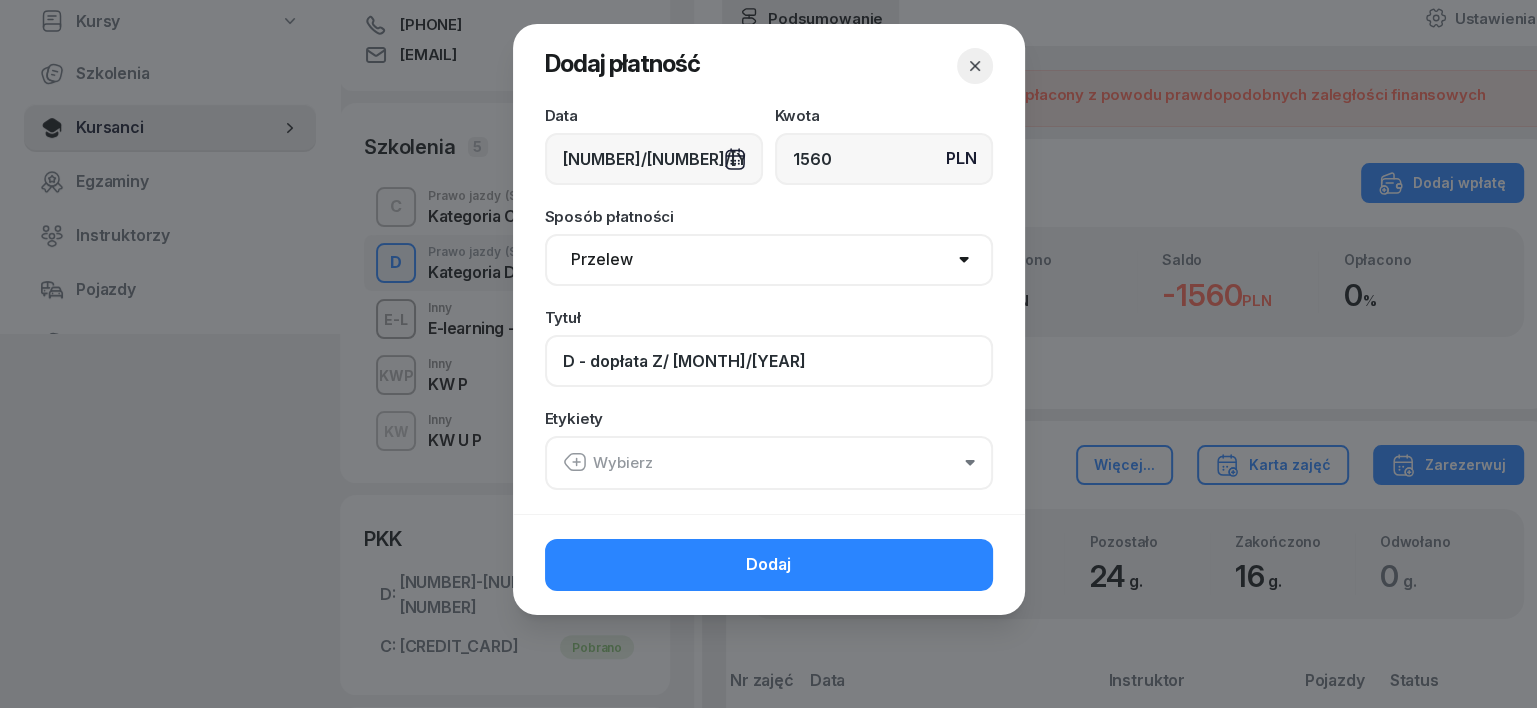 type on "D - dopłata Z/ [MONTH]/[YEAR]" 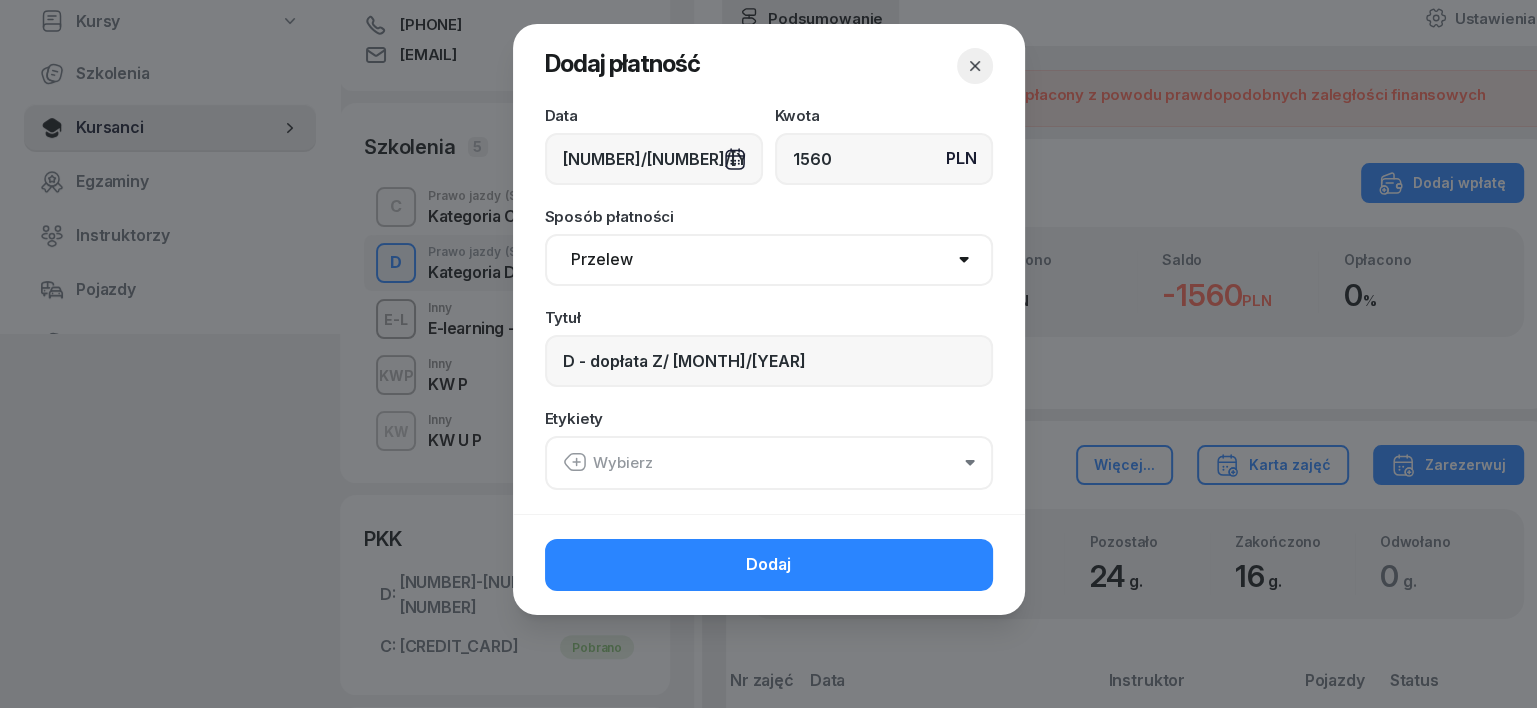 click 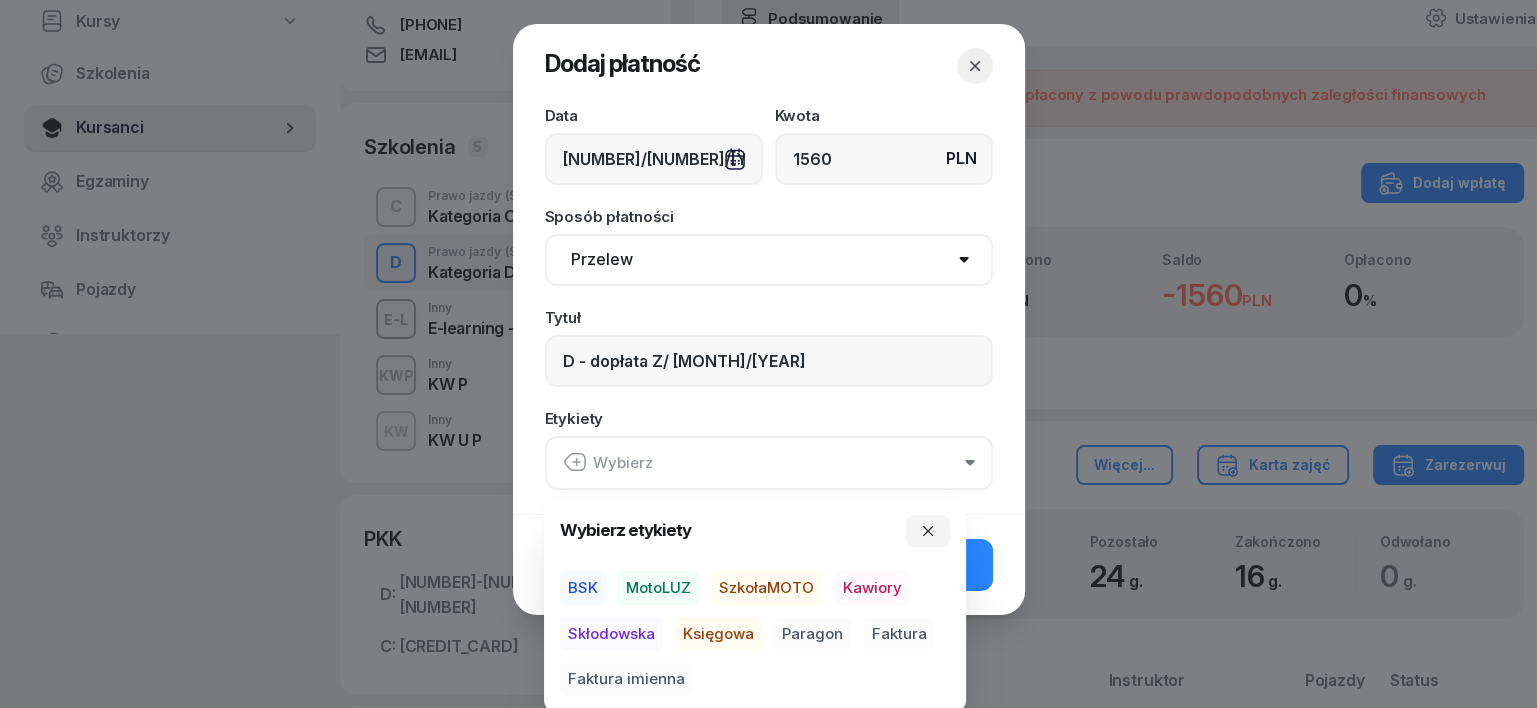 click on "BSK" at bounding box center [583, 588] 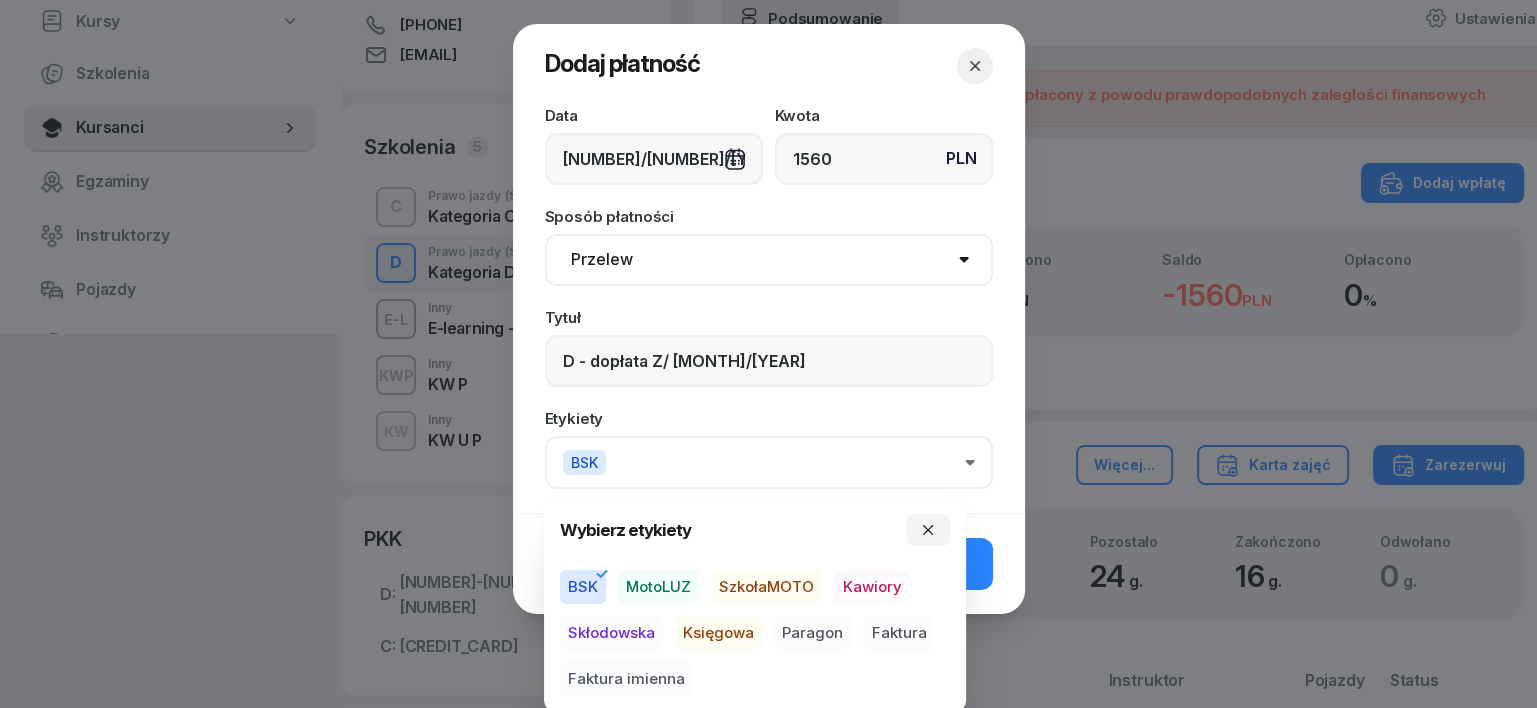 drag, startPoint x: 740, startPoint y: 624, endPoint x: 720, endPoint y: 660, distance: 41.18252 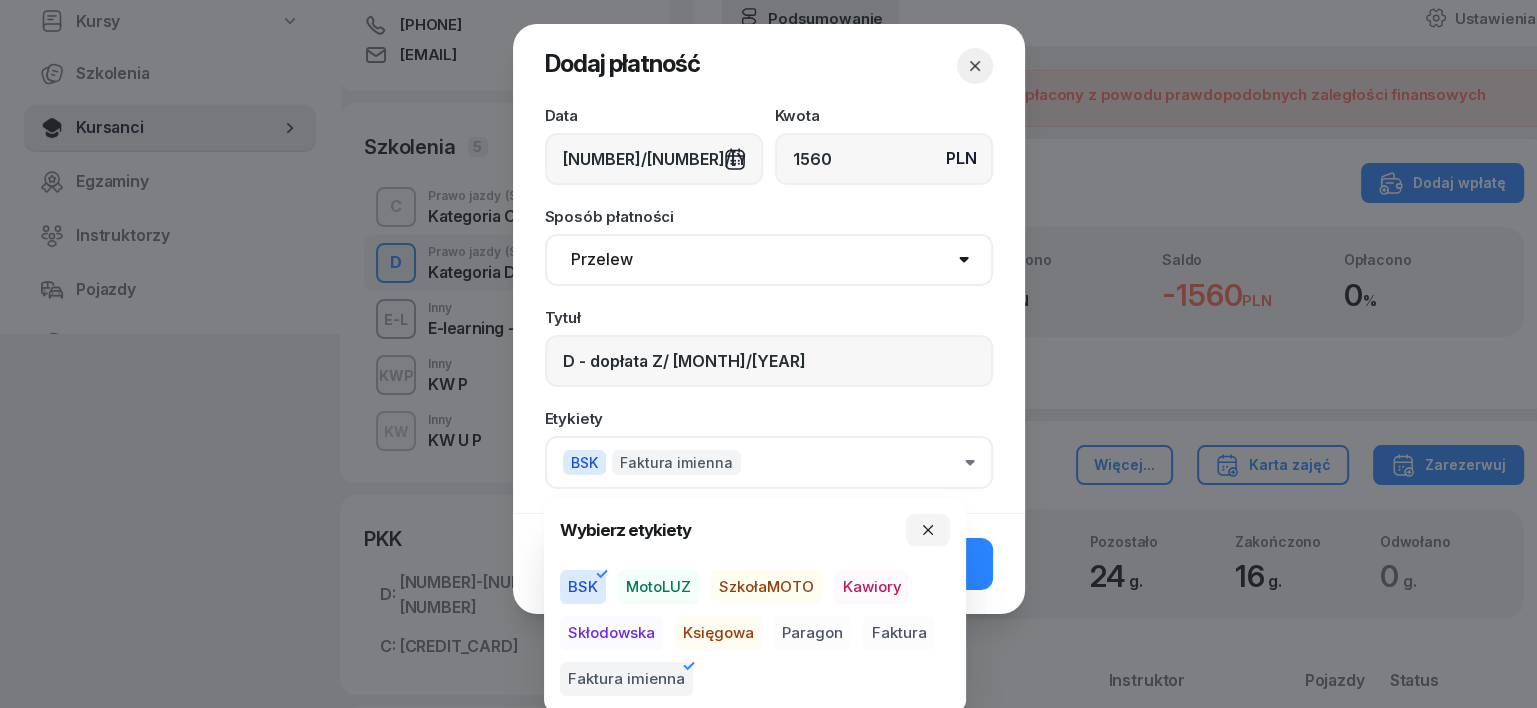 click on "Księgowa" at bounding box center [718, 633] 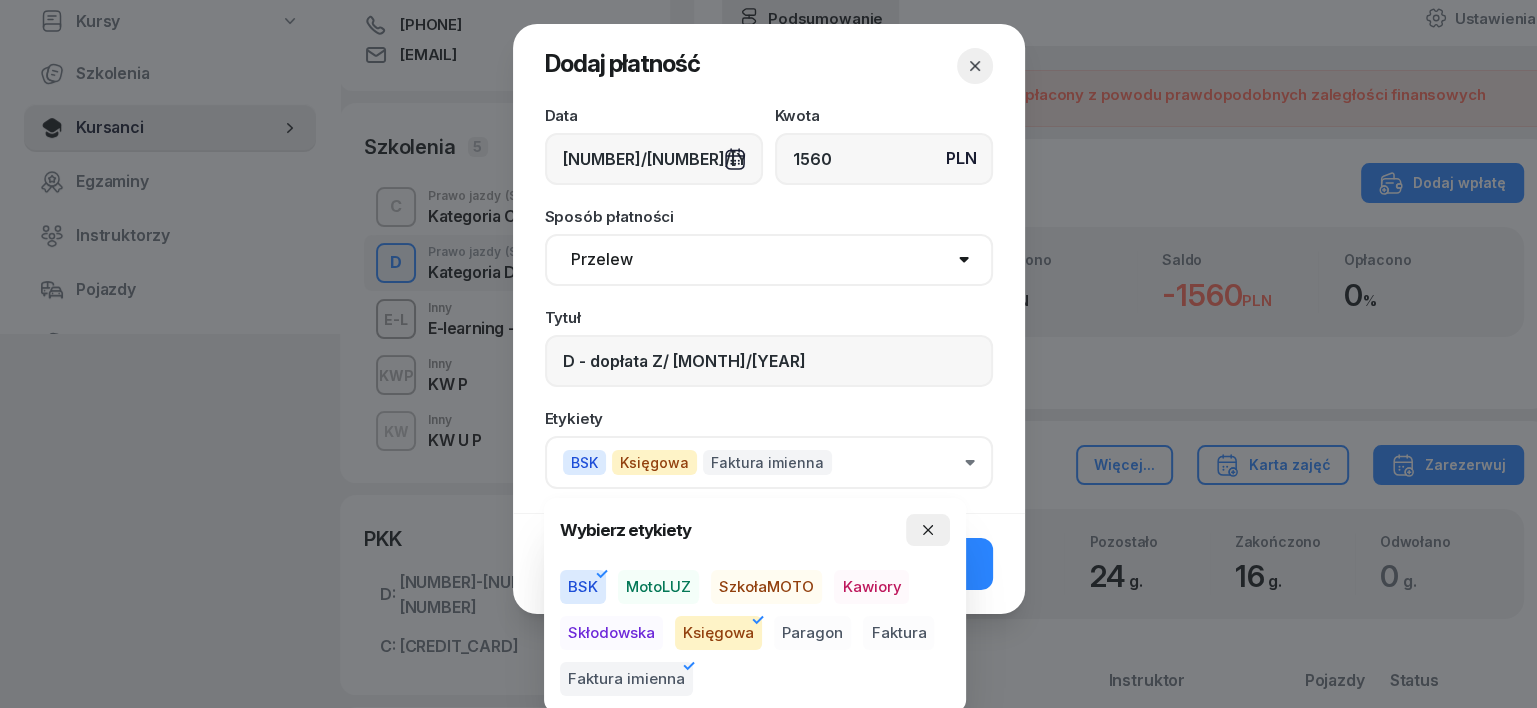 click 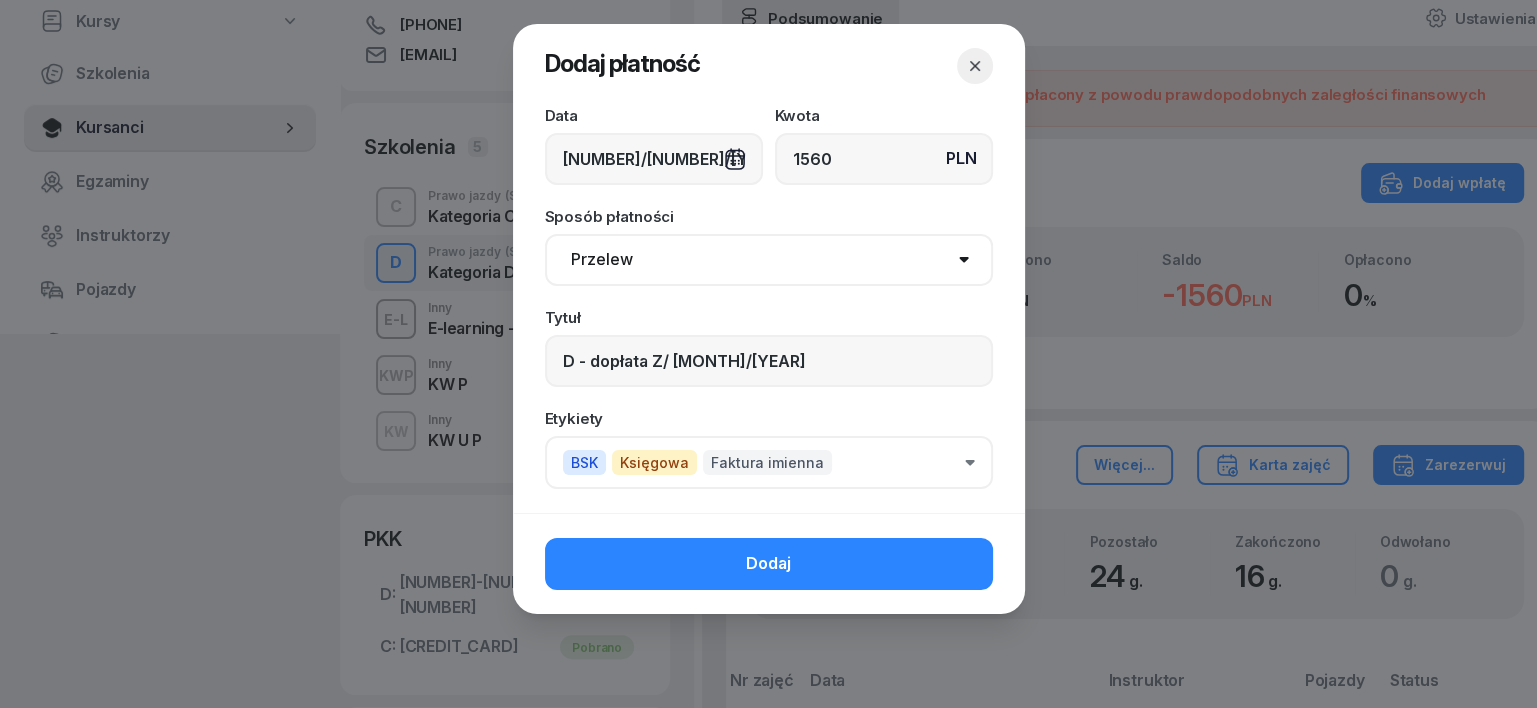click on "Dodaj" 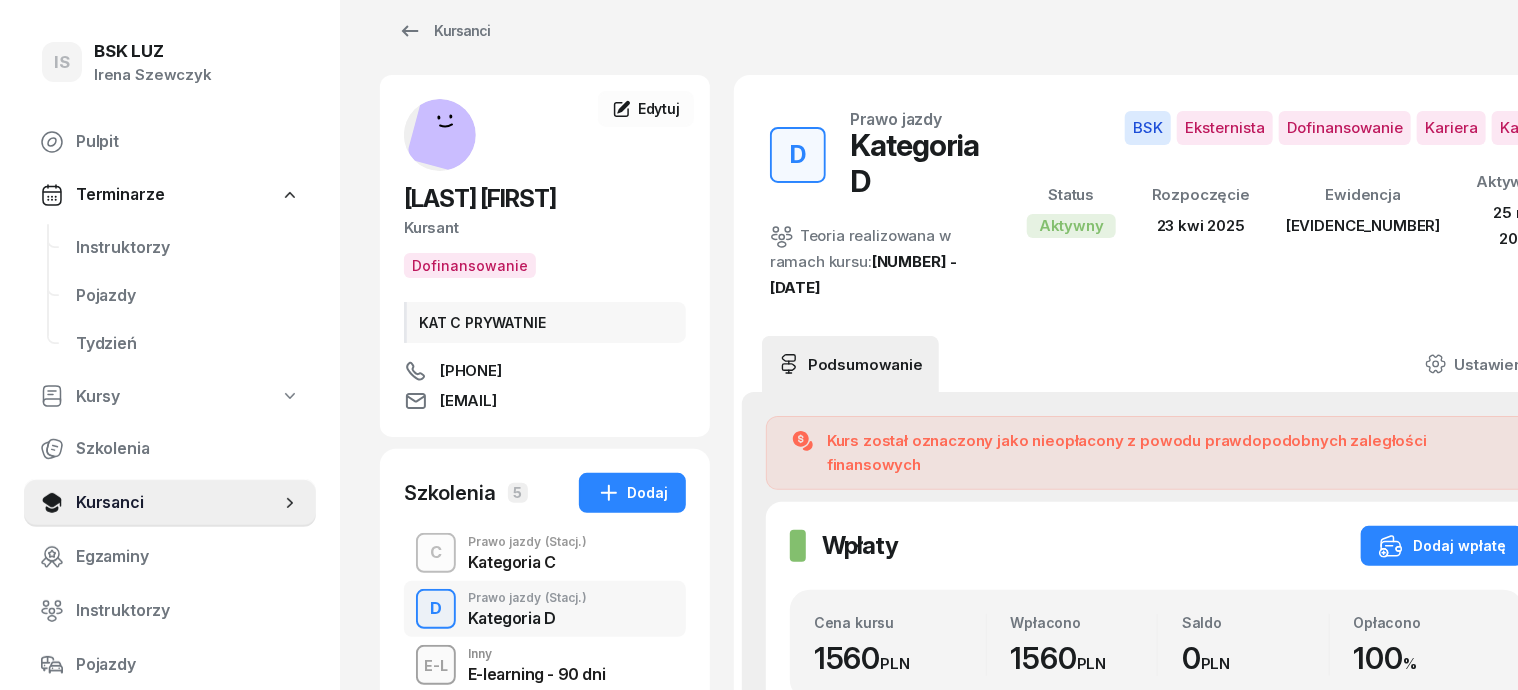 scroll, scrollTop: 0, scrollLeft: 0, axis: both 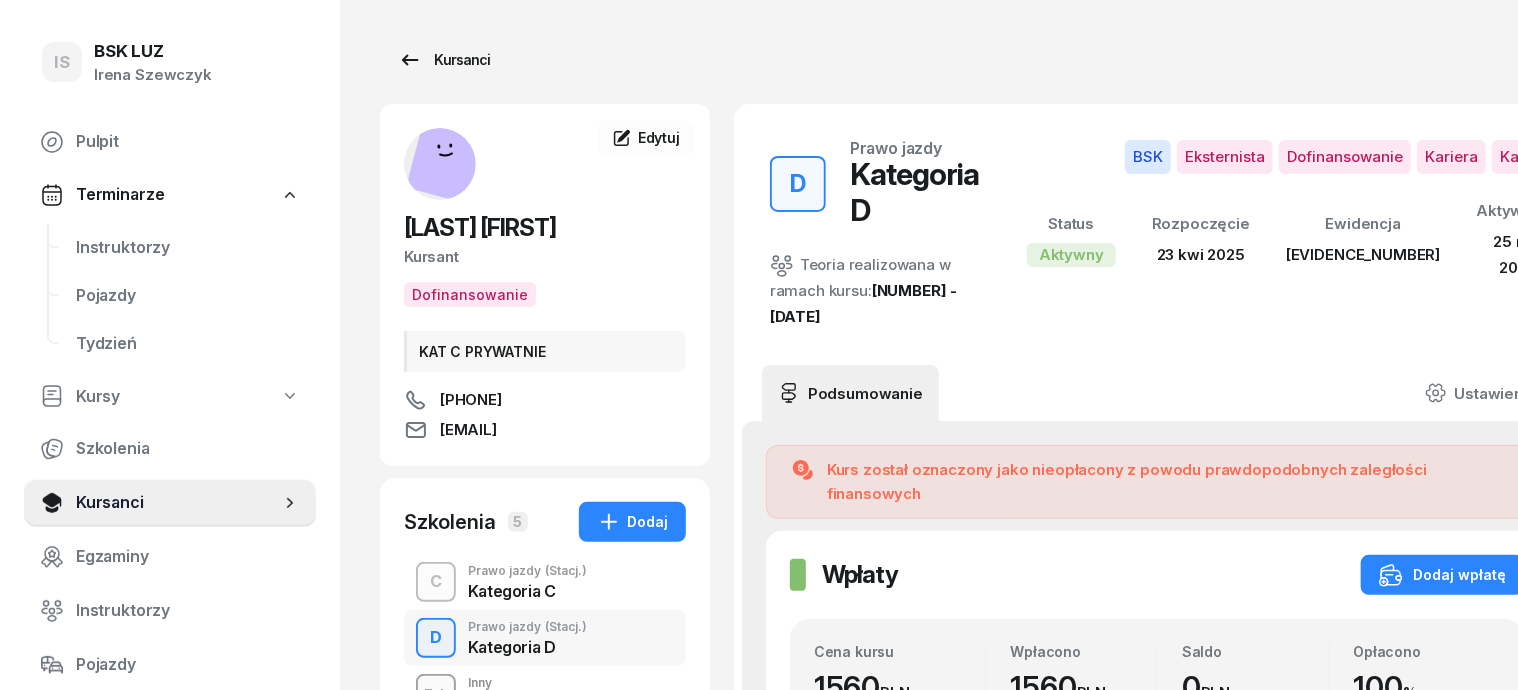 click on "Kursanci" at bounding box center (444, 60) 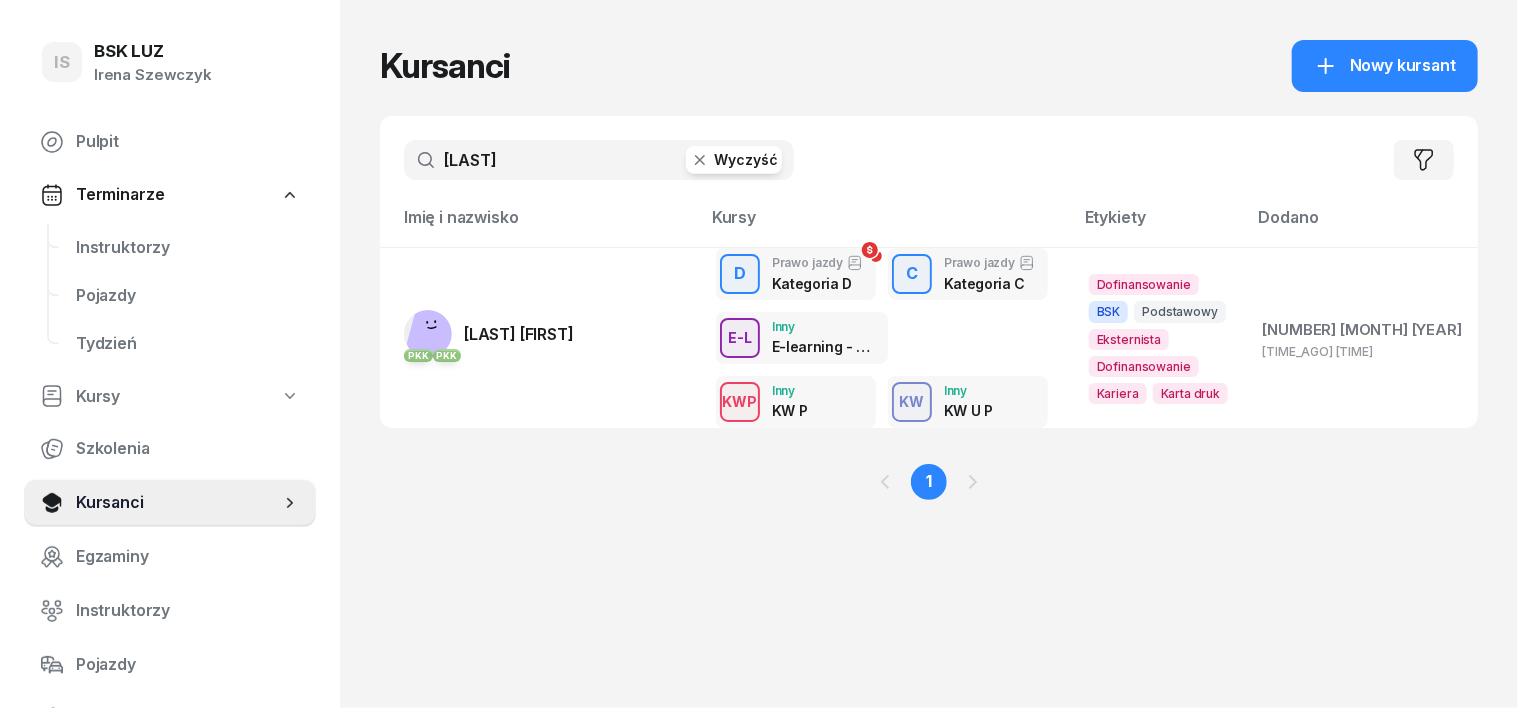 click 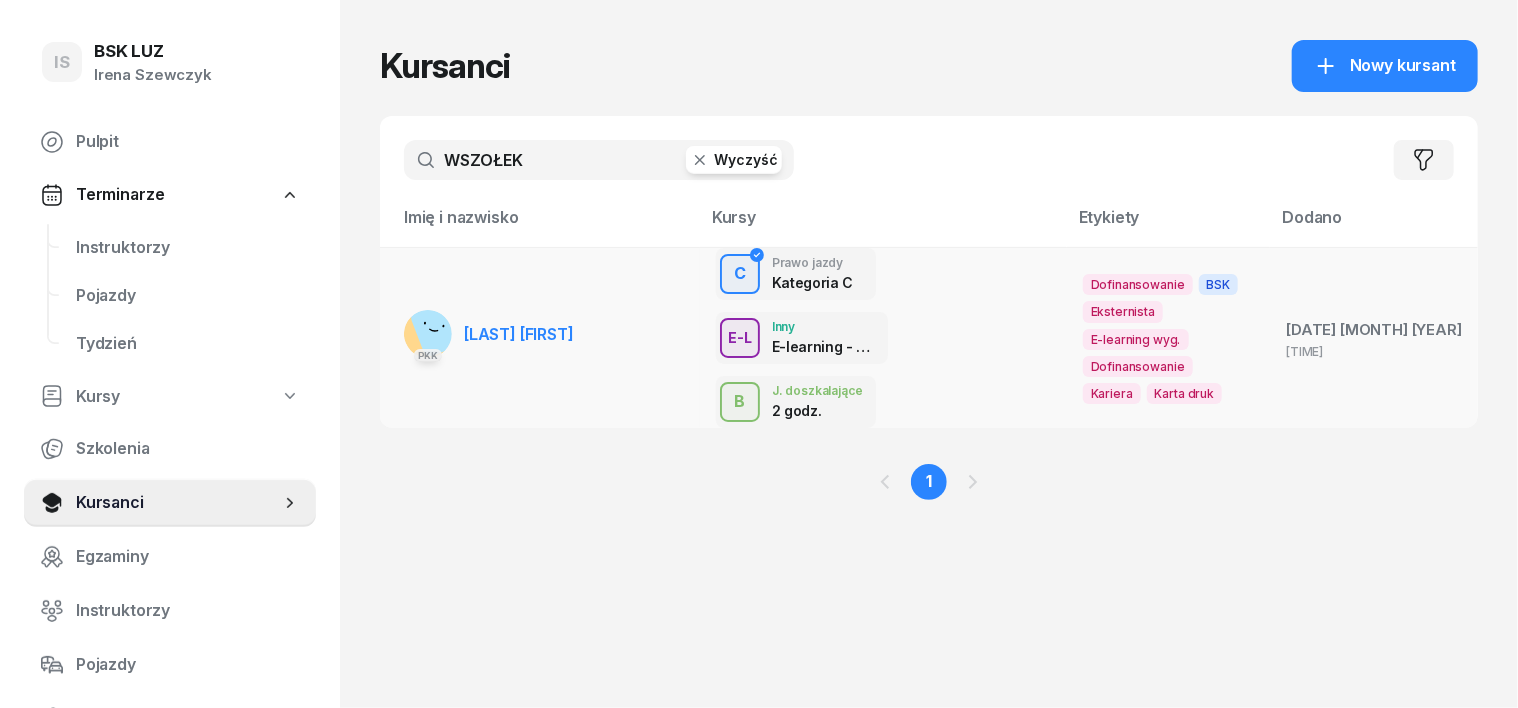 type on "WSZOŁEK" 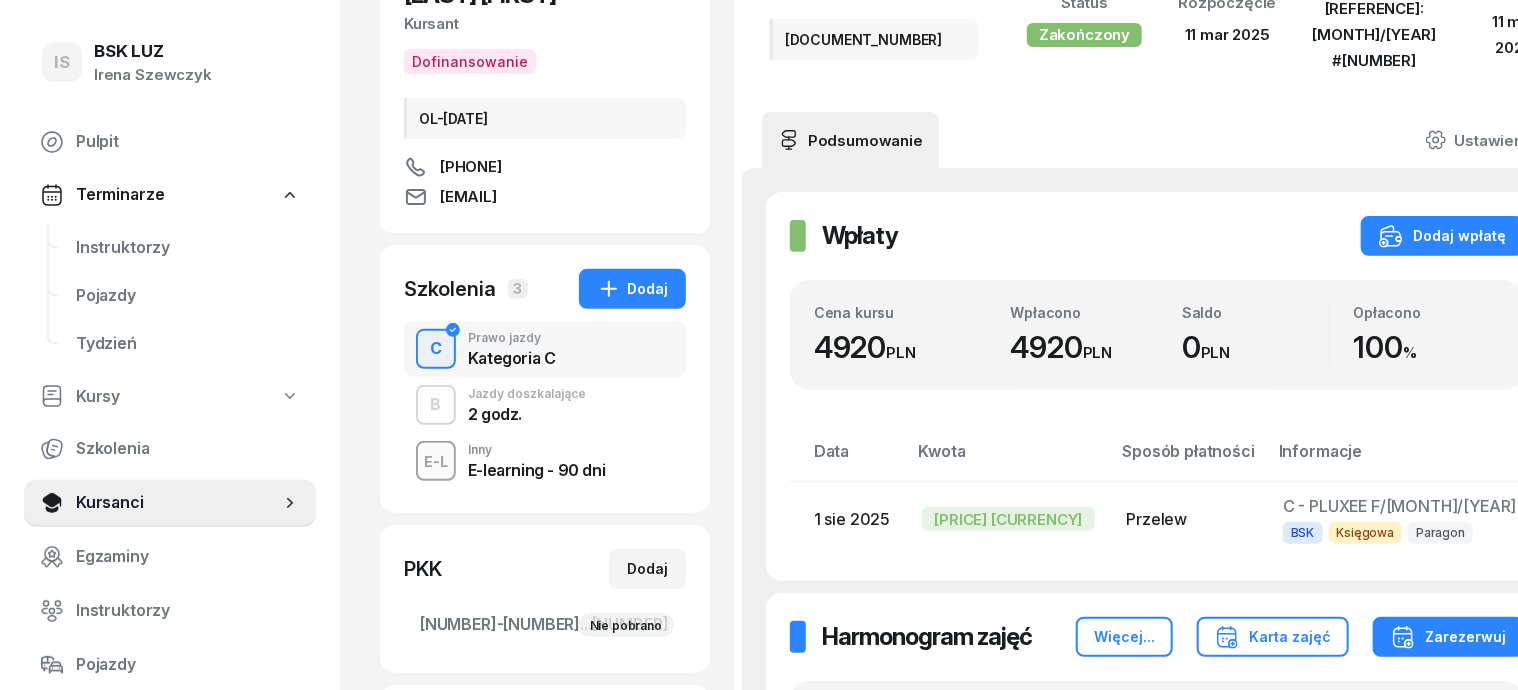 scroll, scrollTop: 250, scrollLeft: 0, axis: vertical 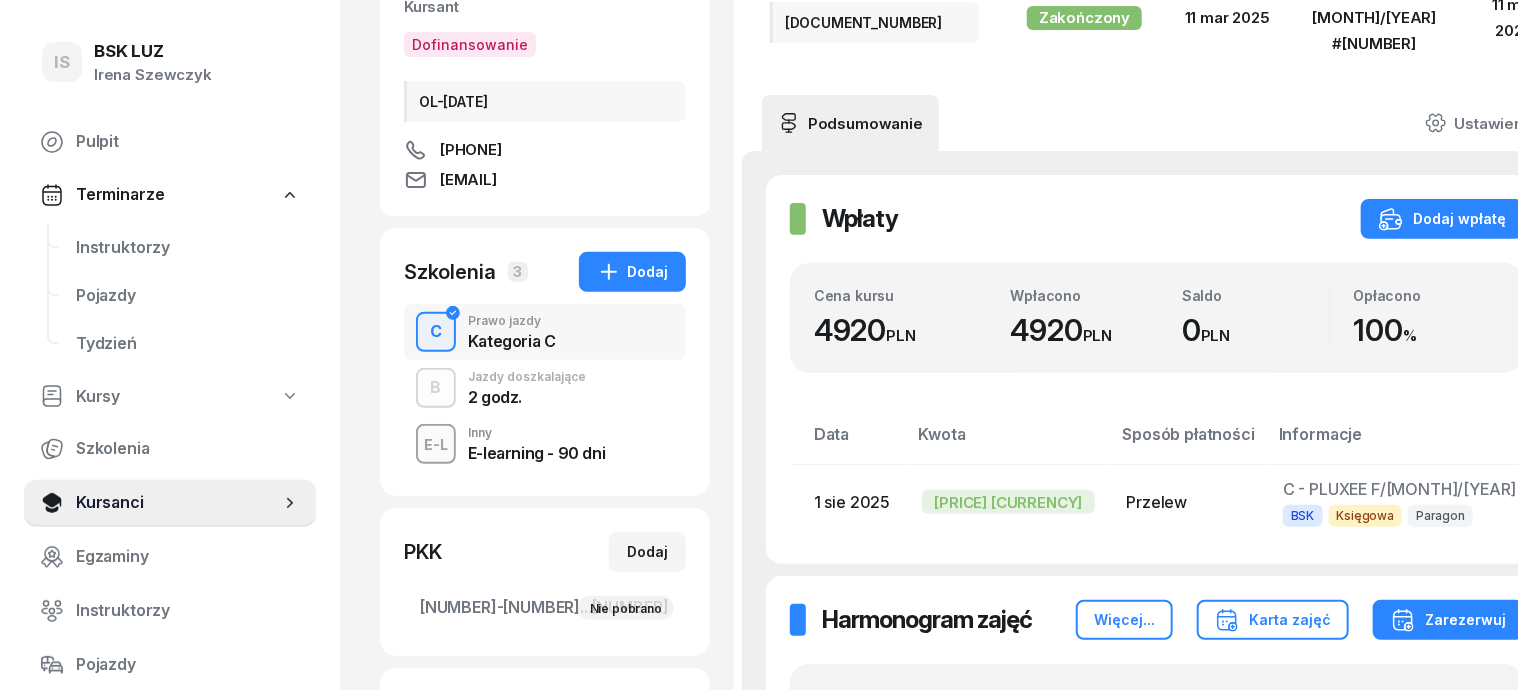 click on "B" at bounding box center [436, 388] 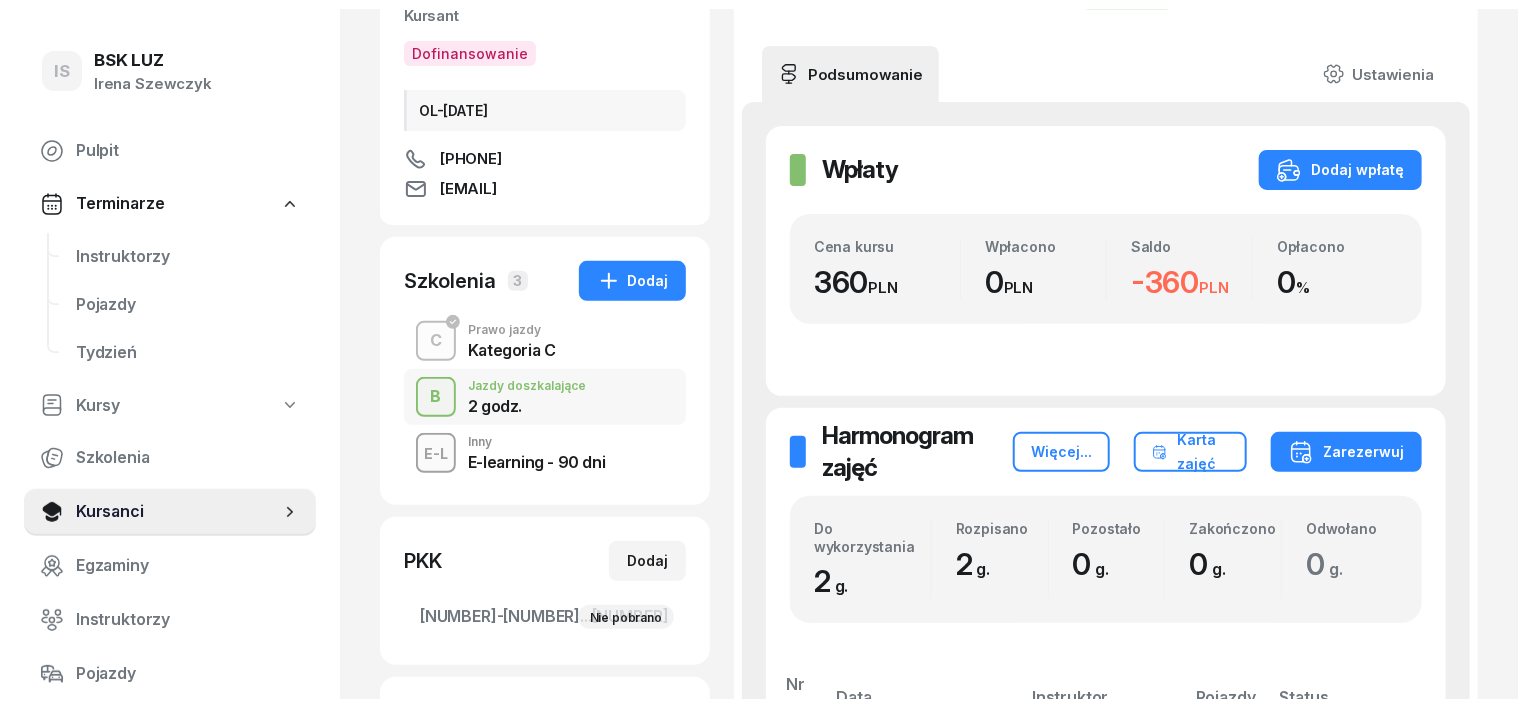 scroll, scrollTop: 0, scrollLeft: 0, axis: both 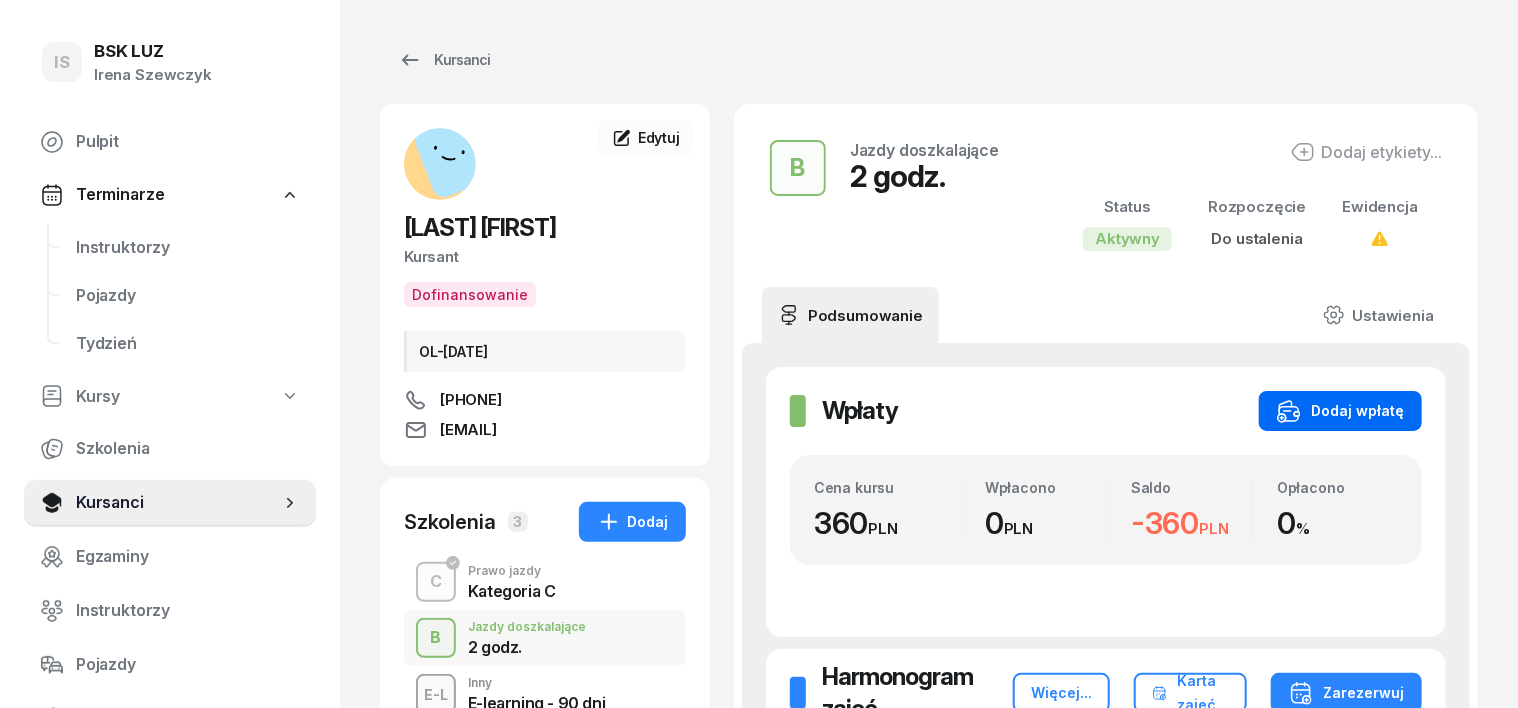 click on "Dodaj wpłatę" at bounding box center [1340, 411] 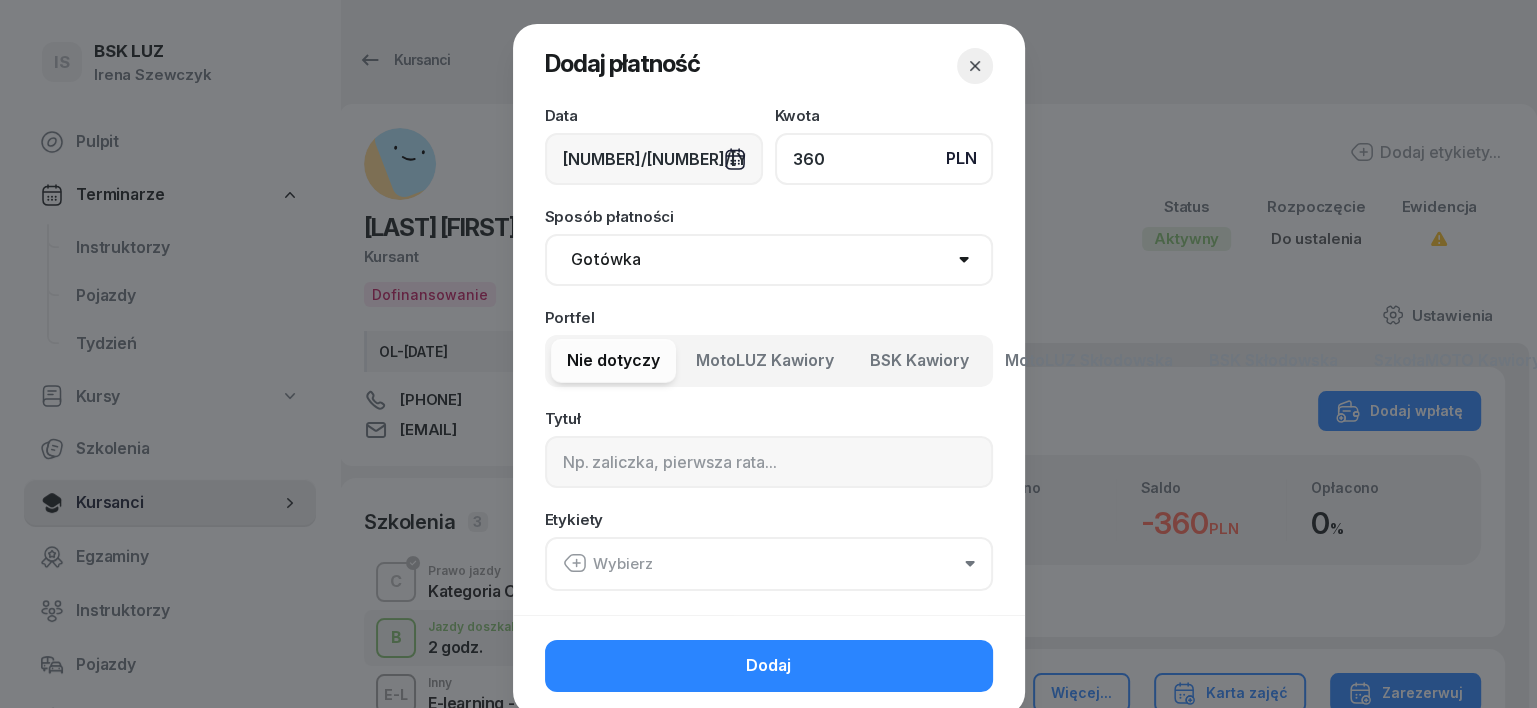 type on "360" 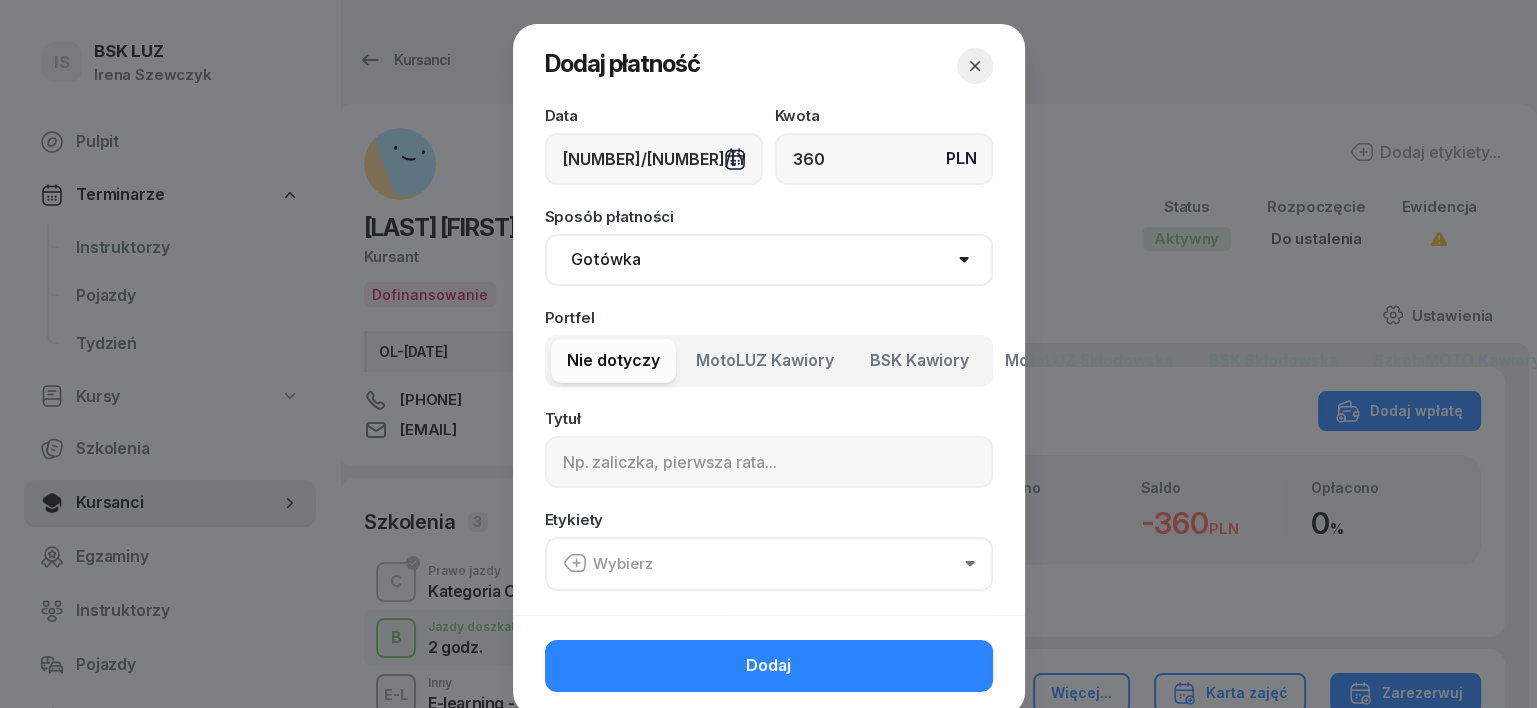 click on "Gotówka Karta Przelew Płatności online BLIK" at bounding box center (769, 260) 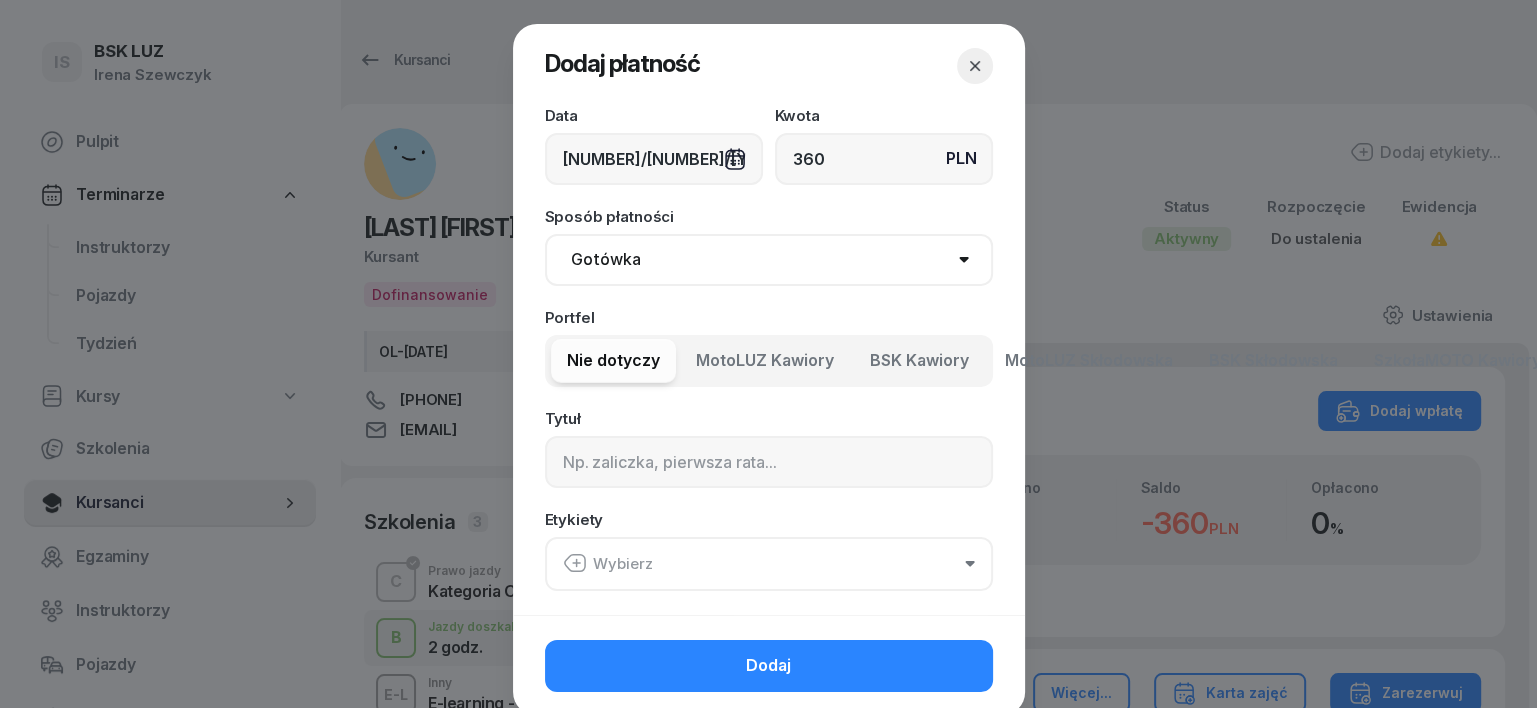 select on "transfer" 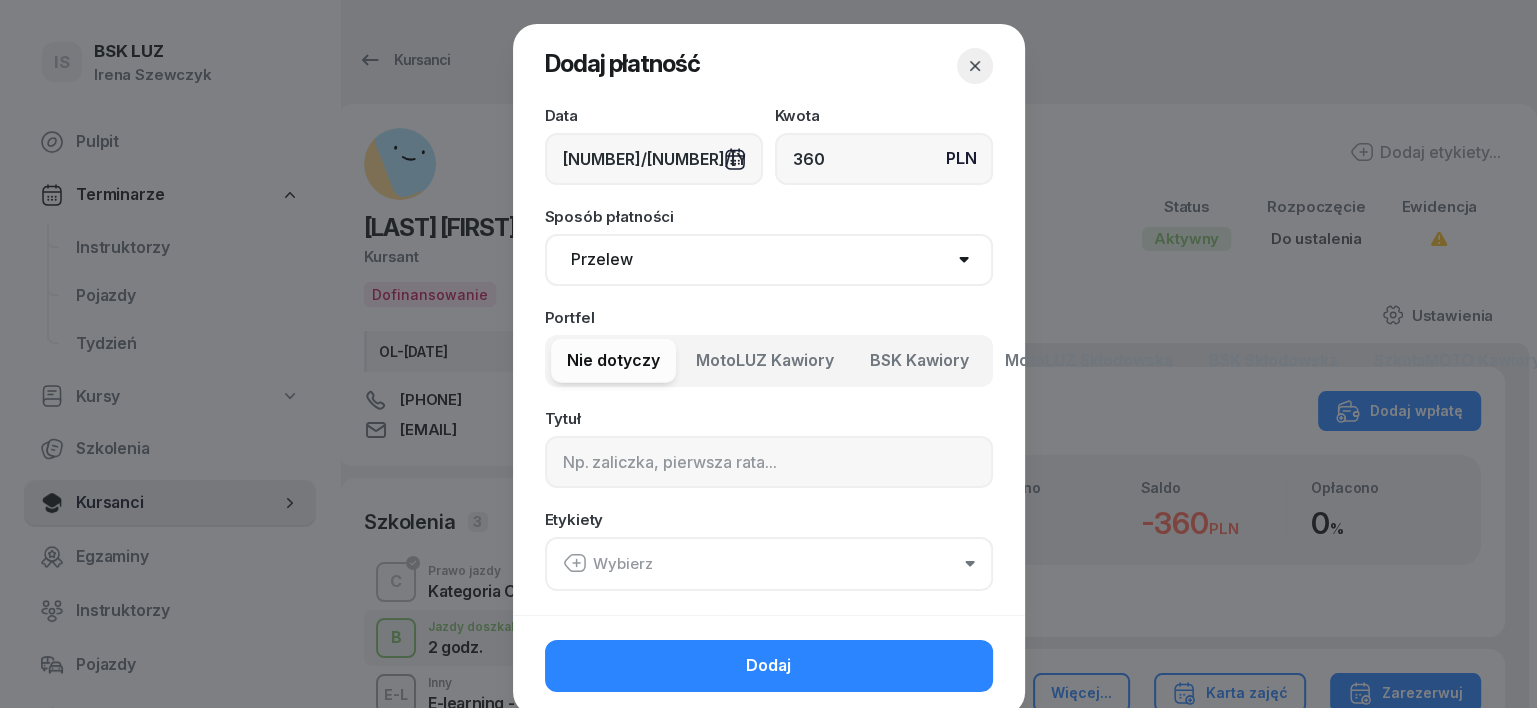 click on "Gotówka Karta Przelew Płatności online BLIK" at bounding box center (769, 260) 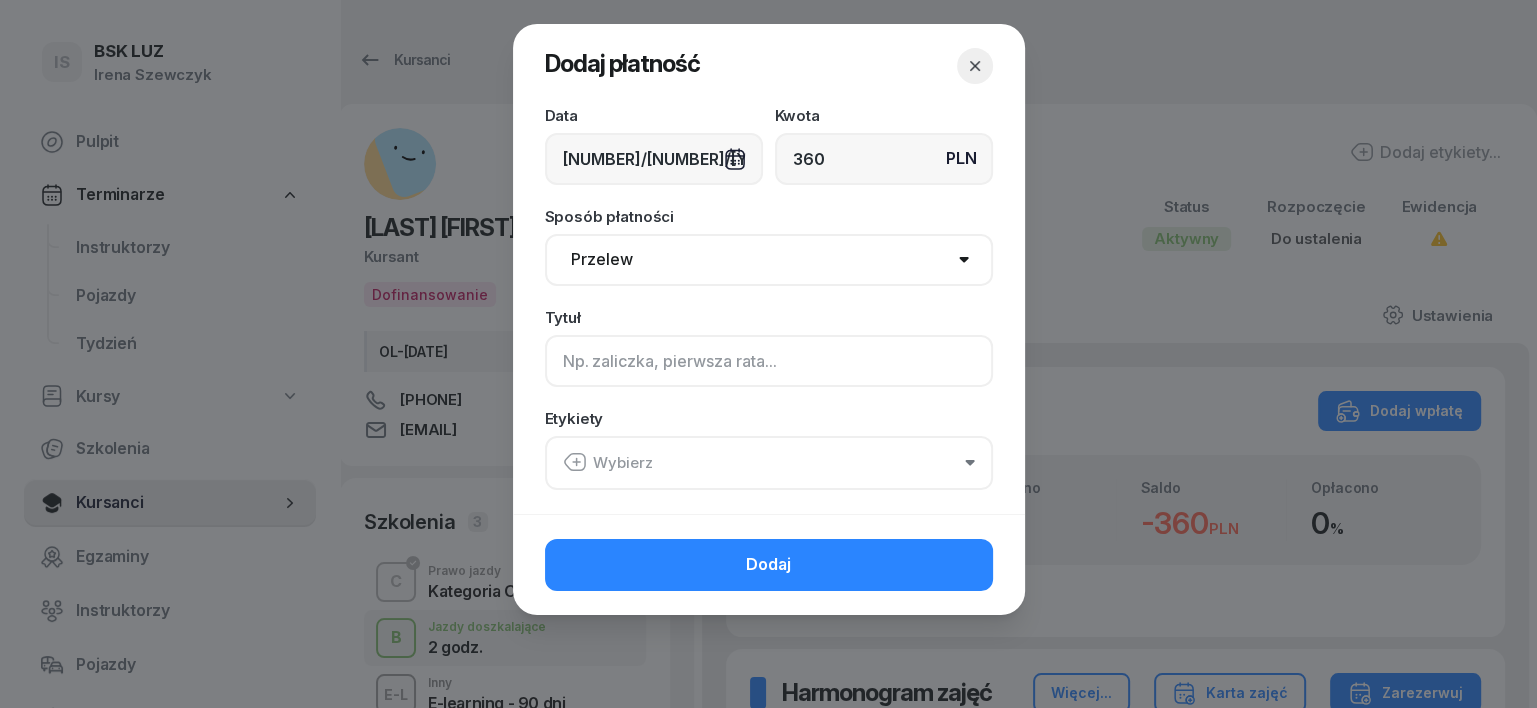 click 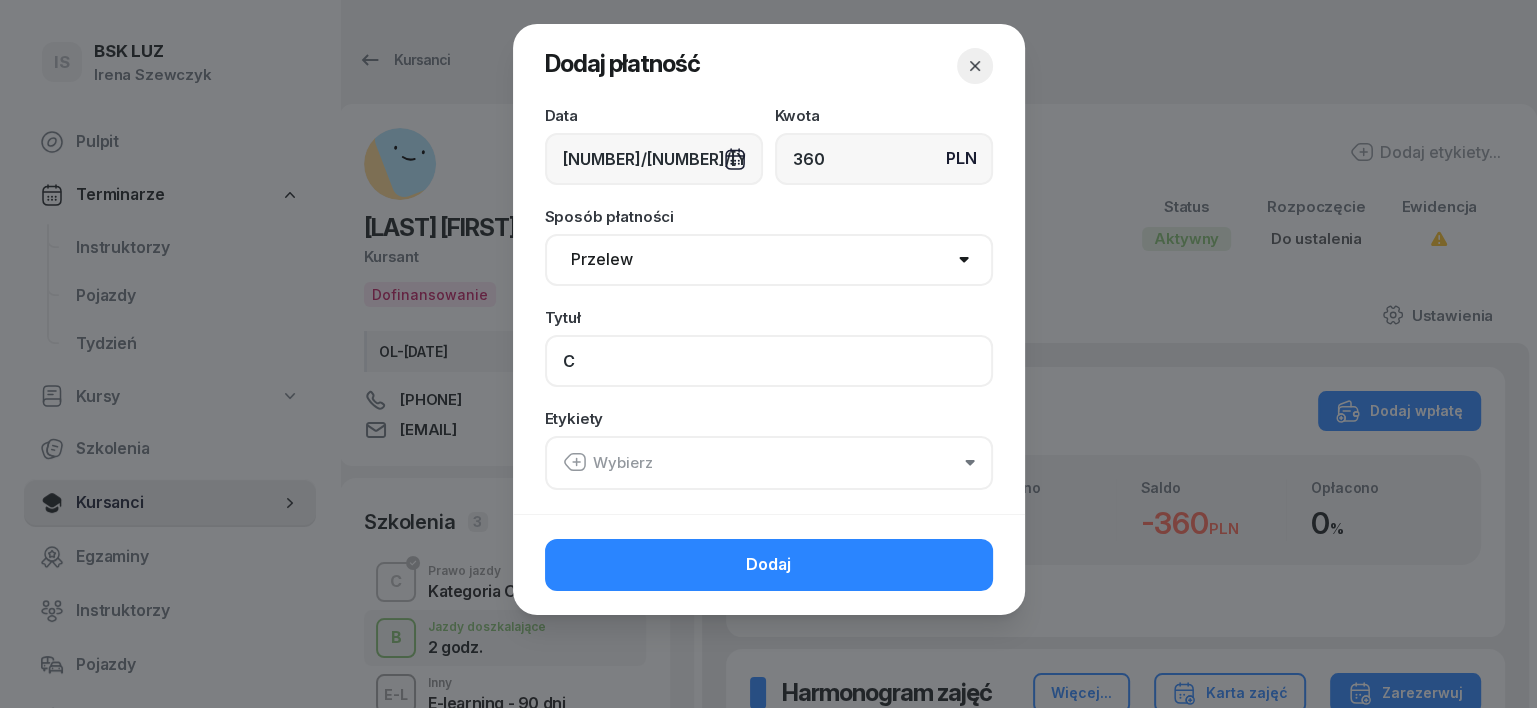 type on "C" 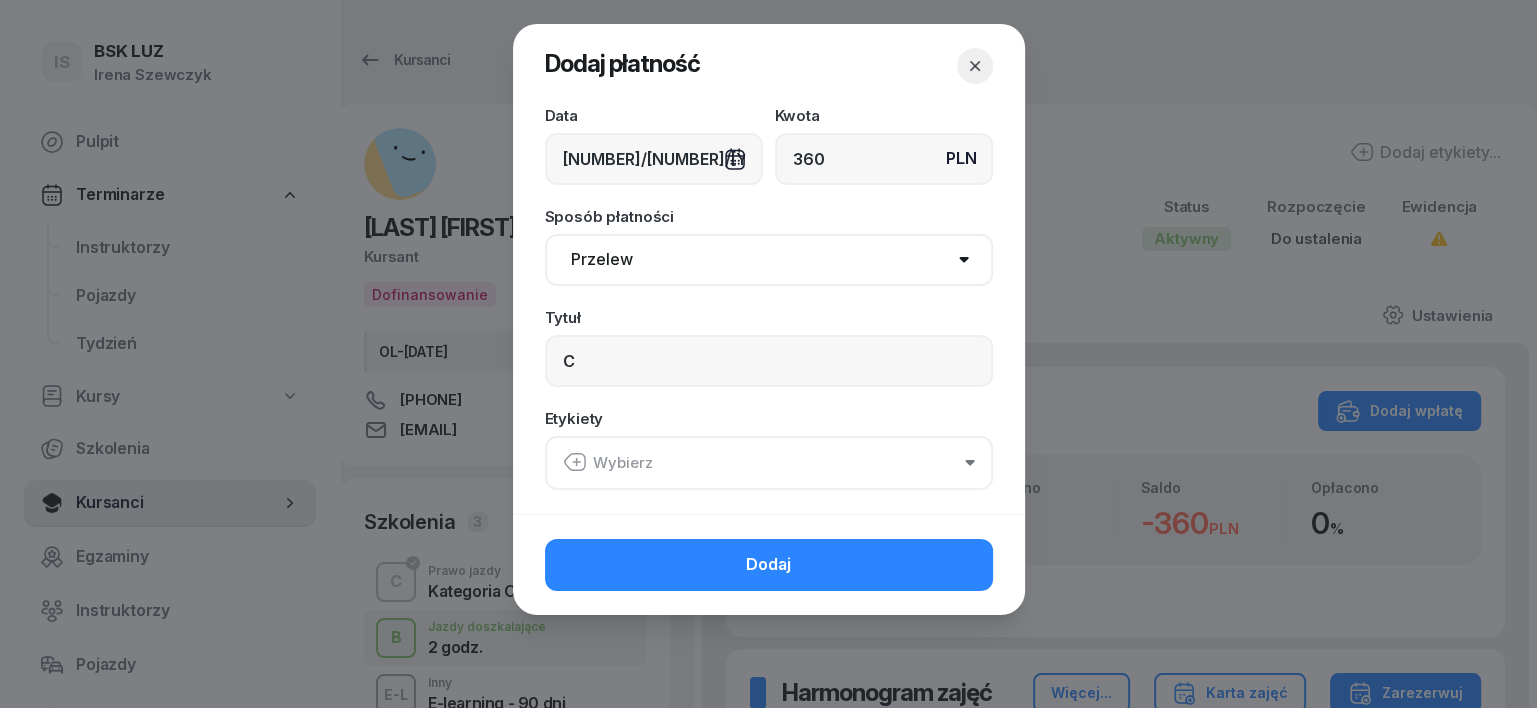 click 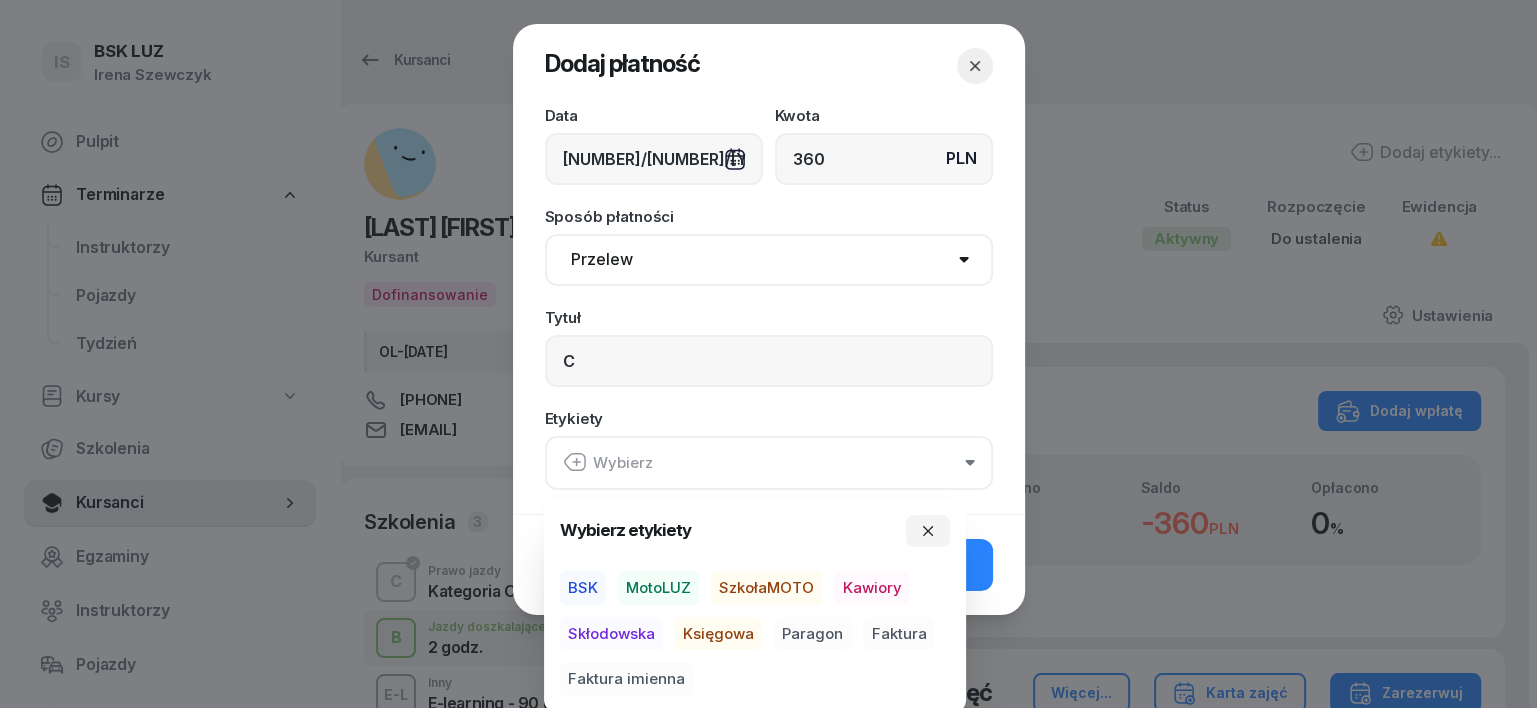 drag, startPoint x: 589, startPoint y: 584, endPoint x: 598, endPoint y: 597, distance: 15.811388 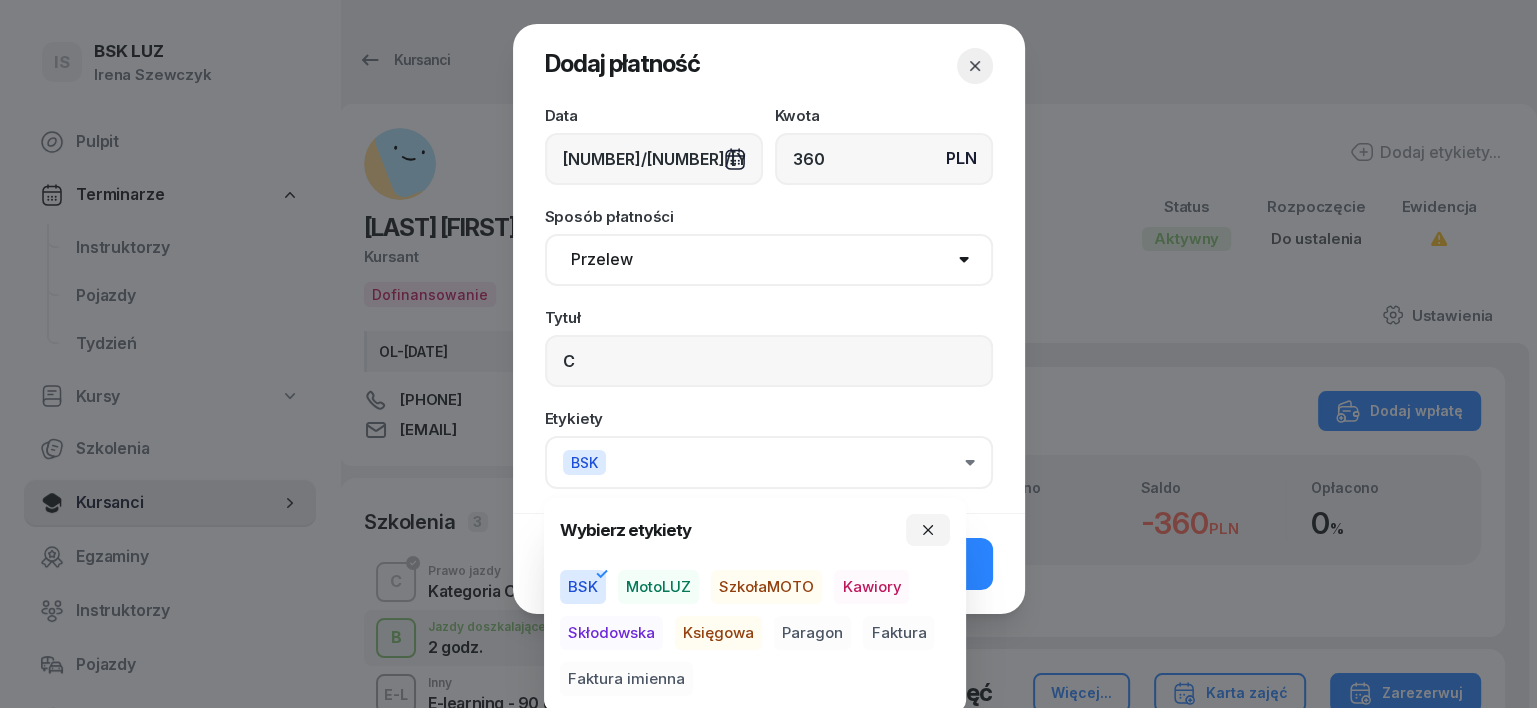 click on "Księgowa" at bounding box center (718, 633) 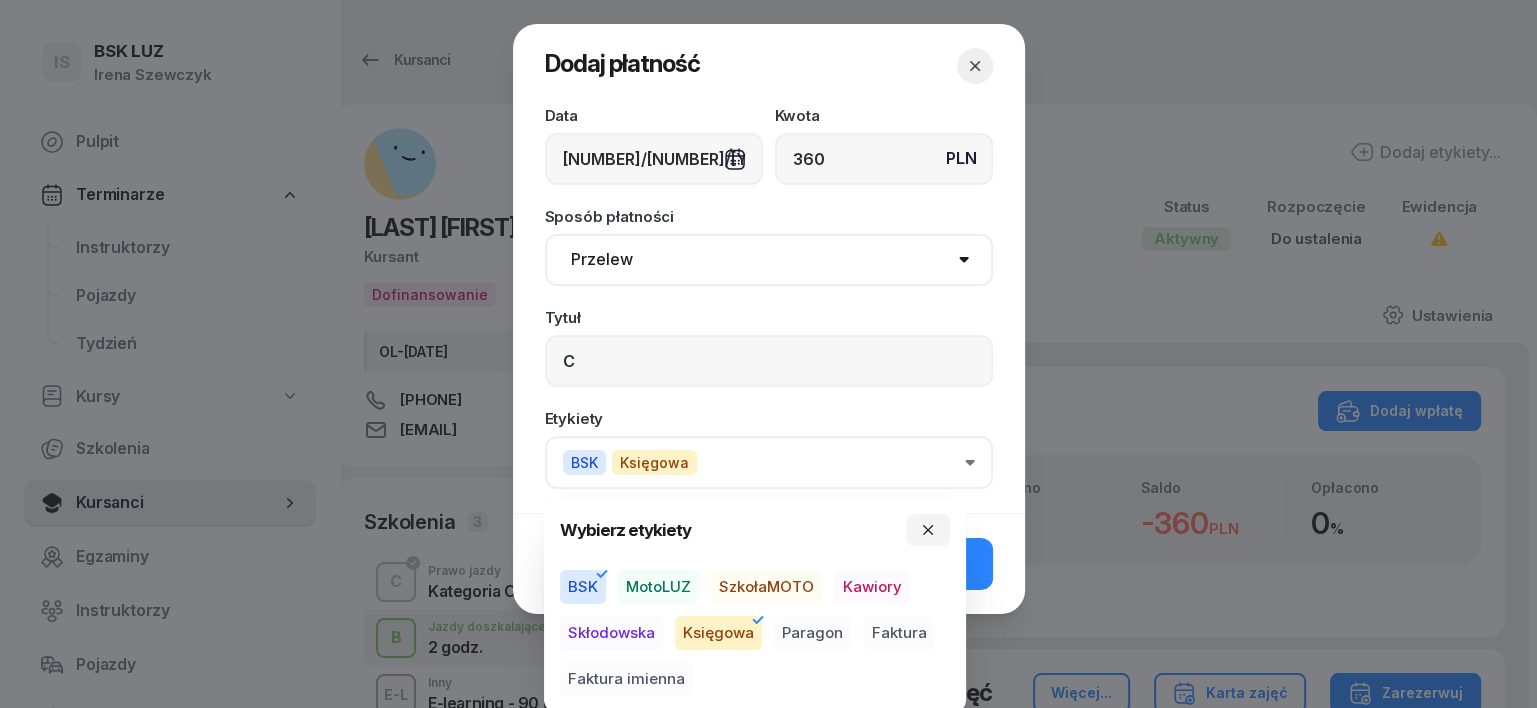 click on "Paragon" at bounding box center [812, 633] 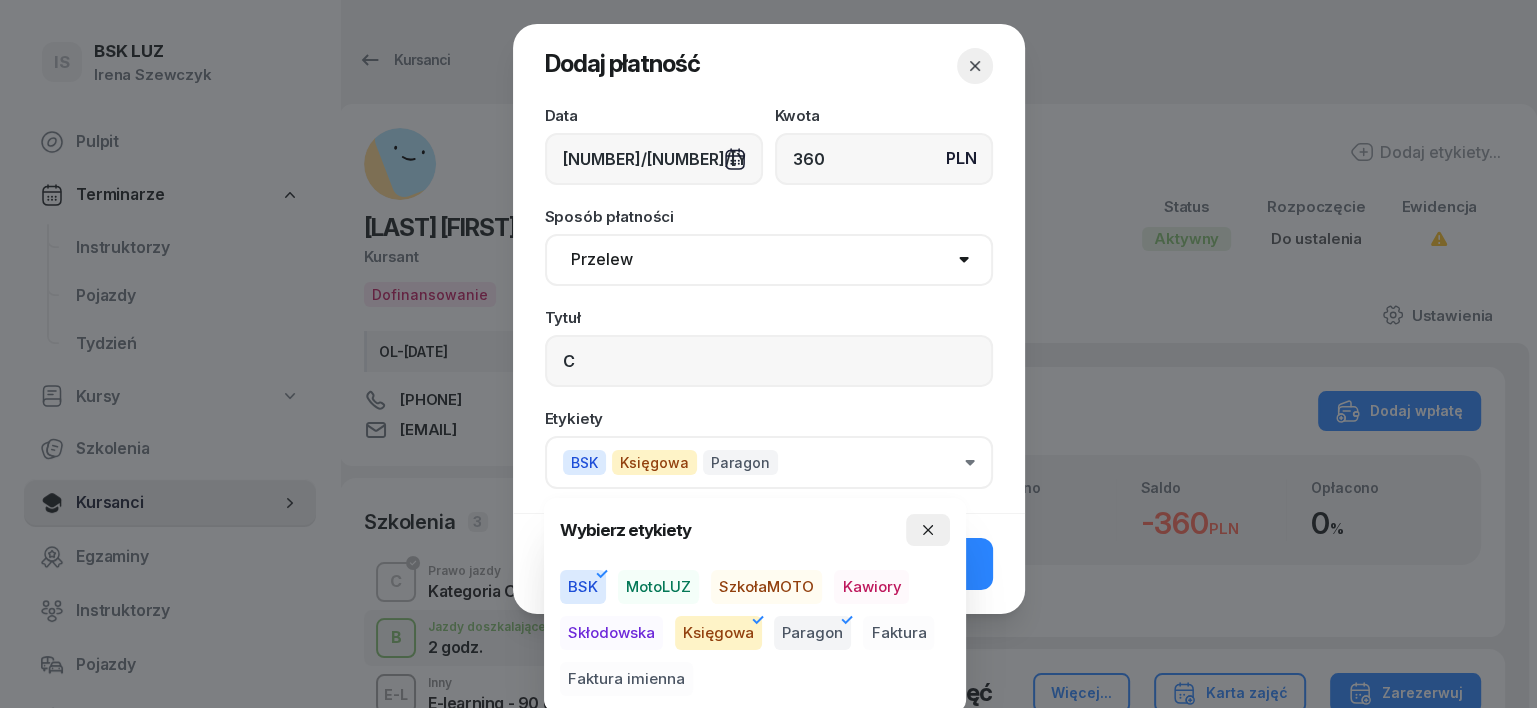 click 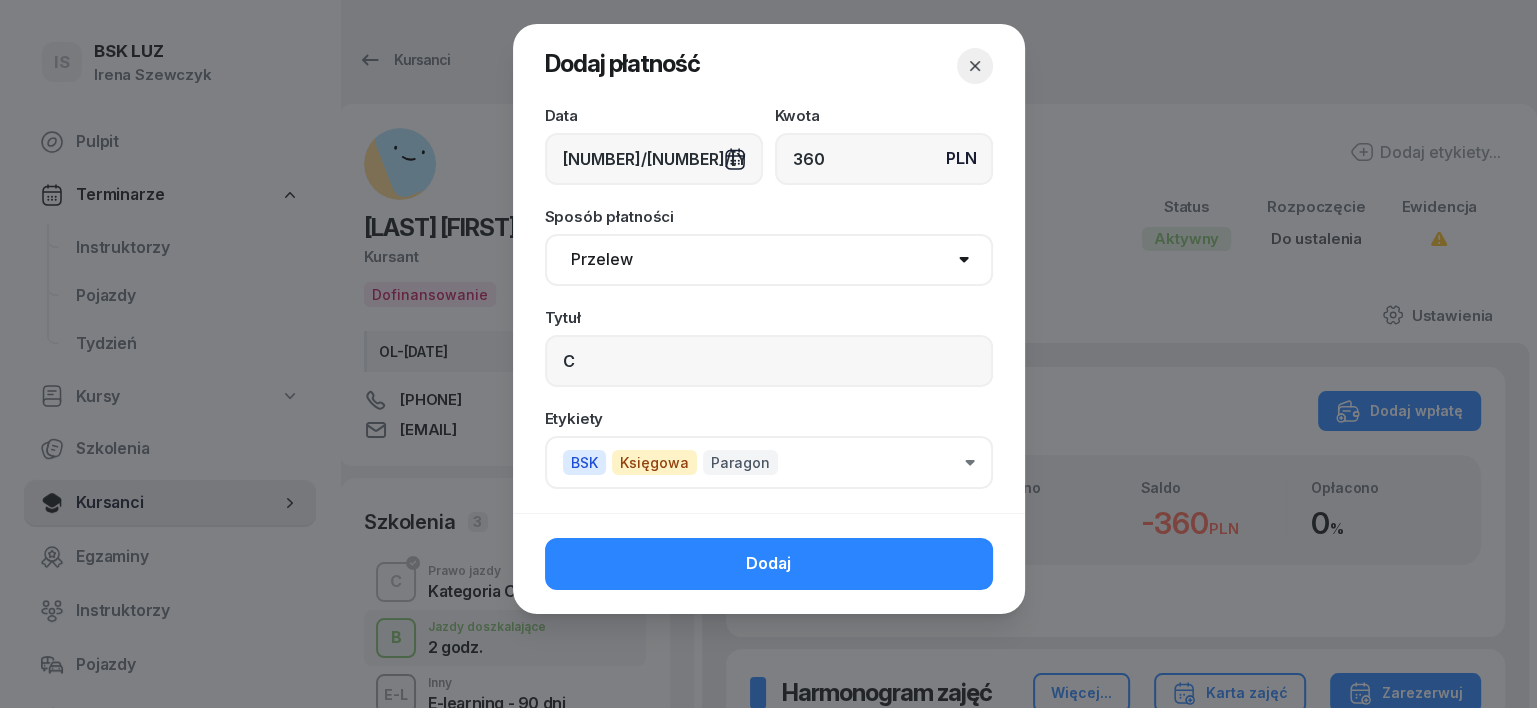 click on "Dodaj" 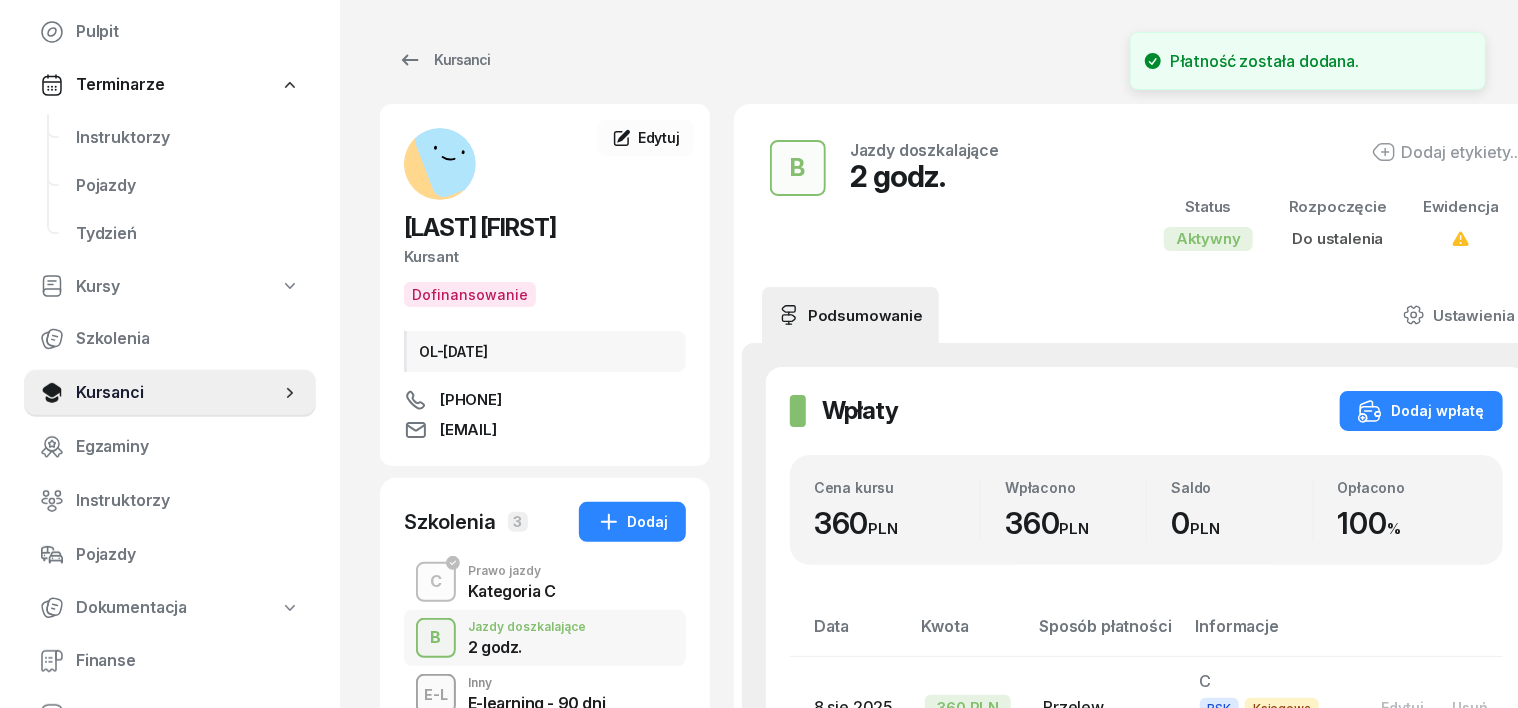 scroll, scrollTop: 286, scrollLeft: 0, axis: vertical 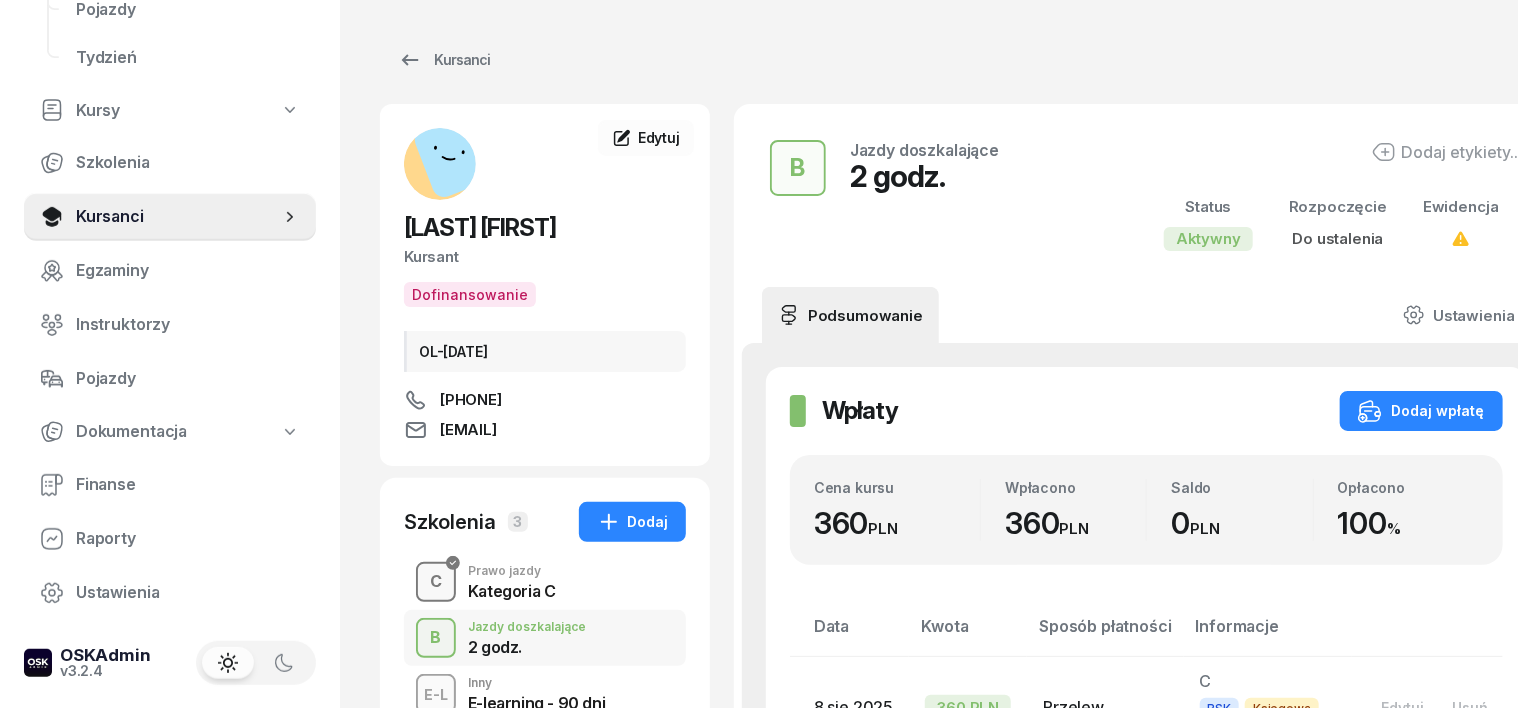 click on "C" at bounding box center [436, 582] 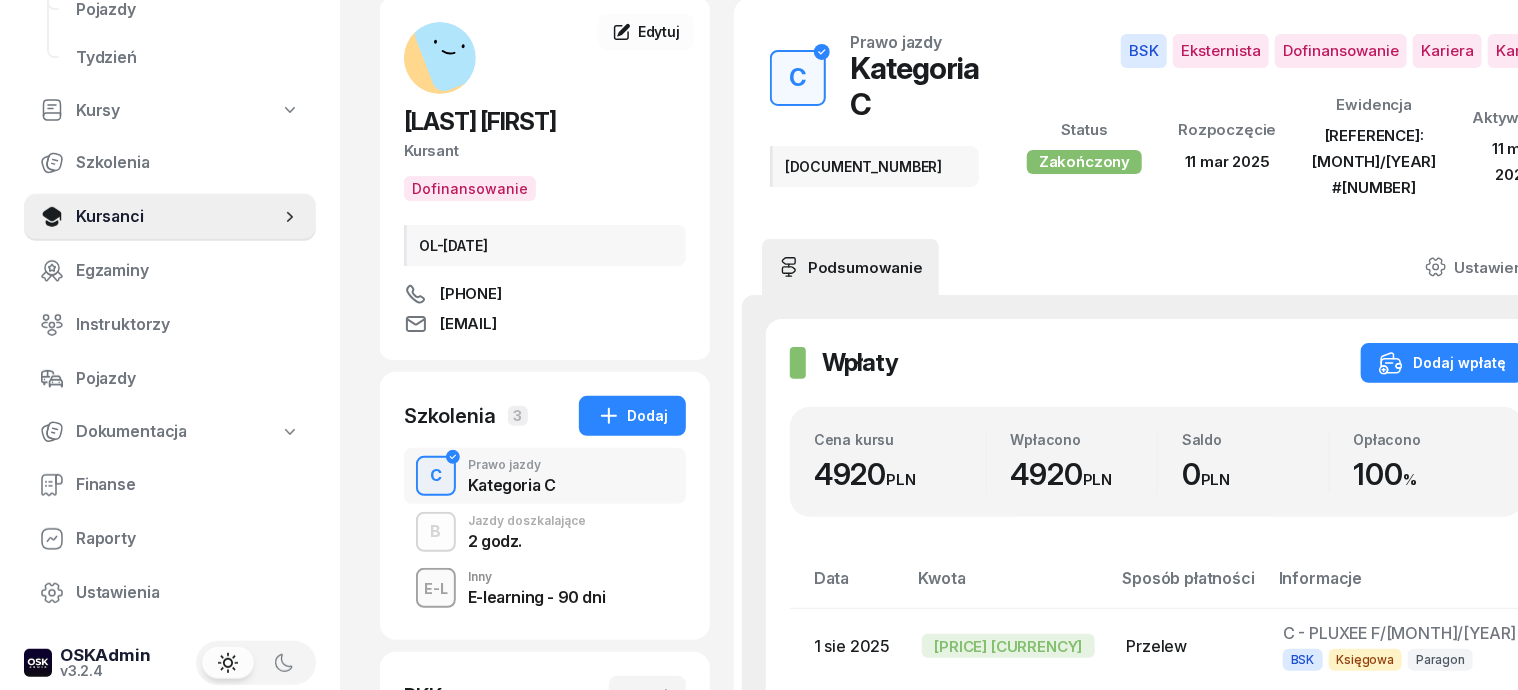 scroll, scrollTop: 0, scrollLeft: 0, axis: both 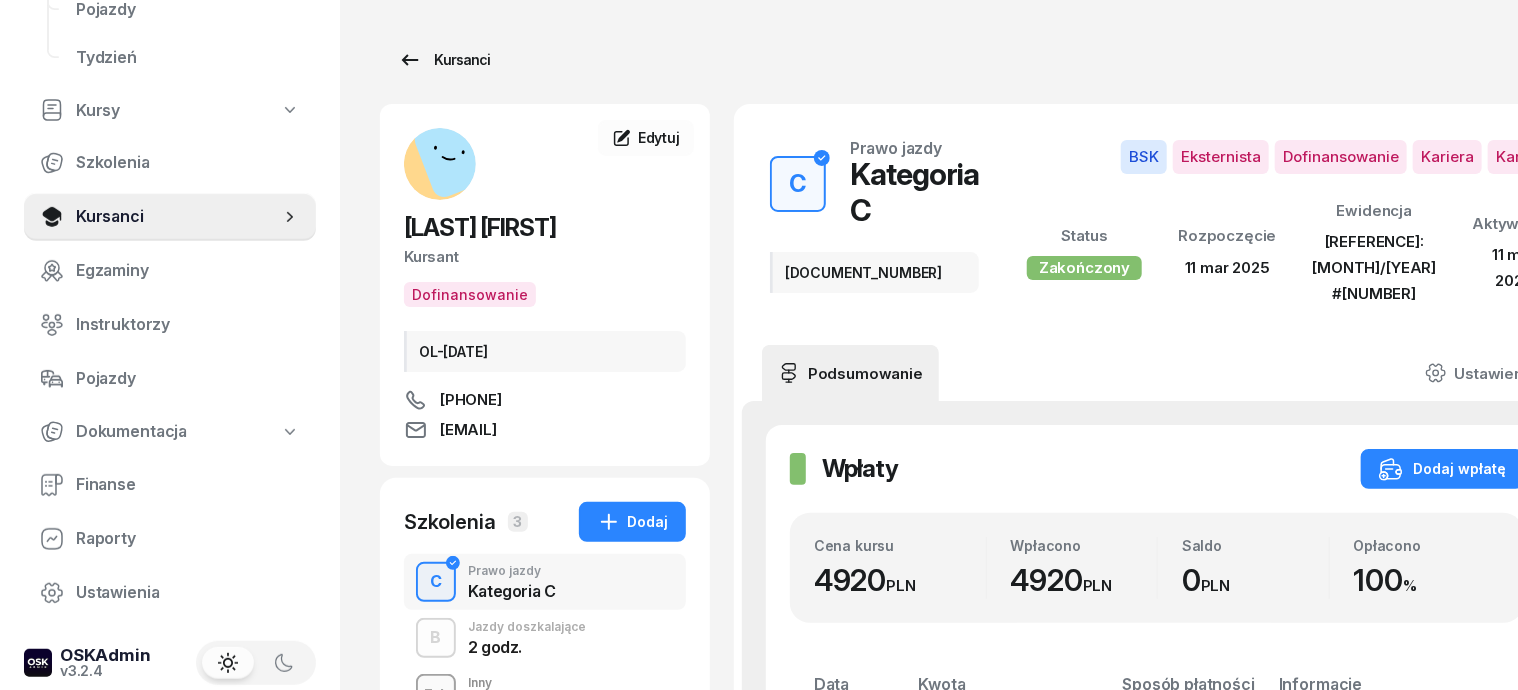 click on "Kursanci" at bounding box center (444, 60) 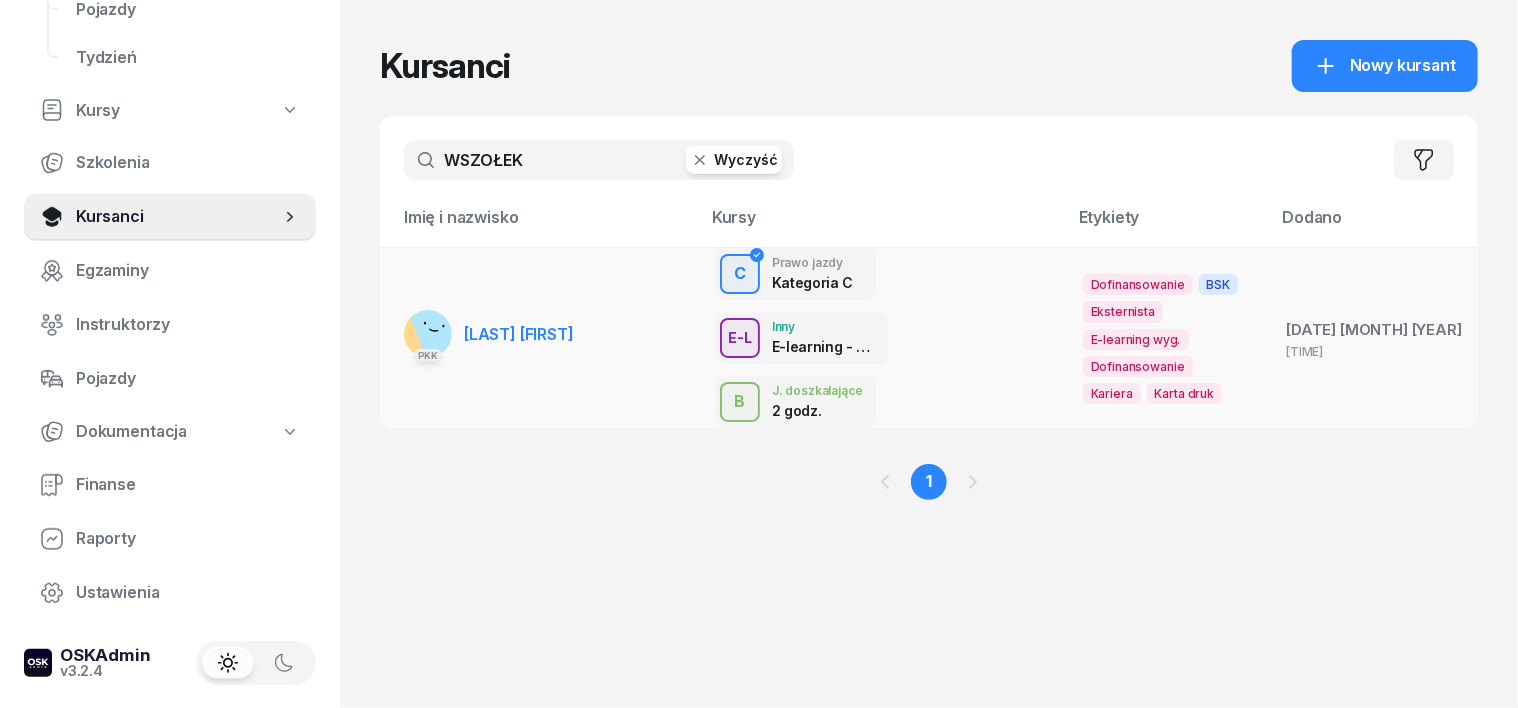 click 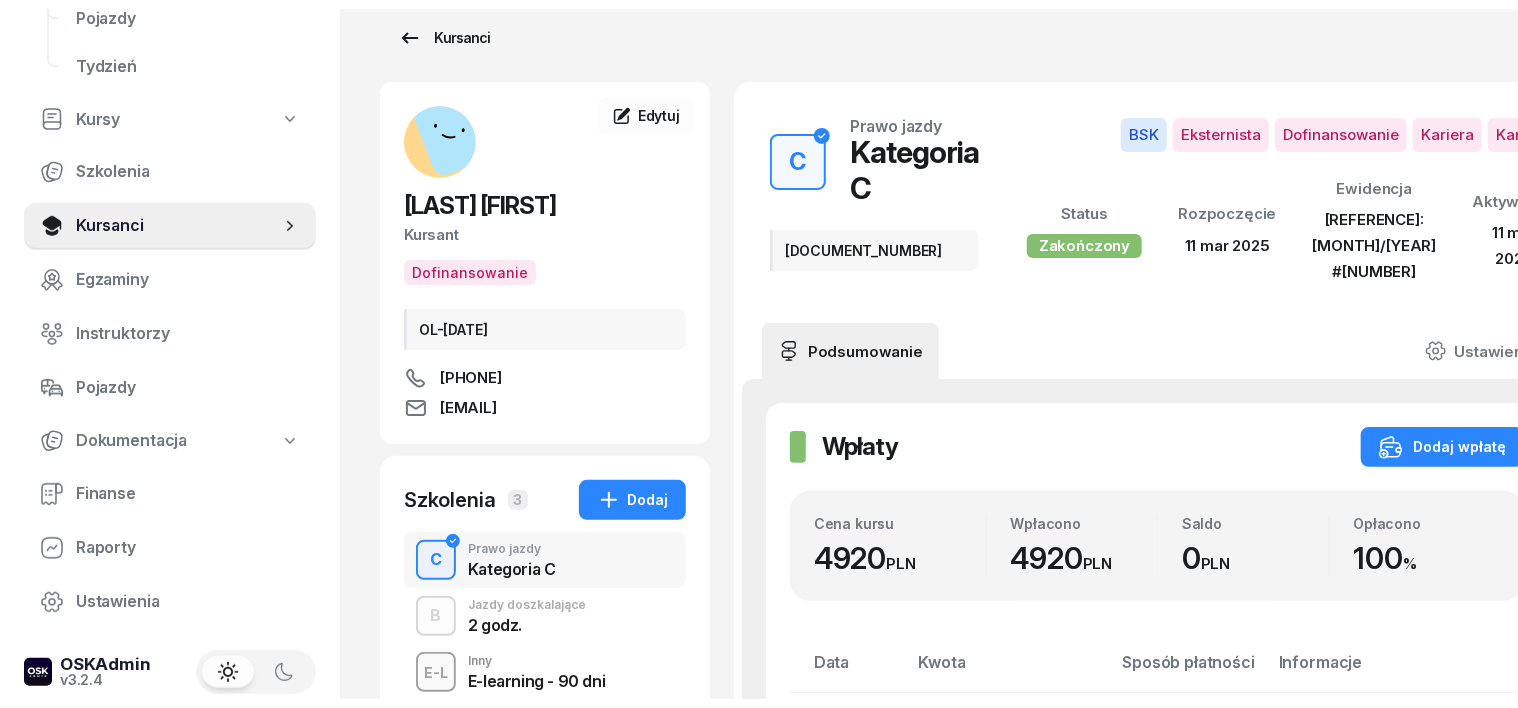 scroll, scrollTop: 0, scrollLeft: 0, axis: both 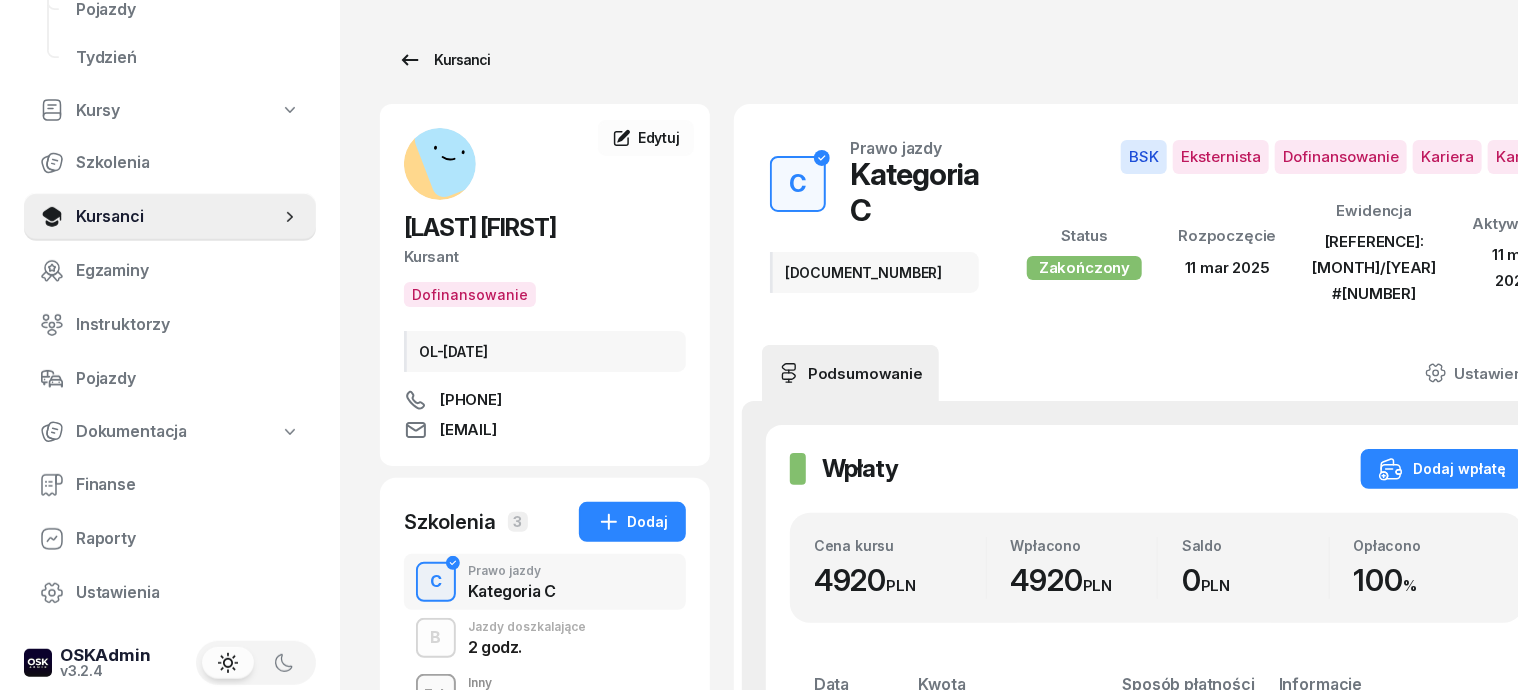 click on "Kursanci" at bounding box center [444, 60] 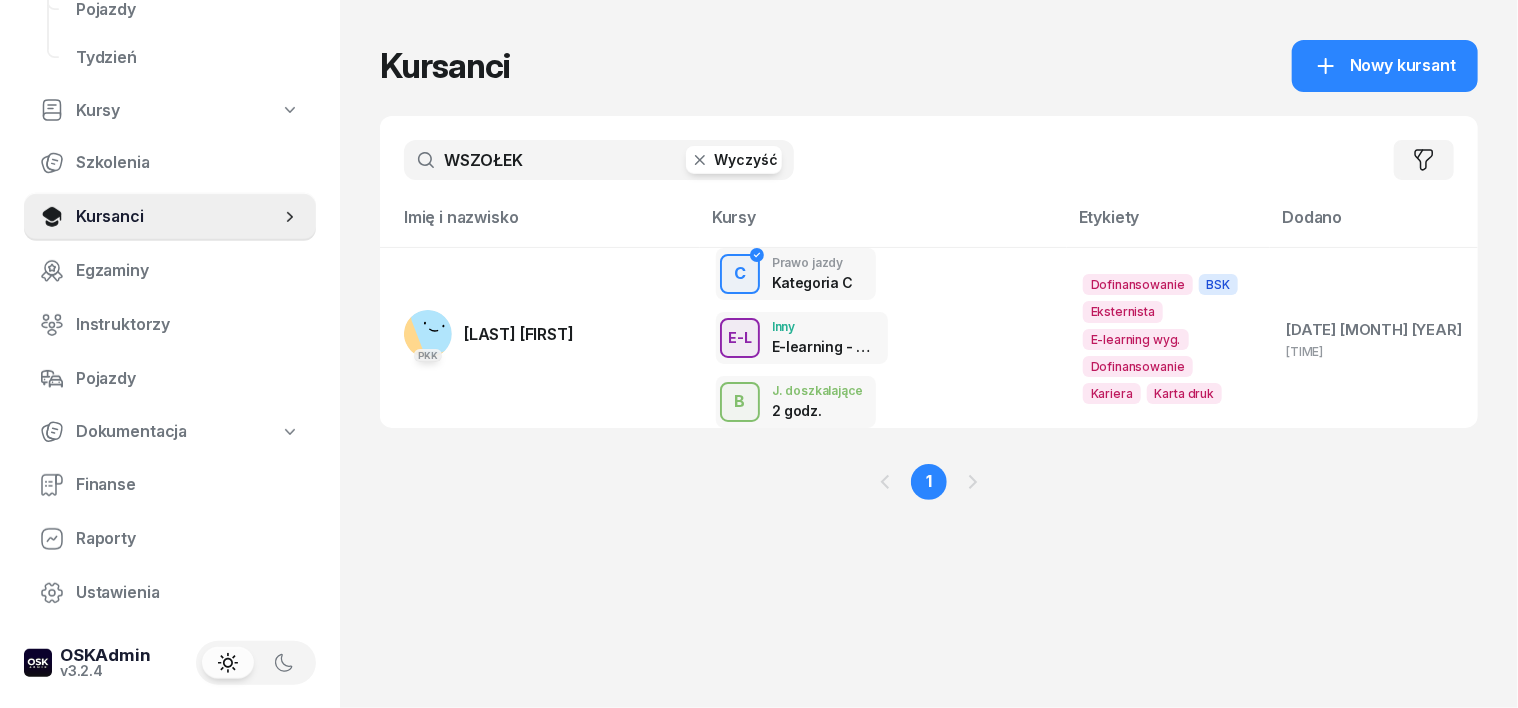 click 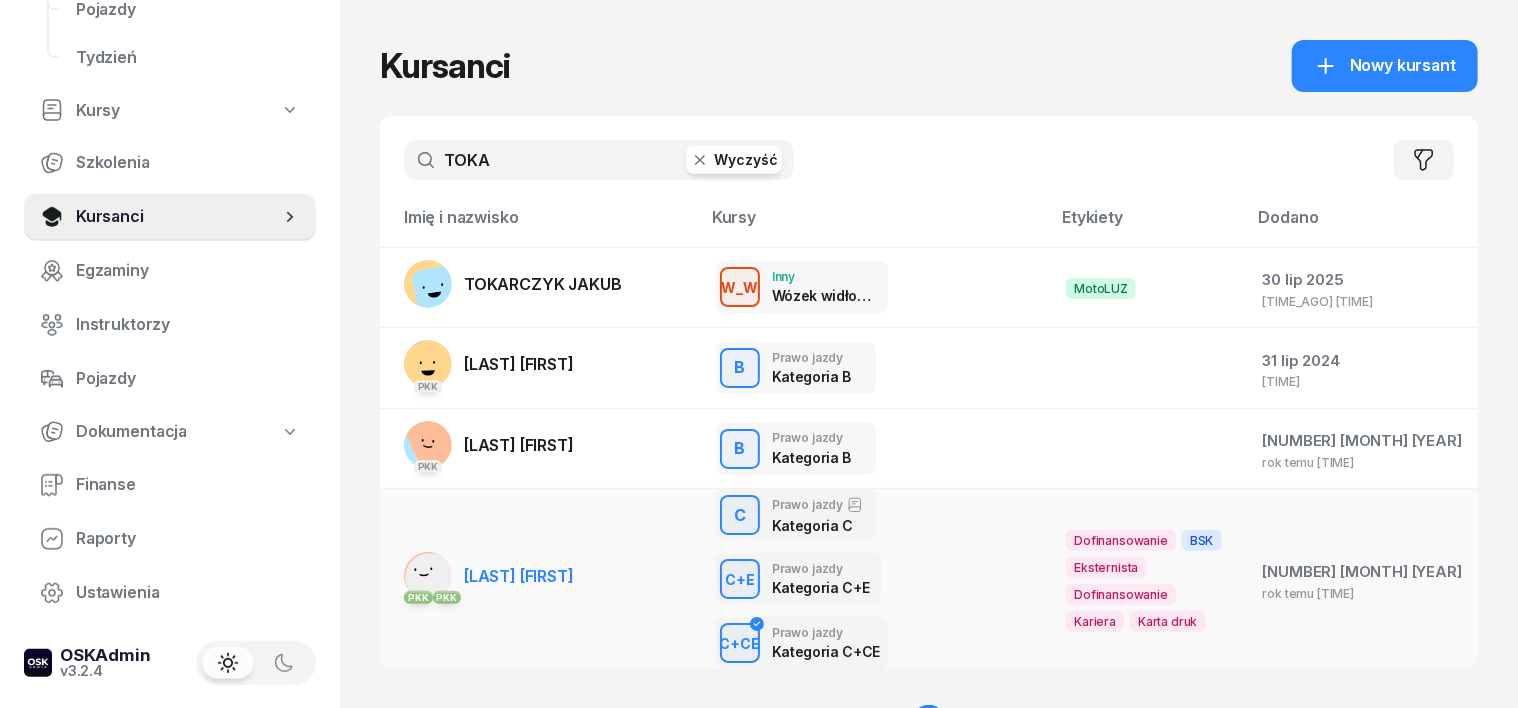 type on "TOKA" 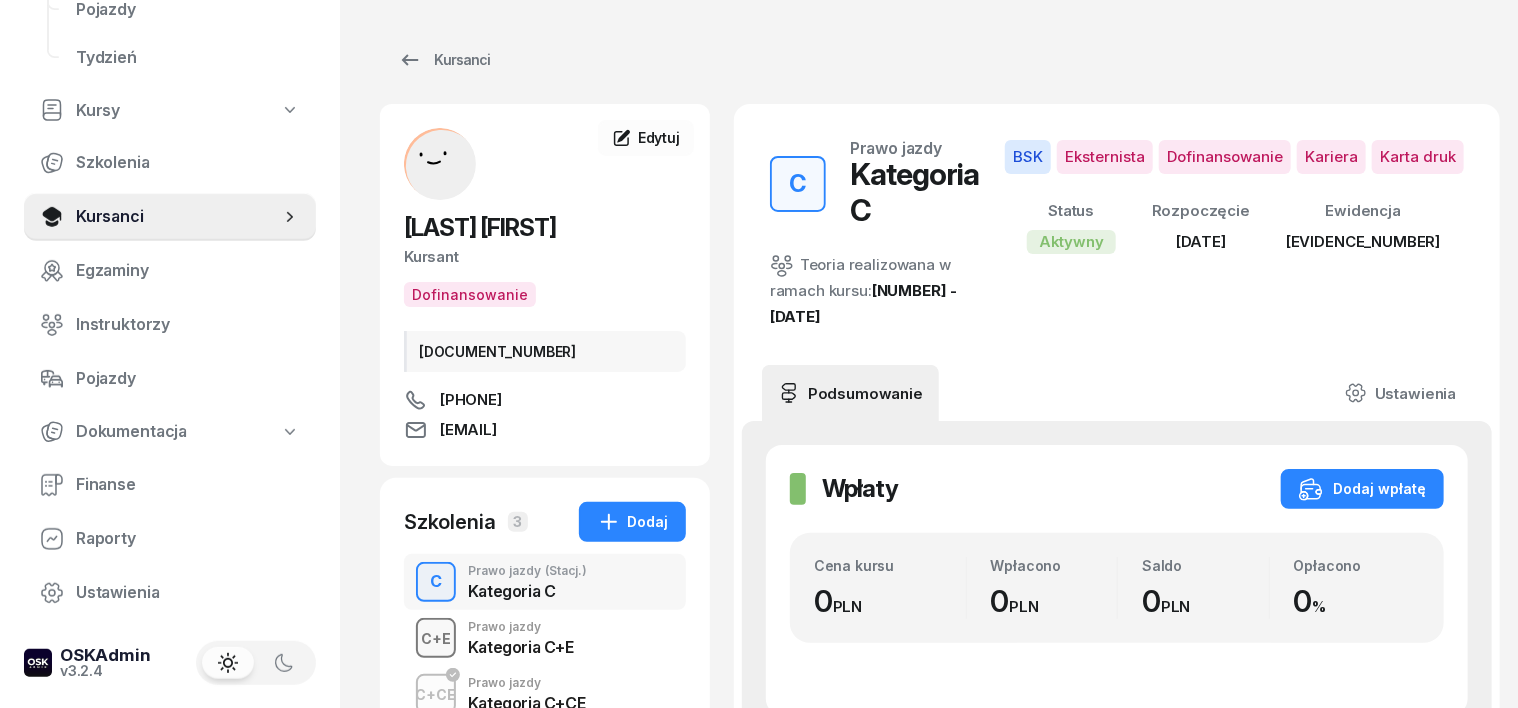 click on "C+E" at bounding box center [436, 638] 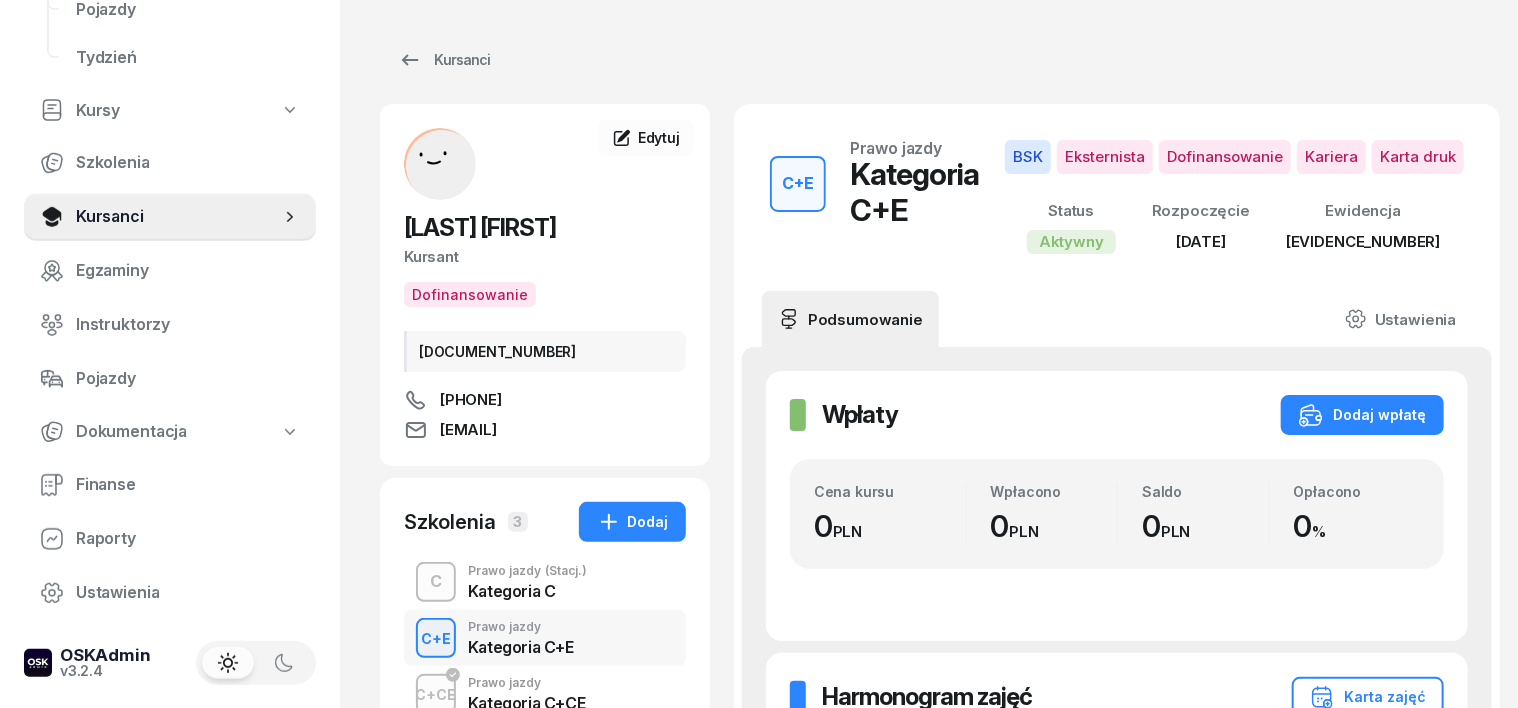 scroll, scrollTop: 124, scrollLeft: 0, axis: vertical 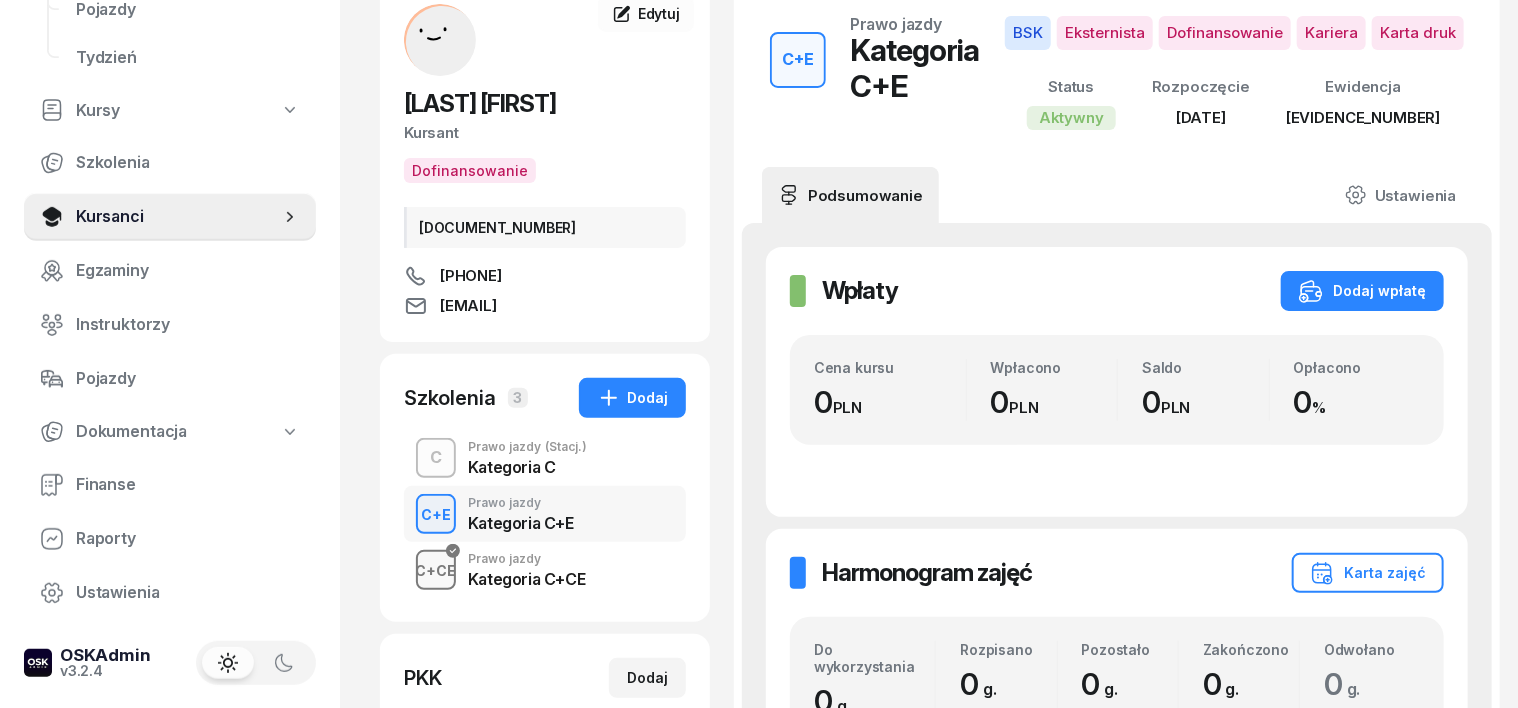 click on "C+CE" at bounding box center [436, 570] 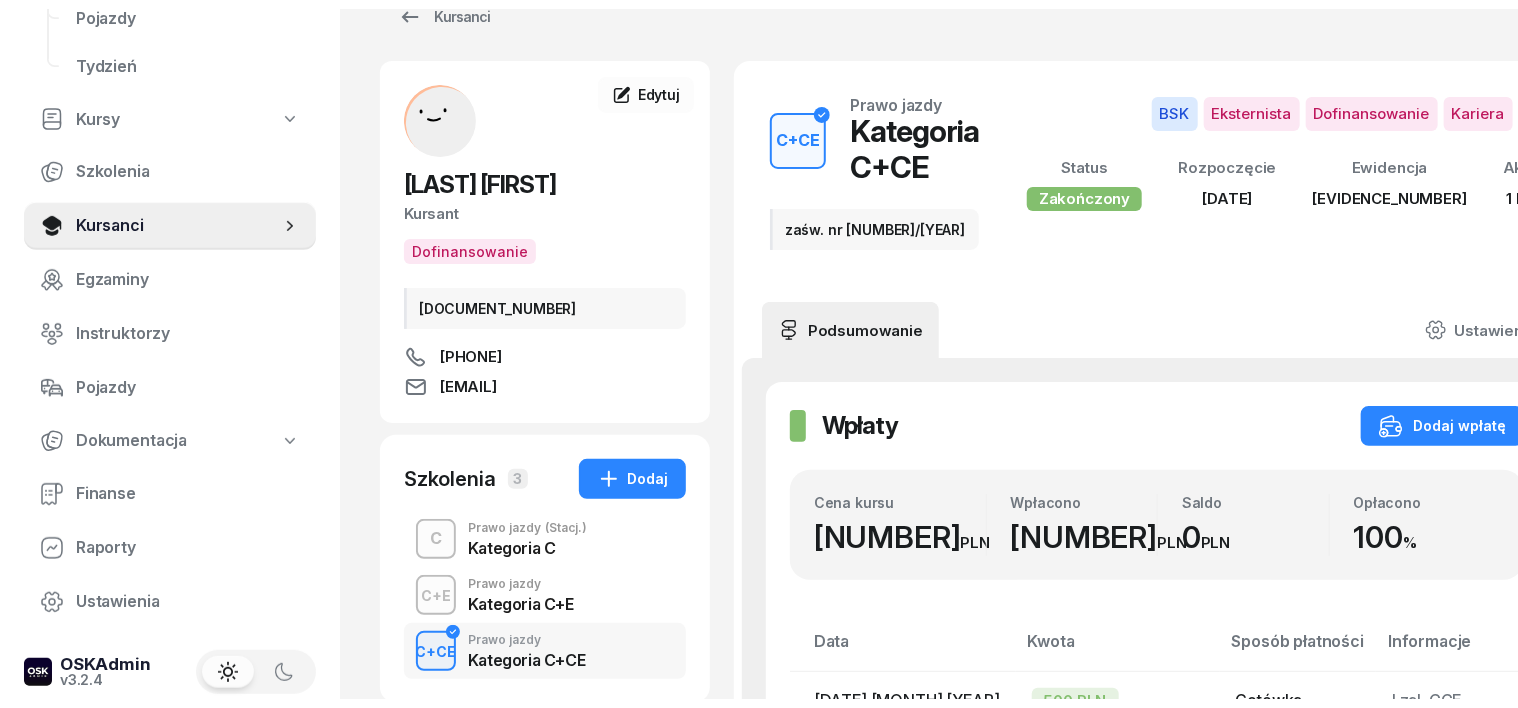 scroll, scrollTop: 0, scrollLeft: 0, axis: both 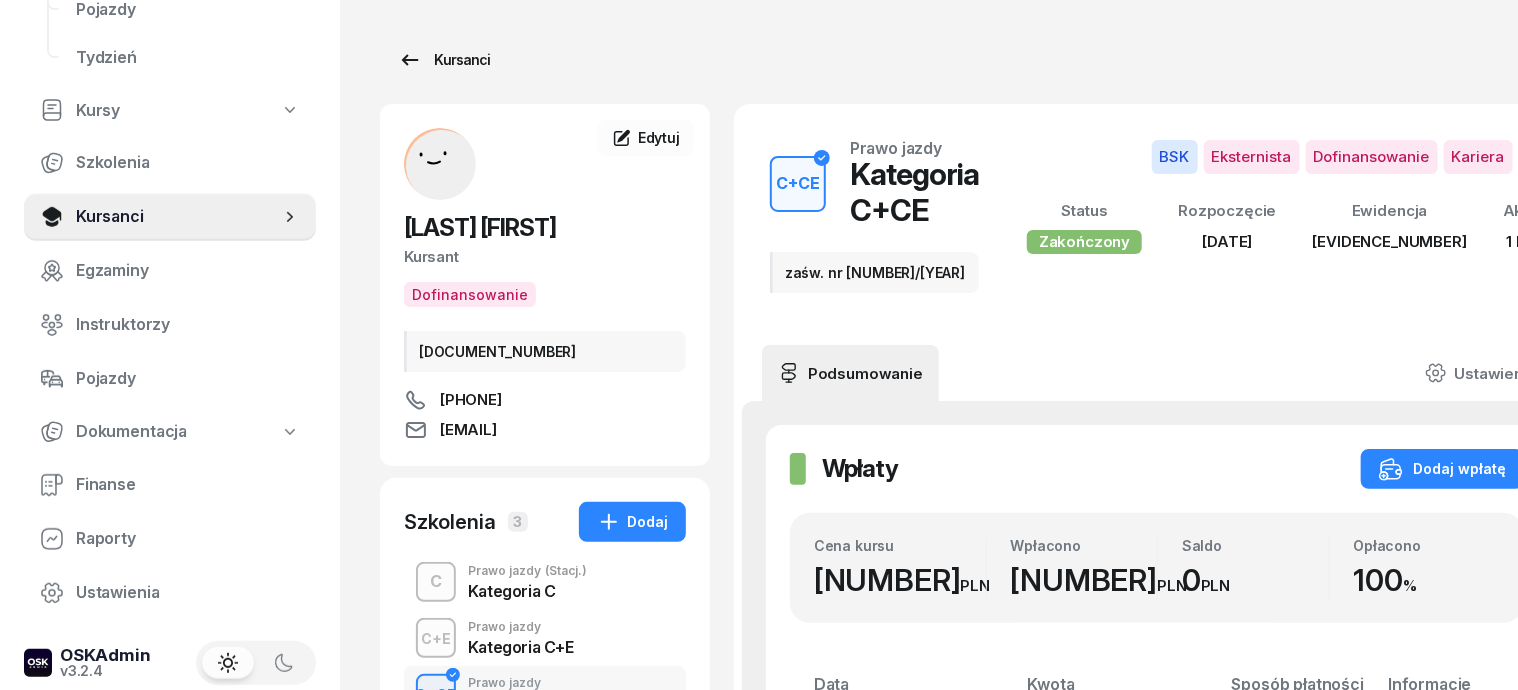 click on "Kursanci" at bounding box center (444, 60) 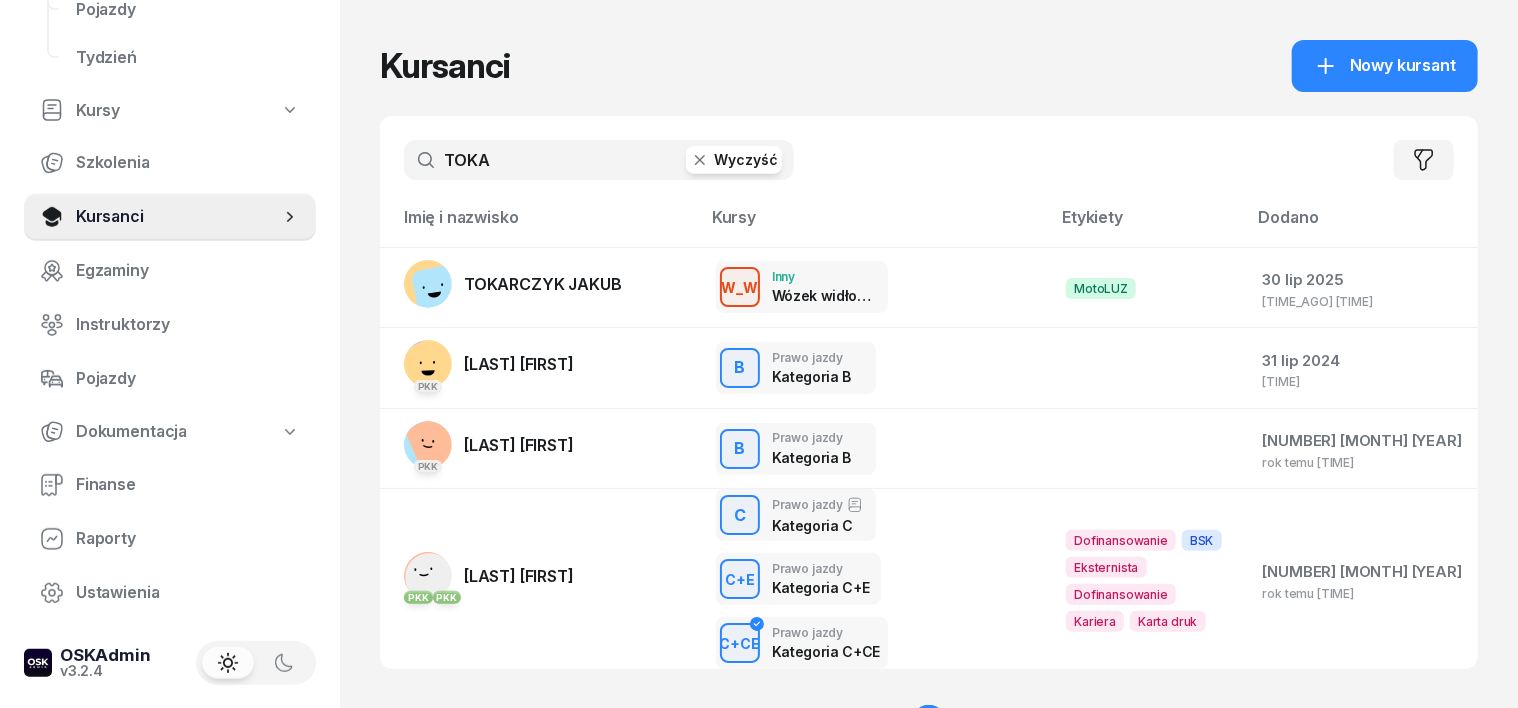 click 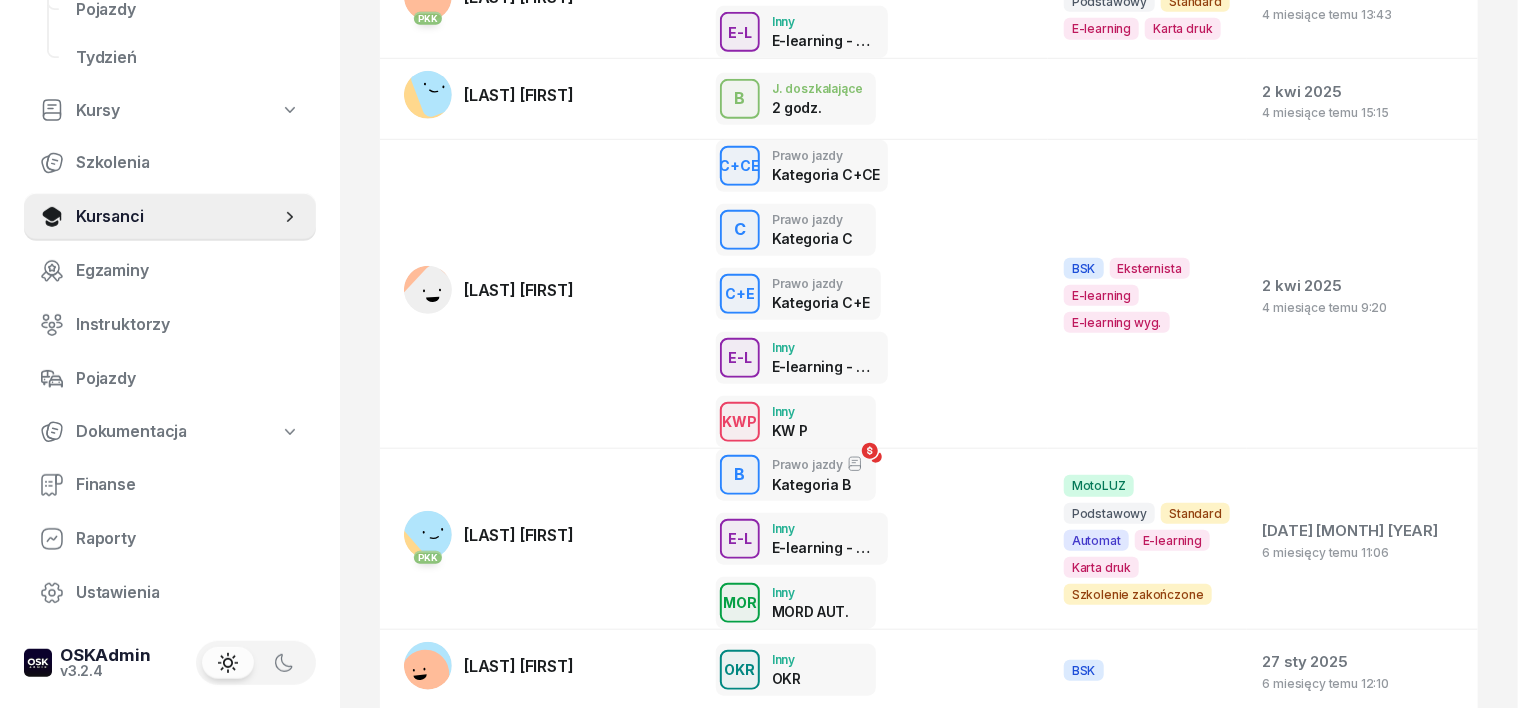 scroll, scrollTop: 688, scrollLeft: 0, axis: vertical 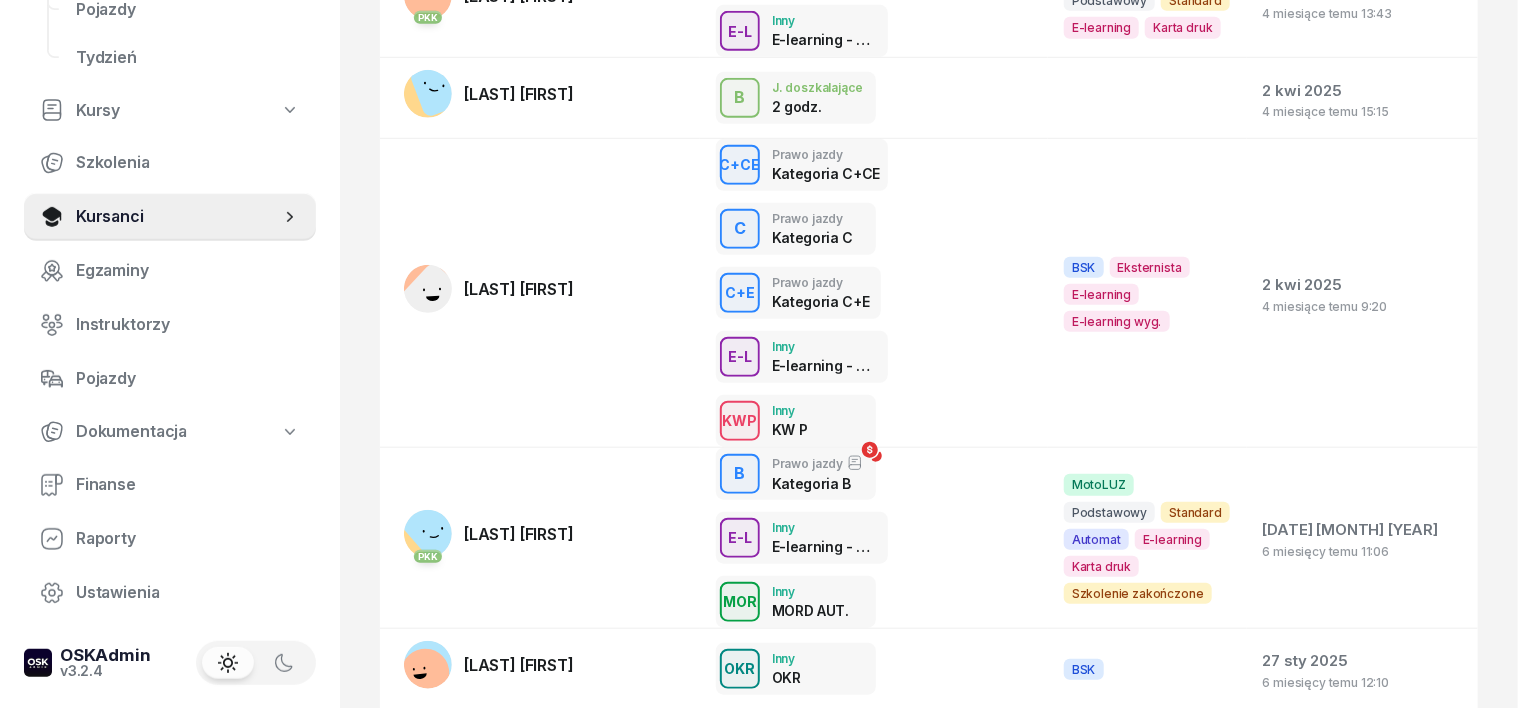 type on "[LAST] [FIRST]" 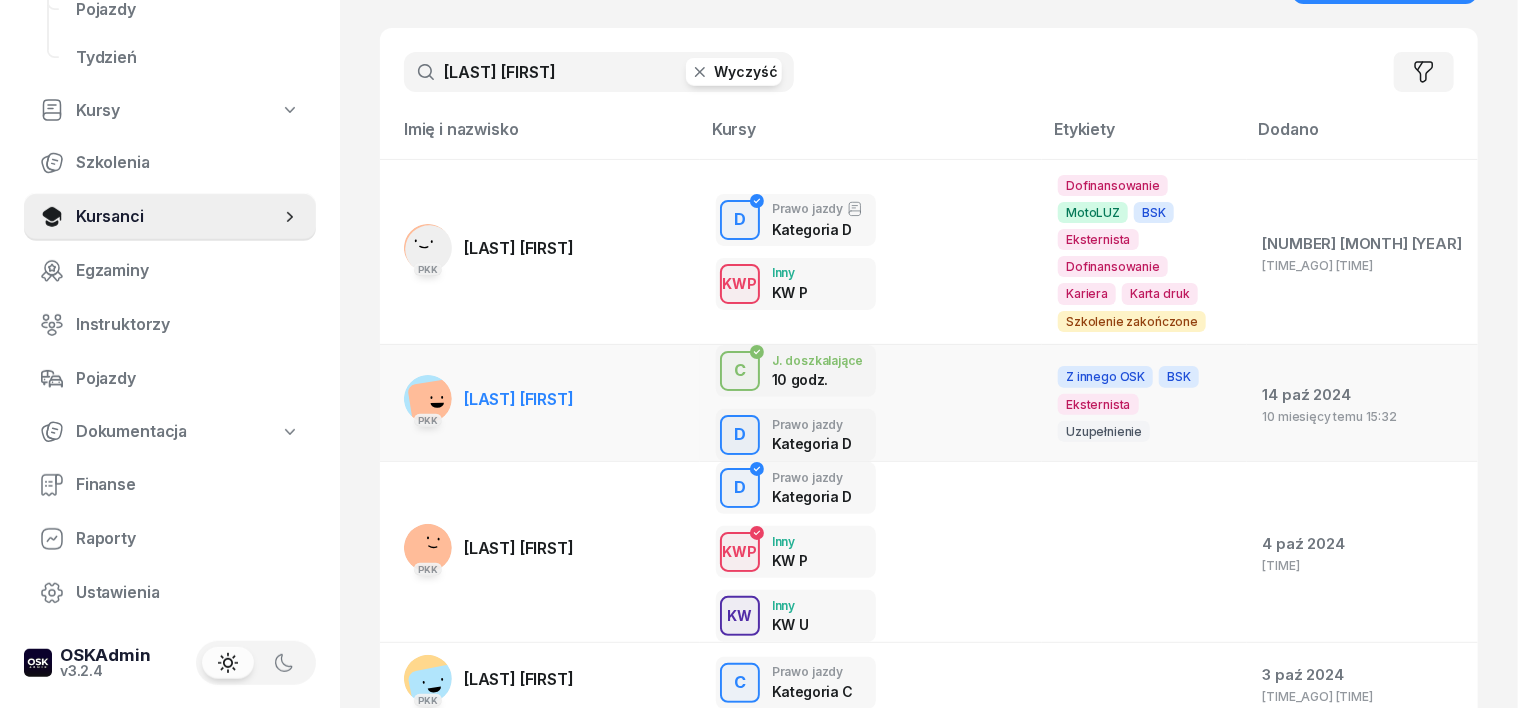 scroll, scrollTop: 63, scrollLeft: 0, axis: vertical 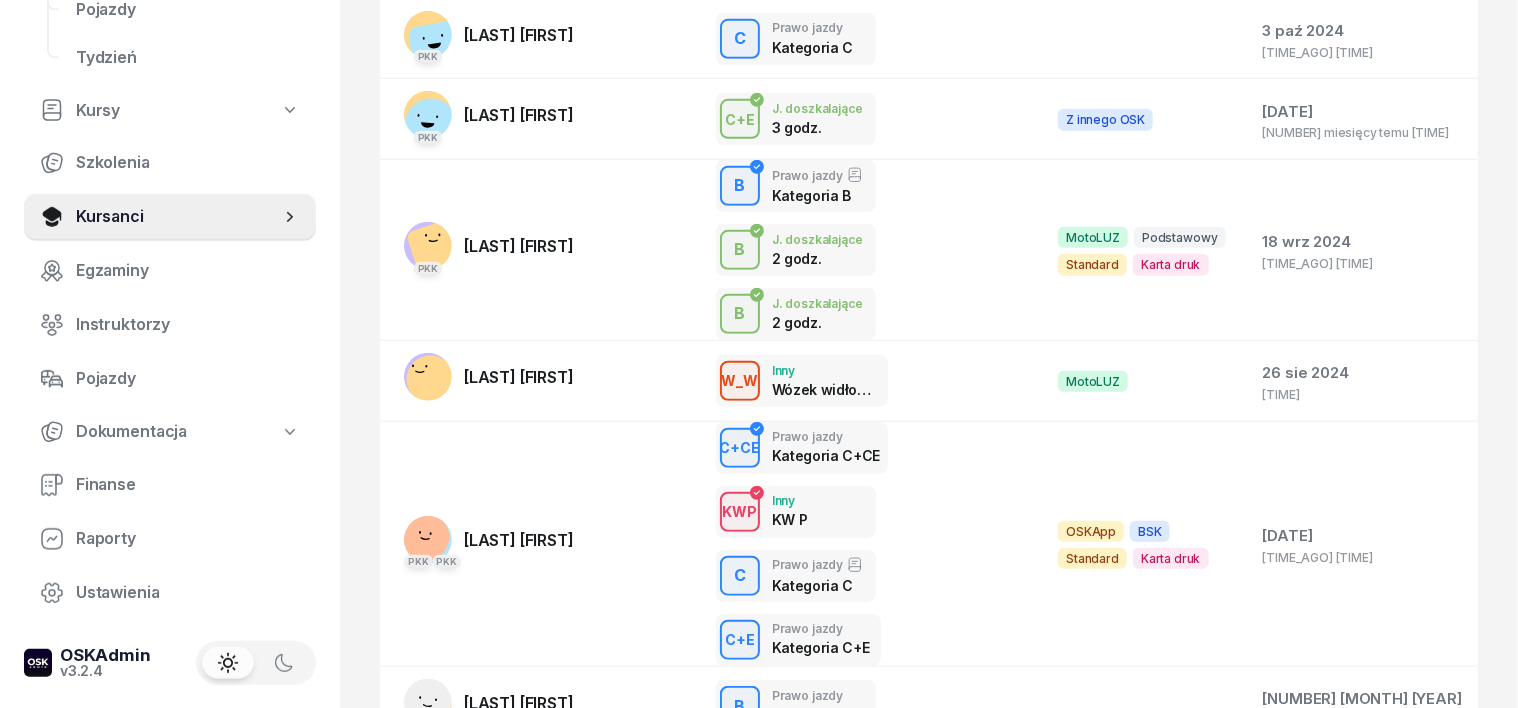 click on "3" 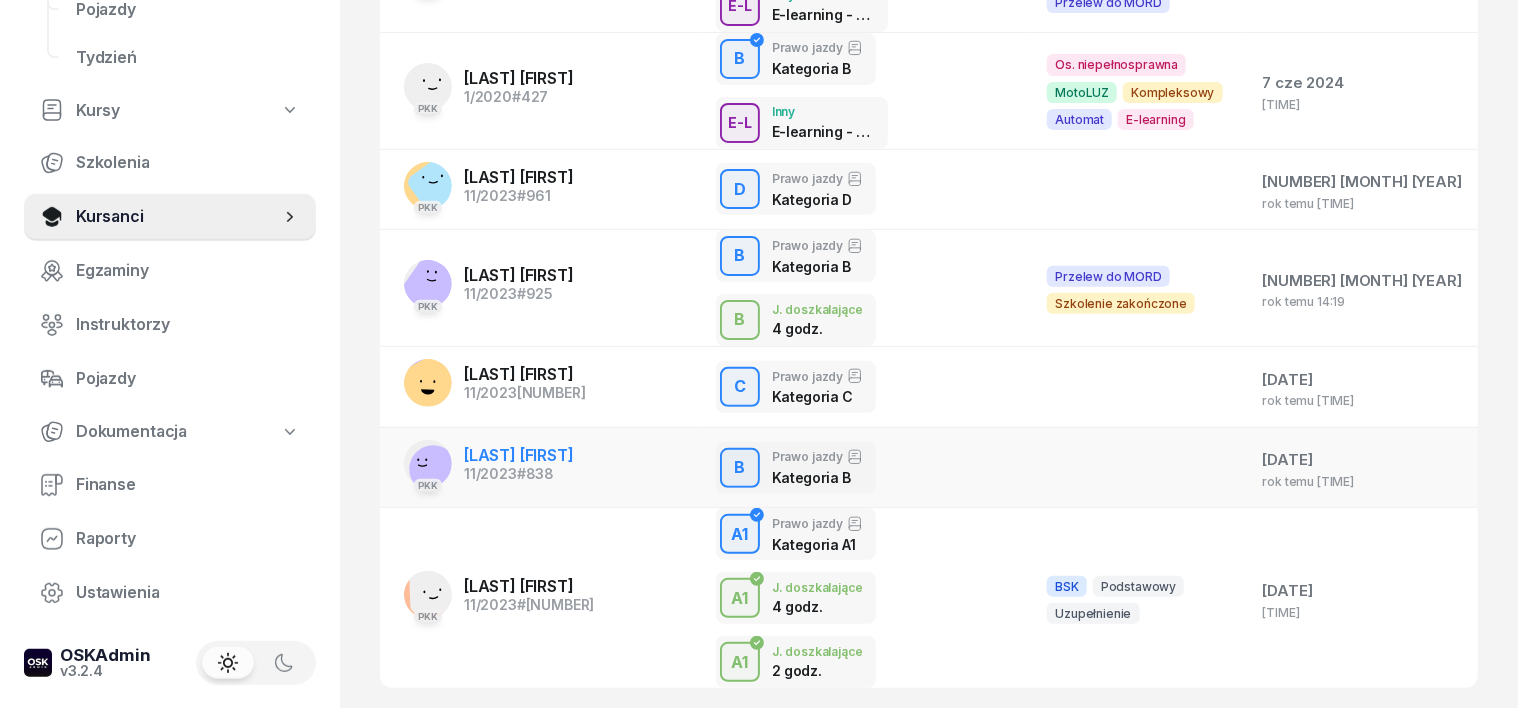 scroll, scrollTop: 0, scrollLeft: 0, axis: both 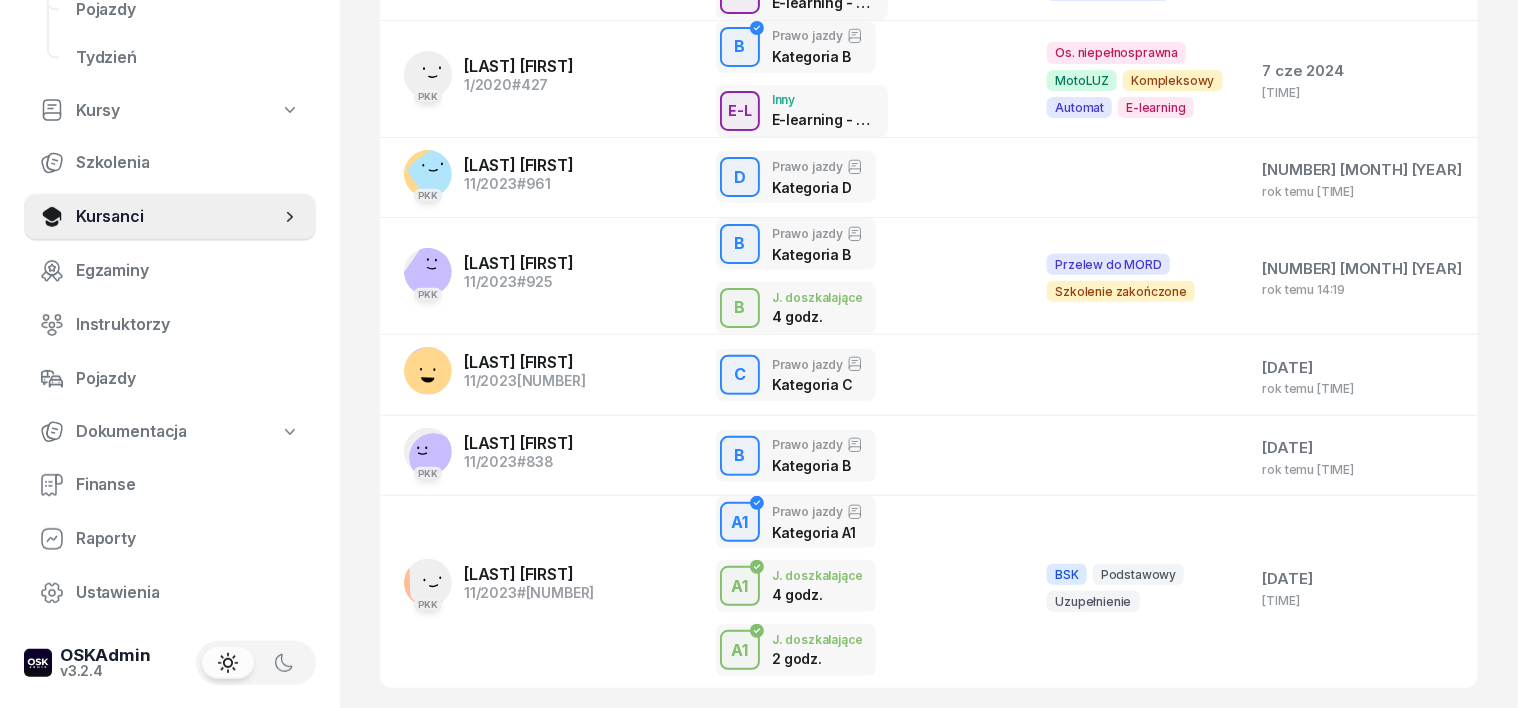 click at bounding box center [1013, 742] 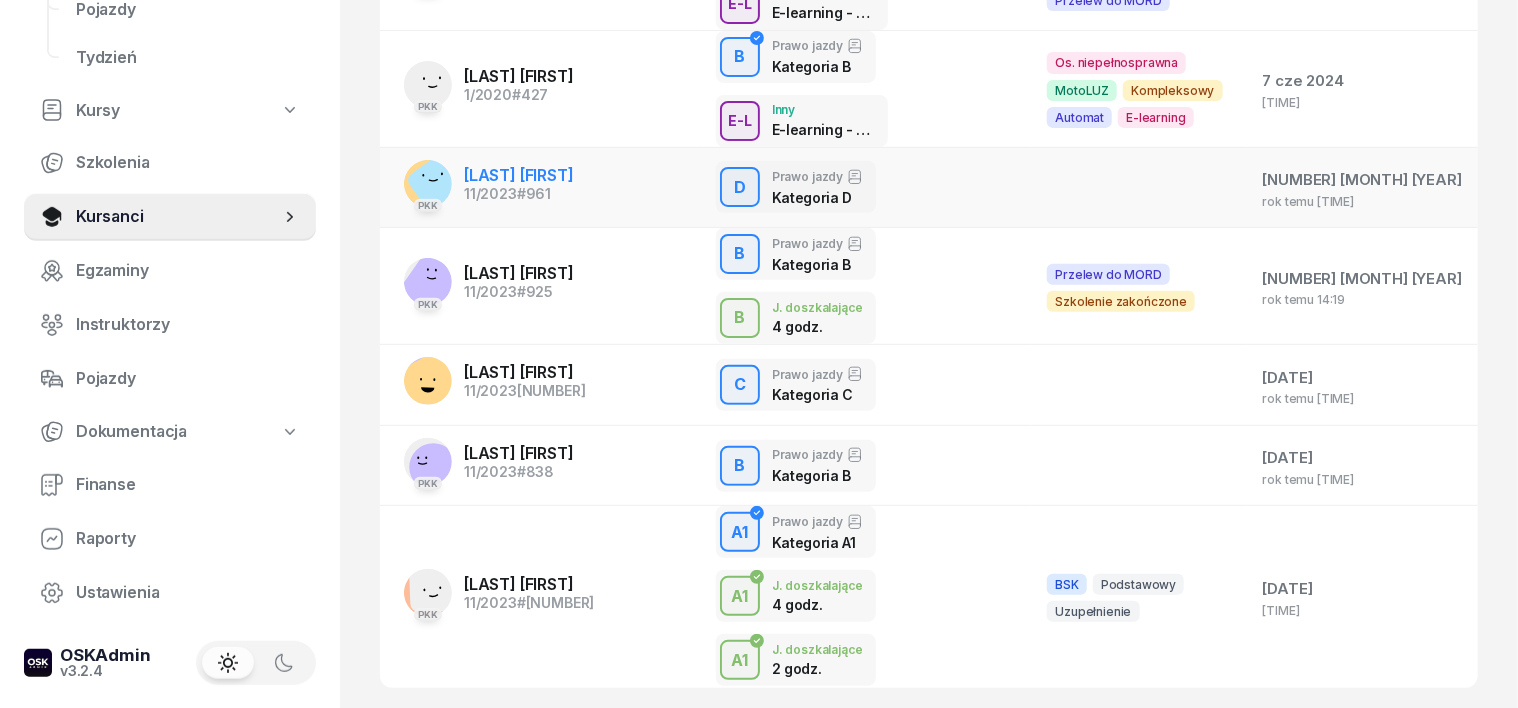 scroll, scrollTop: 0, scrollLeft: 0, axis: both 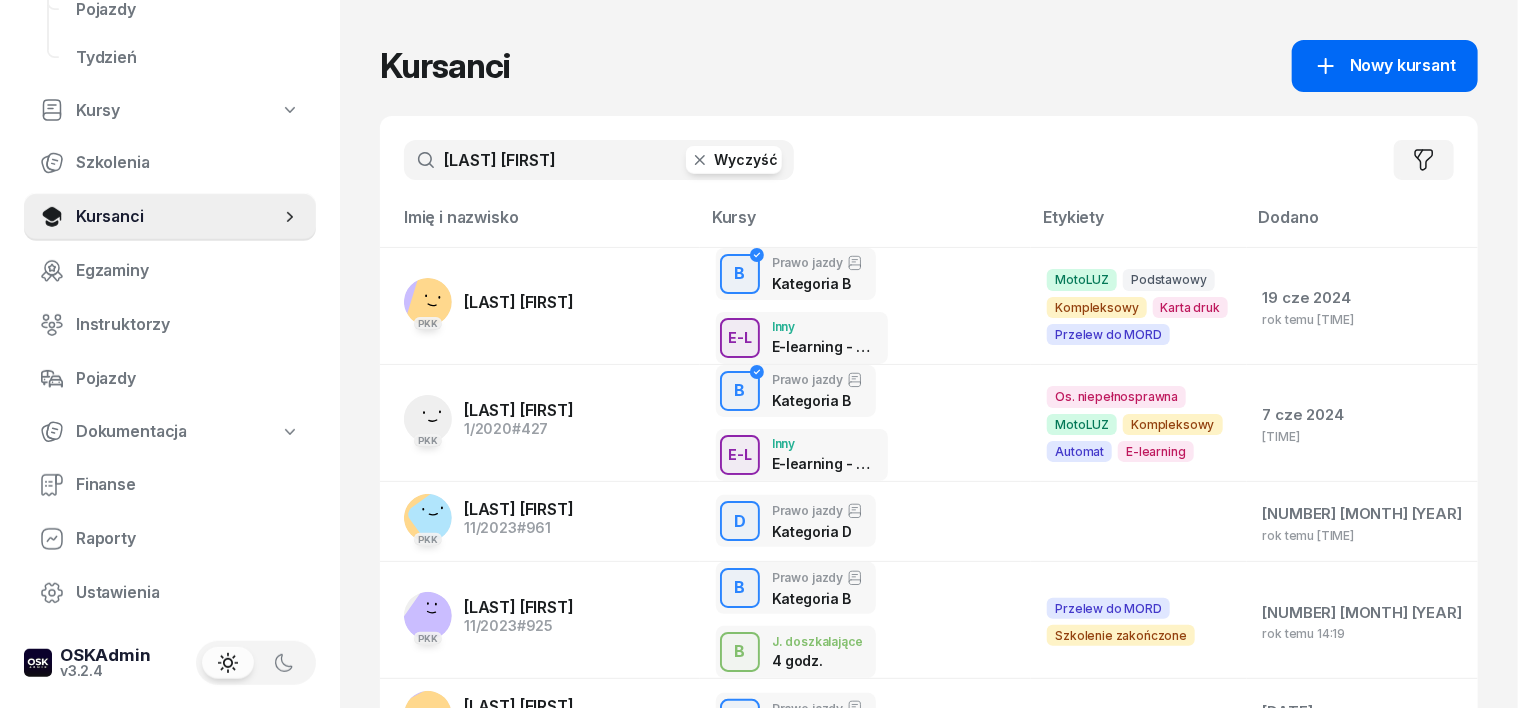 click on "Nowy kursant" 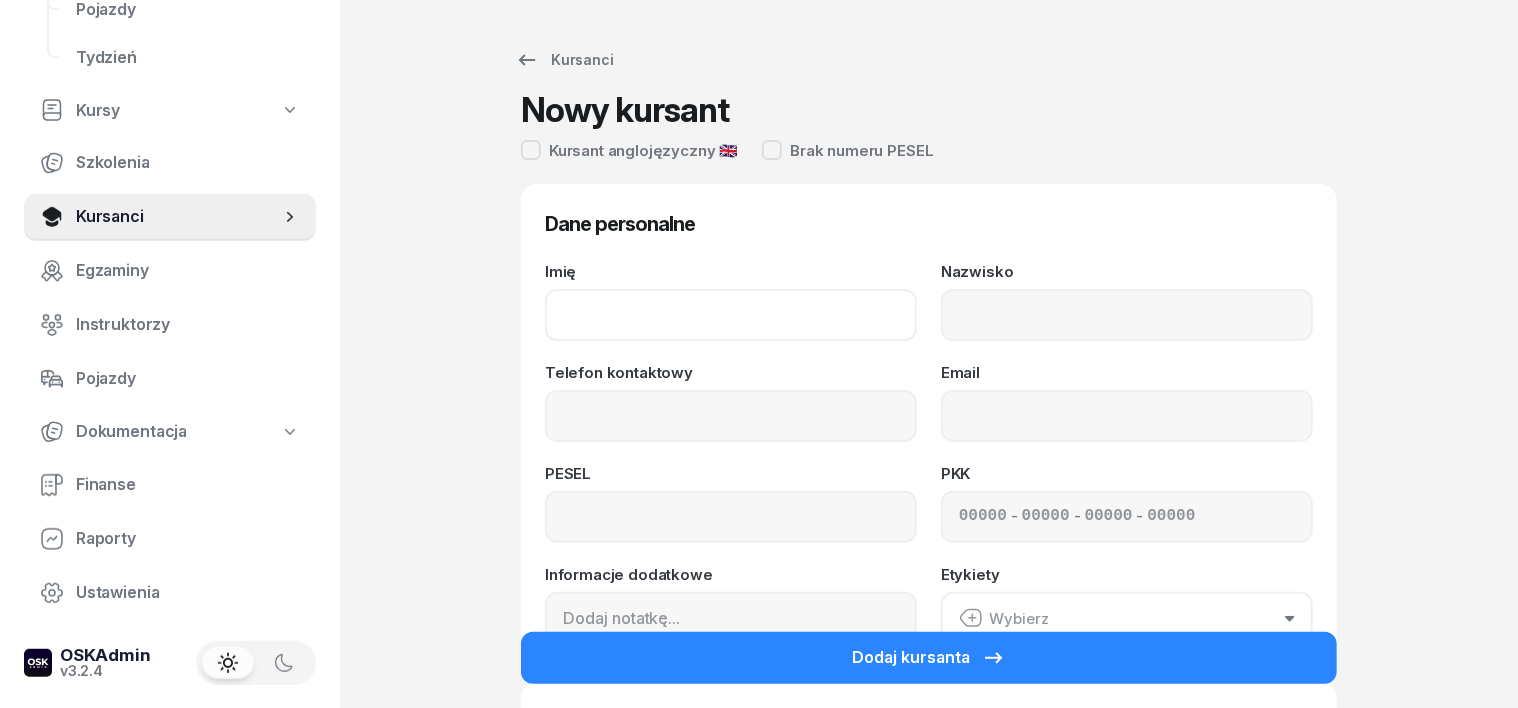 click on "Imię" 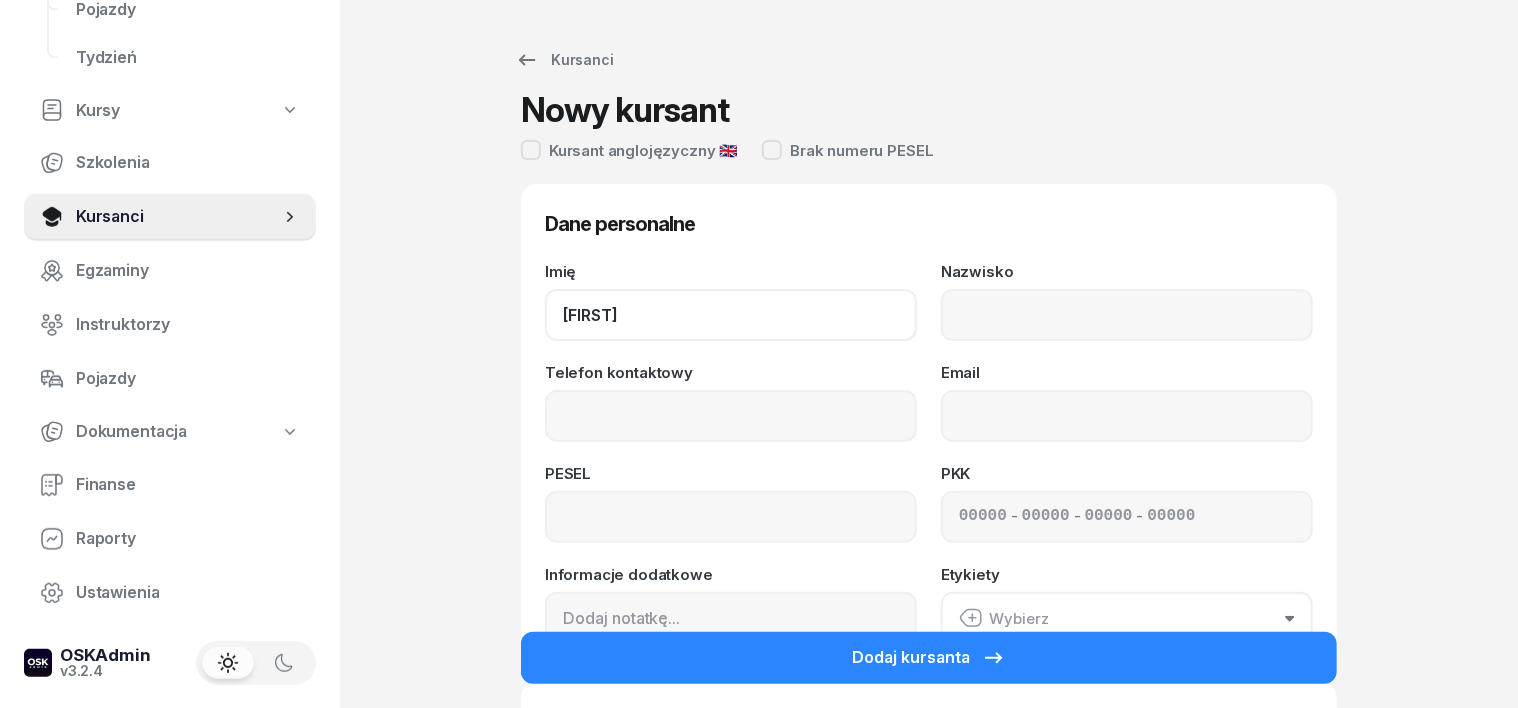 type on "[FIRST]" 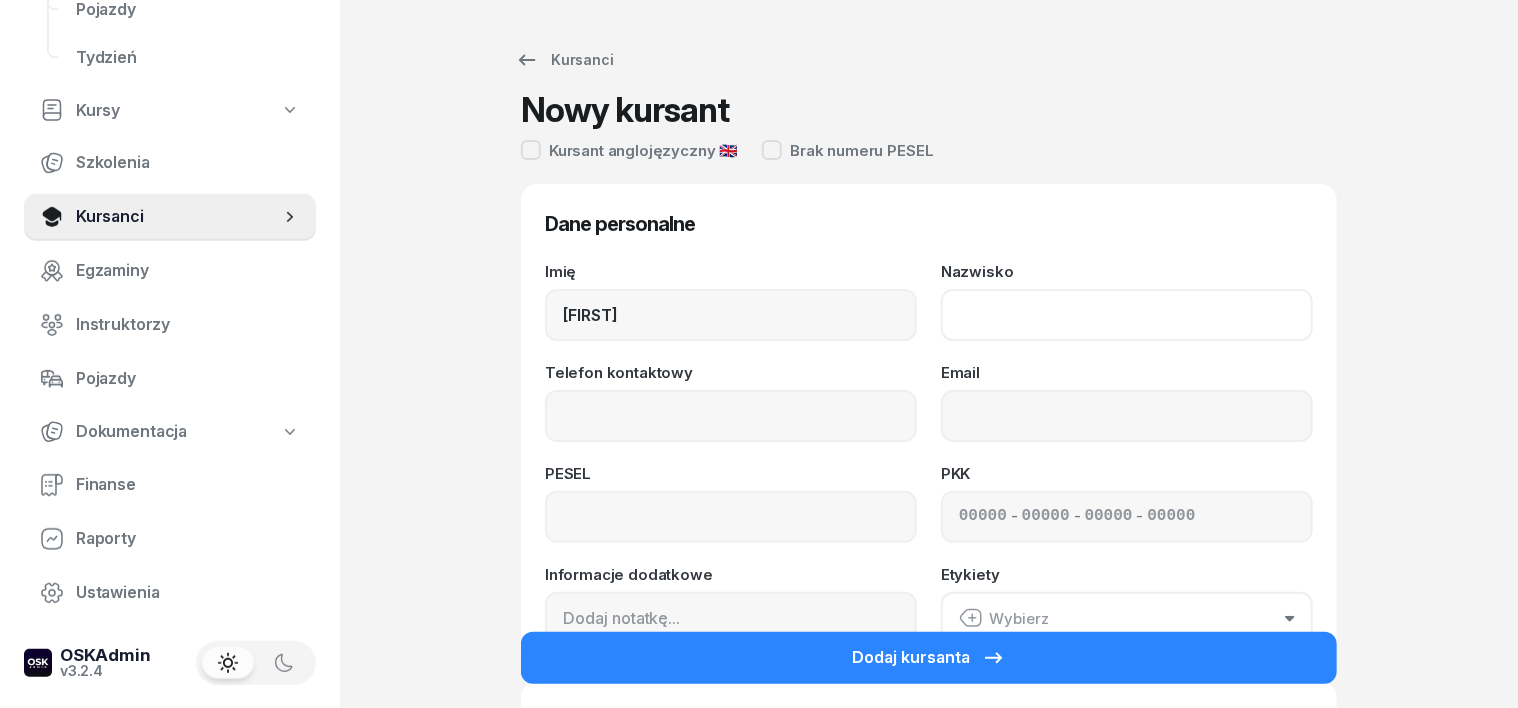 click on "Nazwisko" 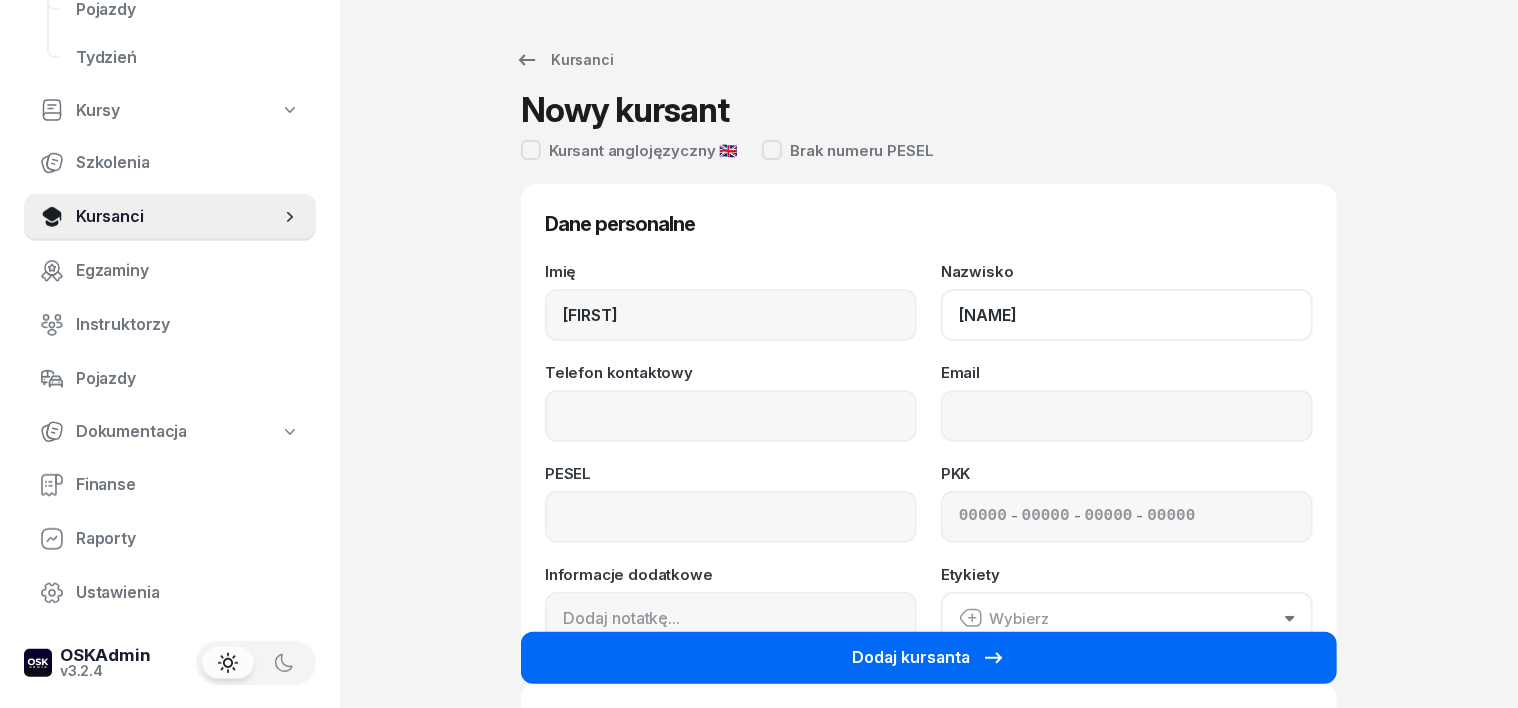type on "[NAME]" 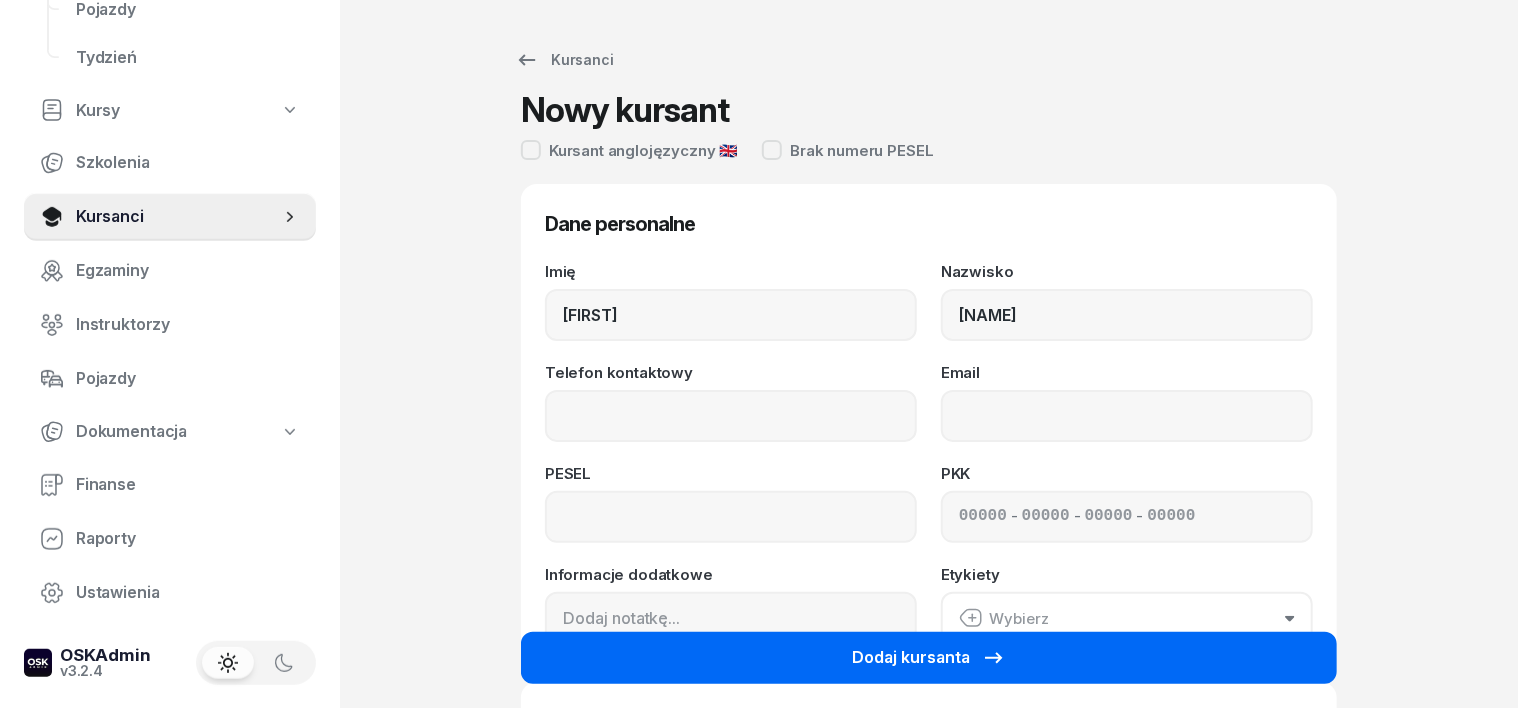 click on "Dodaj kursanta" at bounding box center [929, 658] 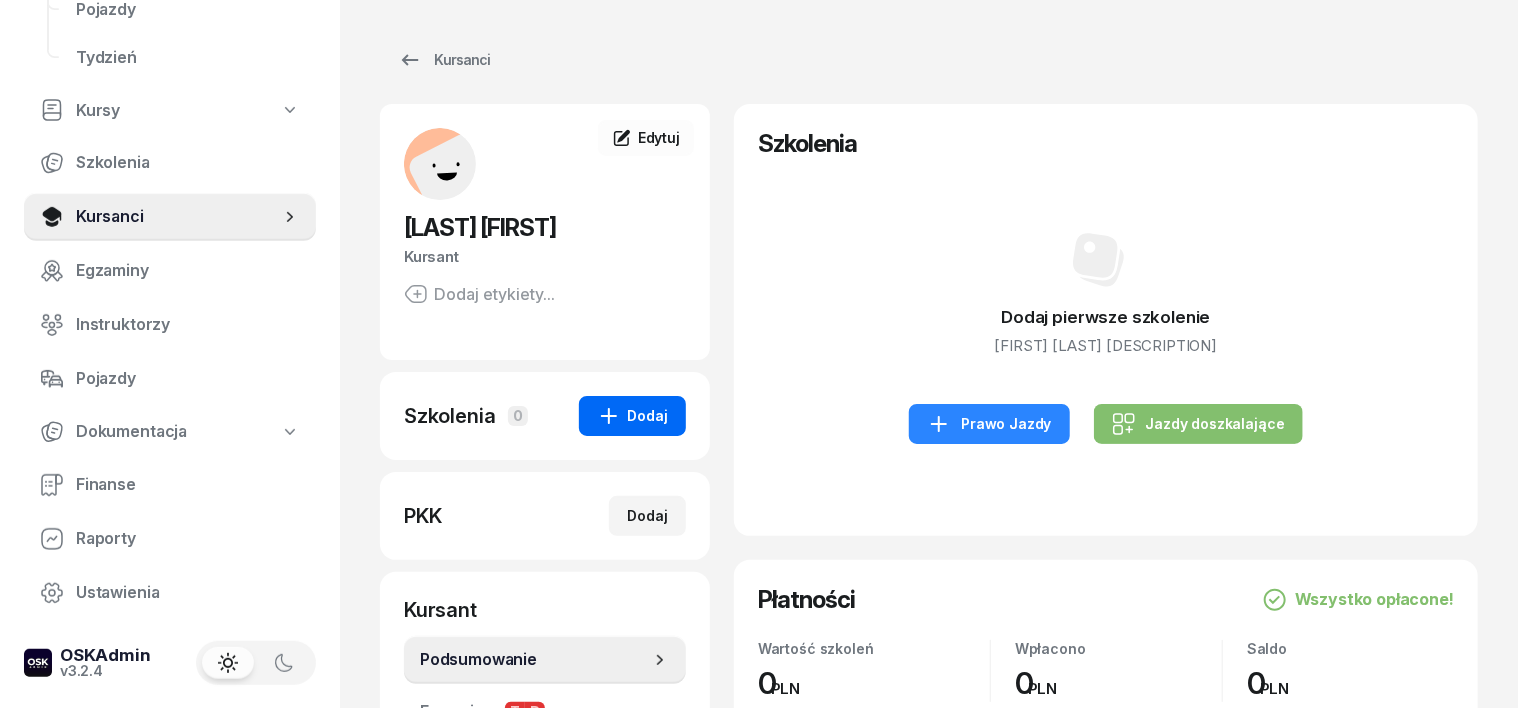 click on "Dodaj" at bounding box center [632, 416] 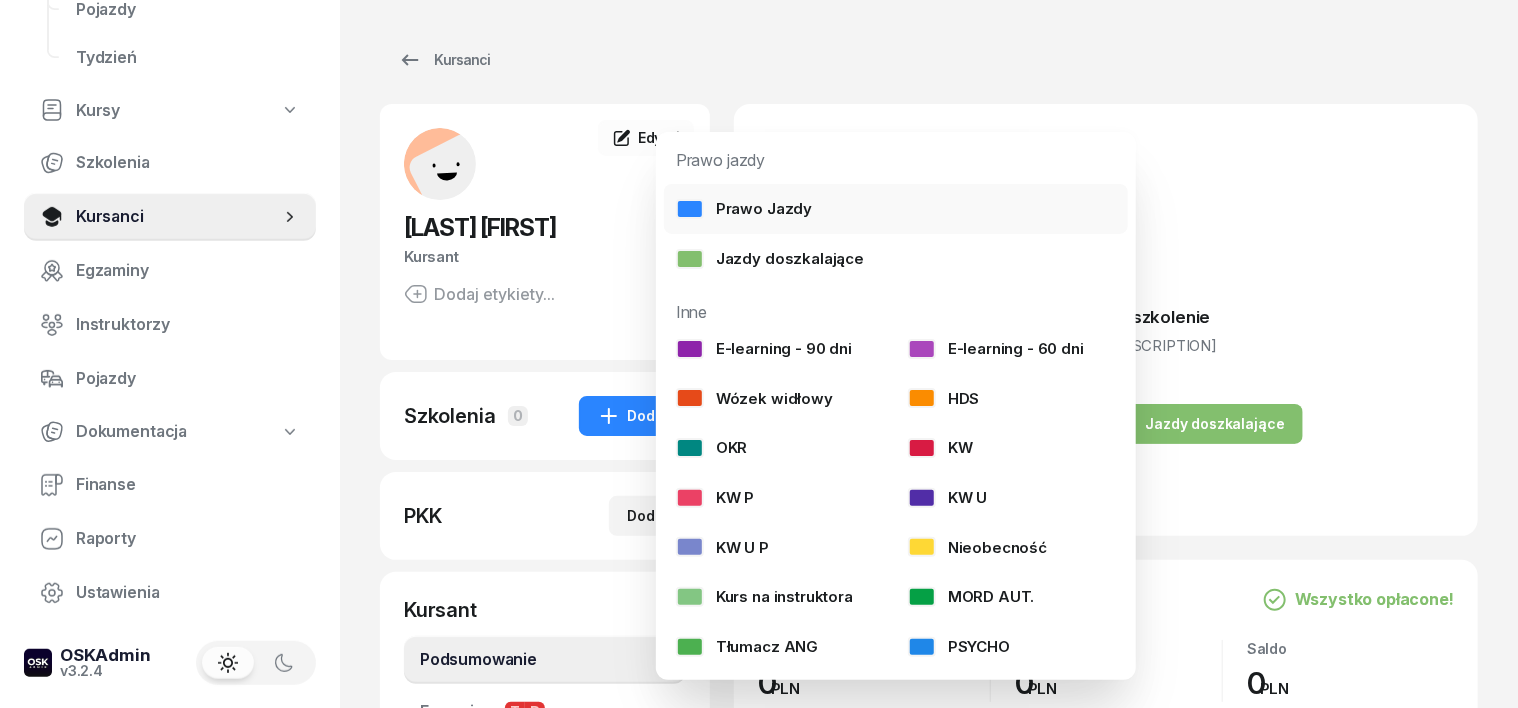 click at bounding box center (690, 209) 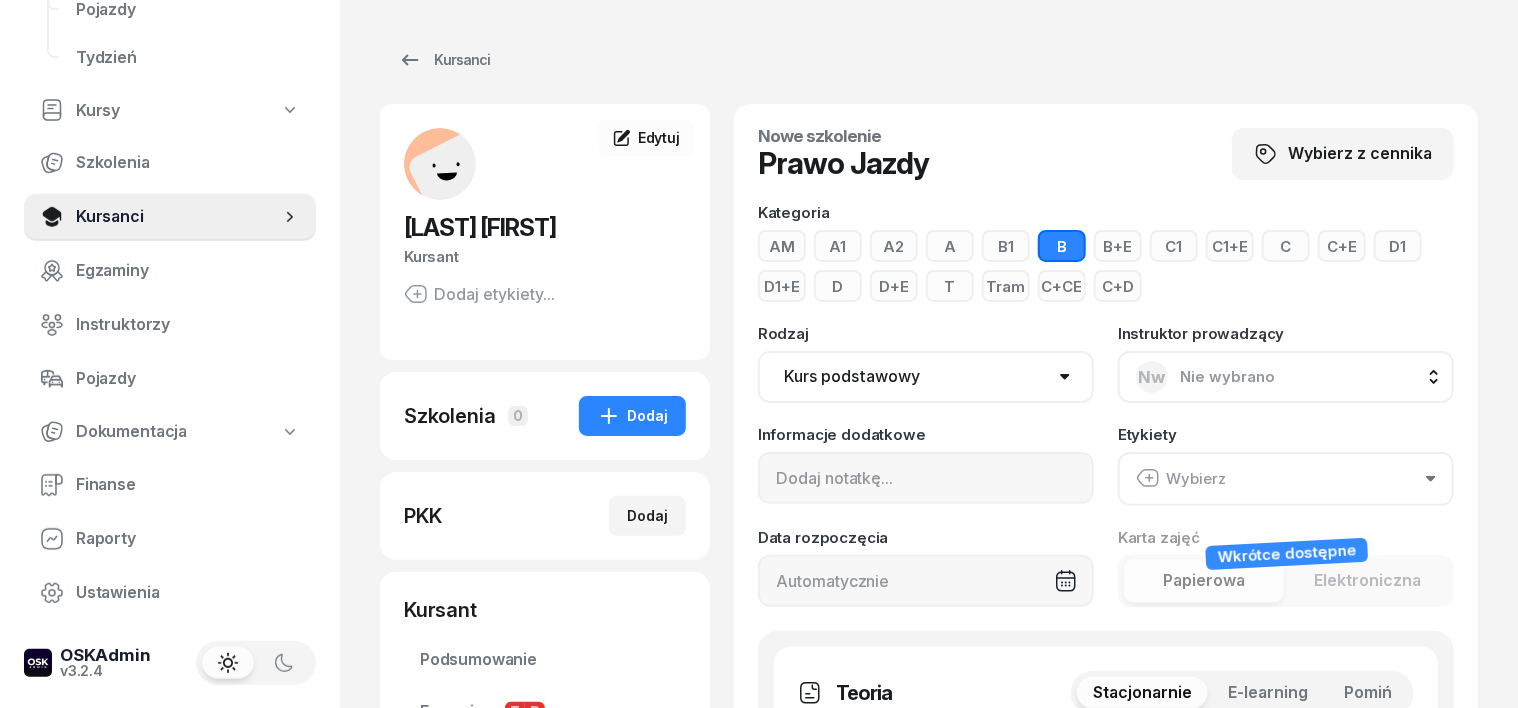 click on "D" at bounding box center [838, 286] 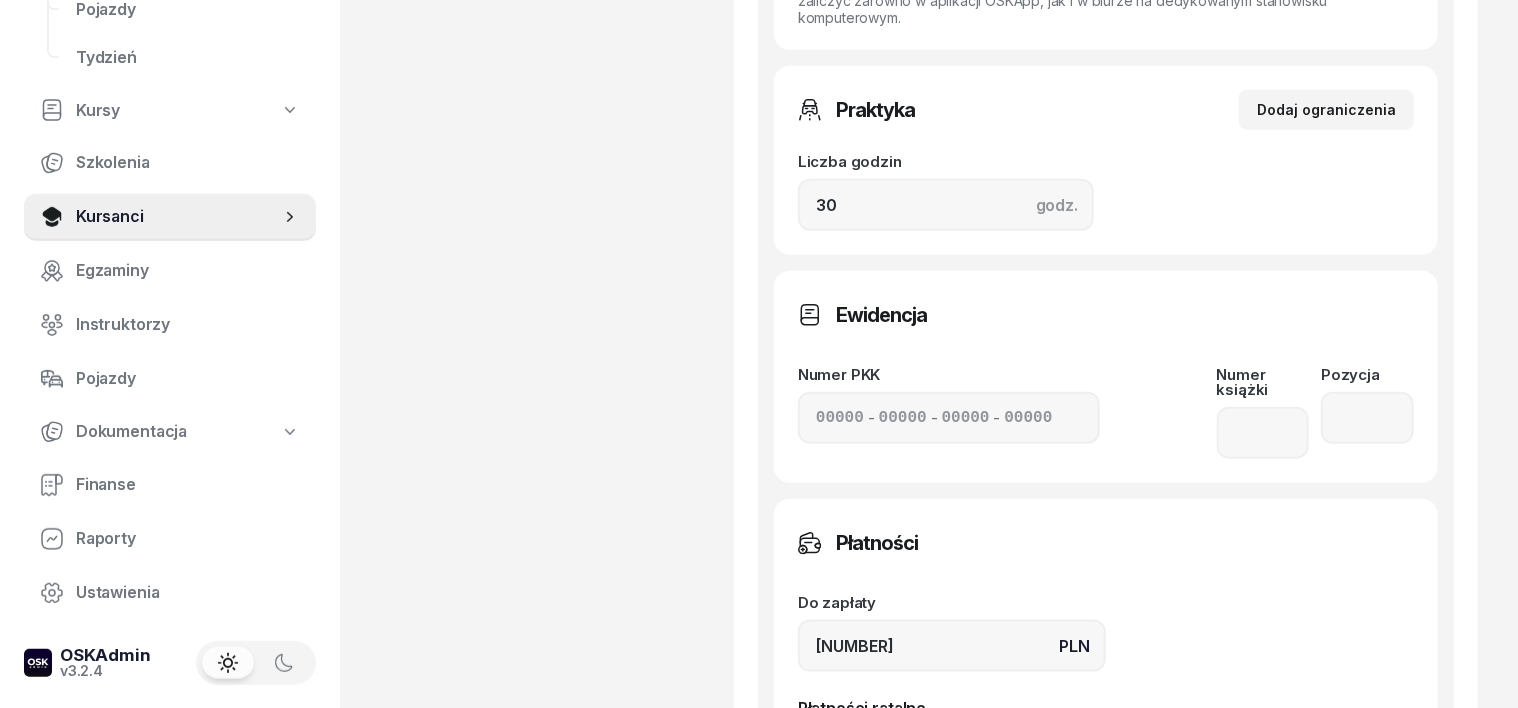 scroll, scrollTop: 1000, scrollLeft: 0, axis: vertical 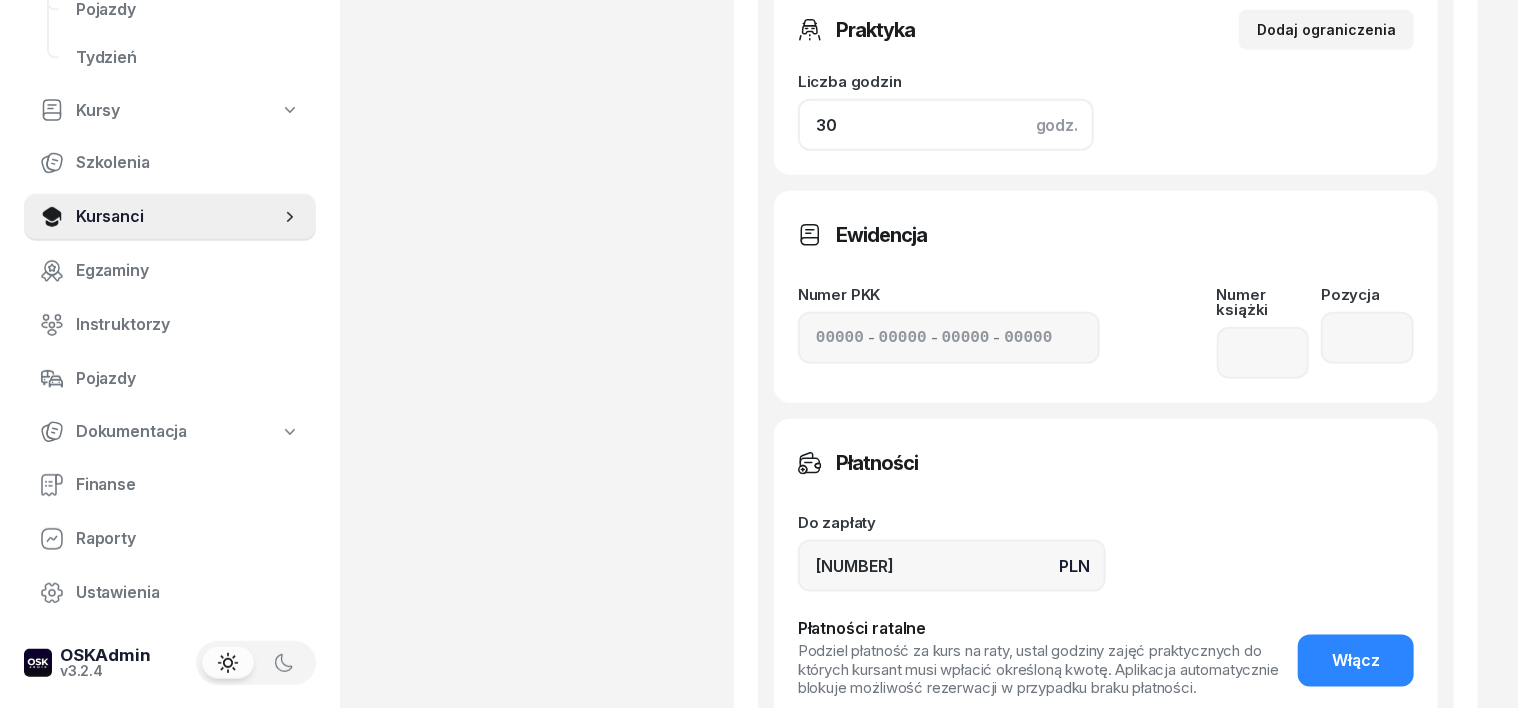 click on "30" 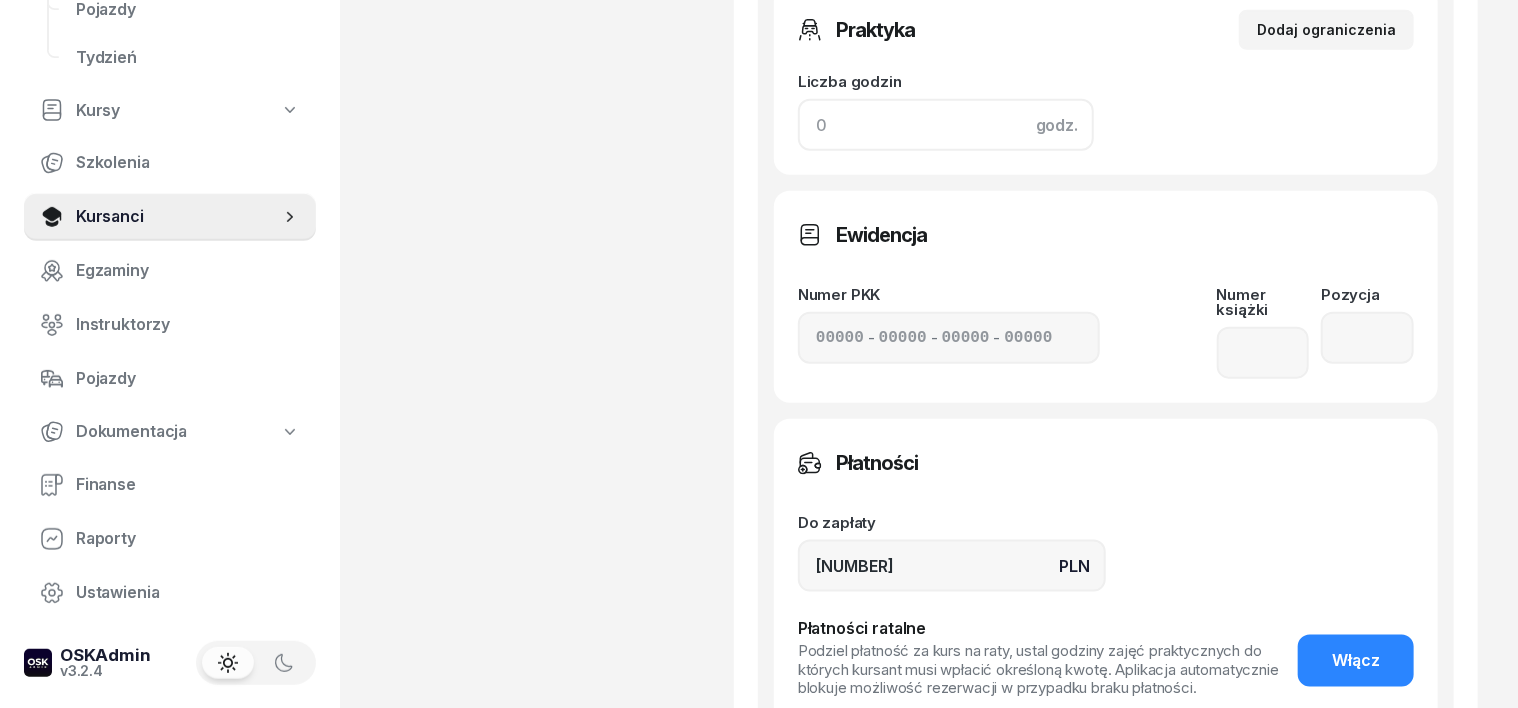 type 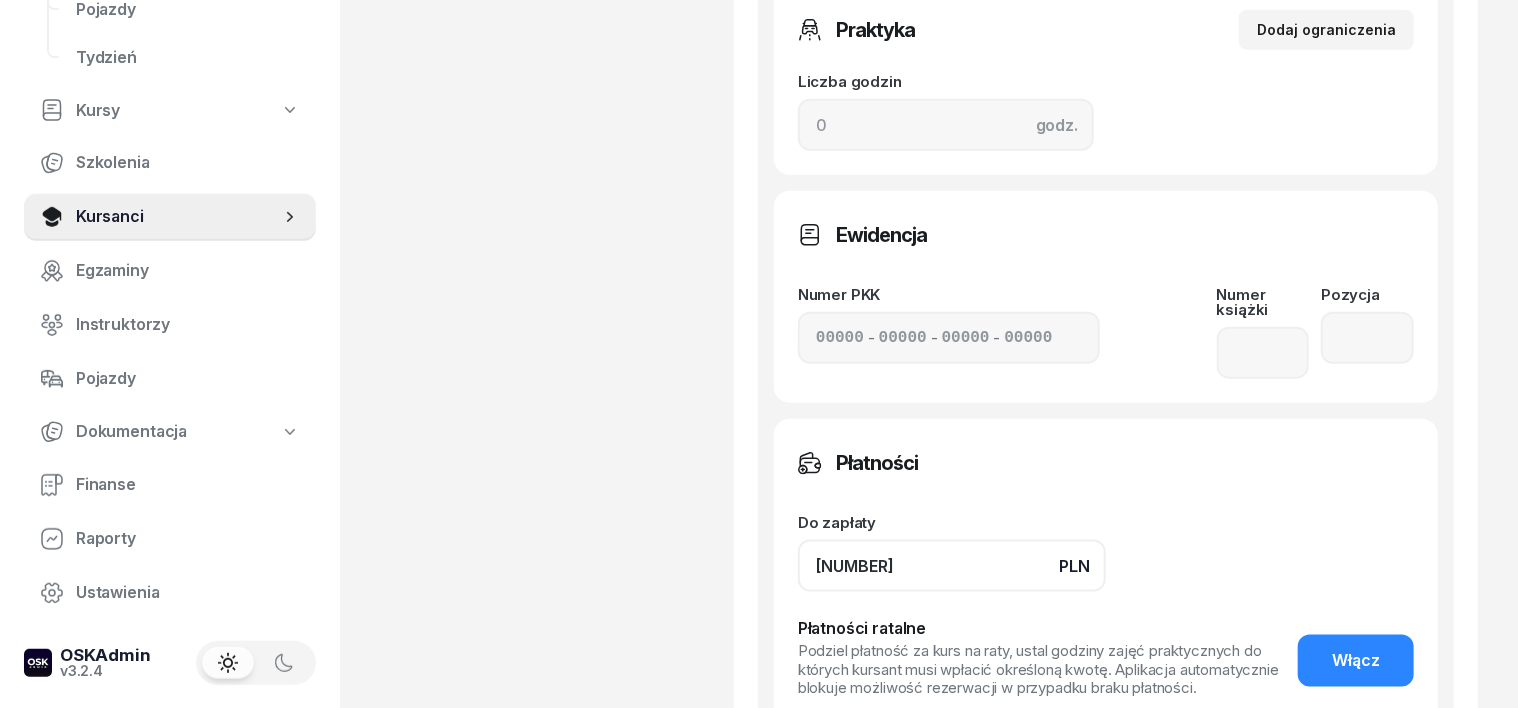 drag, startPoint x: 833, startPoint y: 540, endPoint x: 826, endPoint y: 526, distance: 15.652476 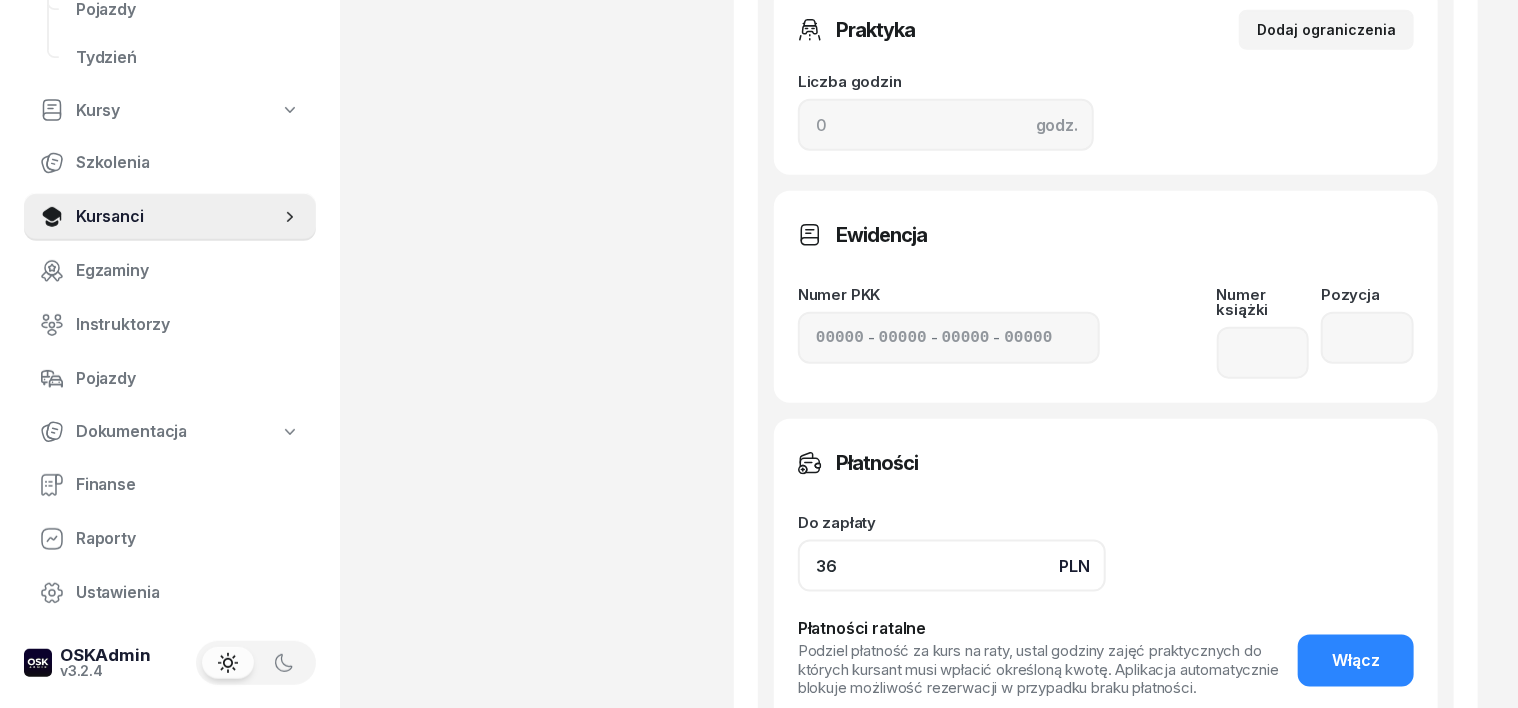 type on "3" 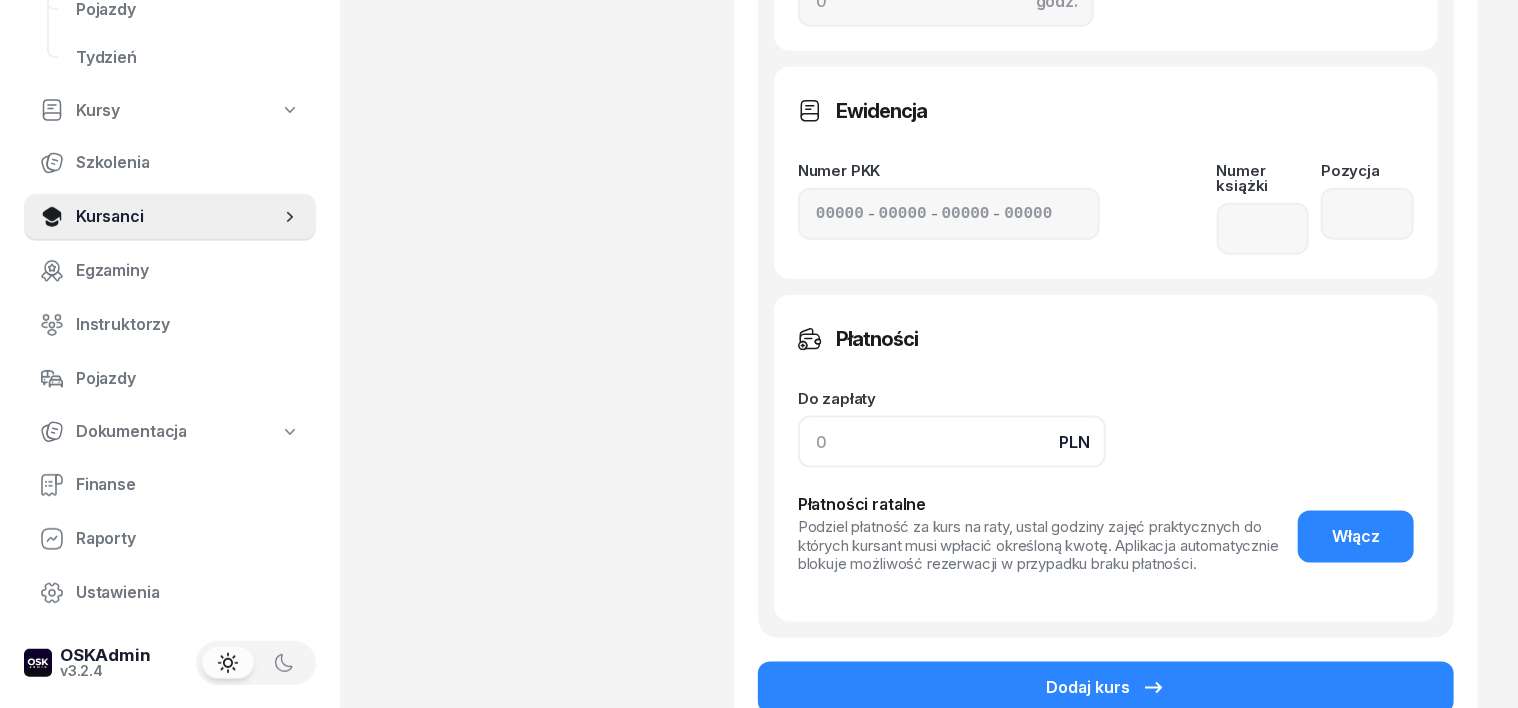 scroll, scrollTop: 1250, scrollLeft: 0, axis: vertical 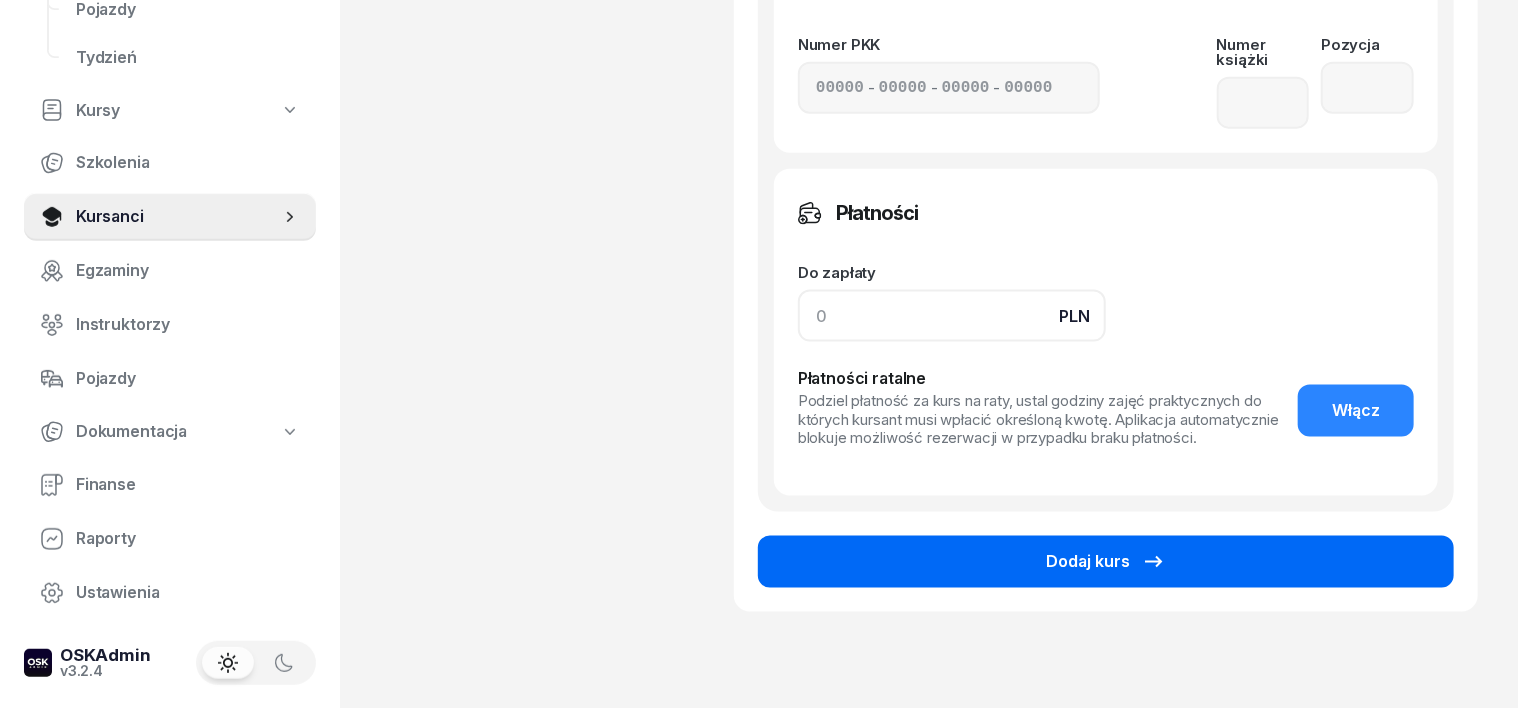 type 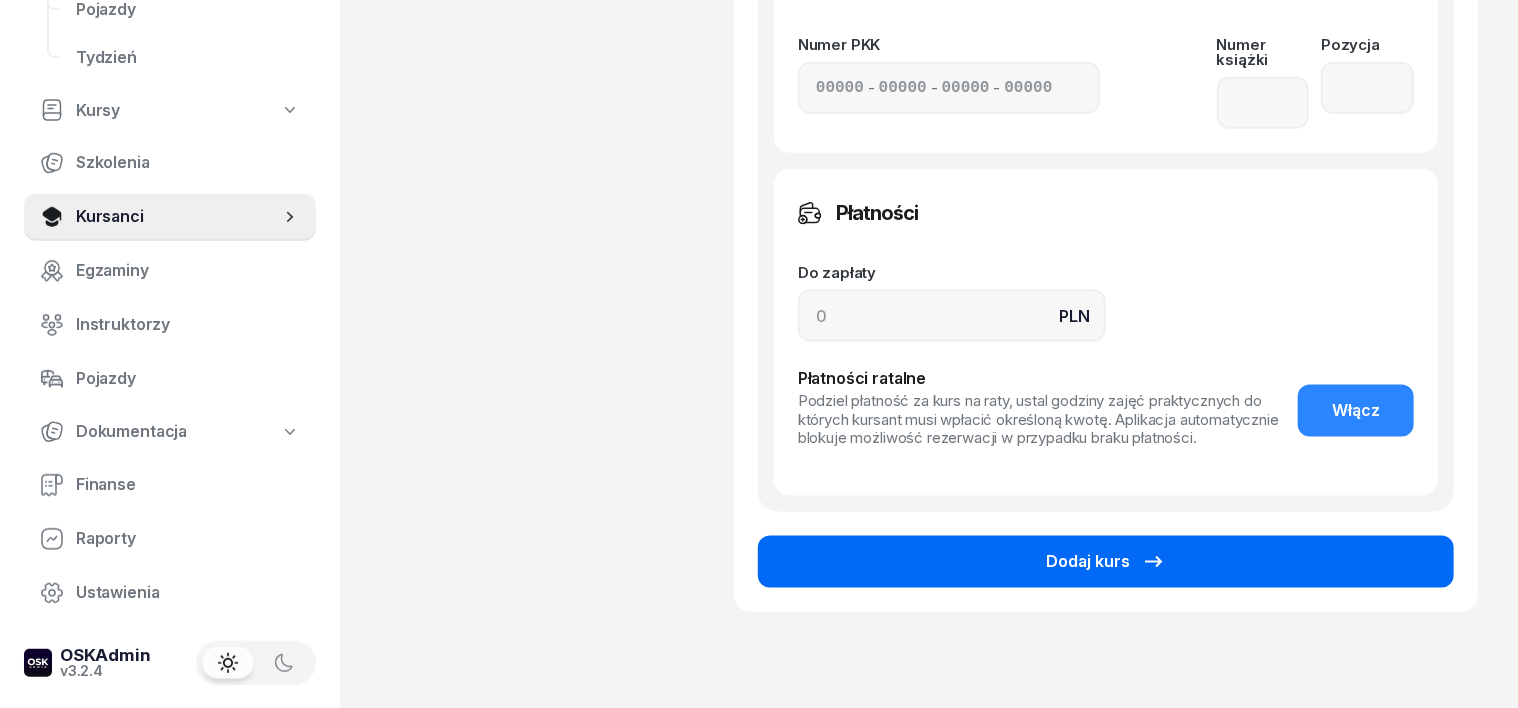 click on "Dodaj kurs" at bounding box center (1106, 562) 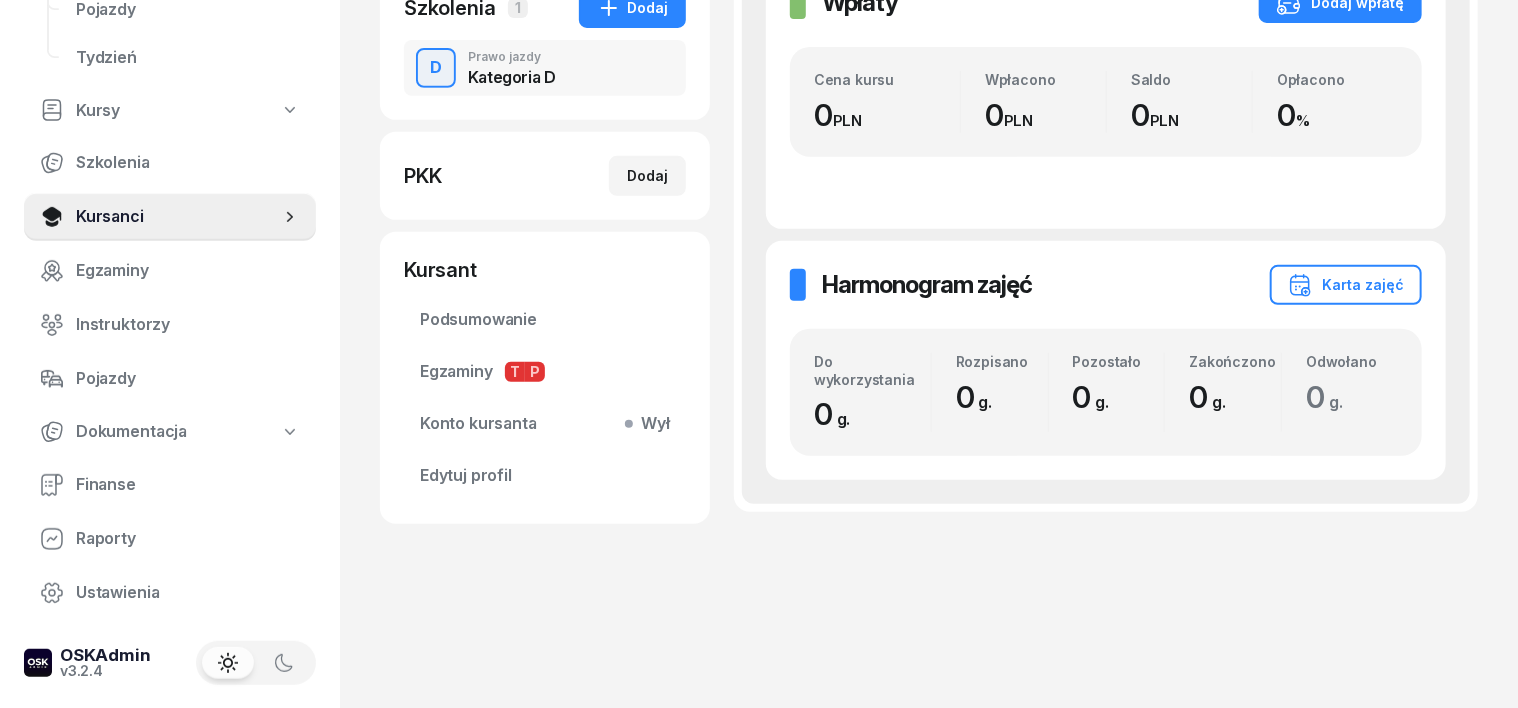 scroll, scrollTop: 0, scrollLeft: 0, axis: both 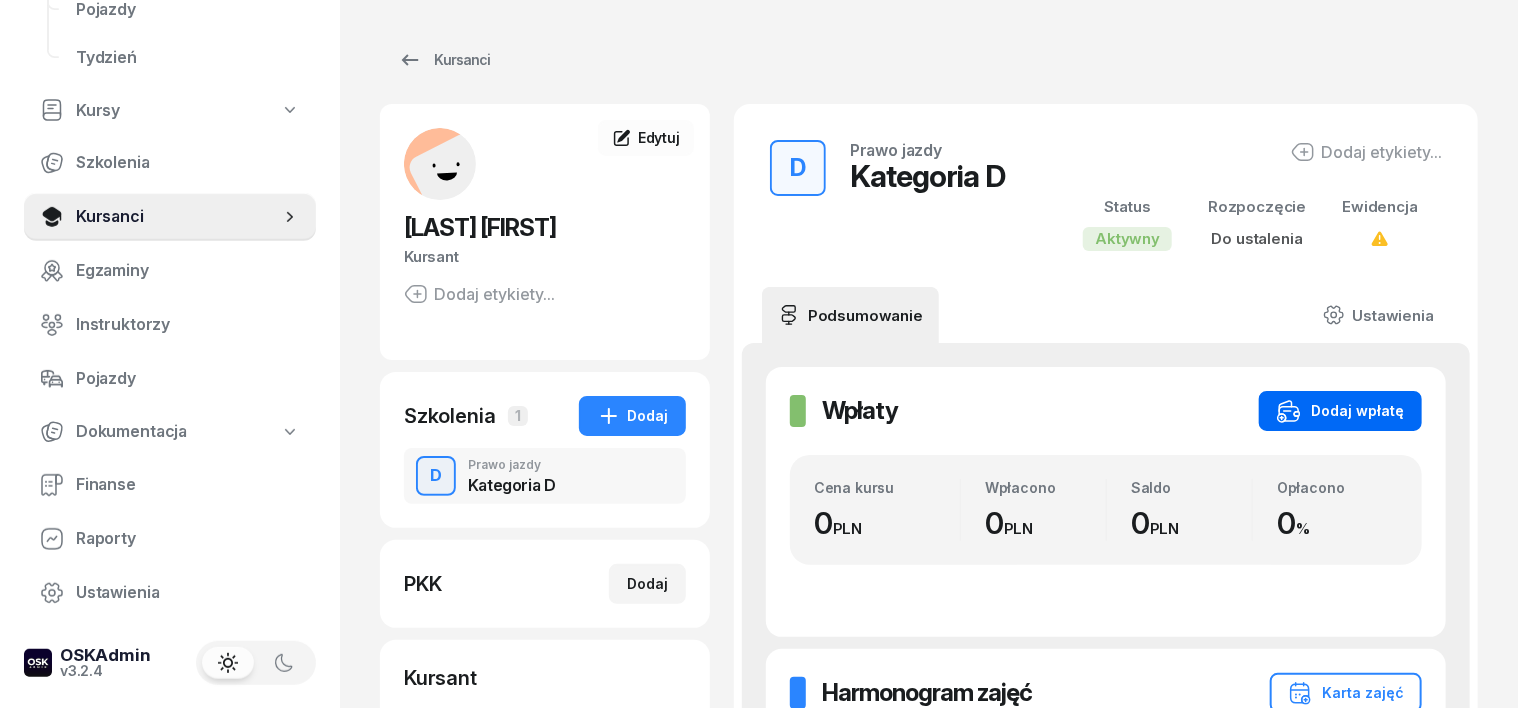 click on "Dodaj wpłatę" at bounding box center (1340, 411) 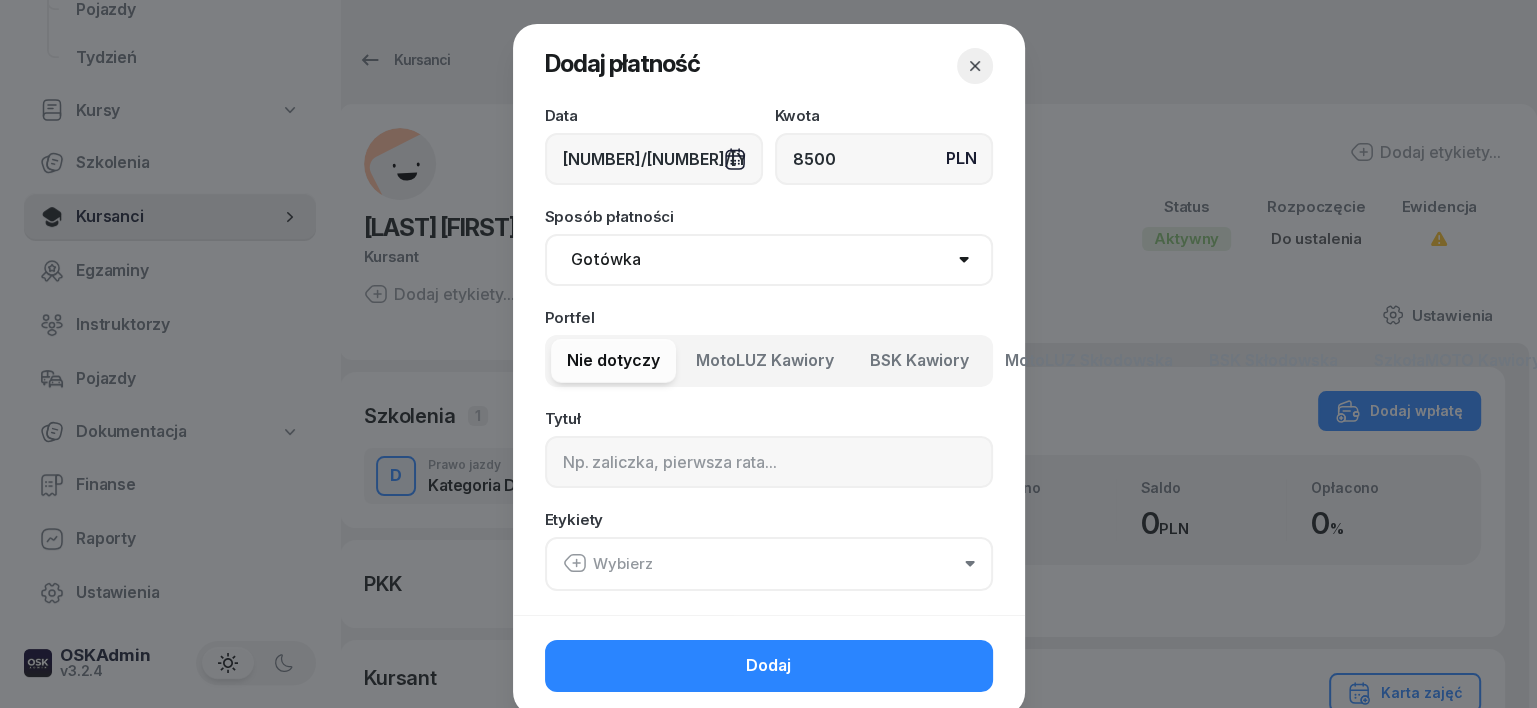 type on "8500" 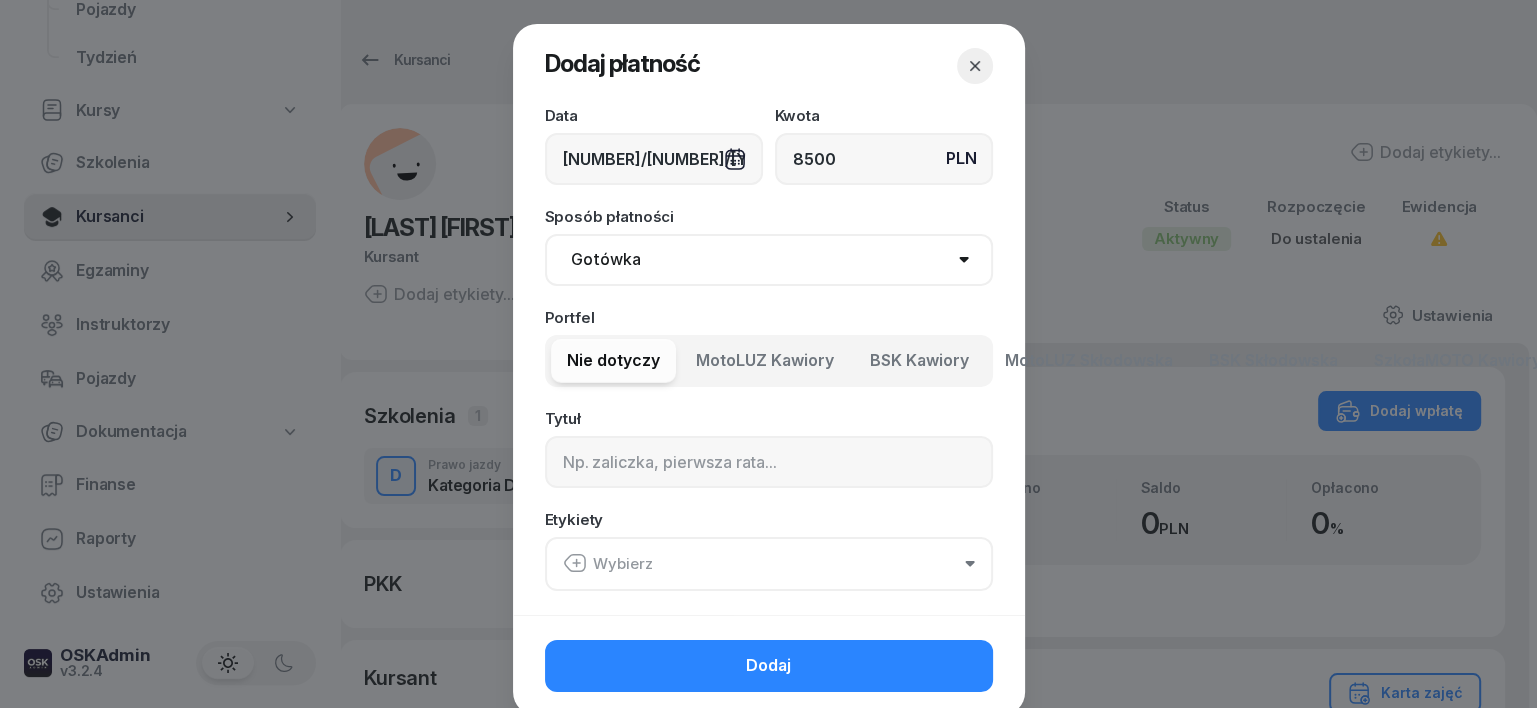select on "transfer" 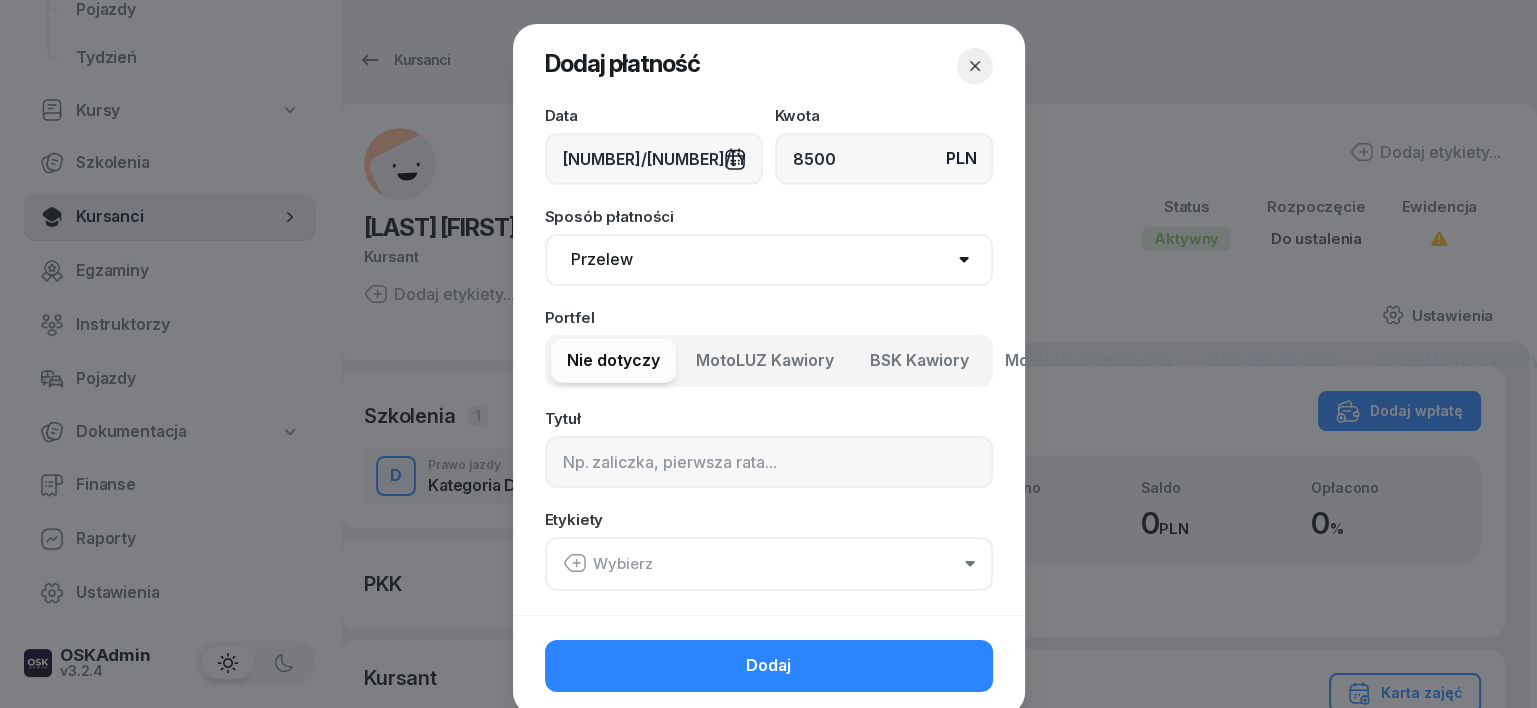 click on "Gotówka Karta Przelew Płatności online BLIK" at bounding box center [769, 260] 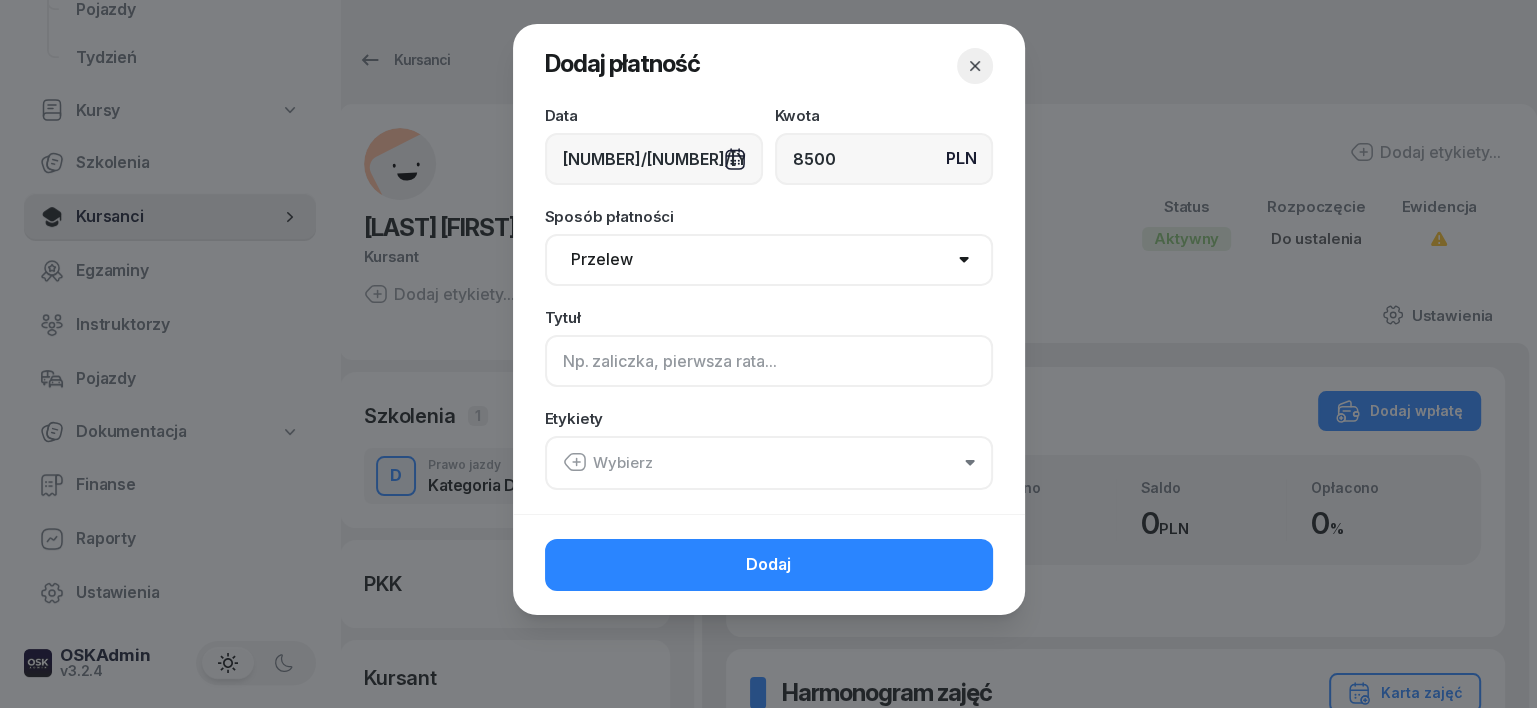 click 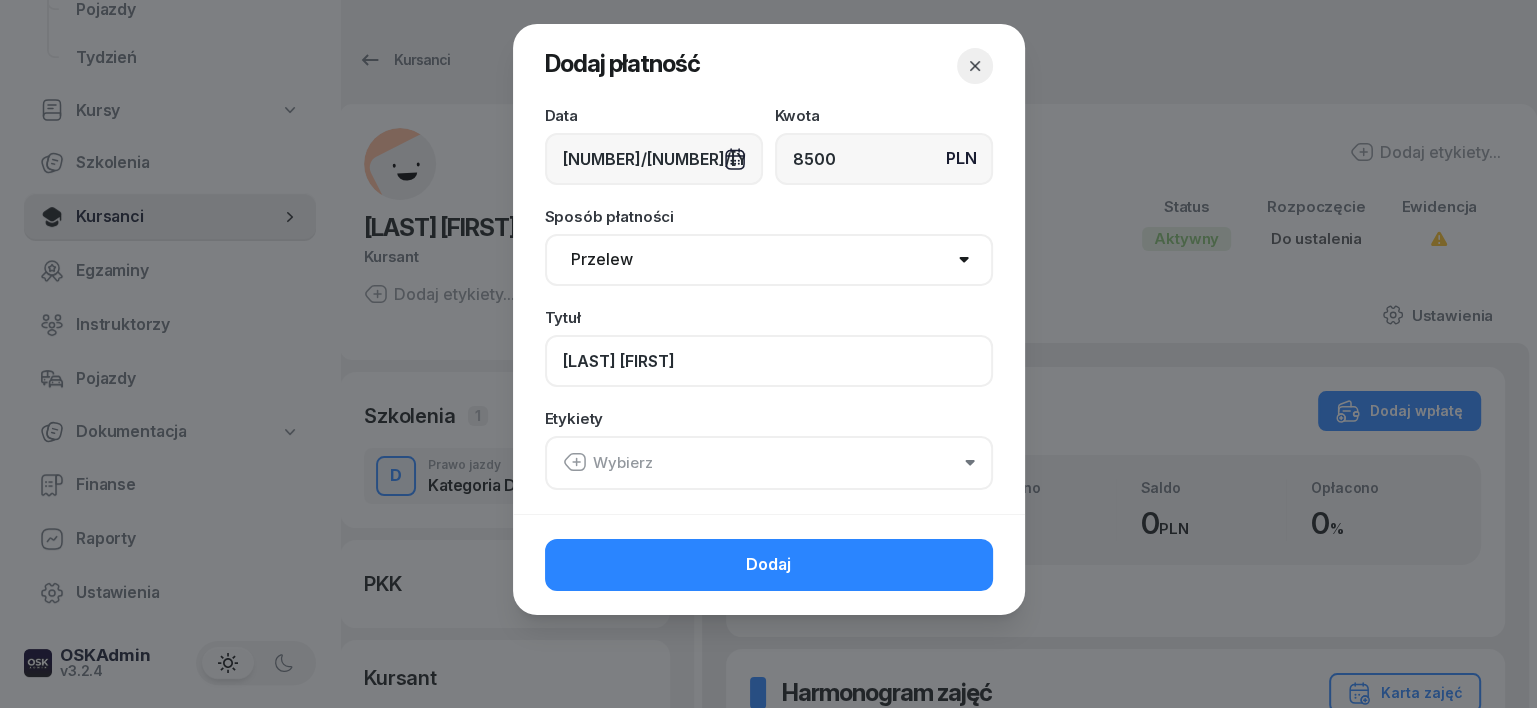 type on "[LAST] [FIRST]" 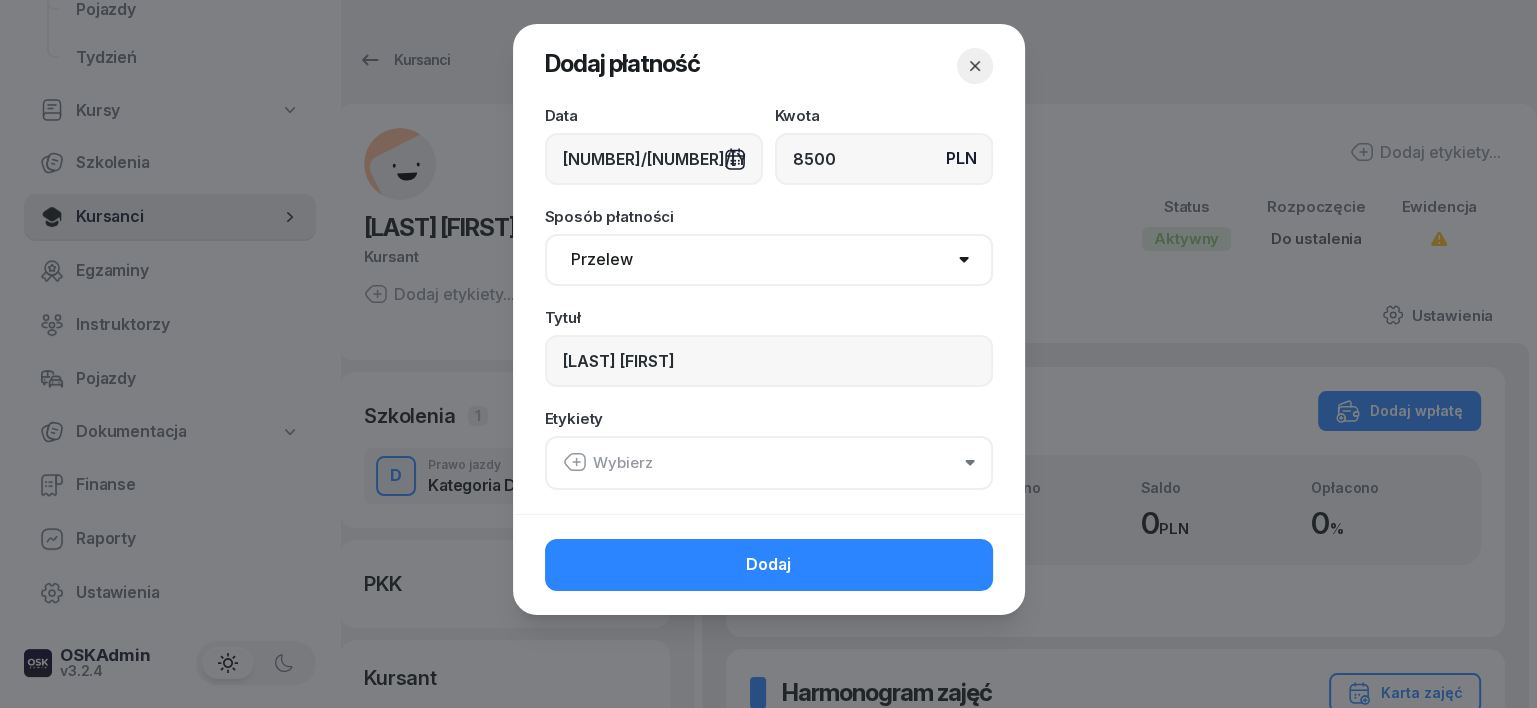 click 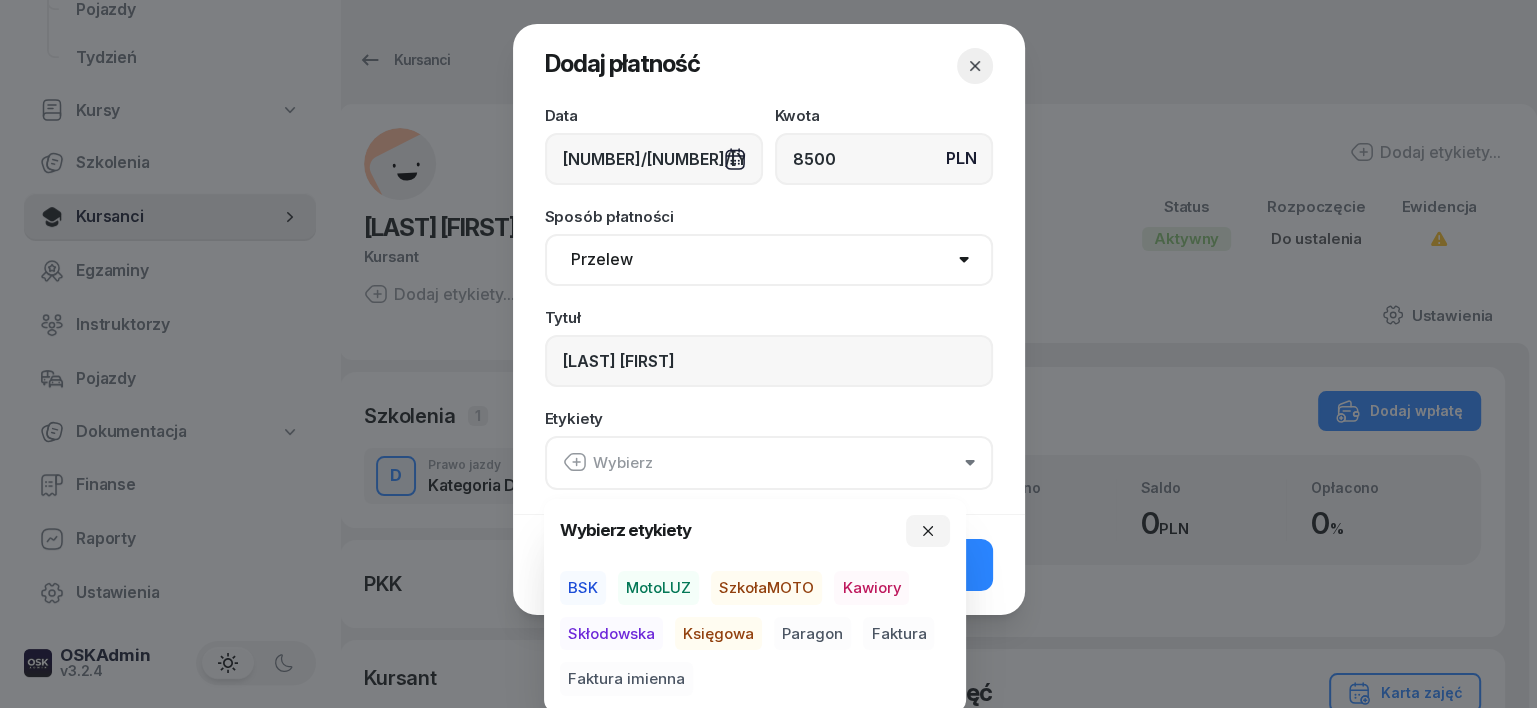 click on "BSK" at bounding box center [583, 588] 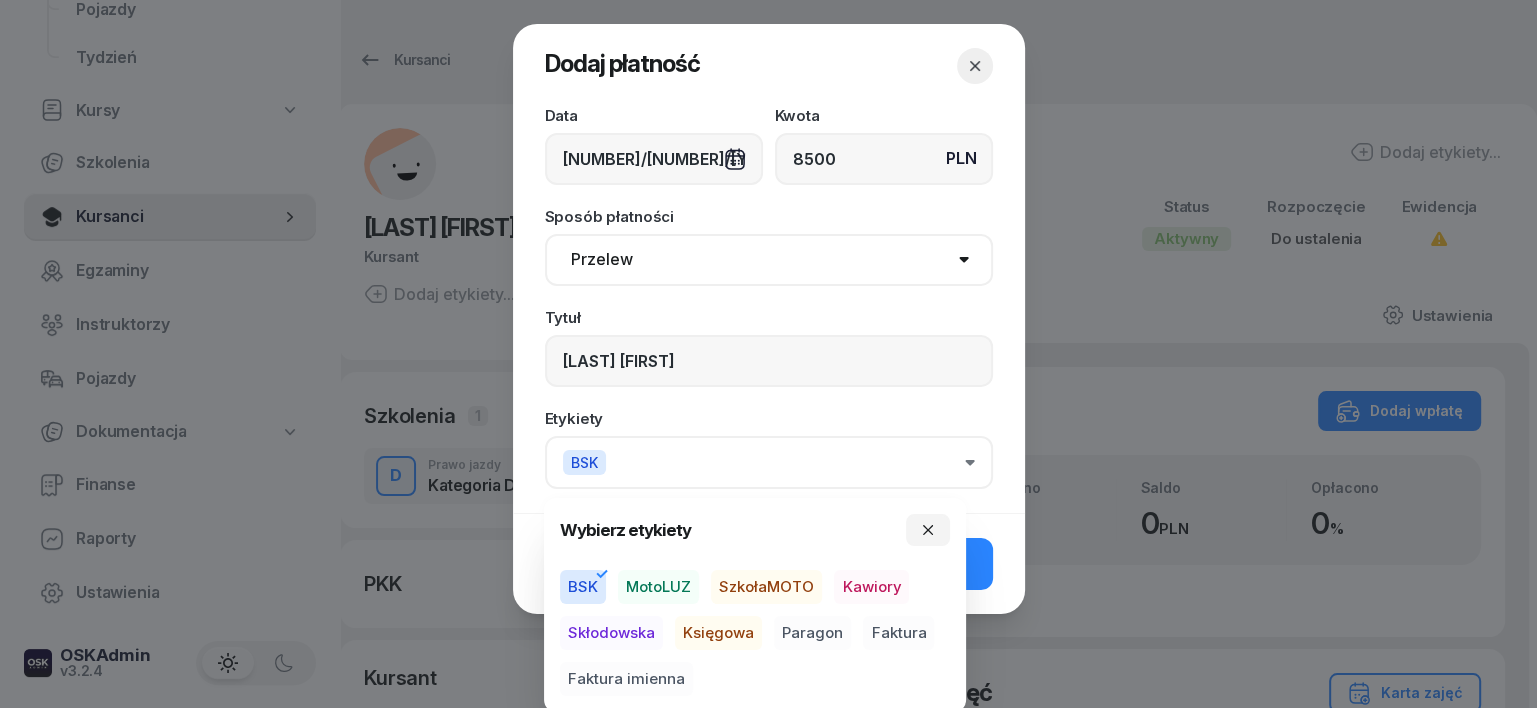 drag, startPoint x: 712, startPoint y: 628, endPoint x: 767, endPoint y: 641, distance: 56.515484 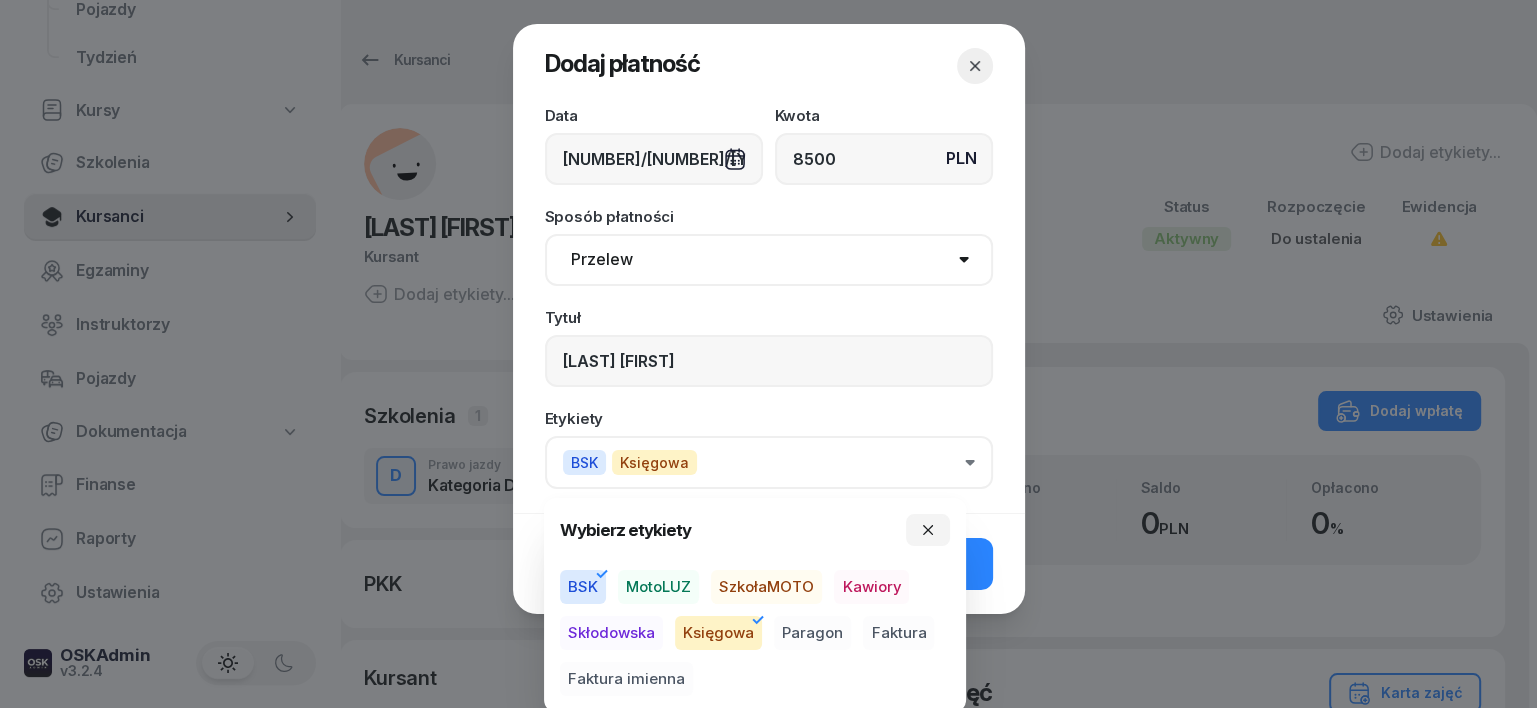 click on "Paragon" at bounding box center [812, 633] 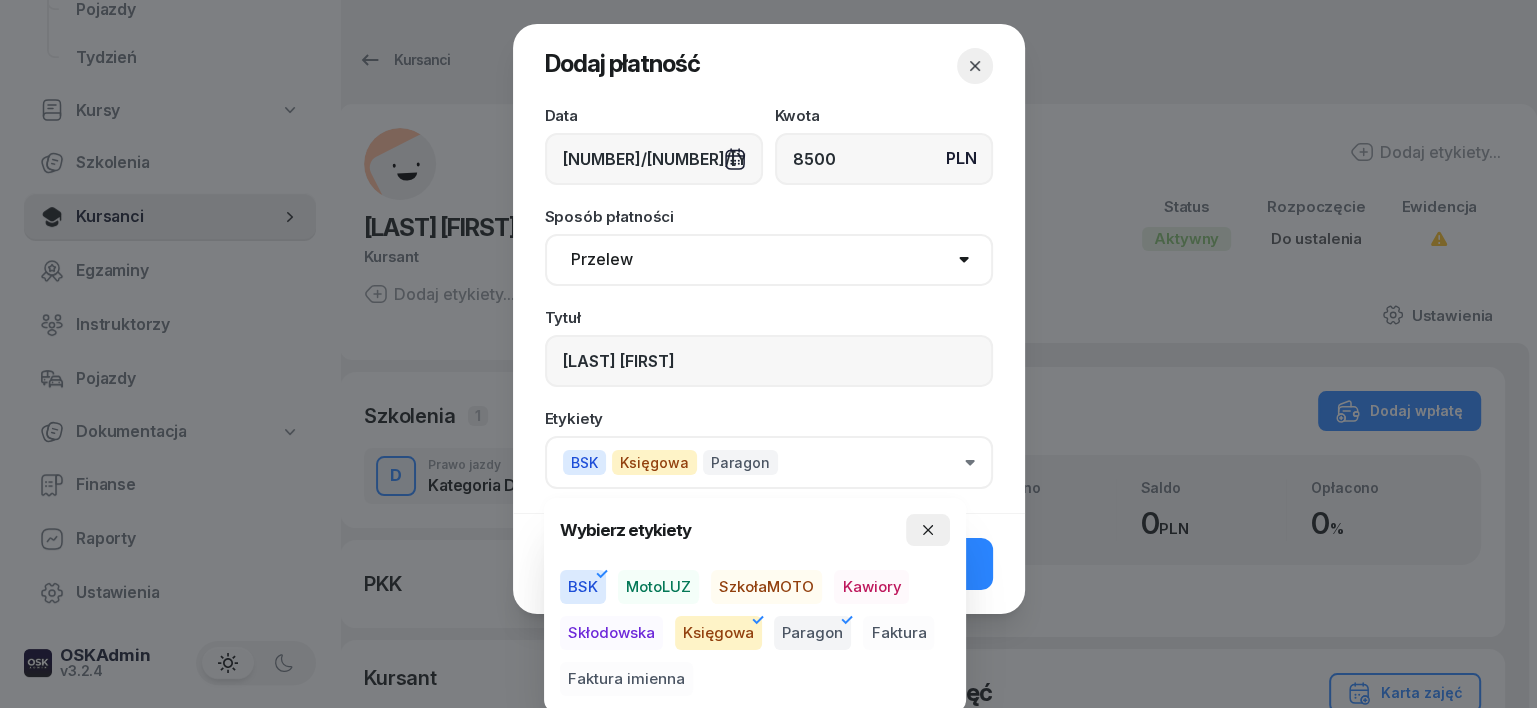 click 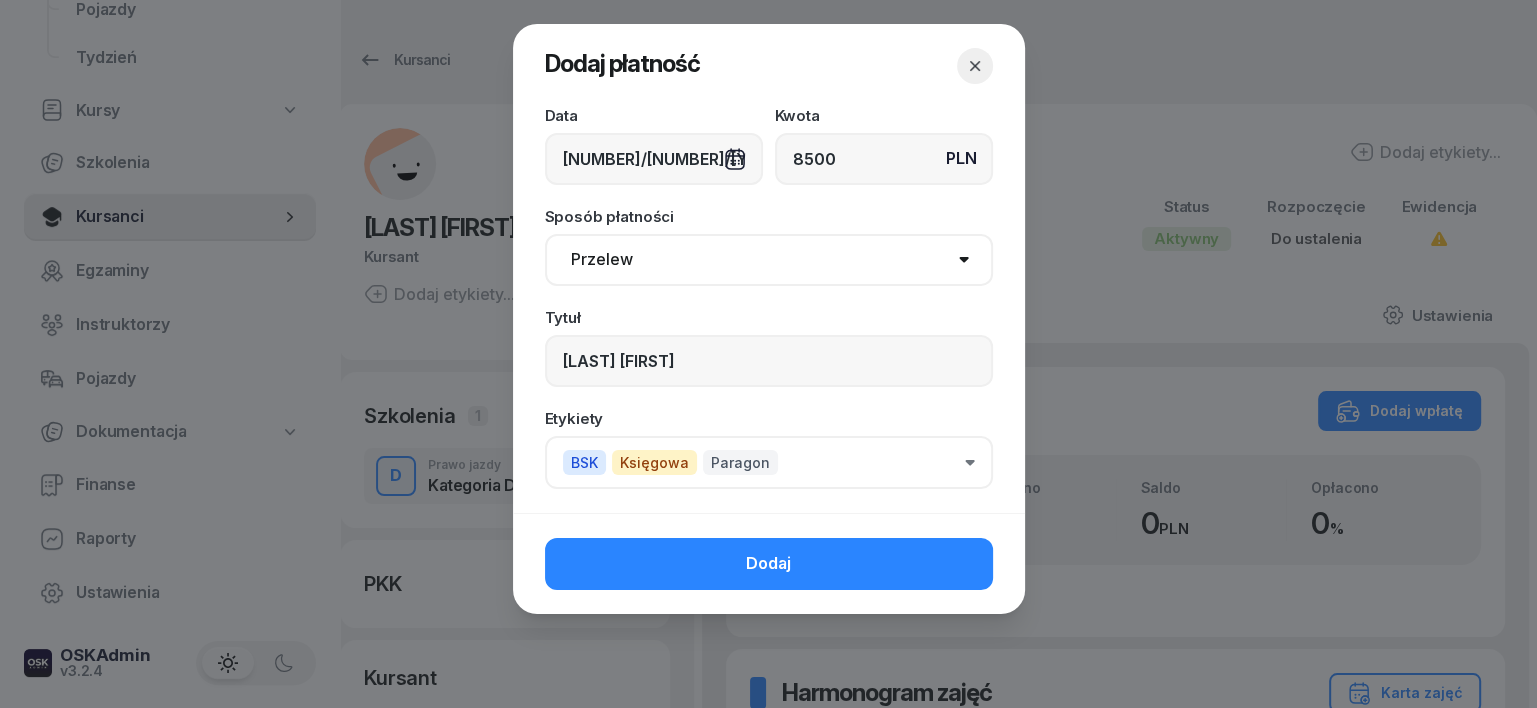 click on "Dodaj" 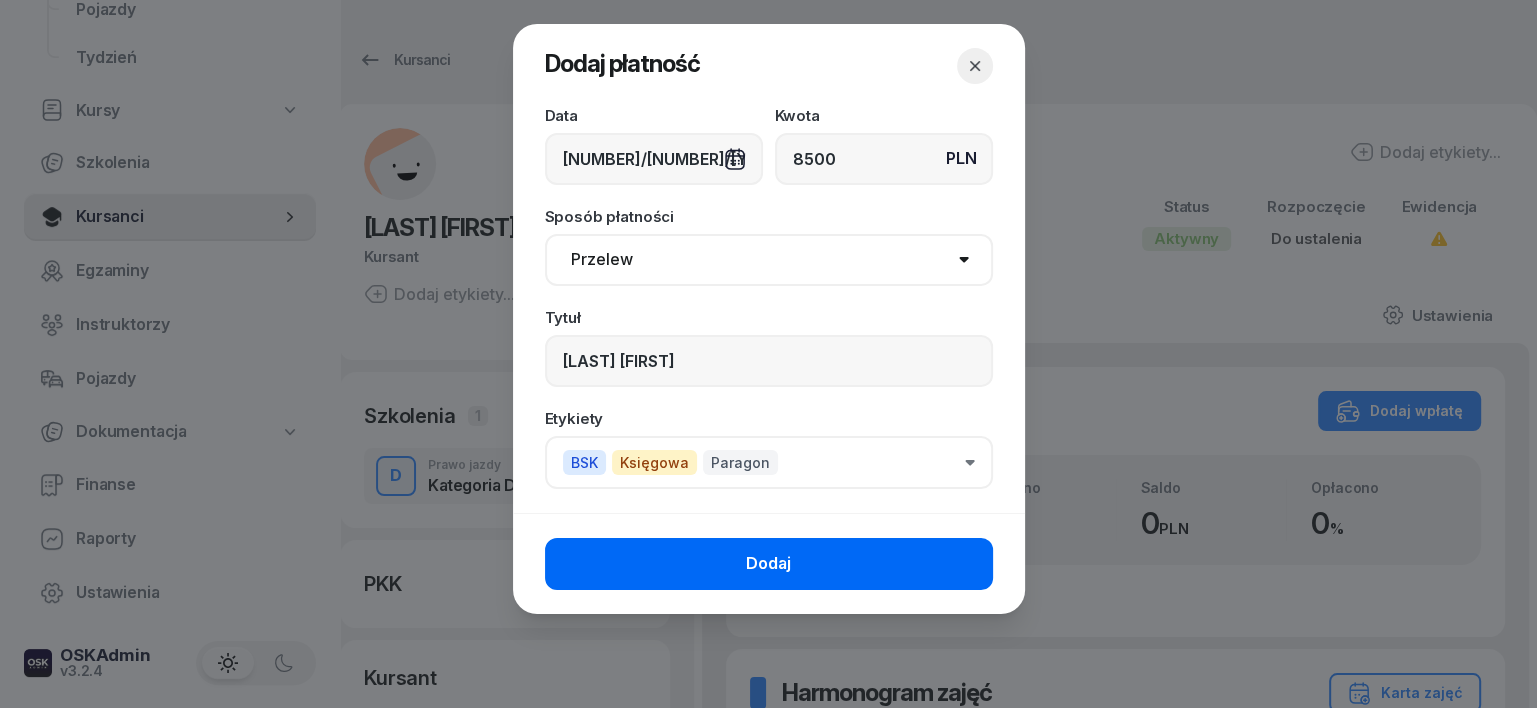 click on "Dodaj" 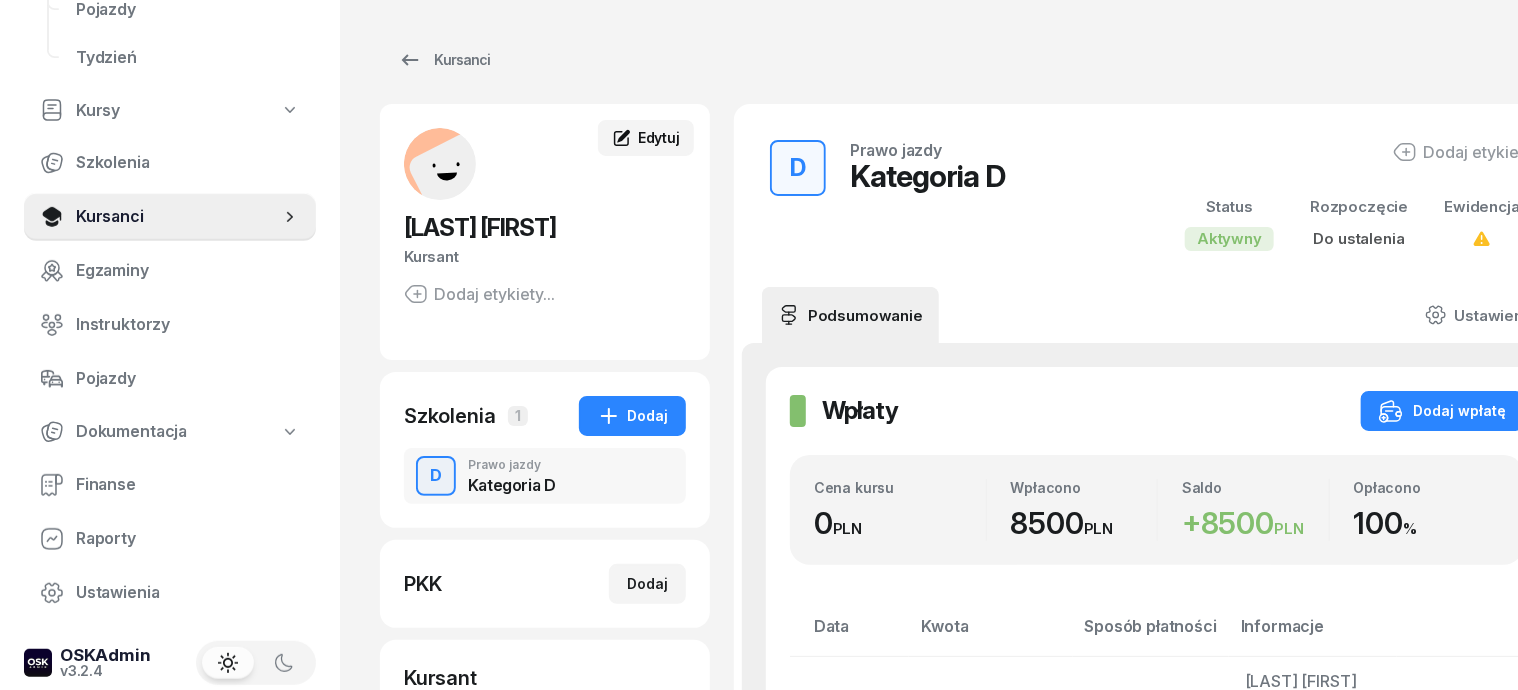 click on "Edytuj" 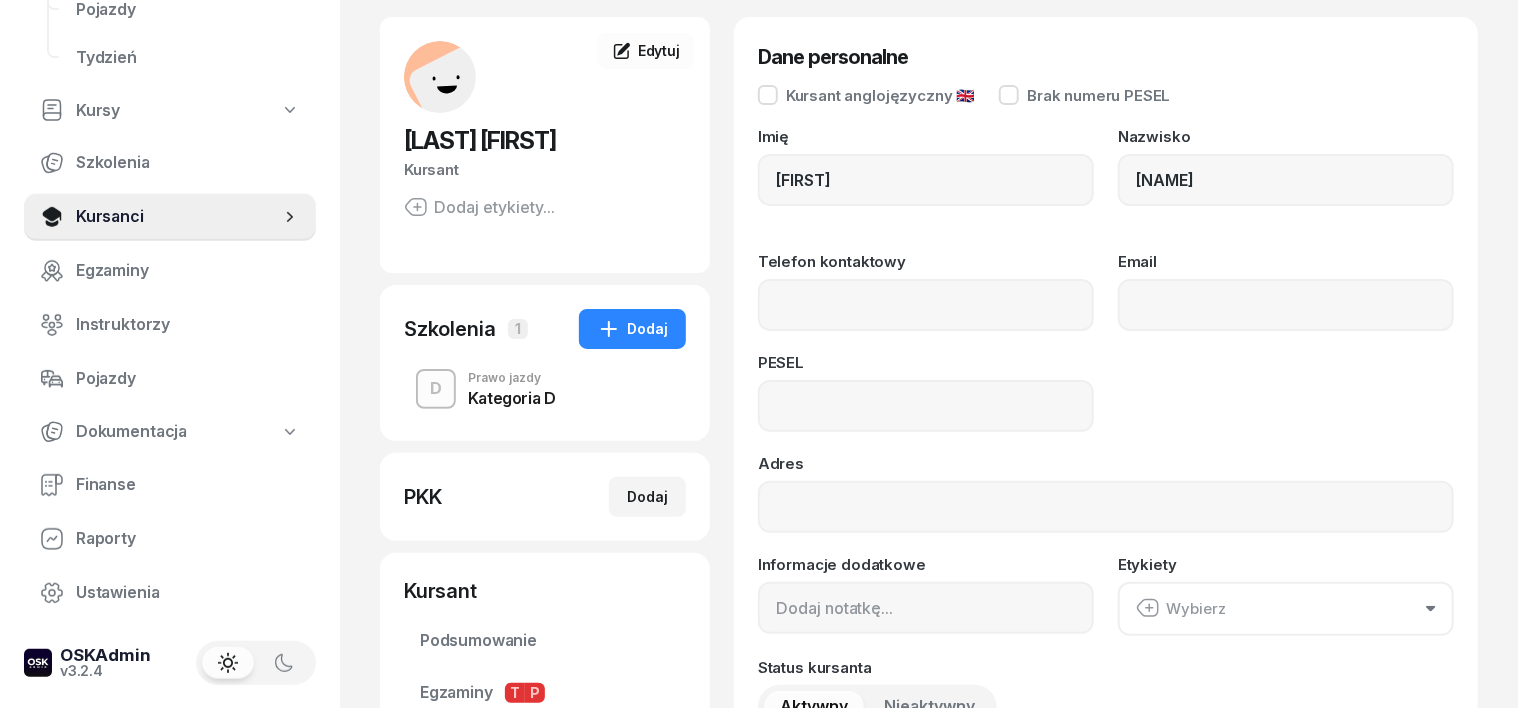 scroll, scrollTop: 124, scrollLeft: 0, axis: vertical 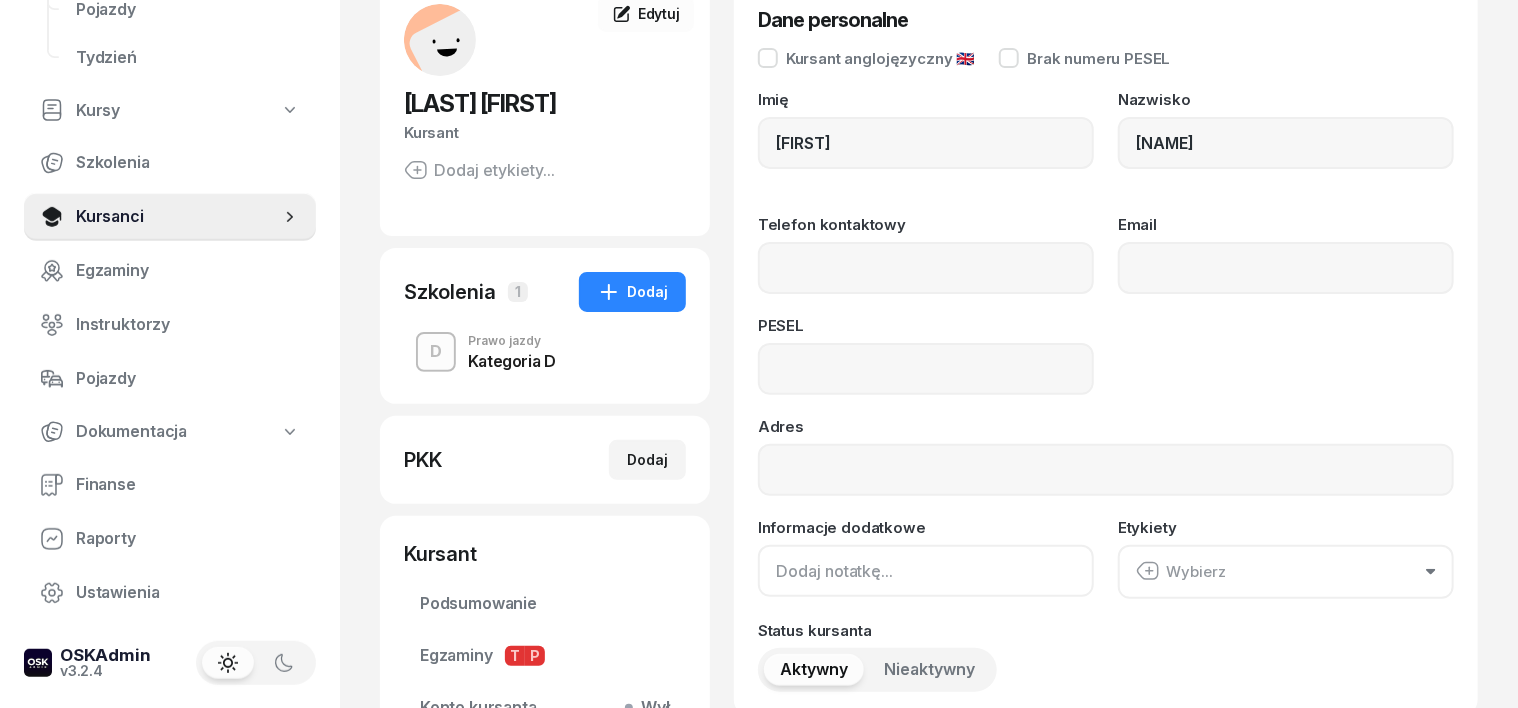 click 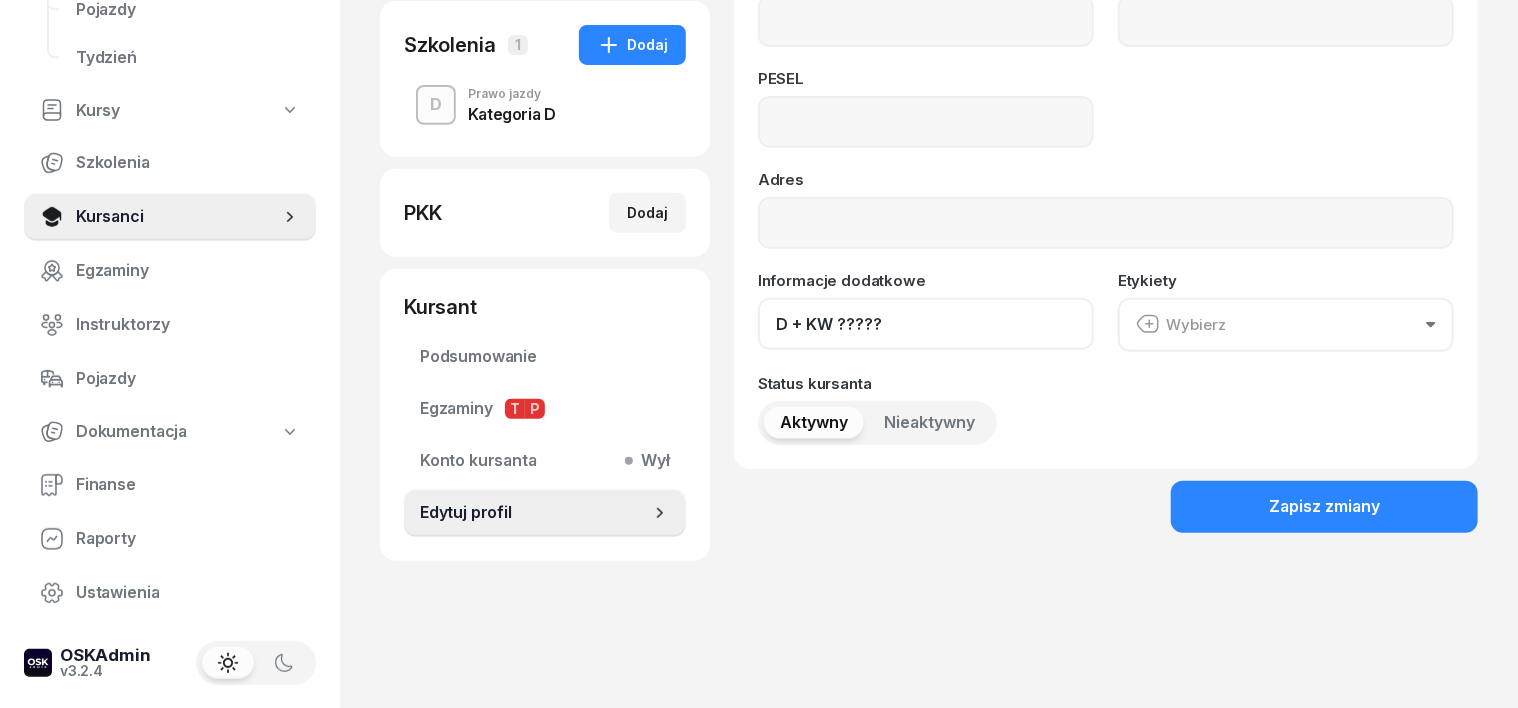 scroll, scrollTop: 379, scrollLeft: 0, axis: vertical 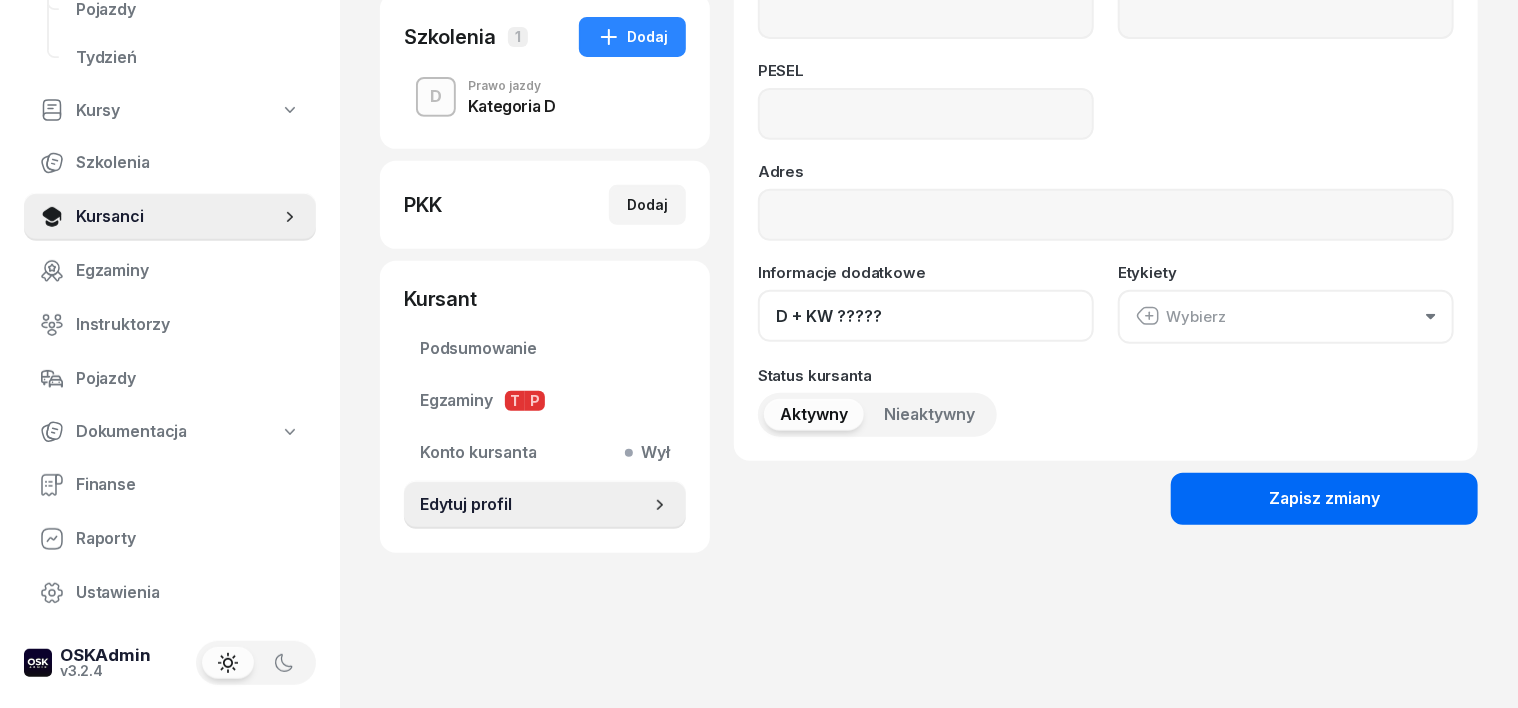 type on "D + KW ?????" 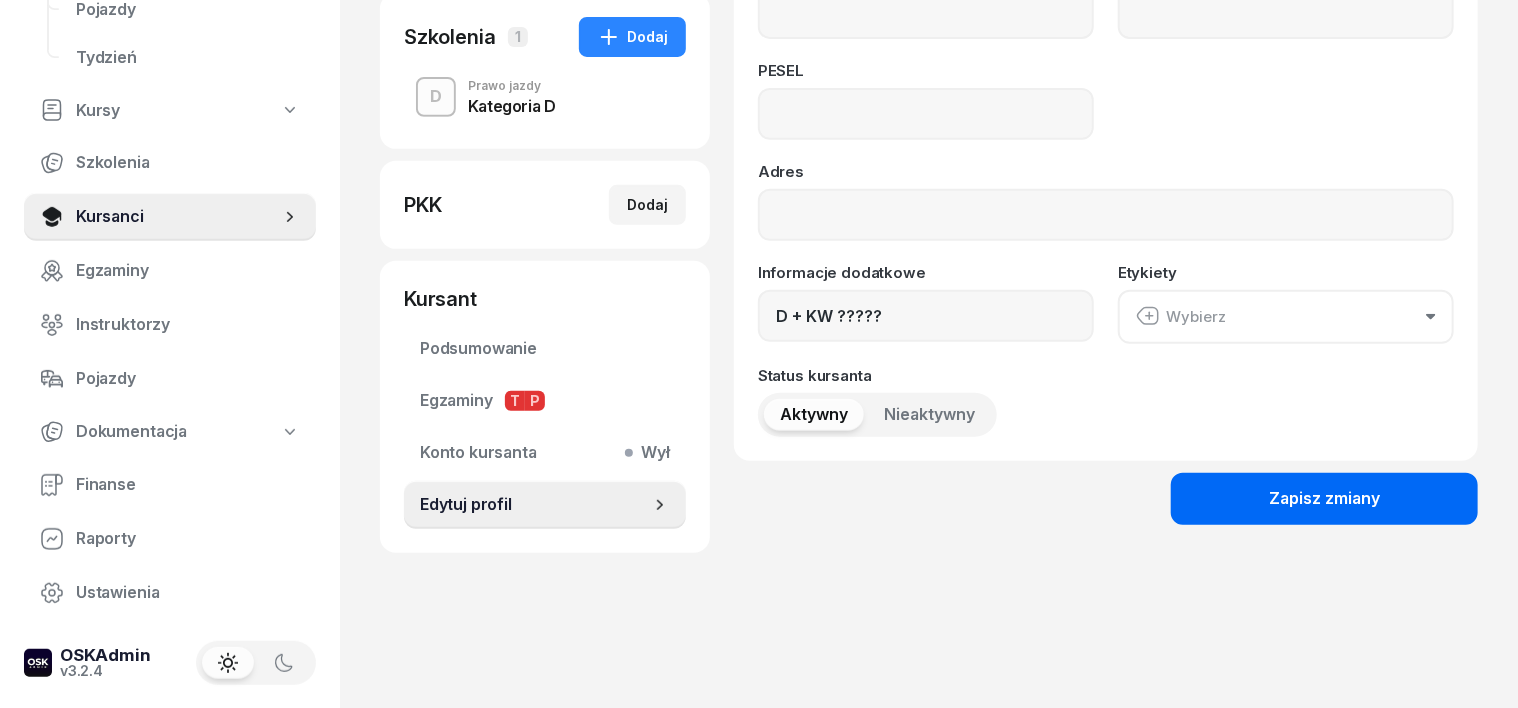 click on "Zapisz zmiany" at bounding box center [1324, 499] 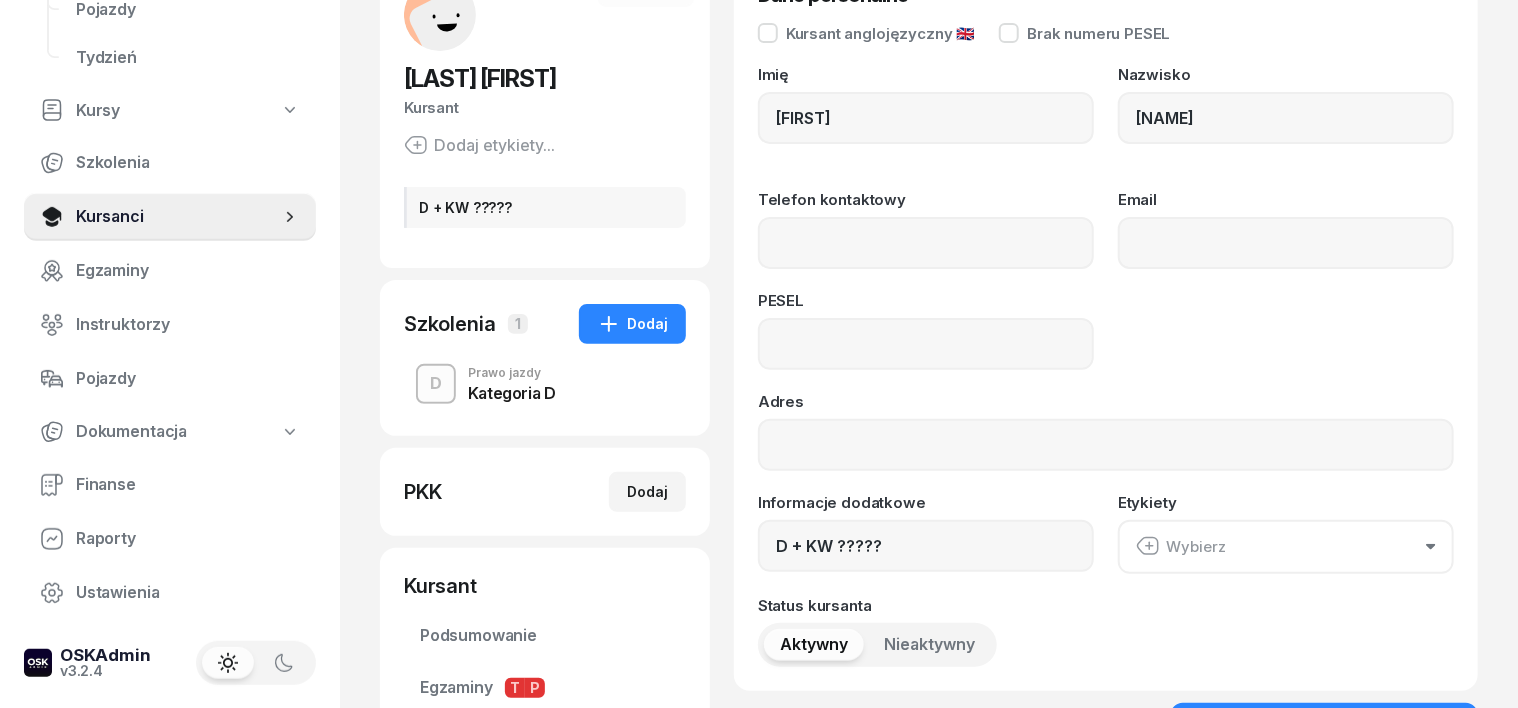 scroll, scrollTop: 375, scrollLeft: 0, axis: vertical 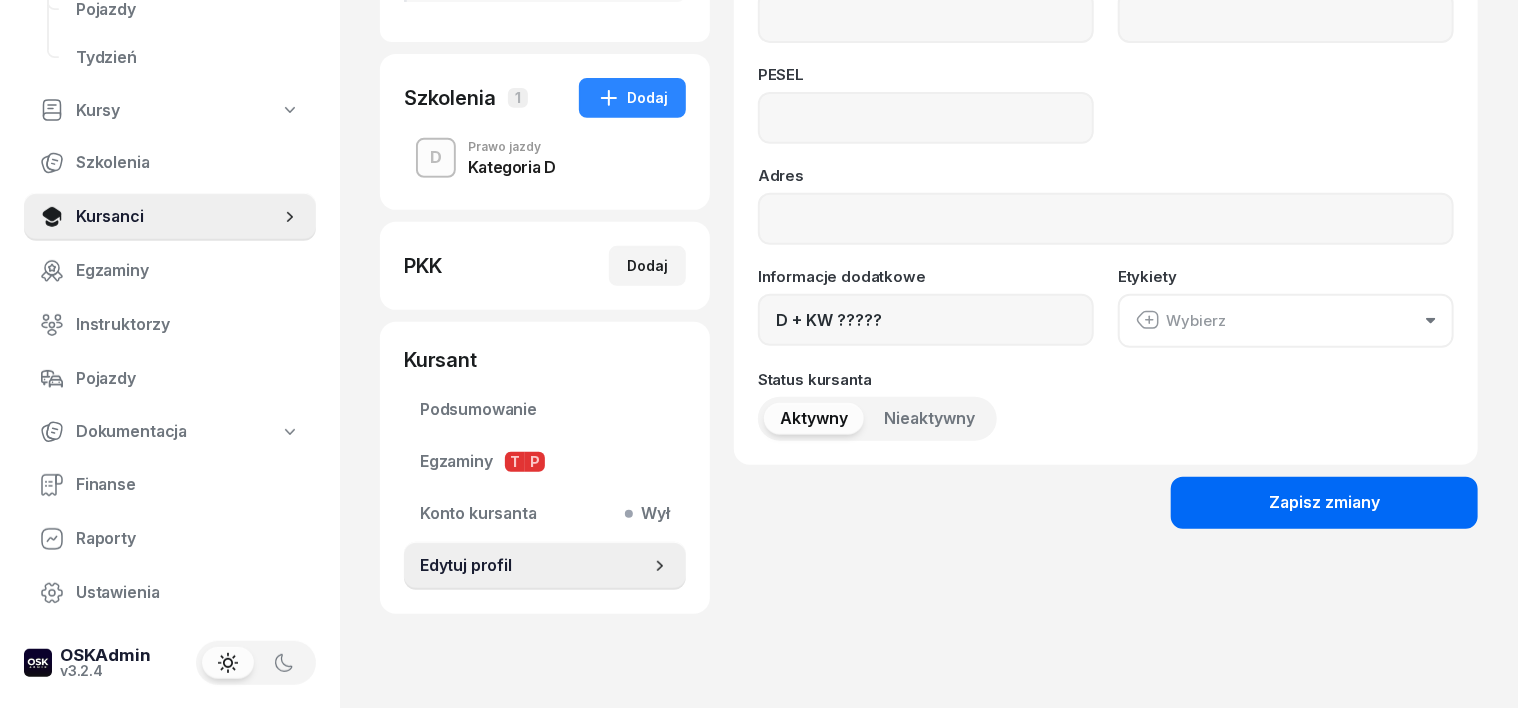click on "Zapisz zmiany" at bounding box center (1324, 503) 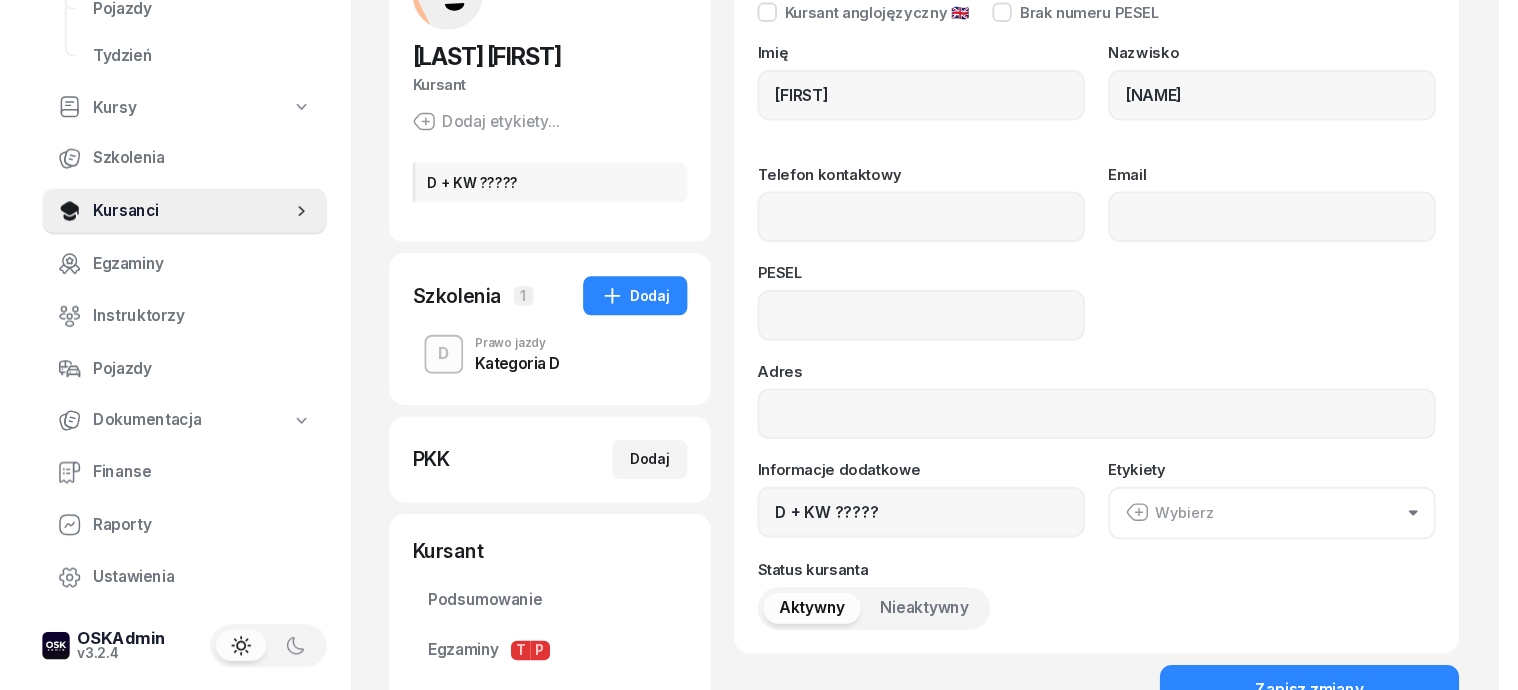 scroll, scrollTop: 0, scrollLeft: 0, axis: both 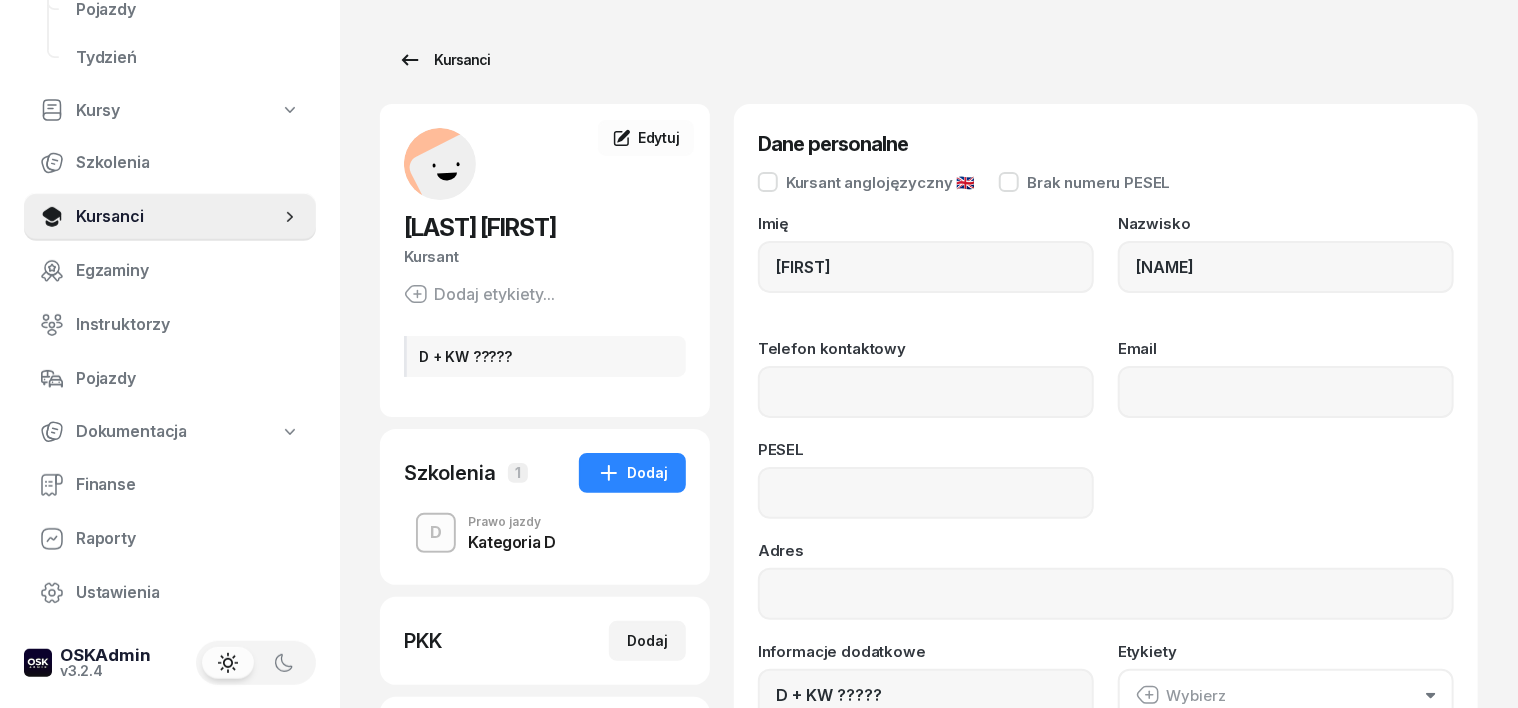 click on "Kursanci" at bounding box center (444, 60) 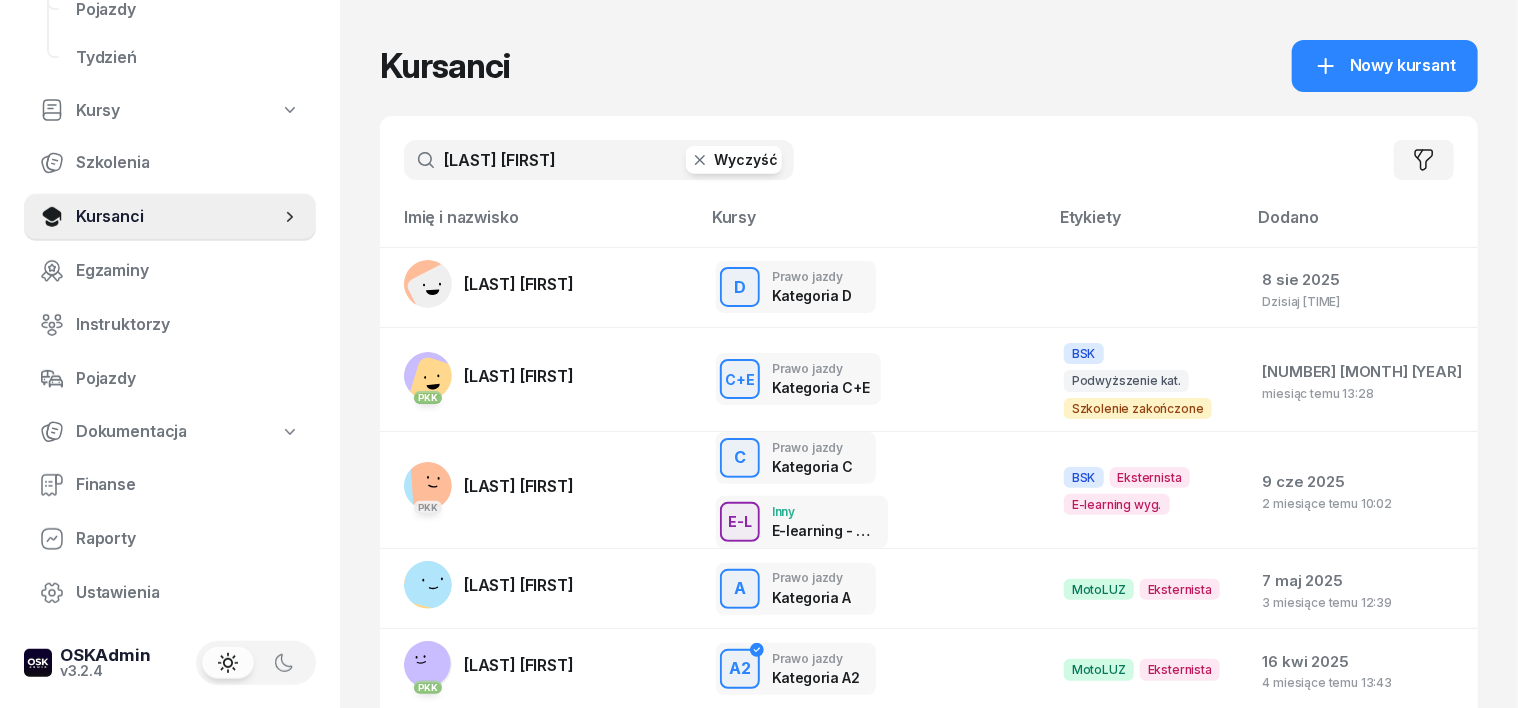click 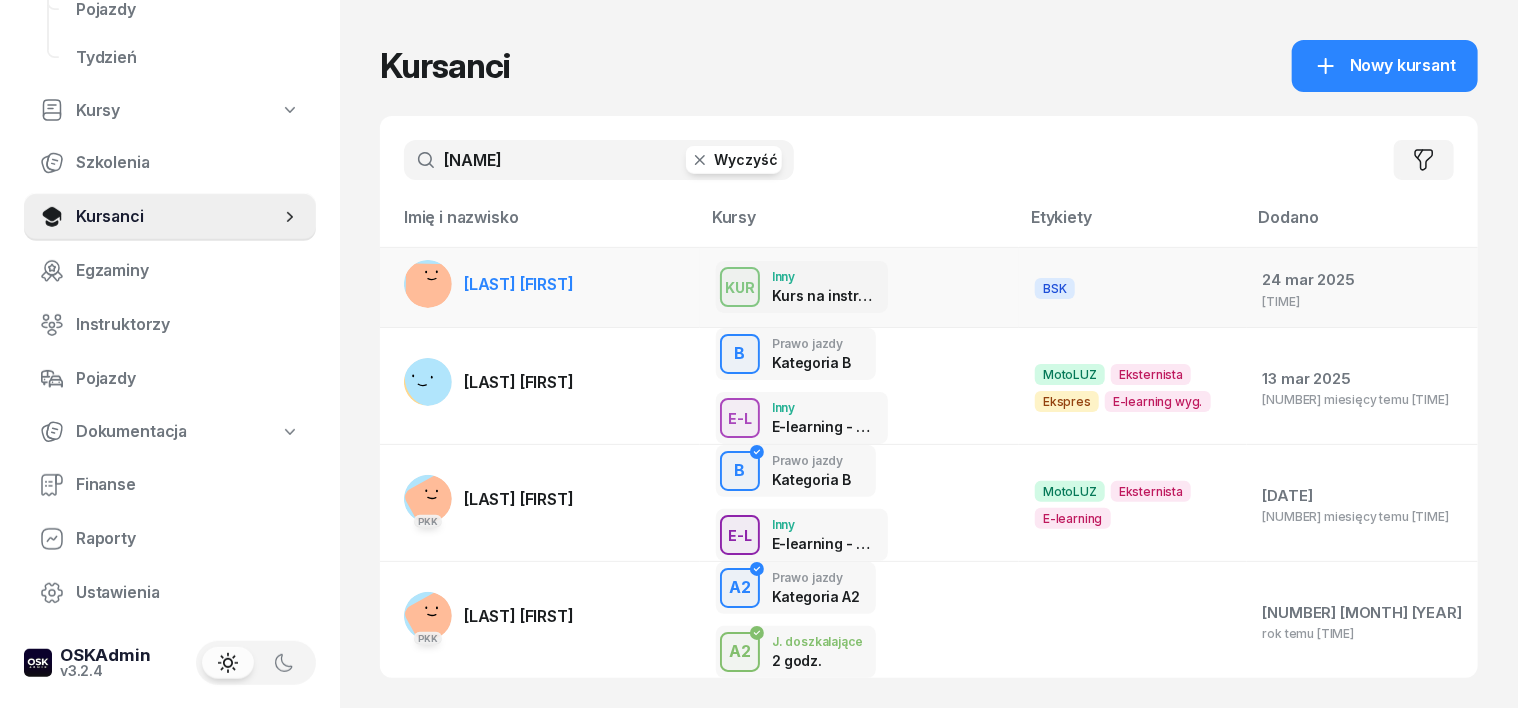 type on "[NAME]" 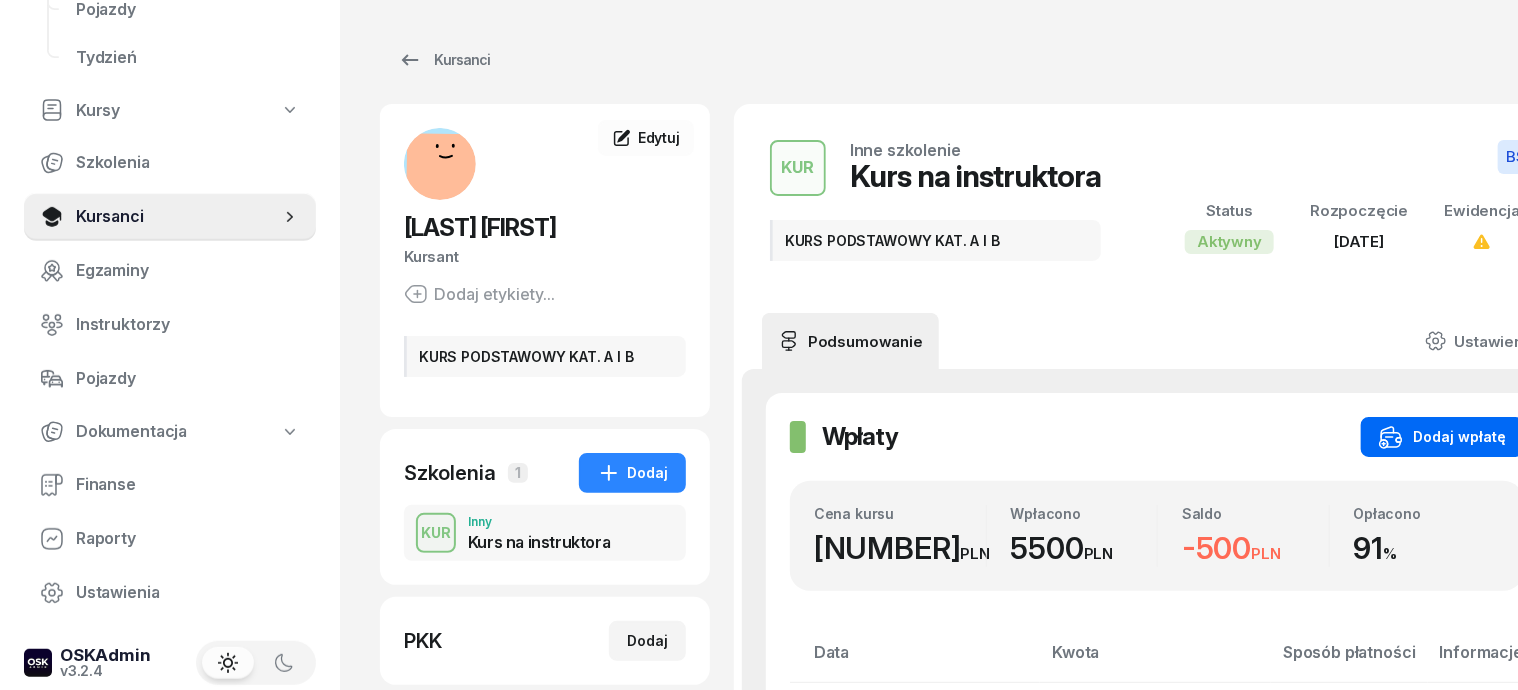 click on "Dodaj wpłatę" at bounding box center (1442, 437) 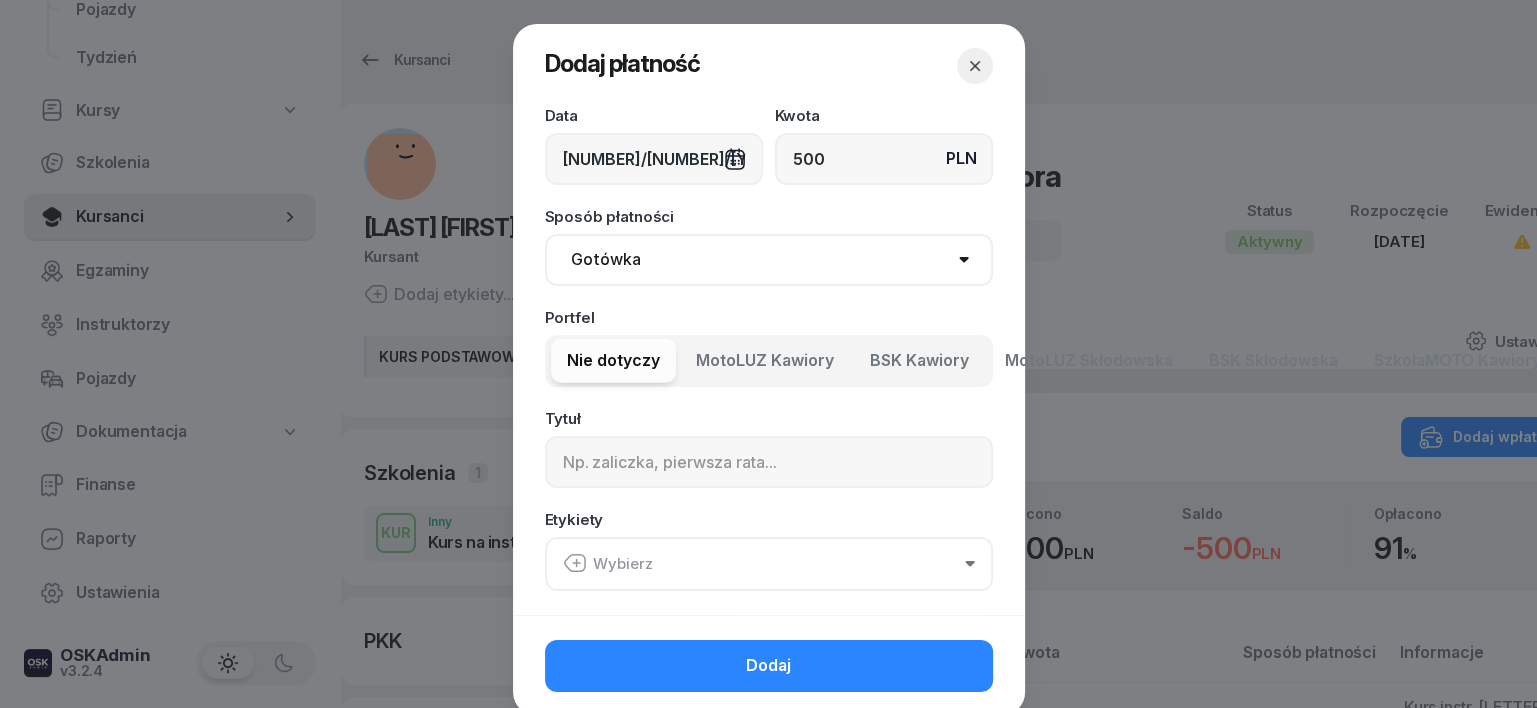 type on "500" 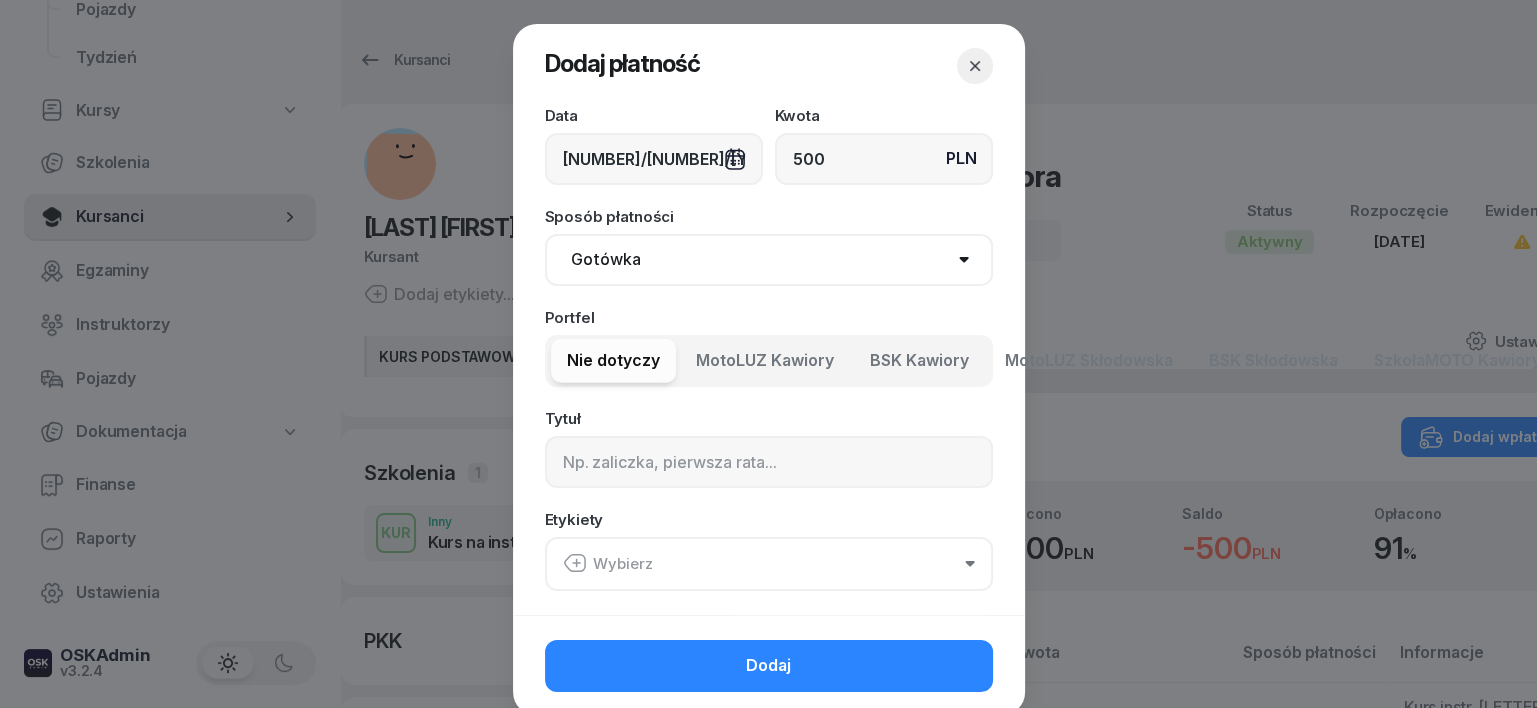 select on "transfer" 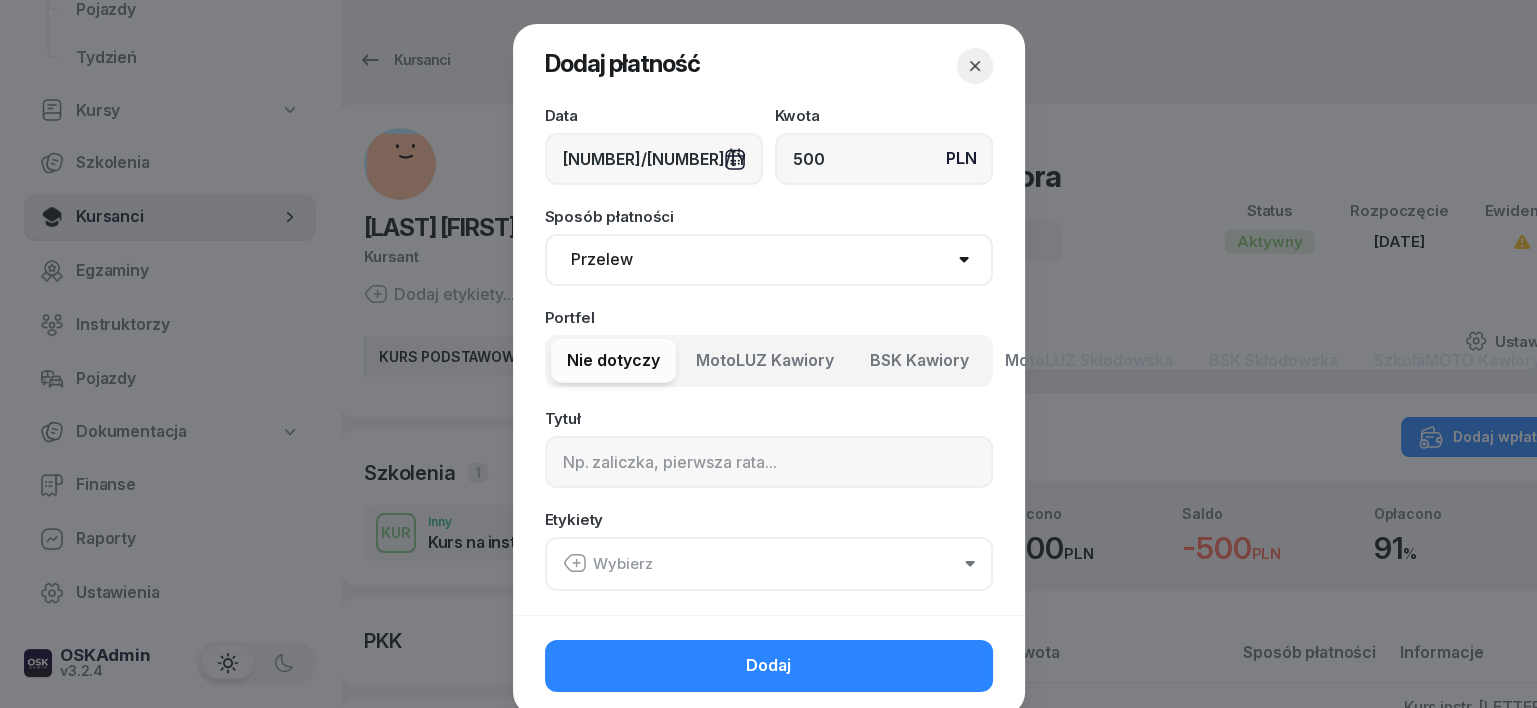 click on "Gotówka Karta Przelew Płatności online BLIK" at bounding box center (769, 260) 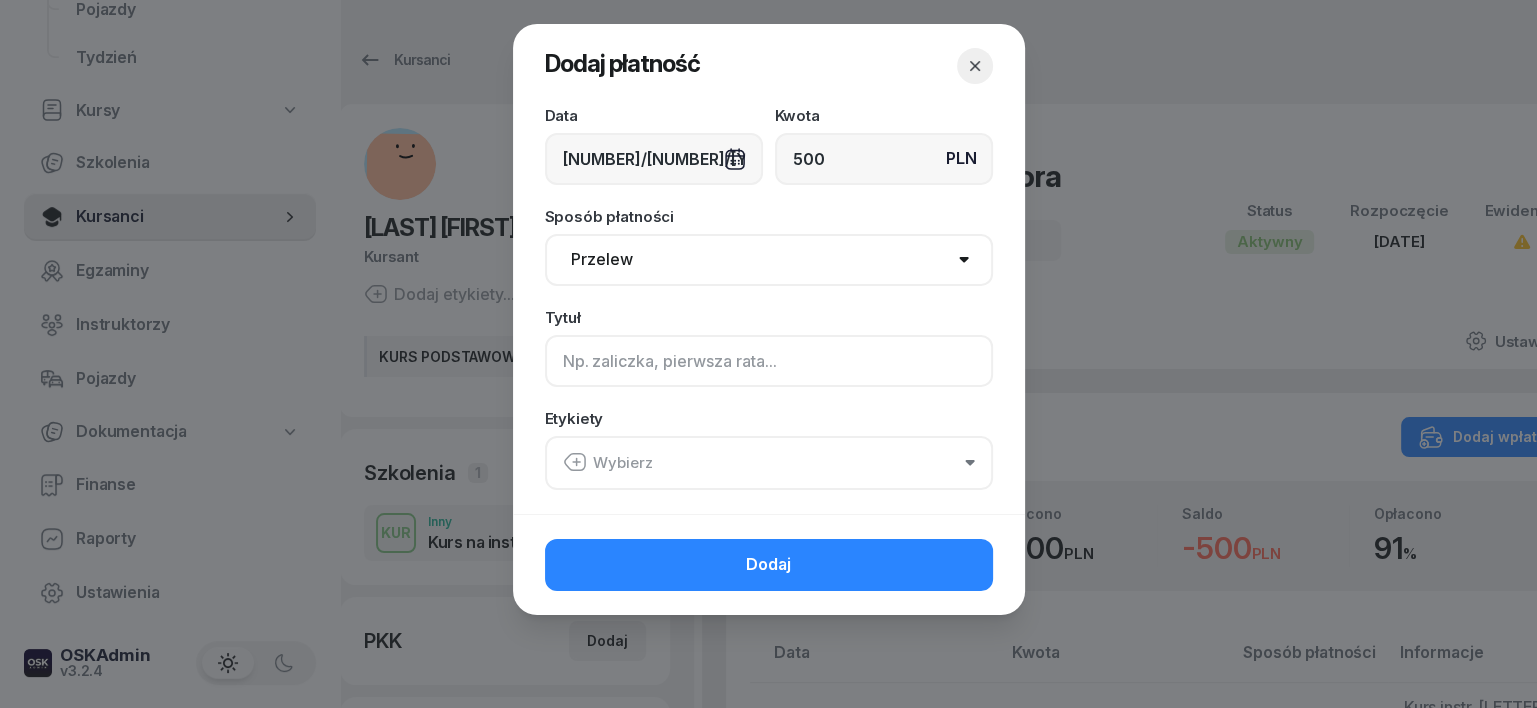 click 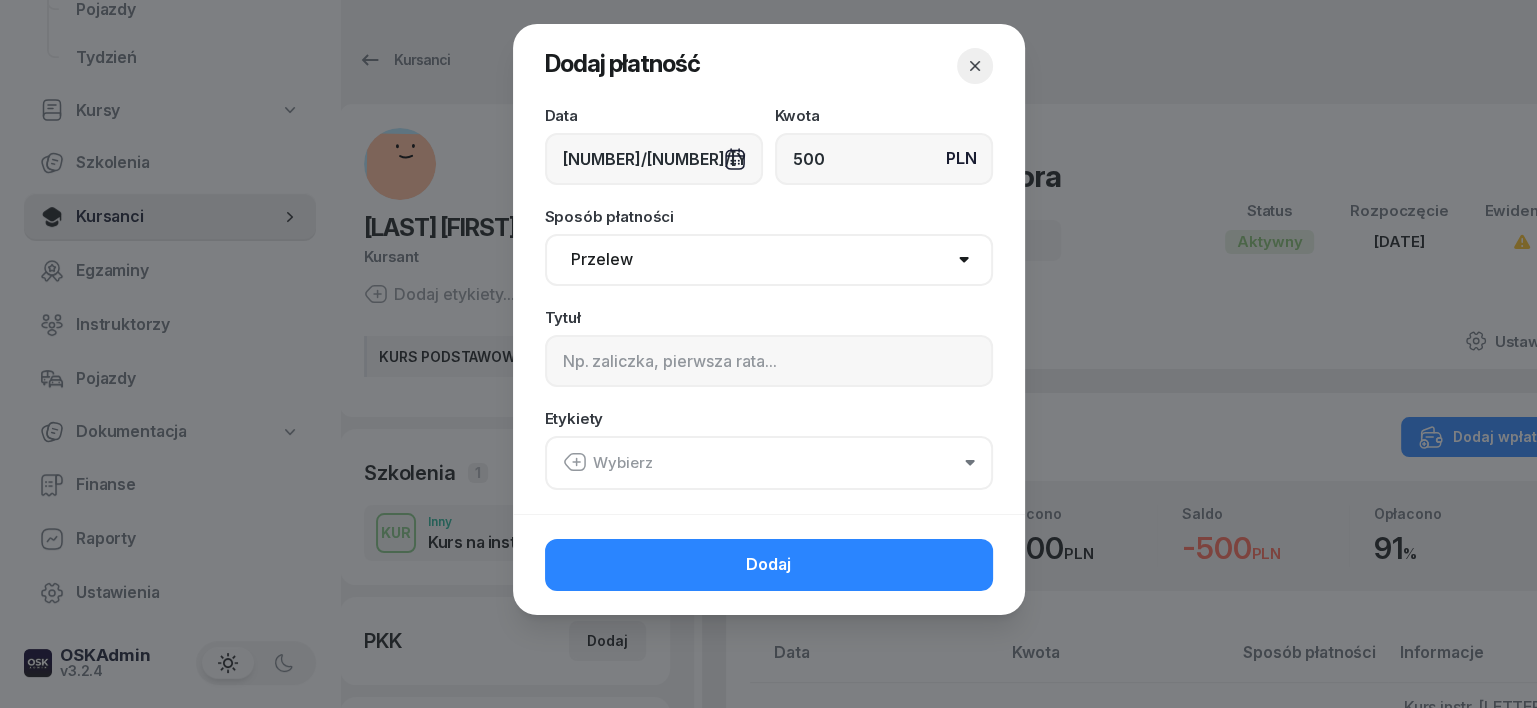 click 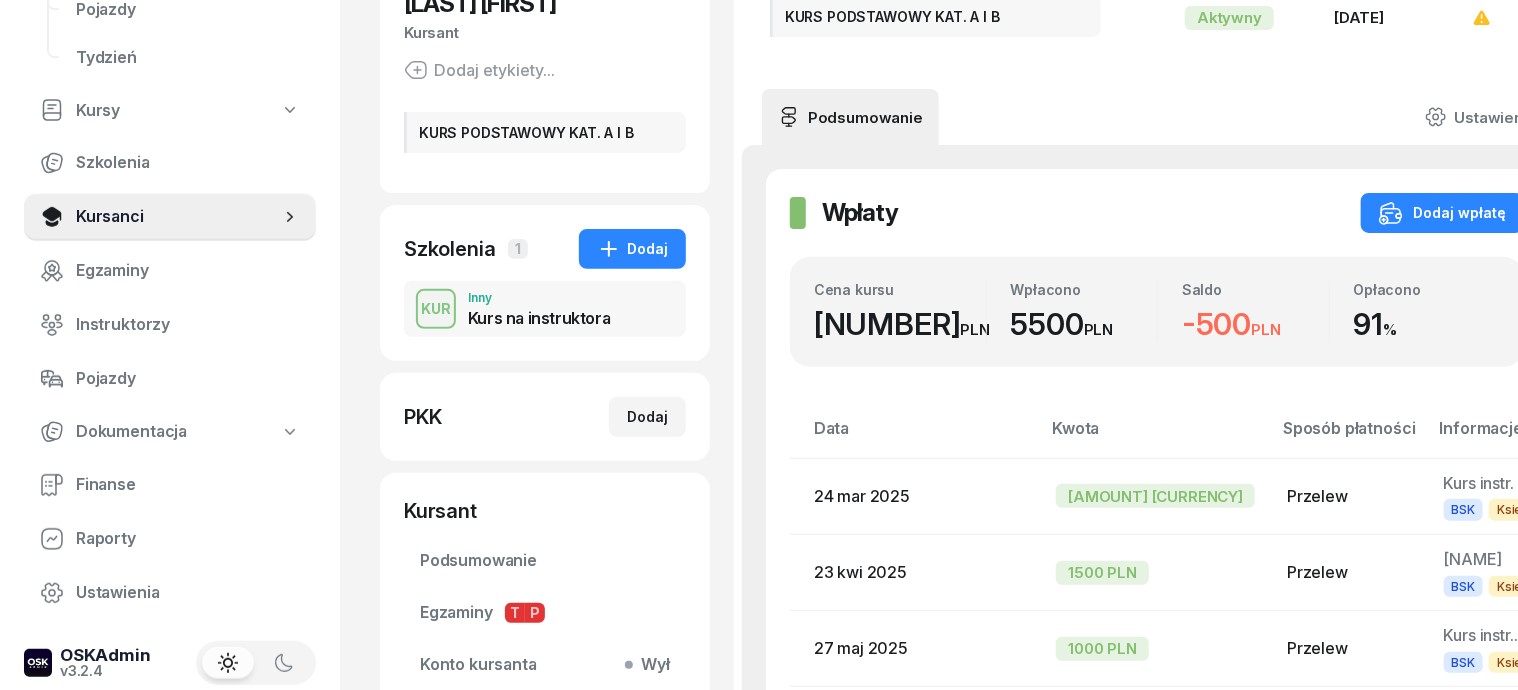 scroll, scrollTop: 0, scrollLeft: 0, axis: both 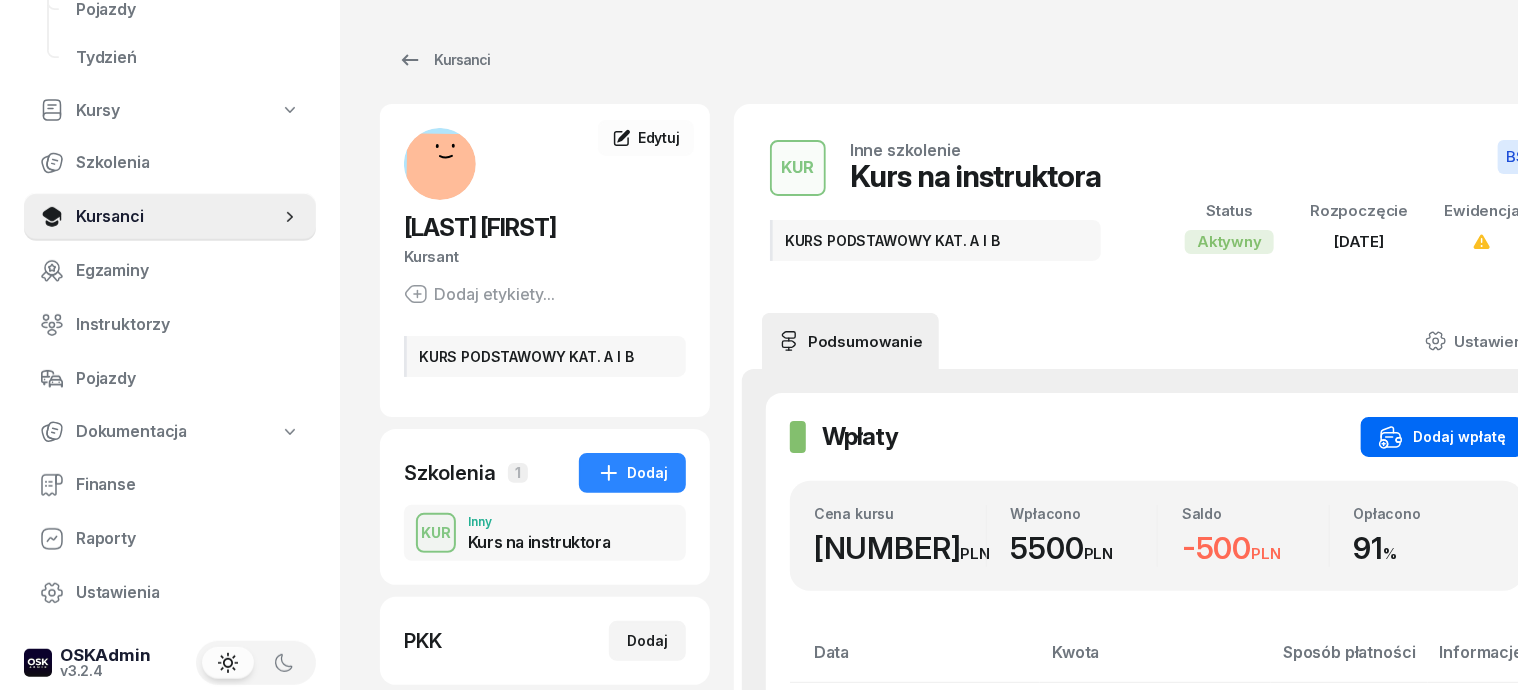 click on "Dodaj wpłatę" at bounding box center [1442, 437] 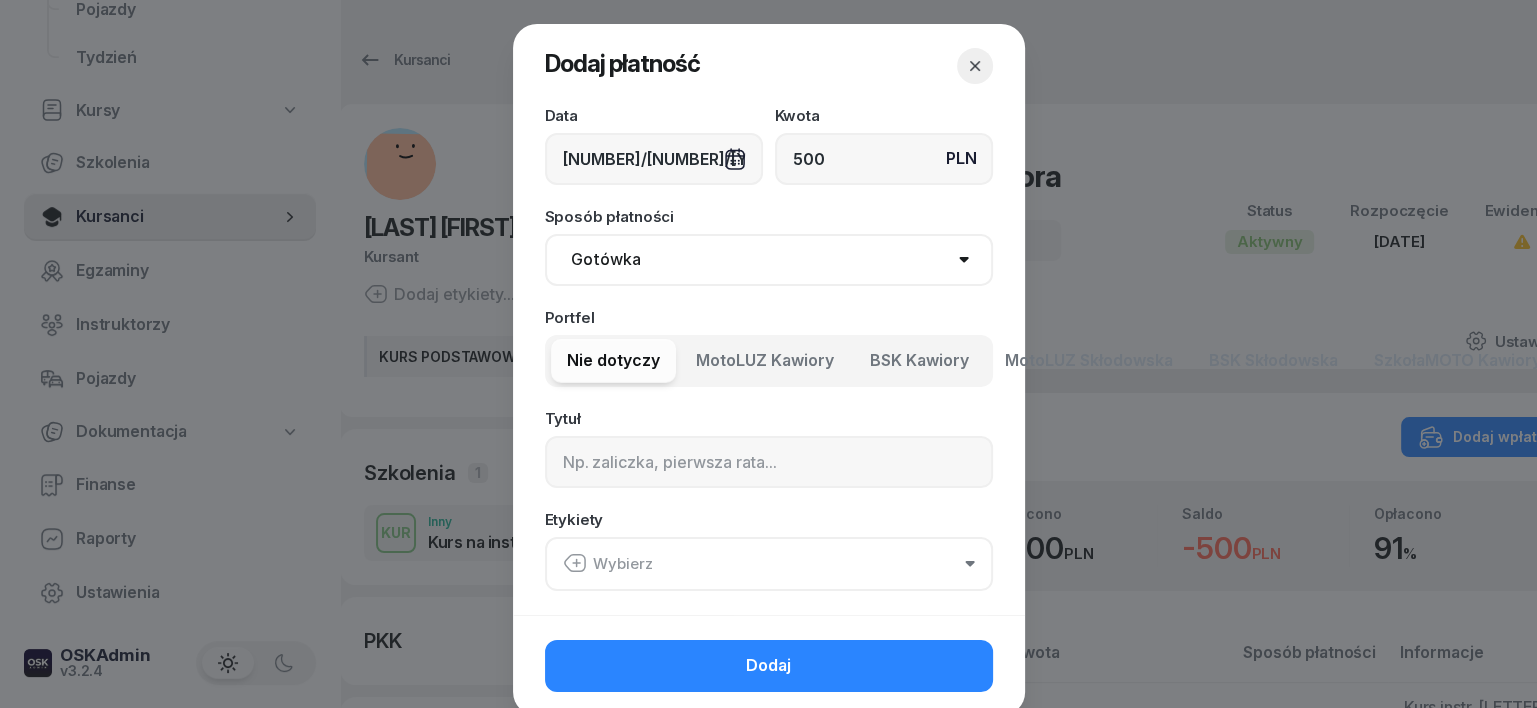 type on "500" 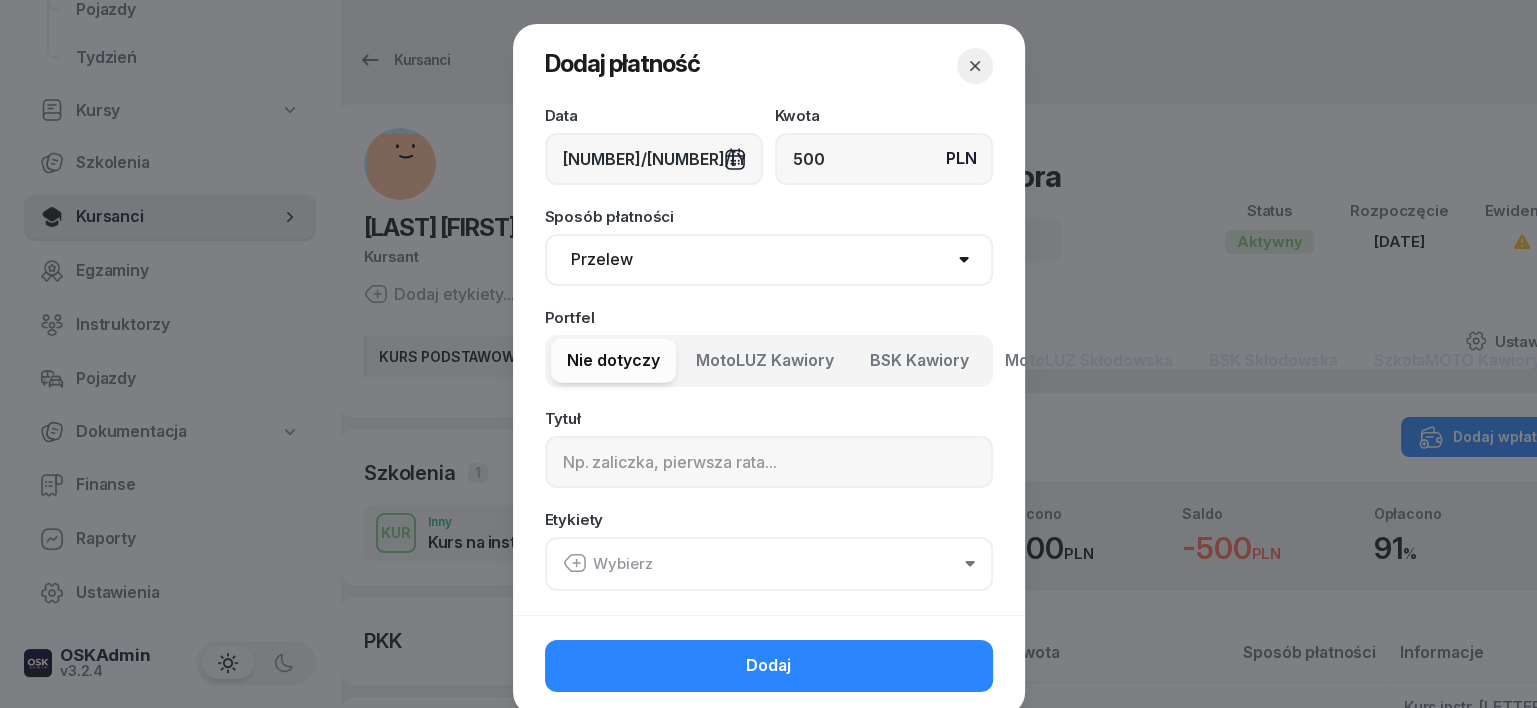 click on "Gotówka Karta Przelew Płatności online BLIK" at bounding box center [769, 260] 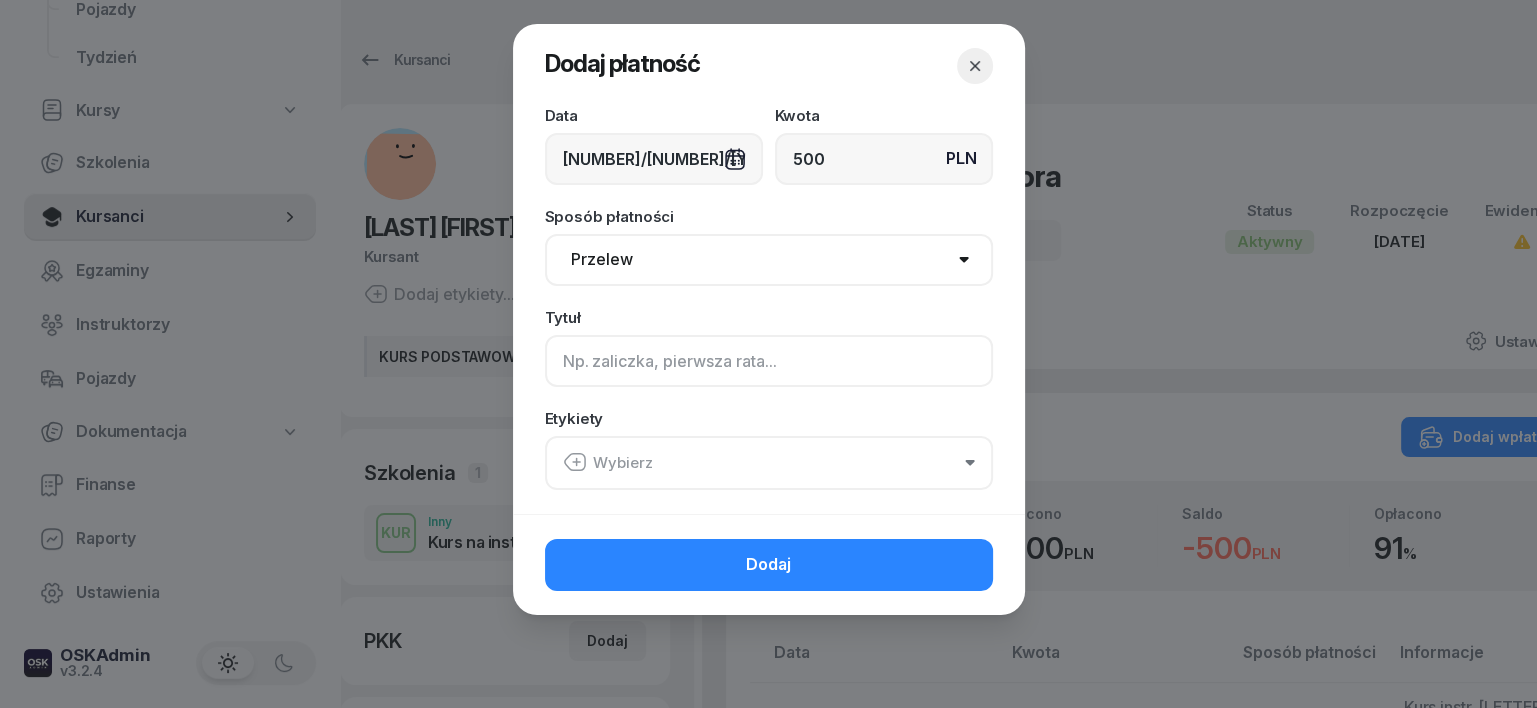 click 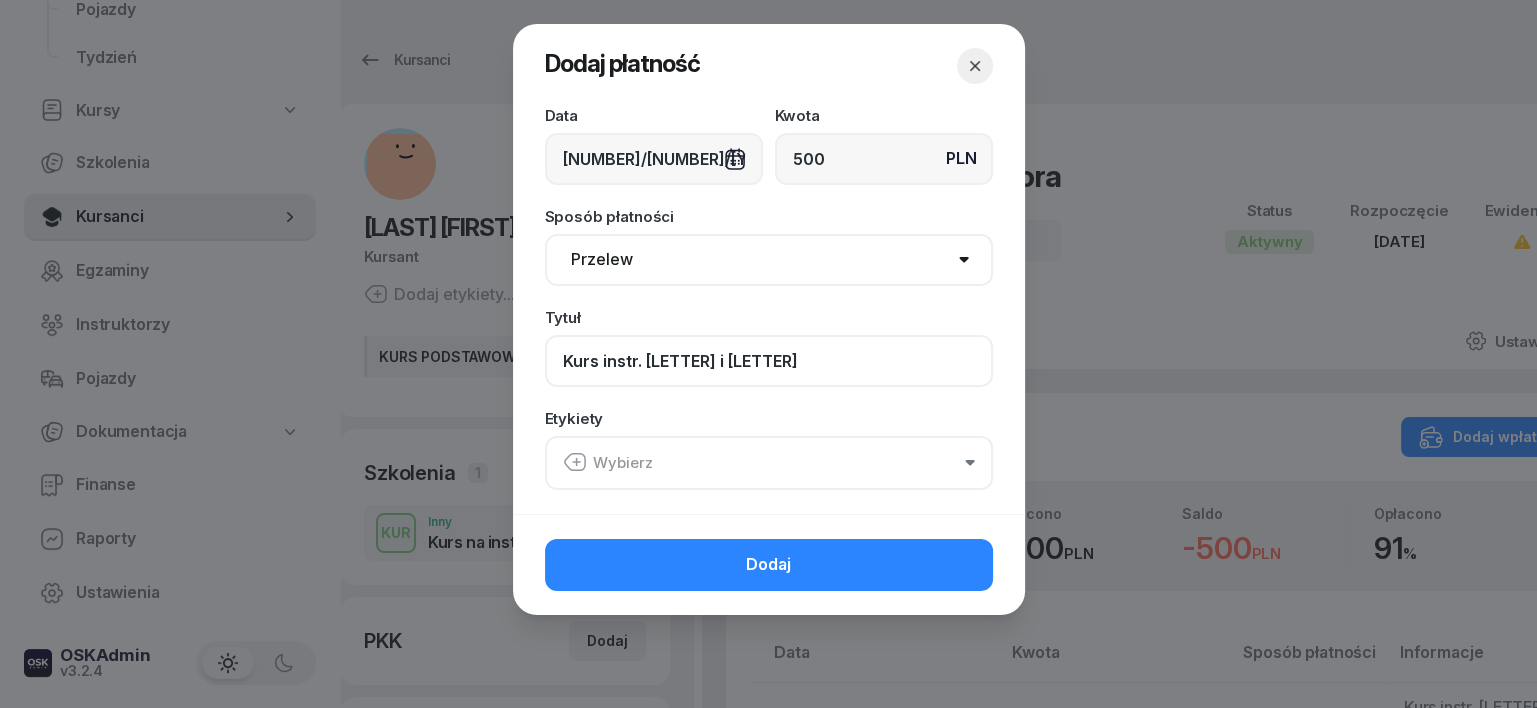 type on "Kurs instr. [LETTER] i [LETTER]" 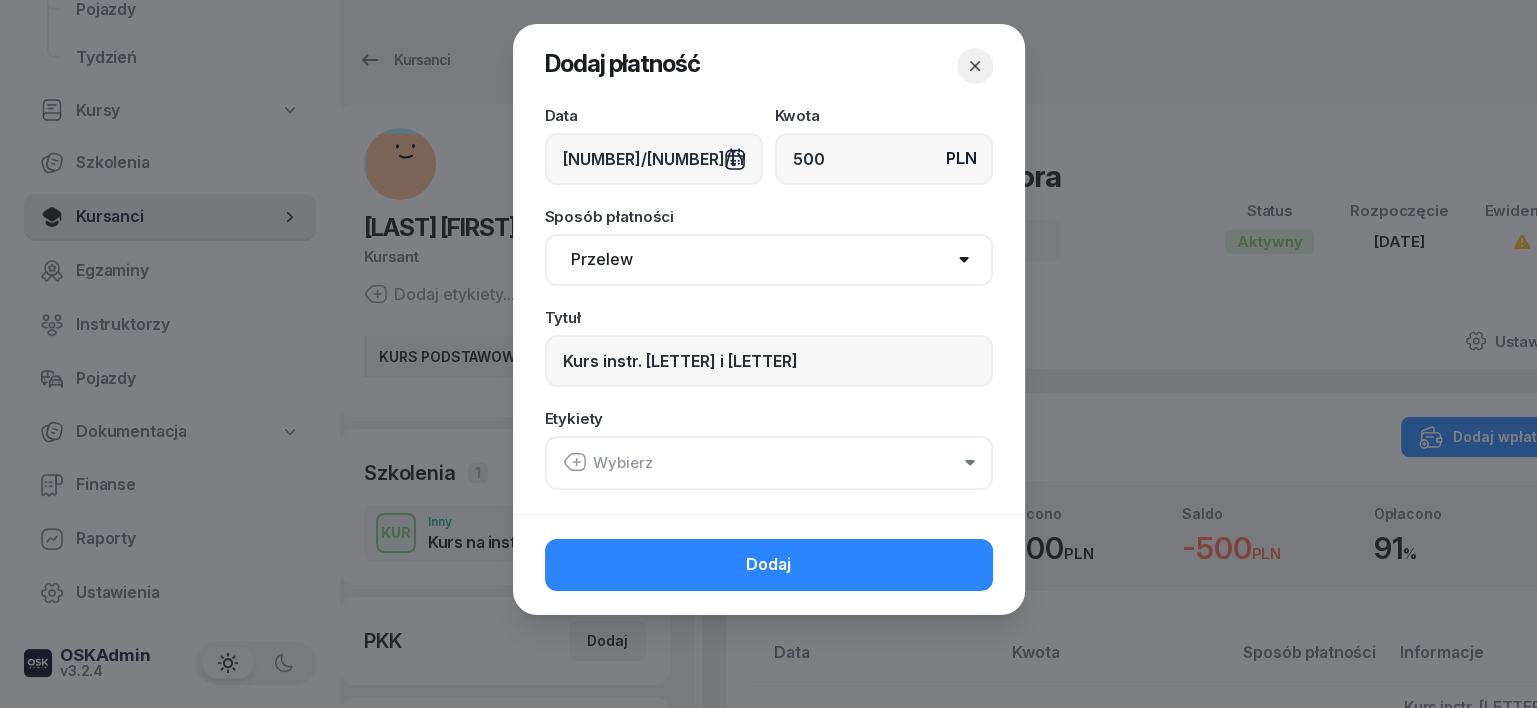 click 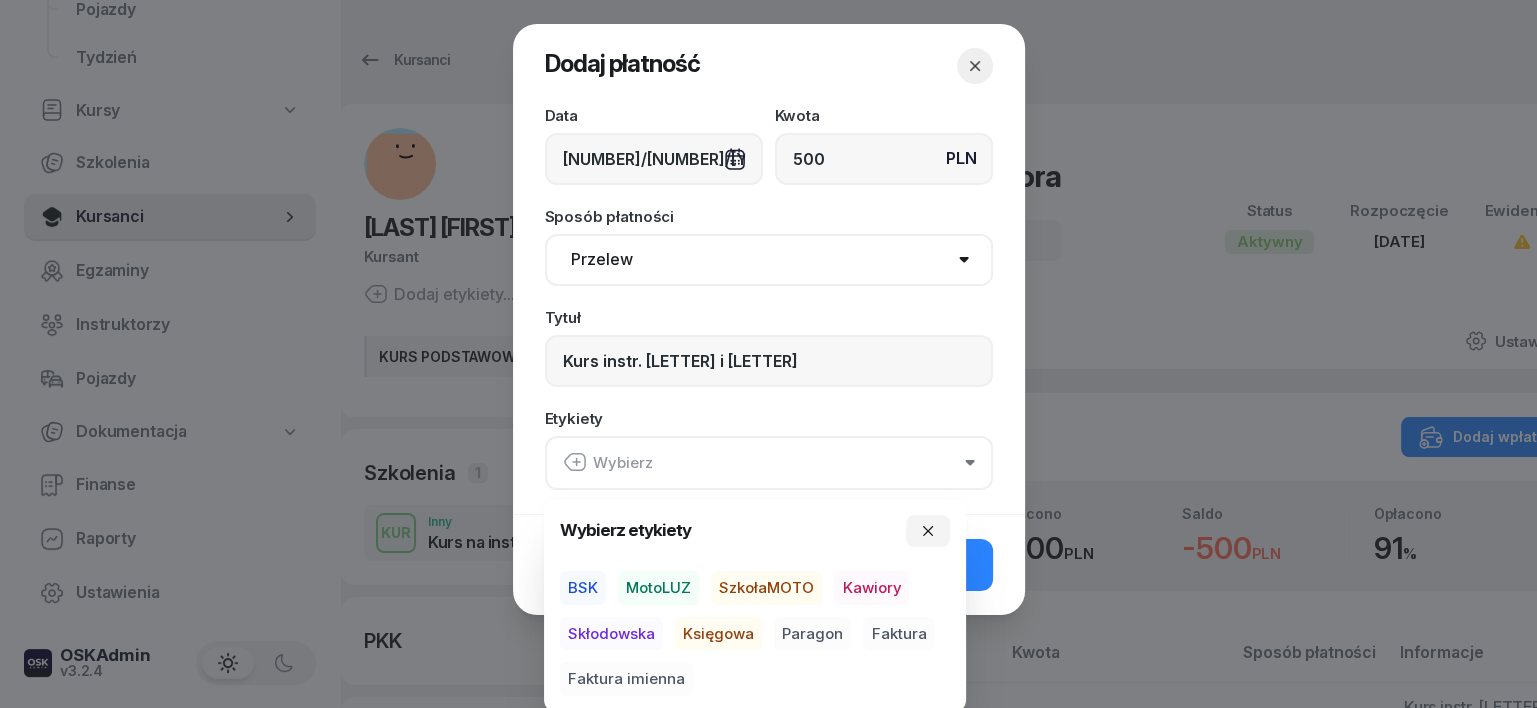 drag, startPoint x: 576, startPoint y: 578, endPoint x: 601, endPoint y: 615, distance: 44.65423 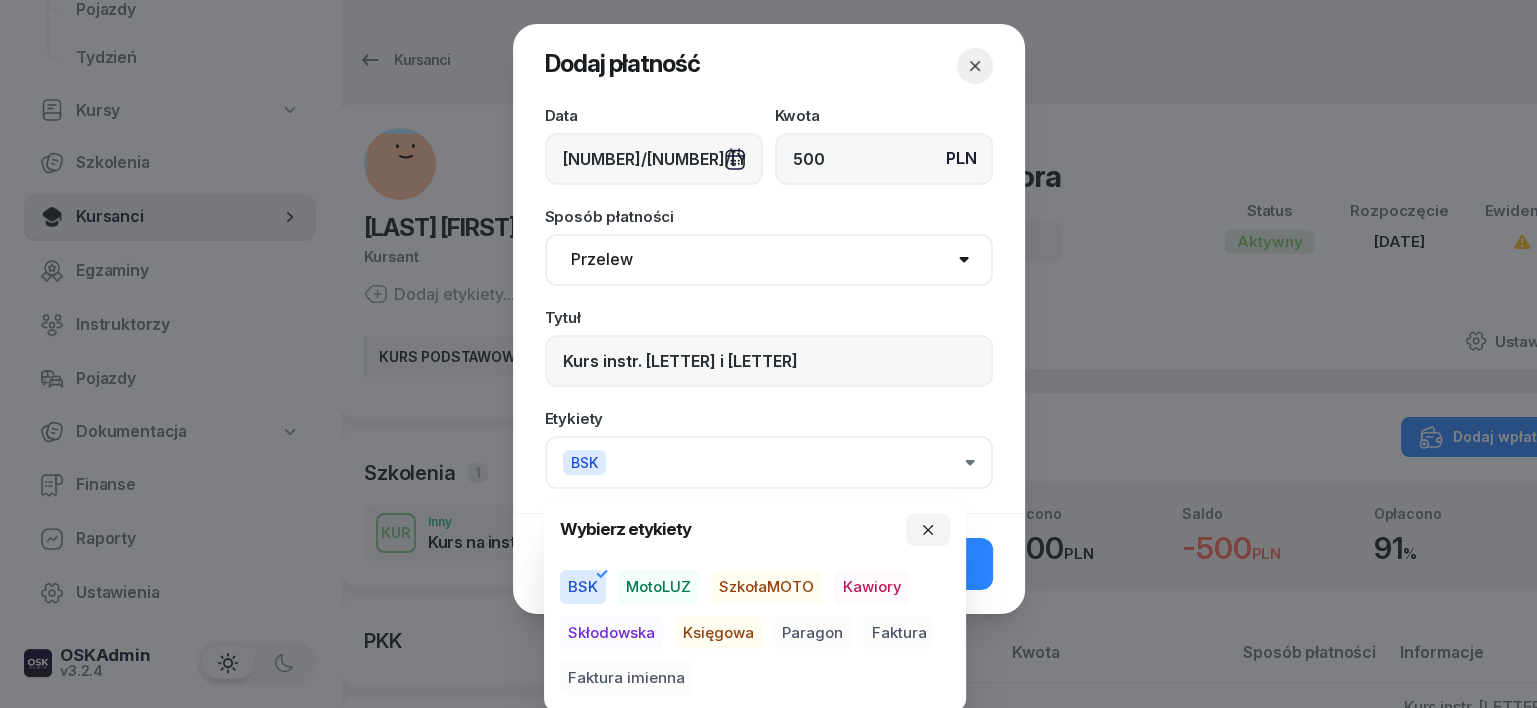 drag, startPoint x: 706, startPoint y: 638, endPoint x: 786, endPoint y: 651, distance: 81.04937 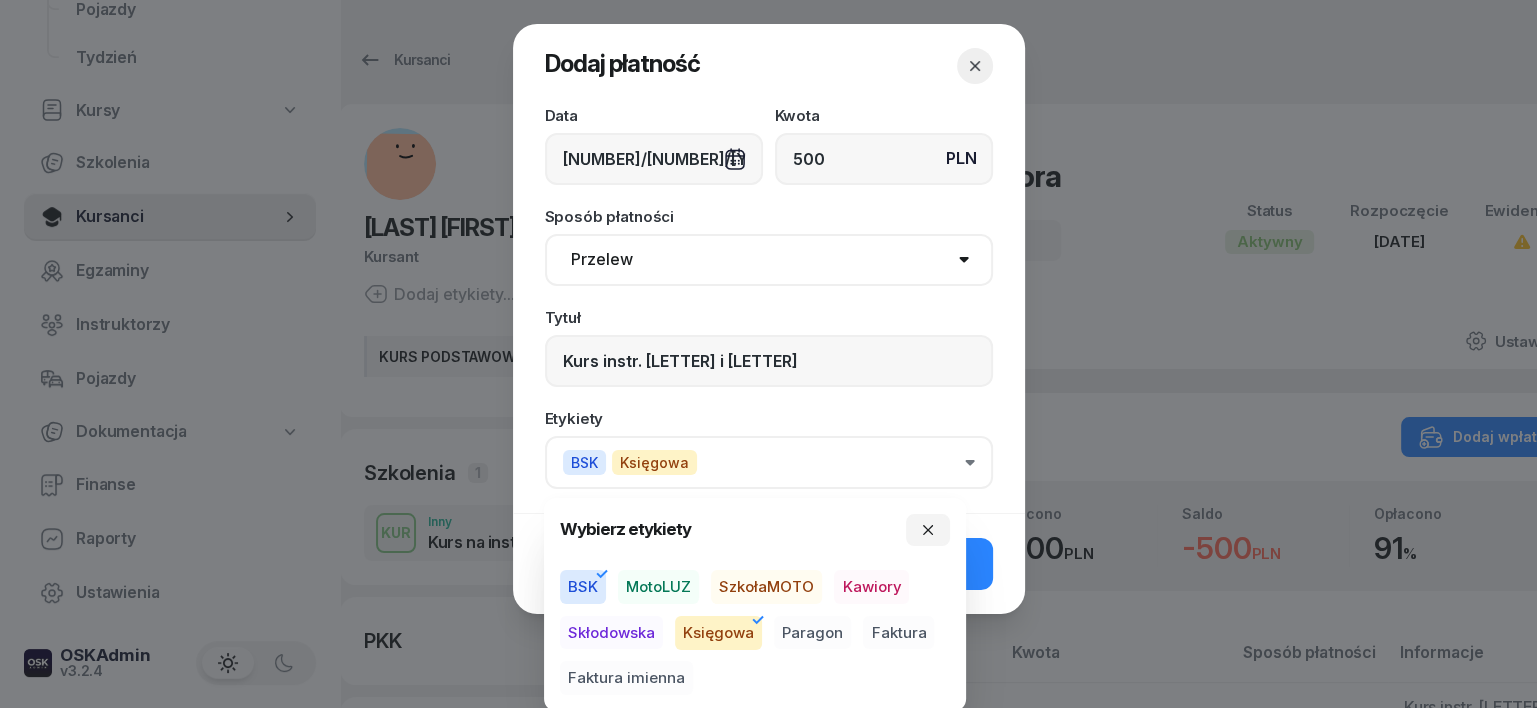 click on "Paragon" at bounding box center (812, 633) 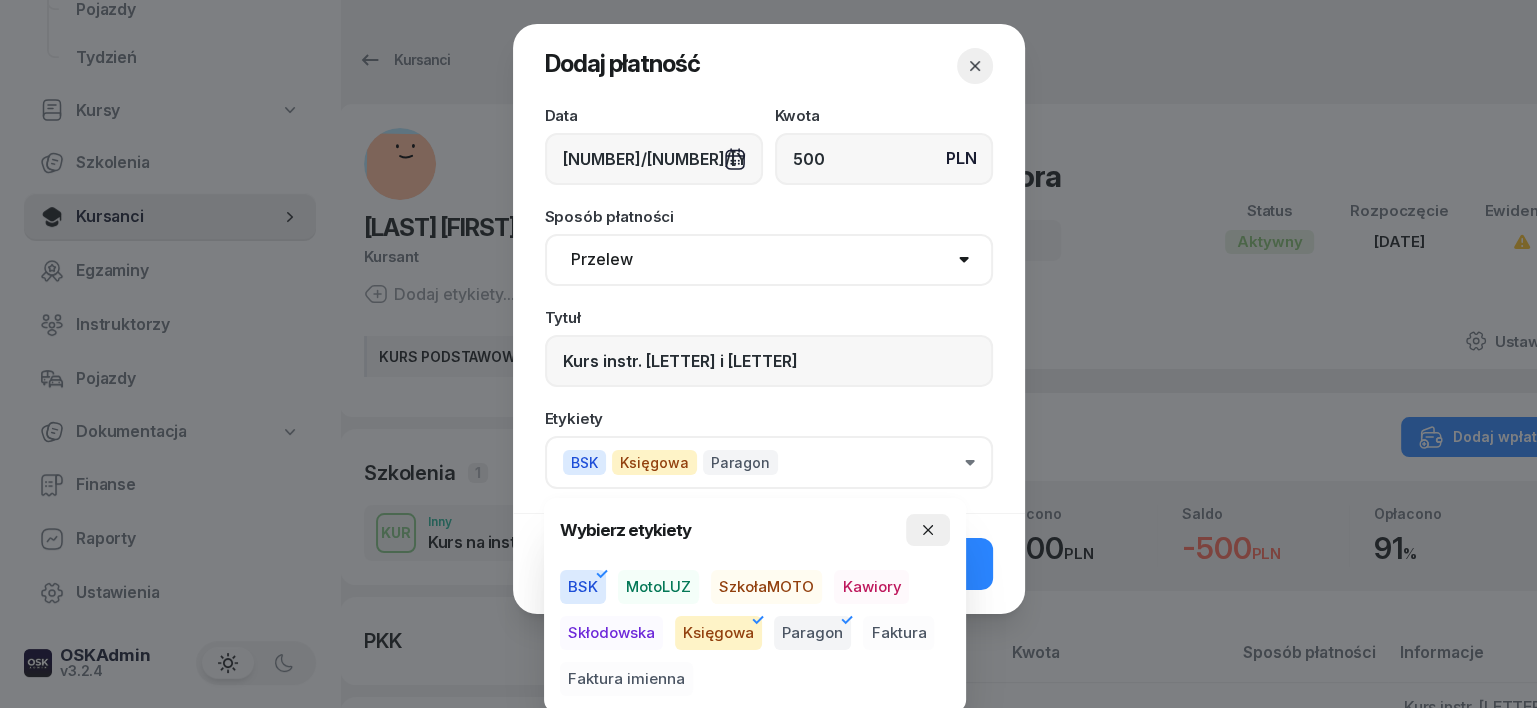click 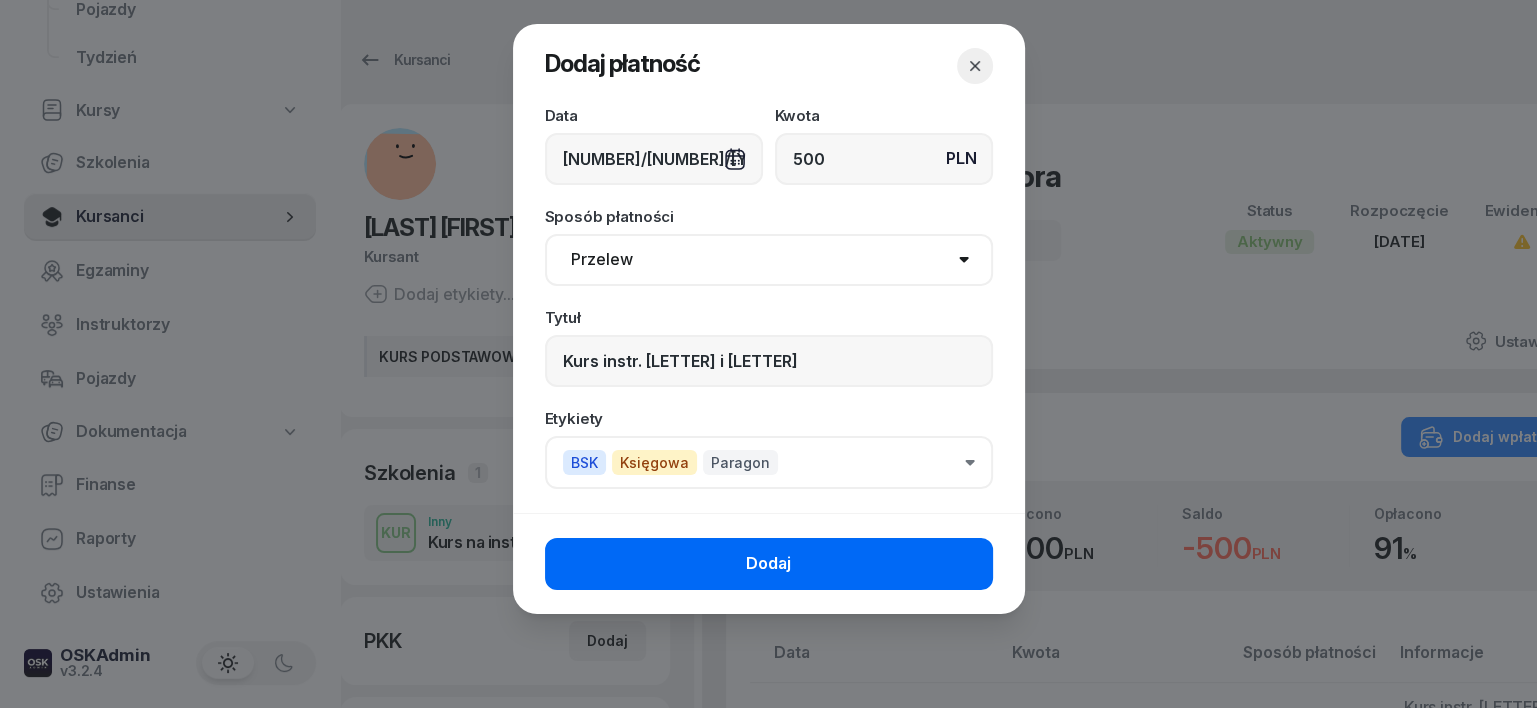 click on "Dodaj" 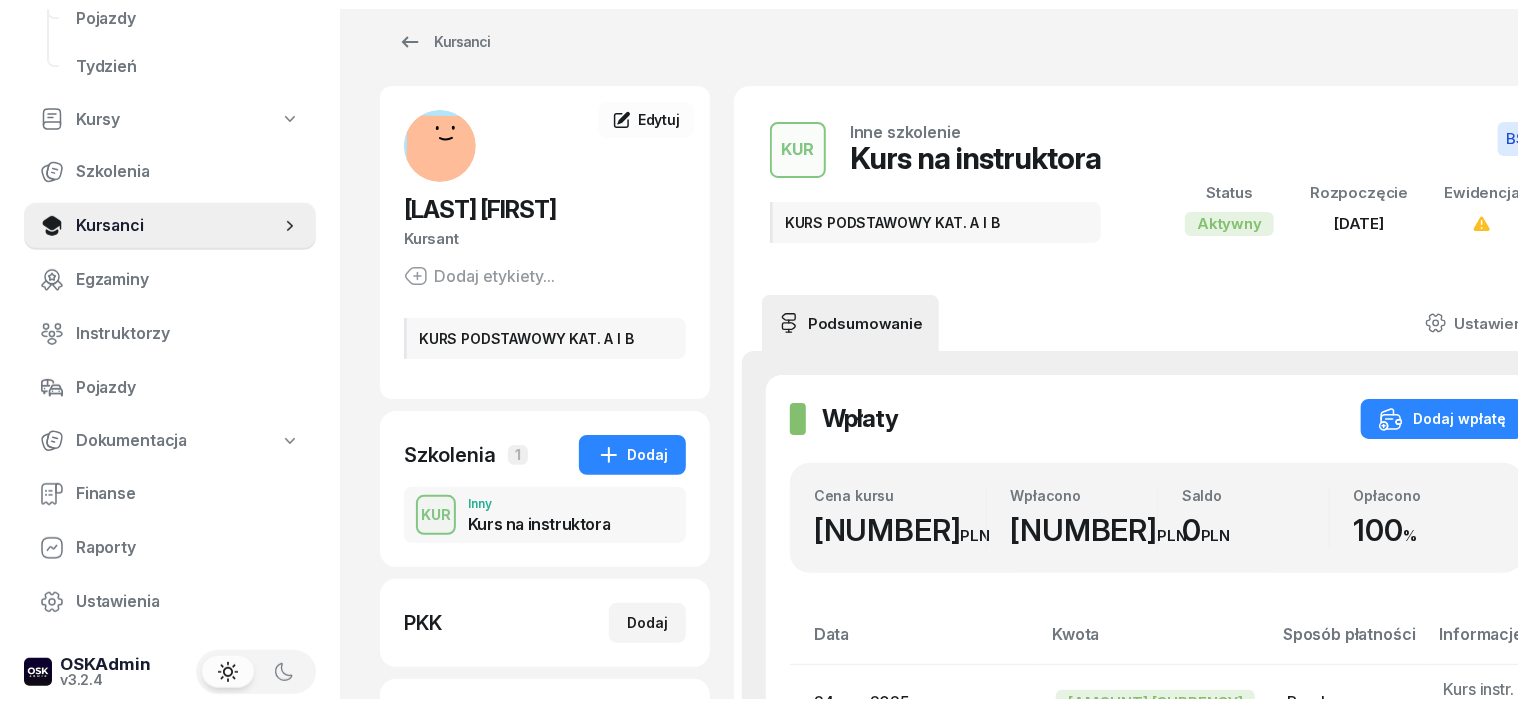 scroll, scrollTop: 0, scrollLeft: 0, axis: both 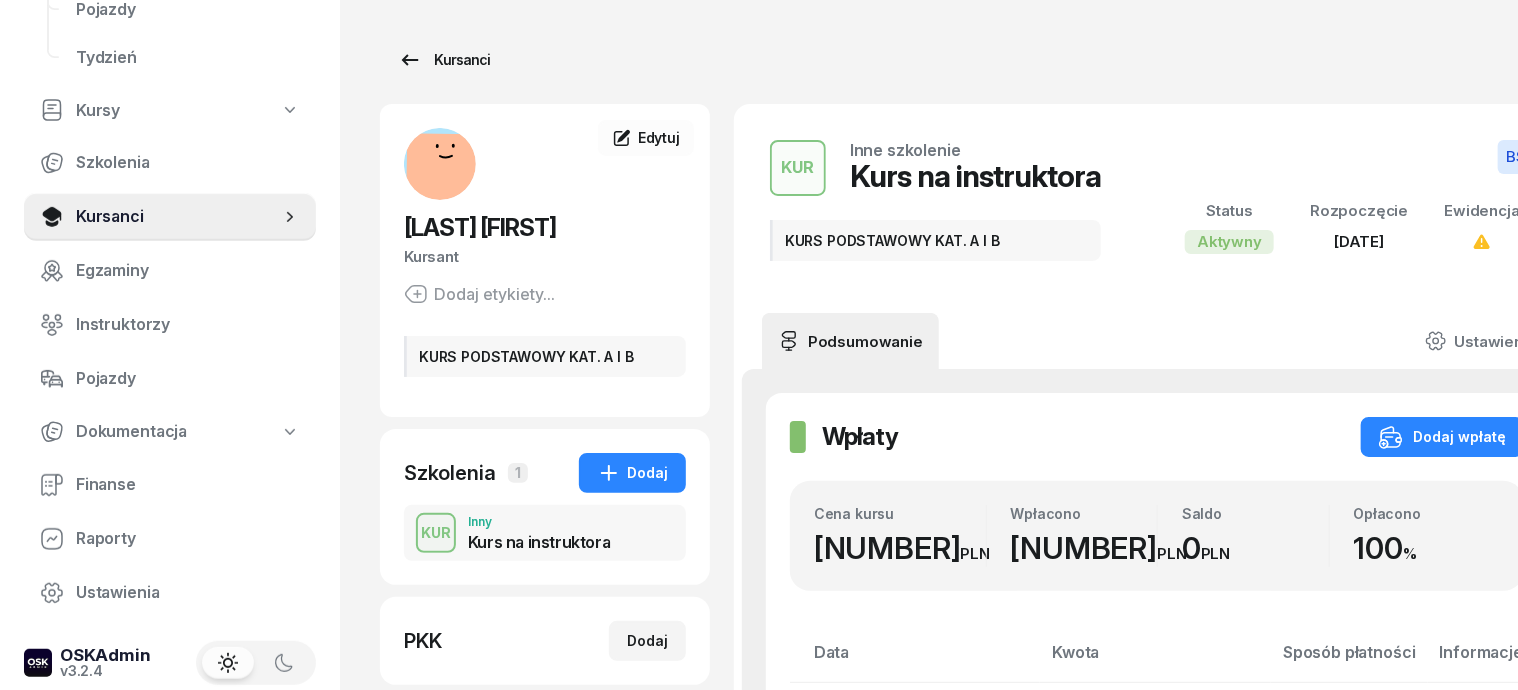 click on "Kursanci" at bounding box center (444, 60) 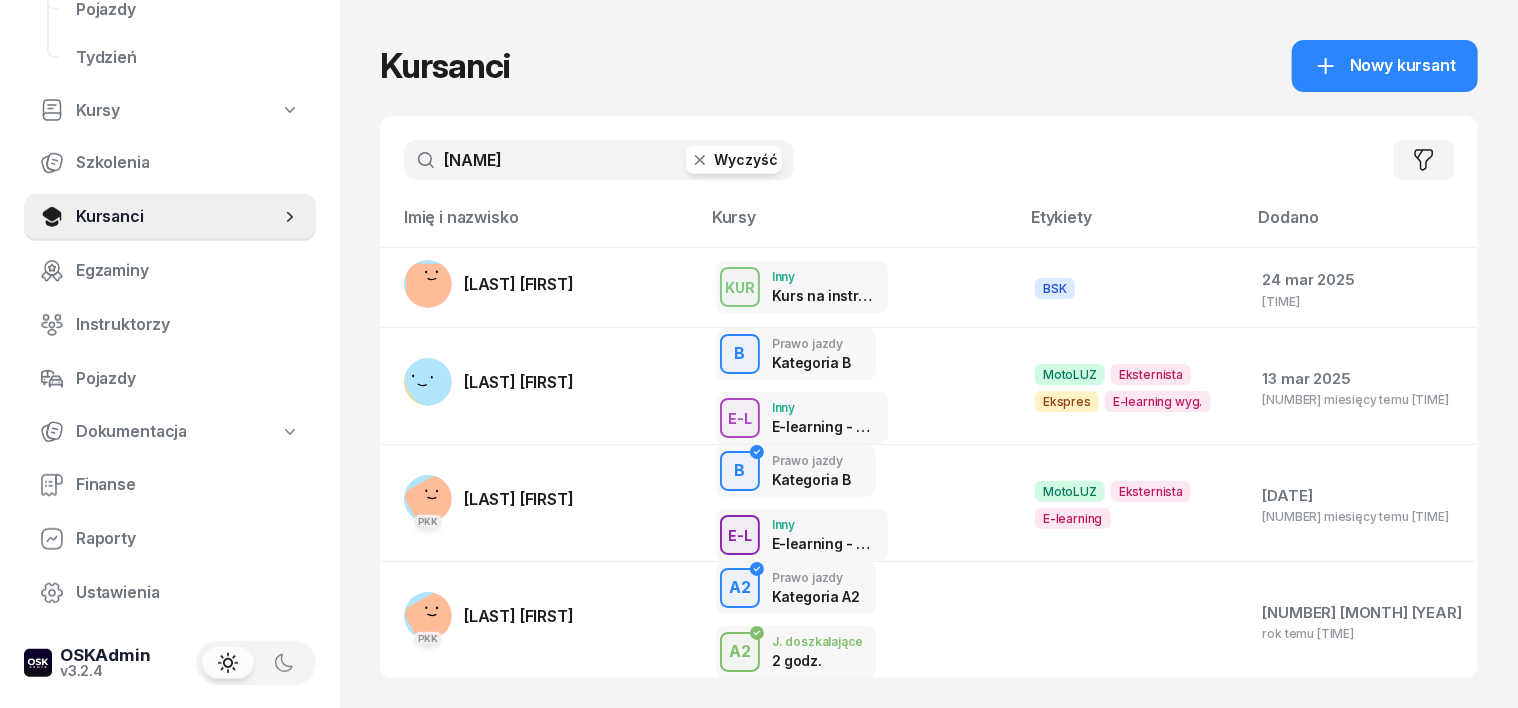 click 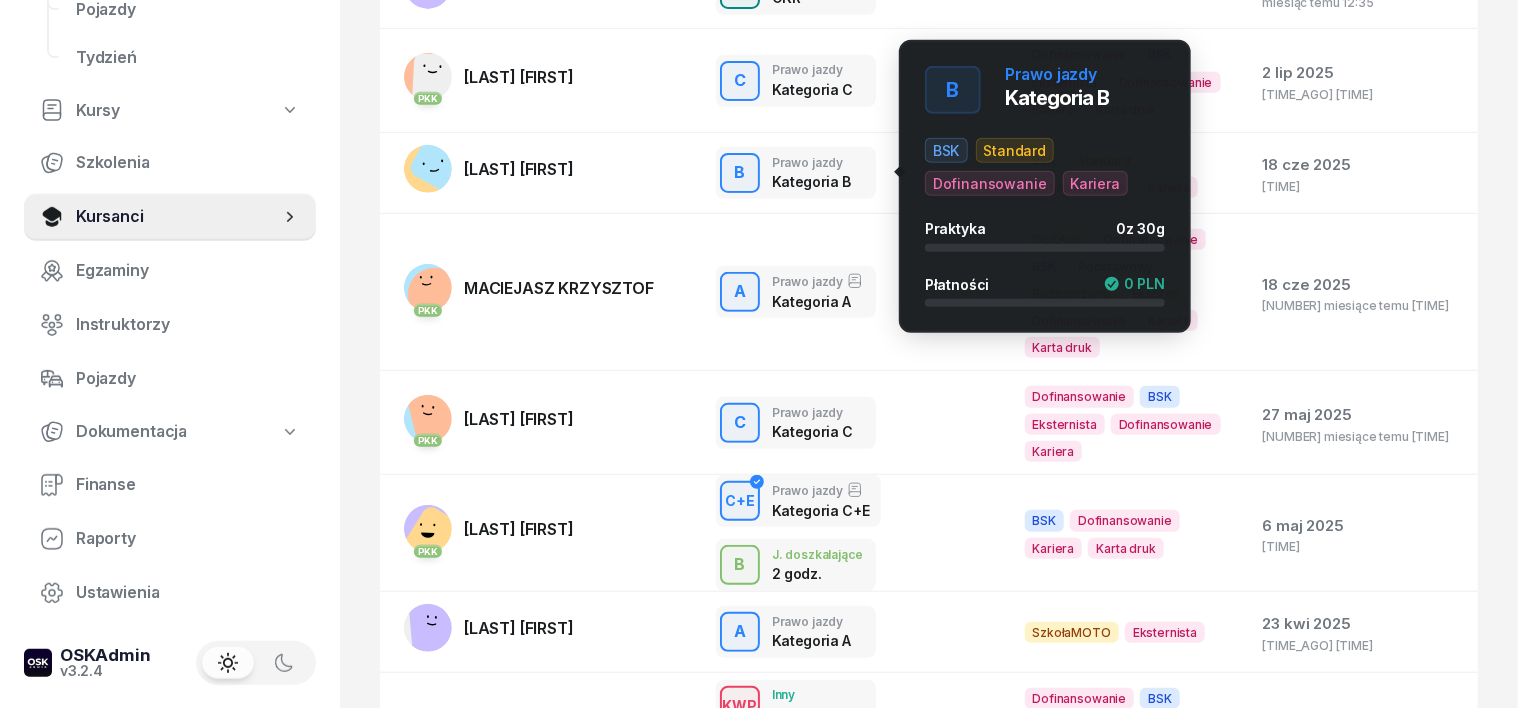 scroll, scrollTop: 500, scrollLeft: 0, axis: vertical 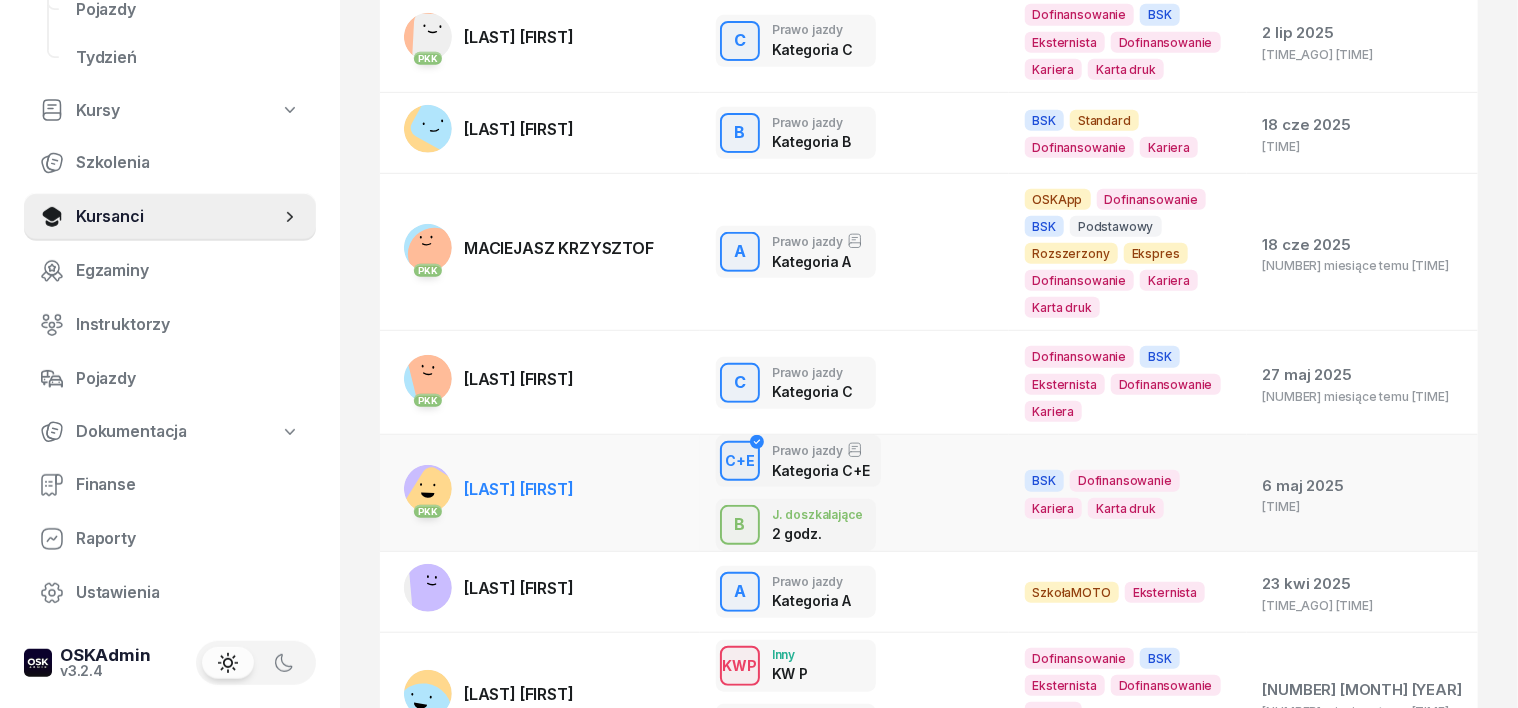 type on "KRZY" 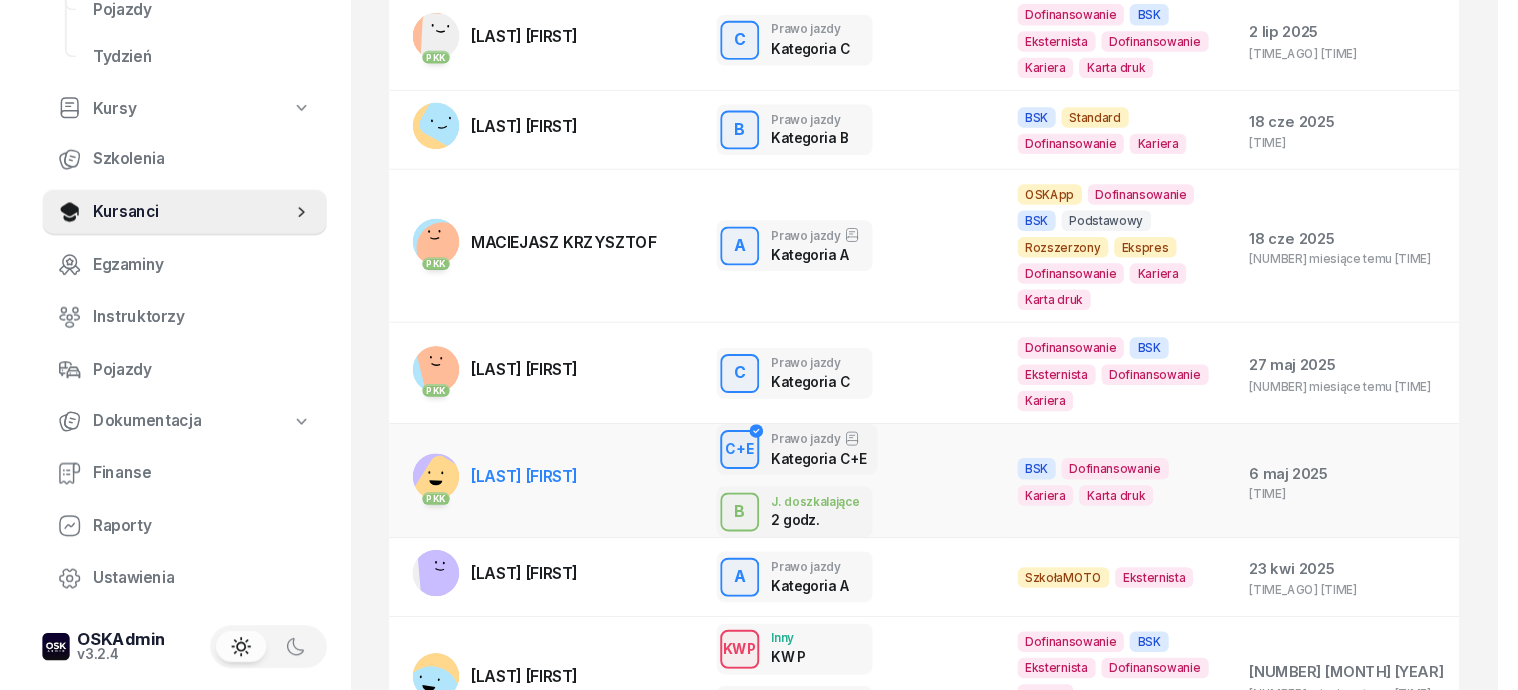 scroll, scrollTop: 0, scrollLeft: 0, axis: both 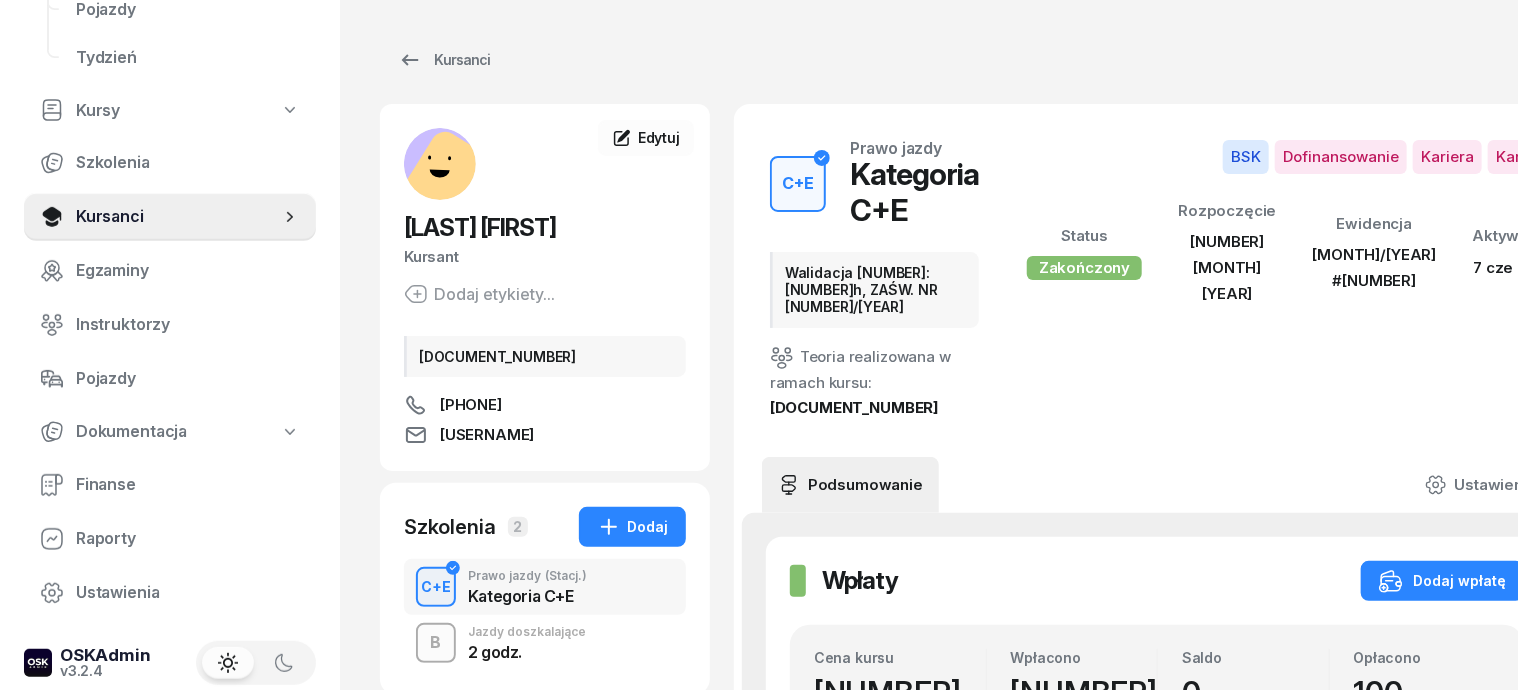 click on "B" at bounding box center [436, 643] 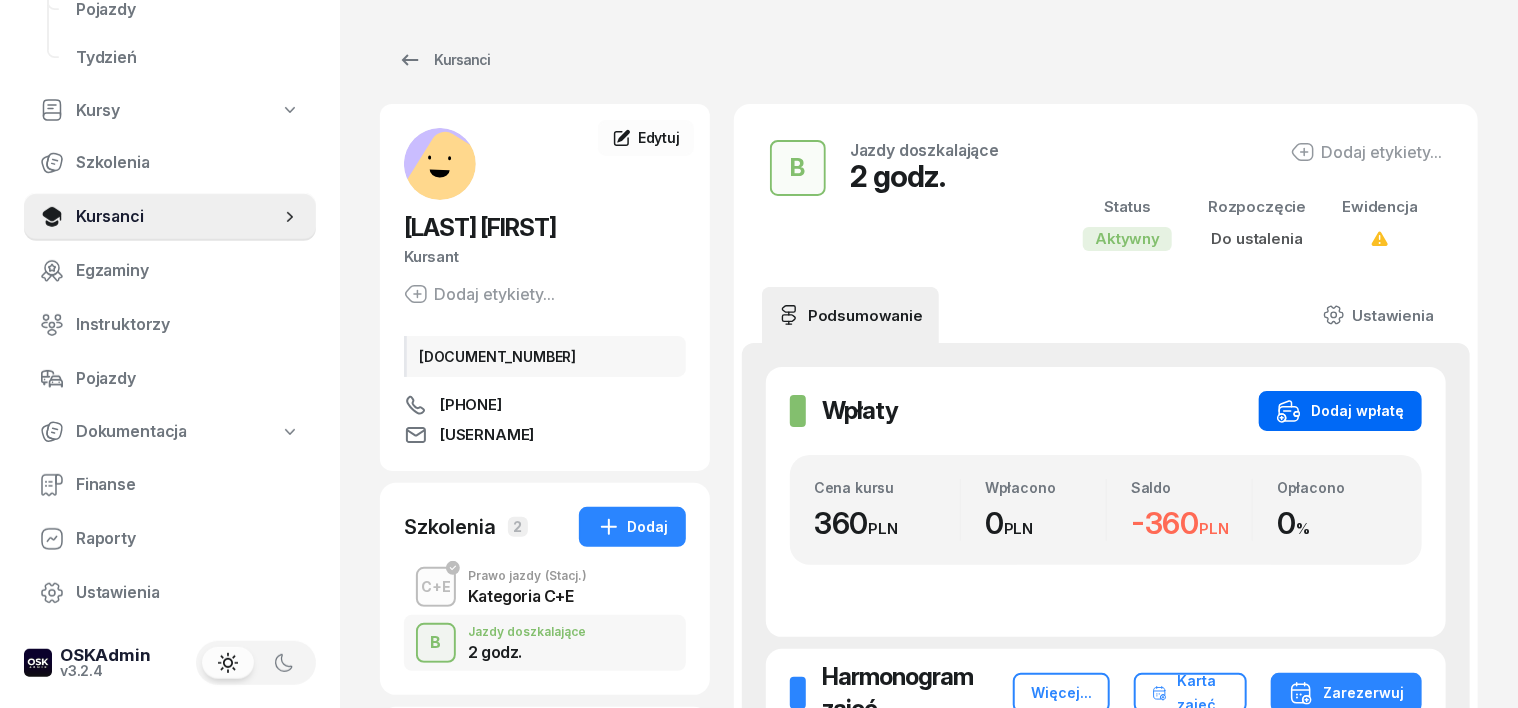 click on "Dodaj wpłatę" at bounding box center (1340, 411) 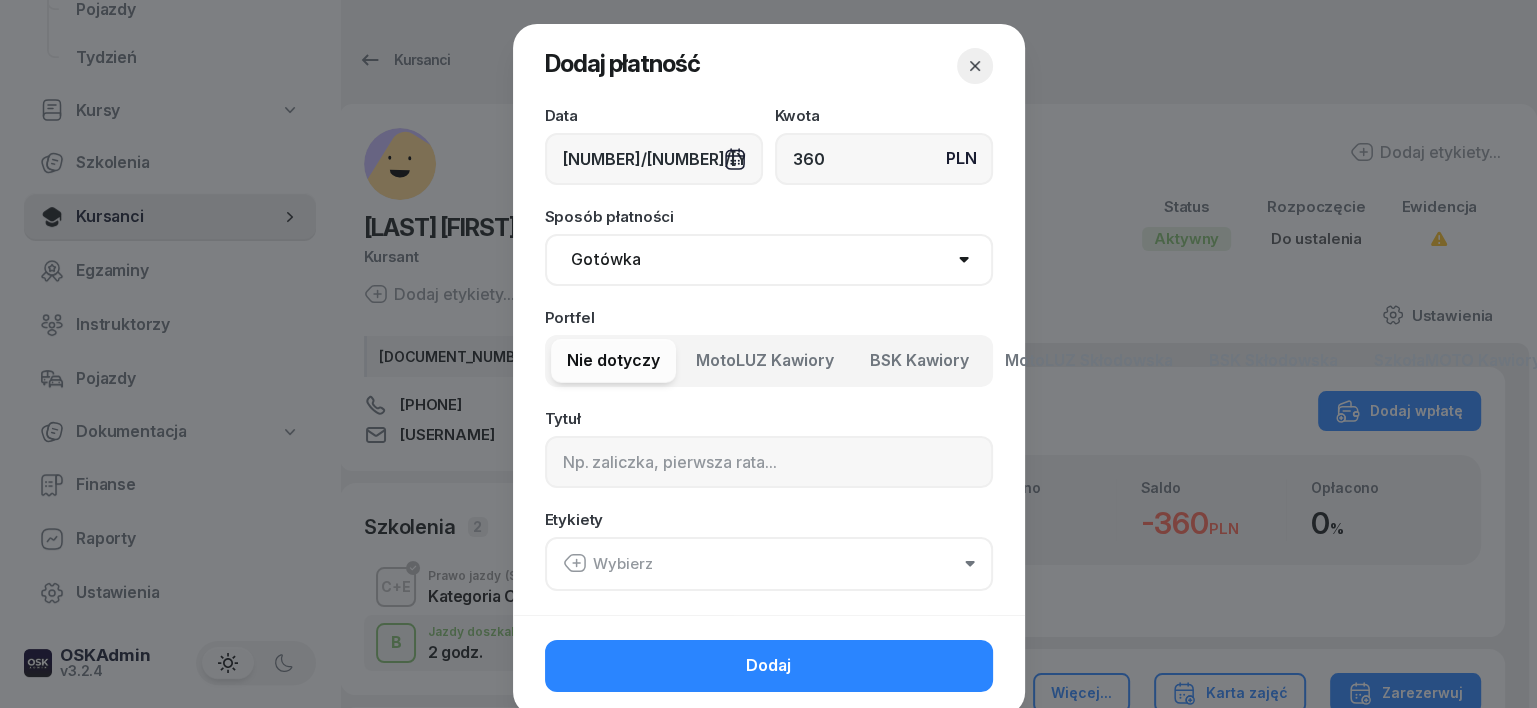 type on "360" 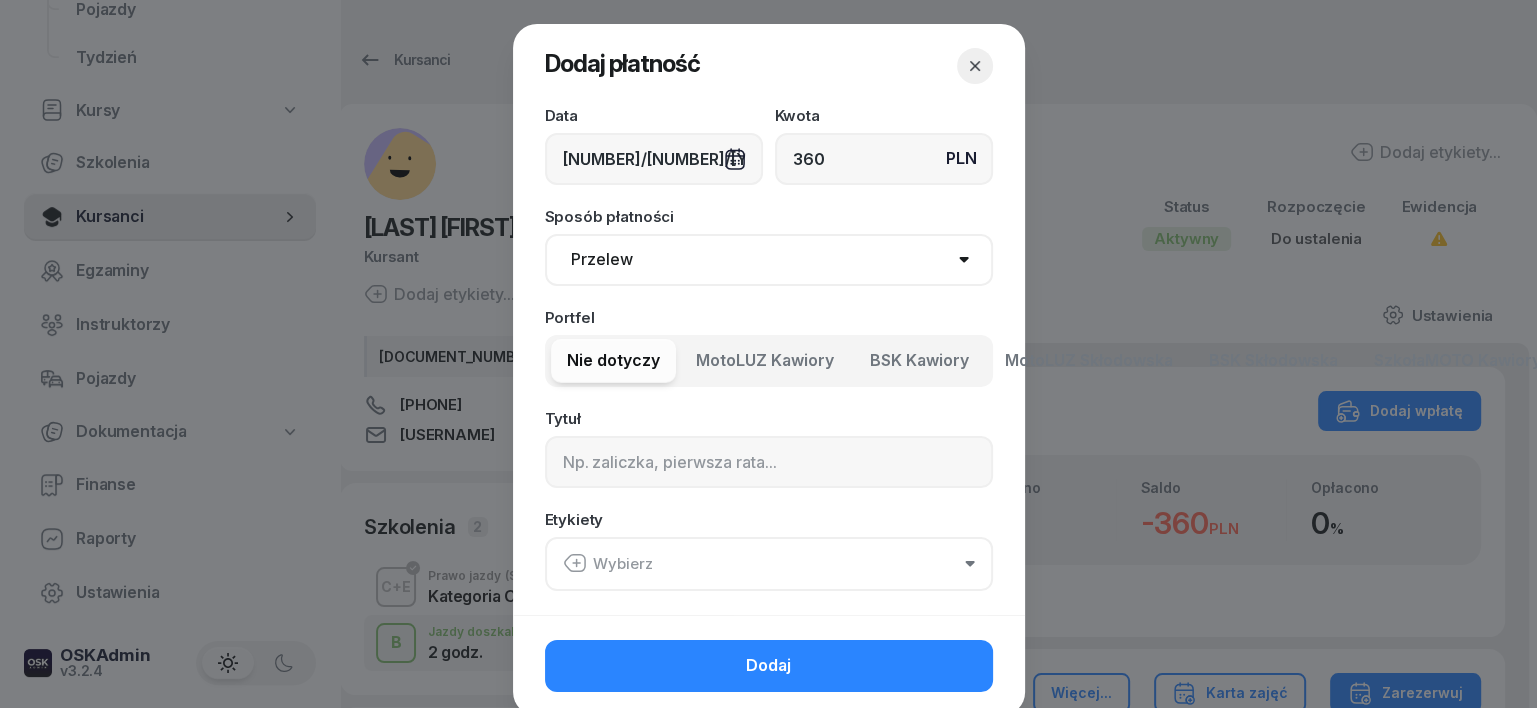 click on "Gotówka Karta Przelew Płatności online BLIK" at bounding box center [769, 260] 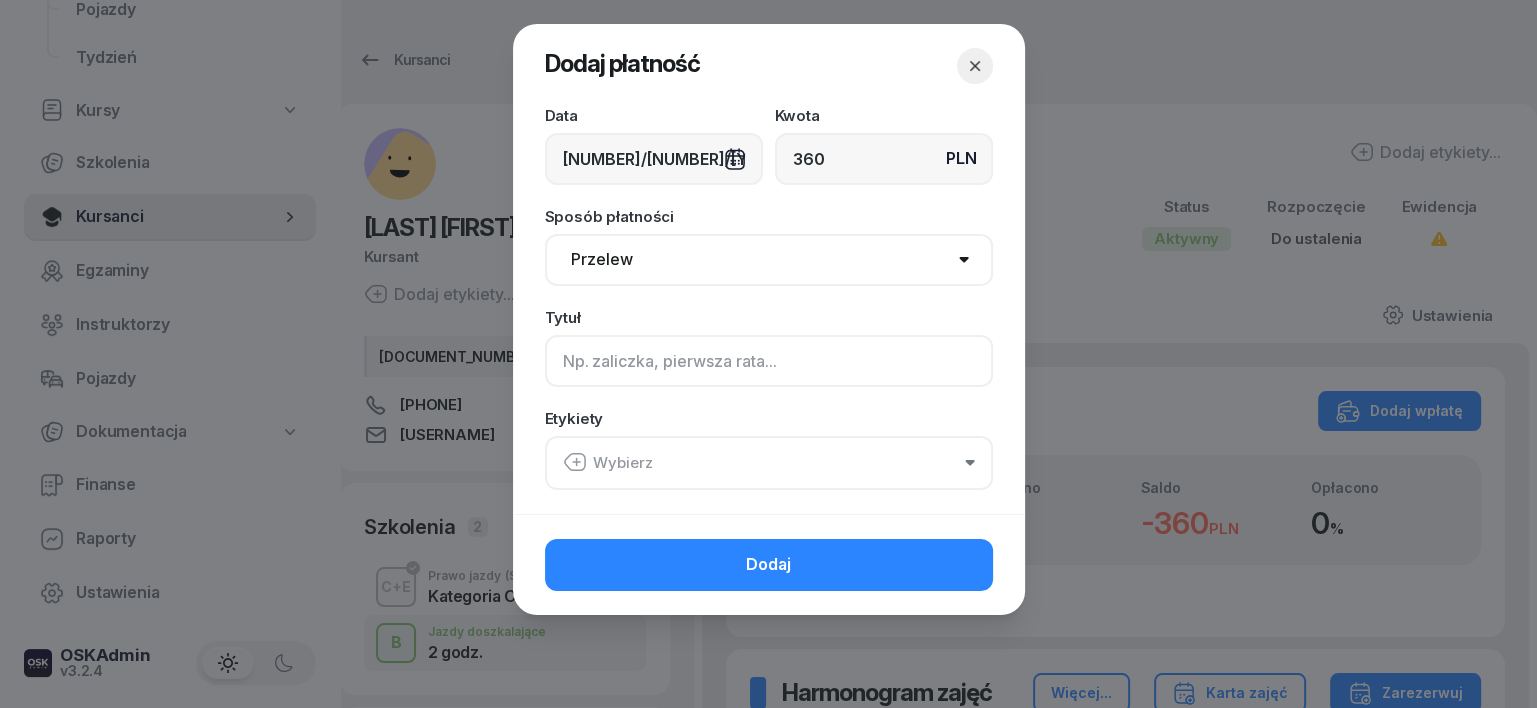 click 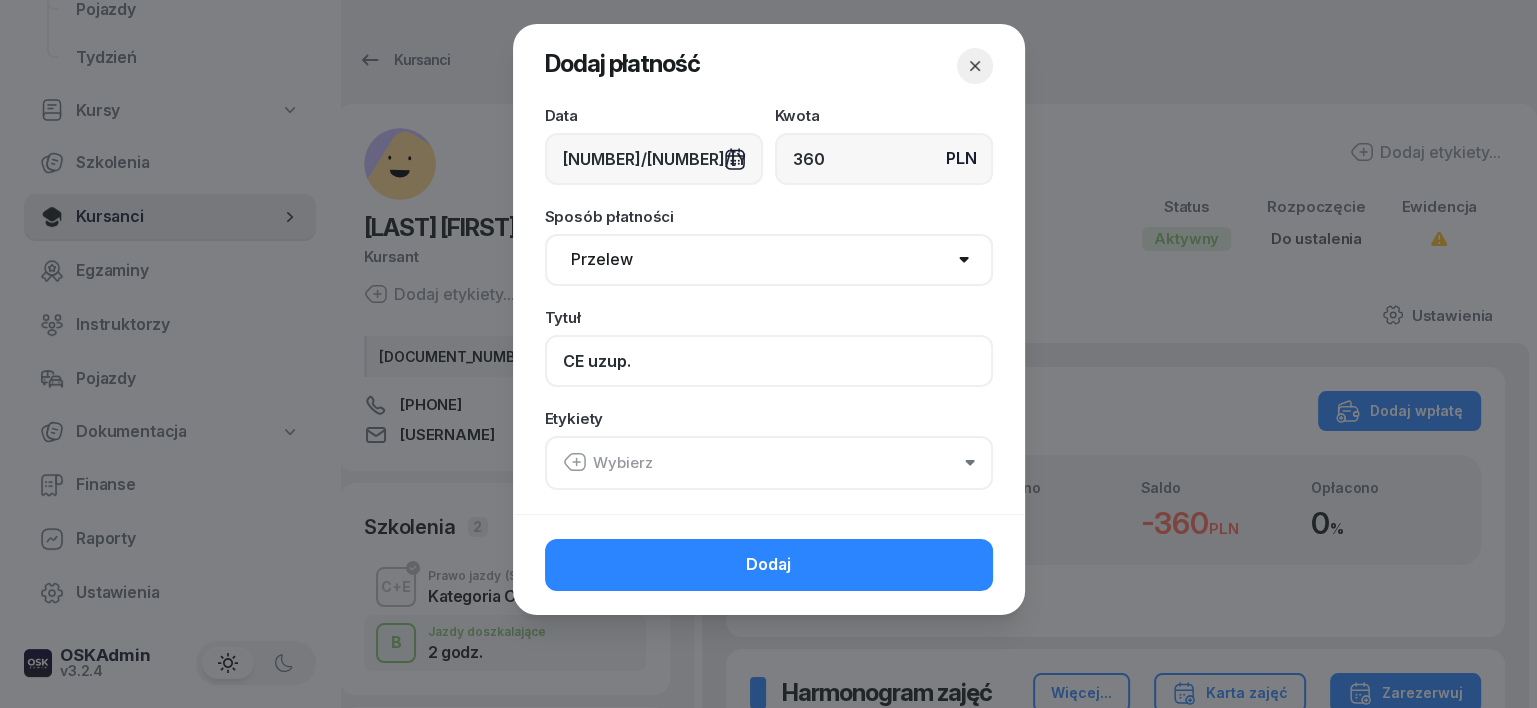 type on "CE uzup." 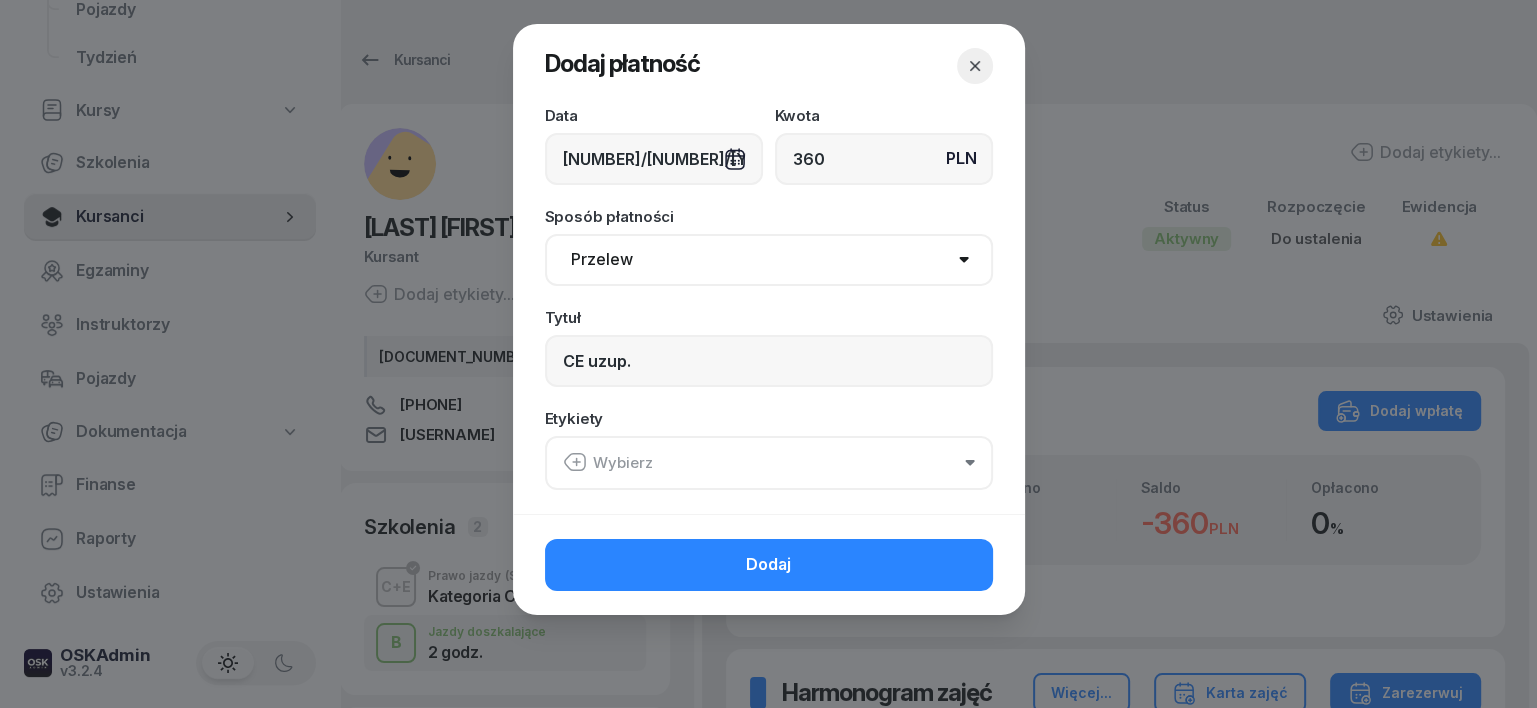 click 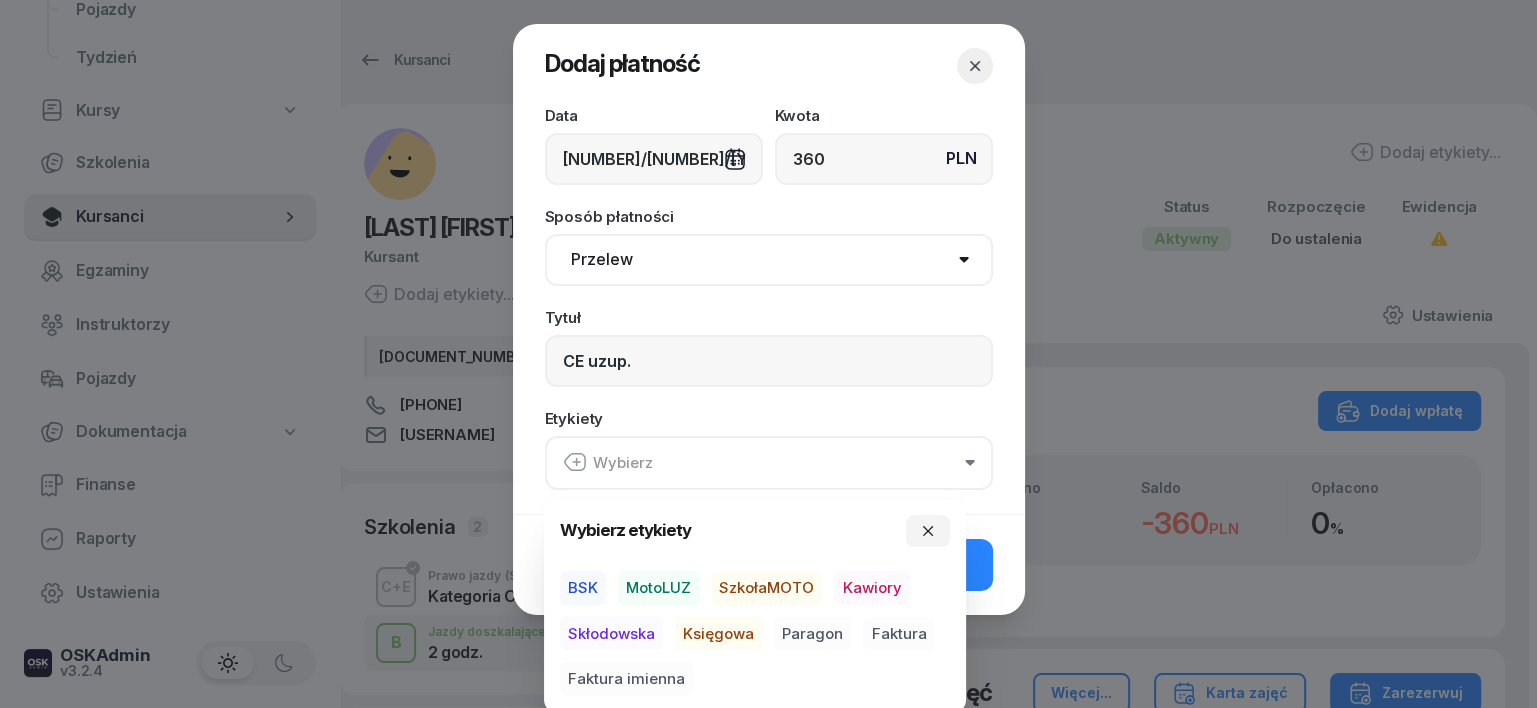 click on "BSK" at bounding box center (583, 588) 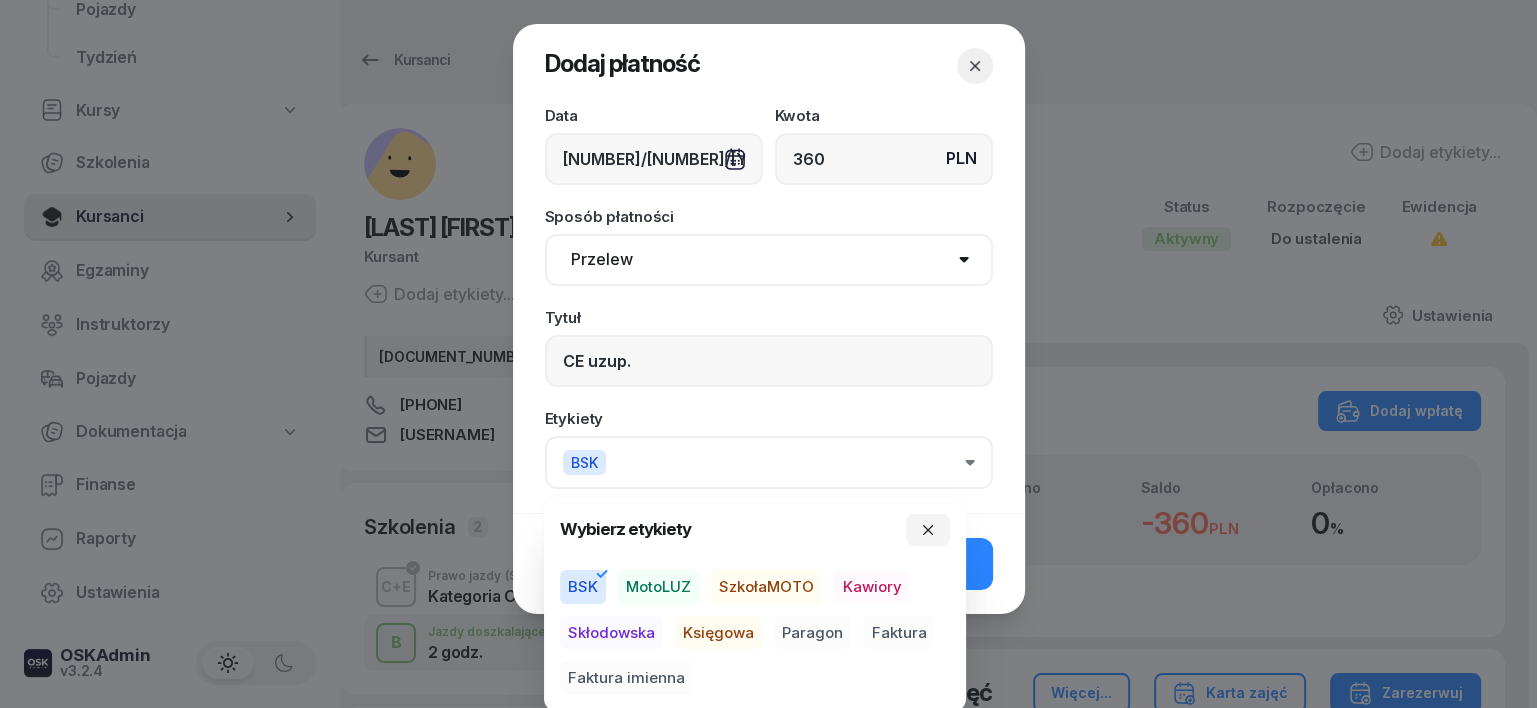 click on "Księgowa" at bounding box center [718, 633] 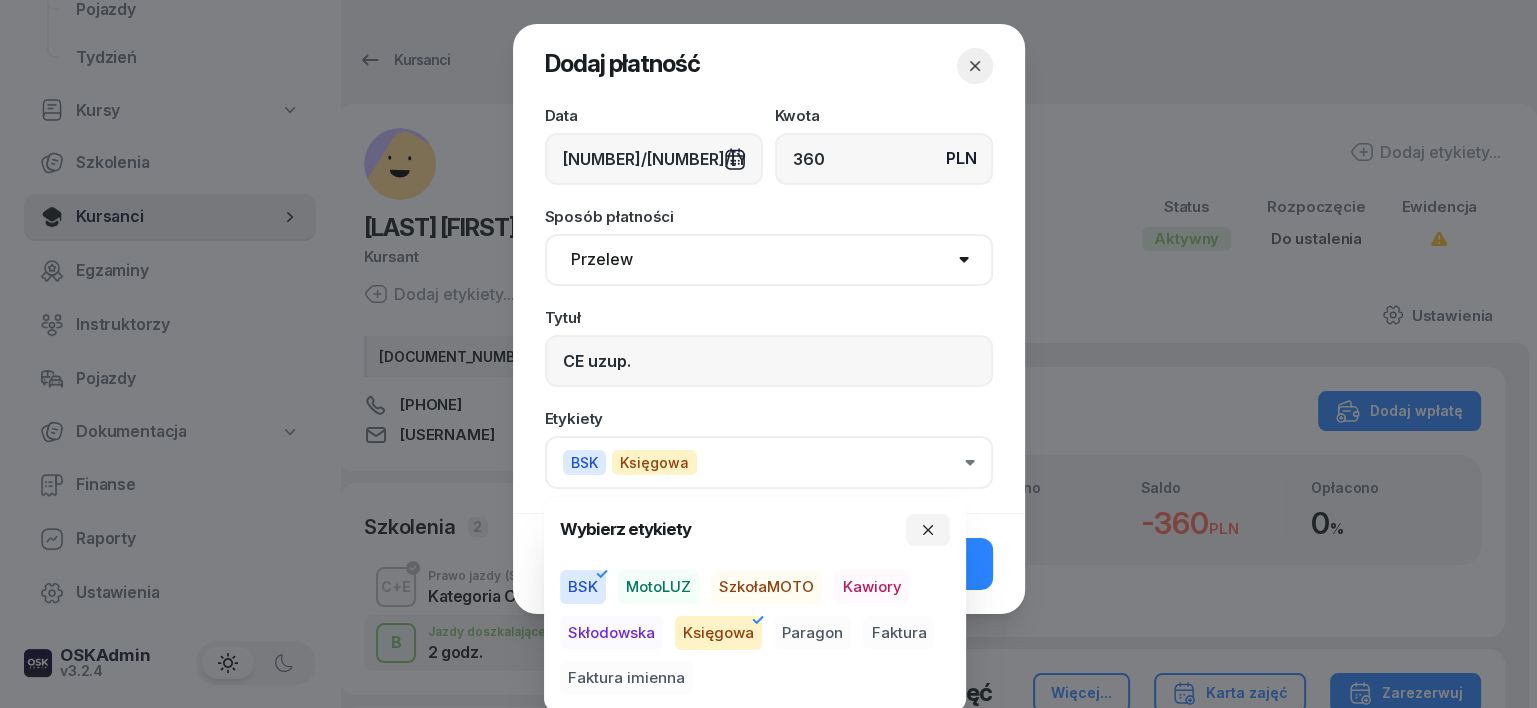 click on "Paragon" at bounding box center (812, 633) 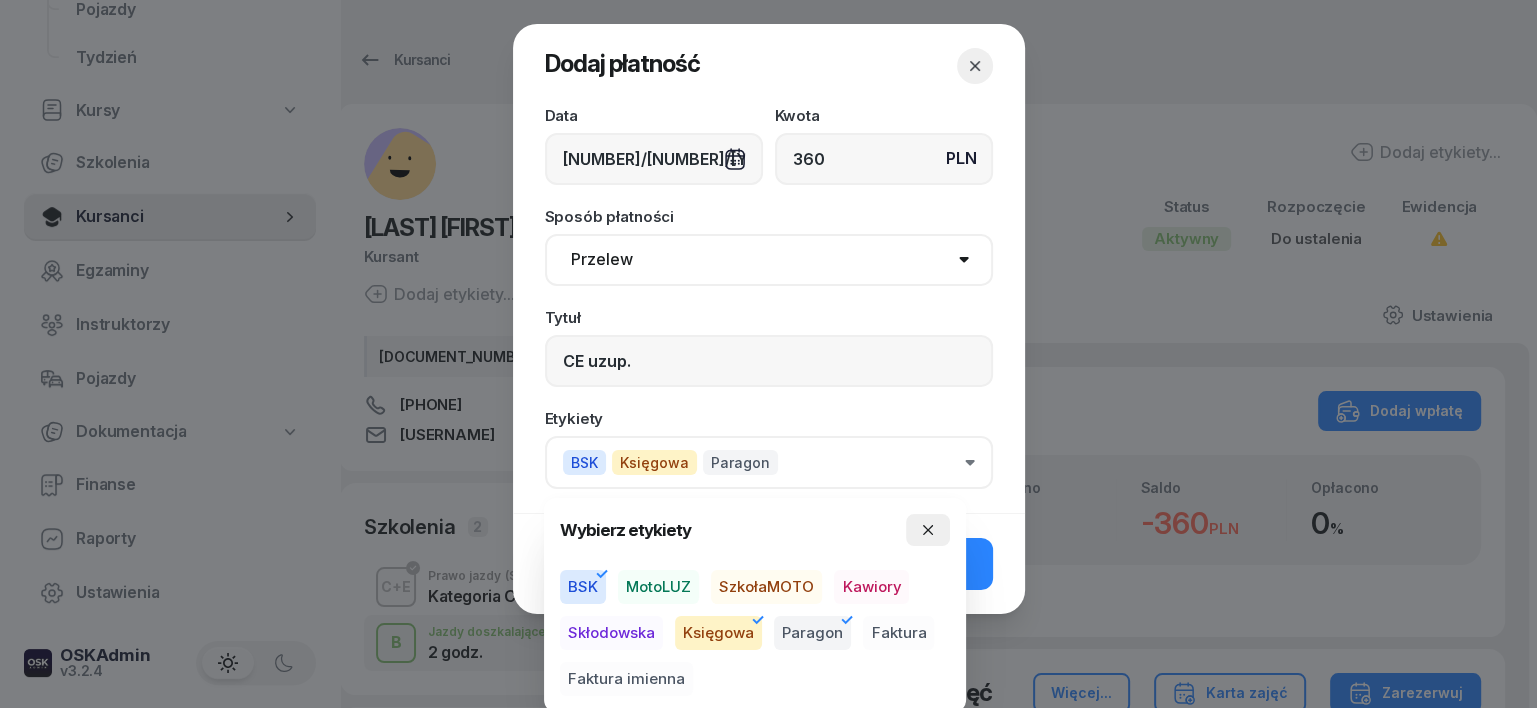 click 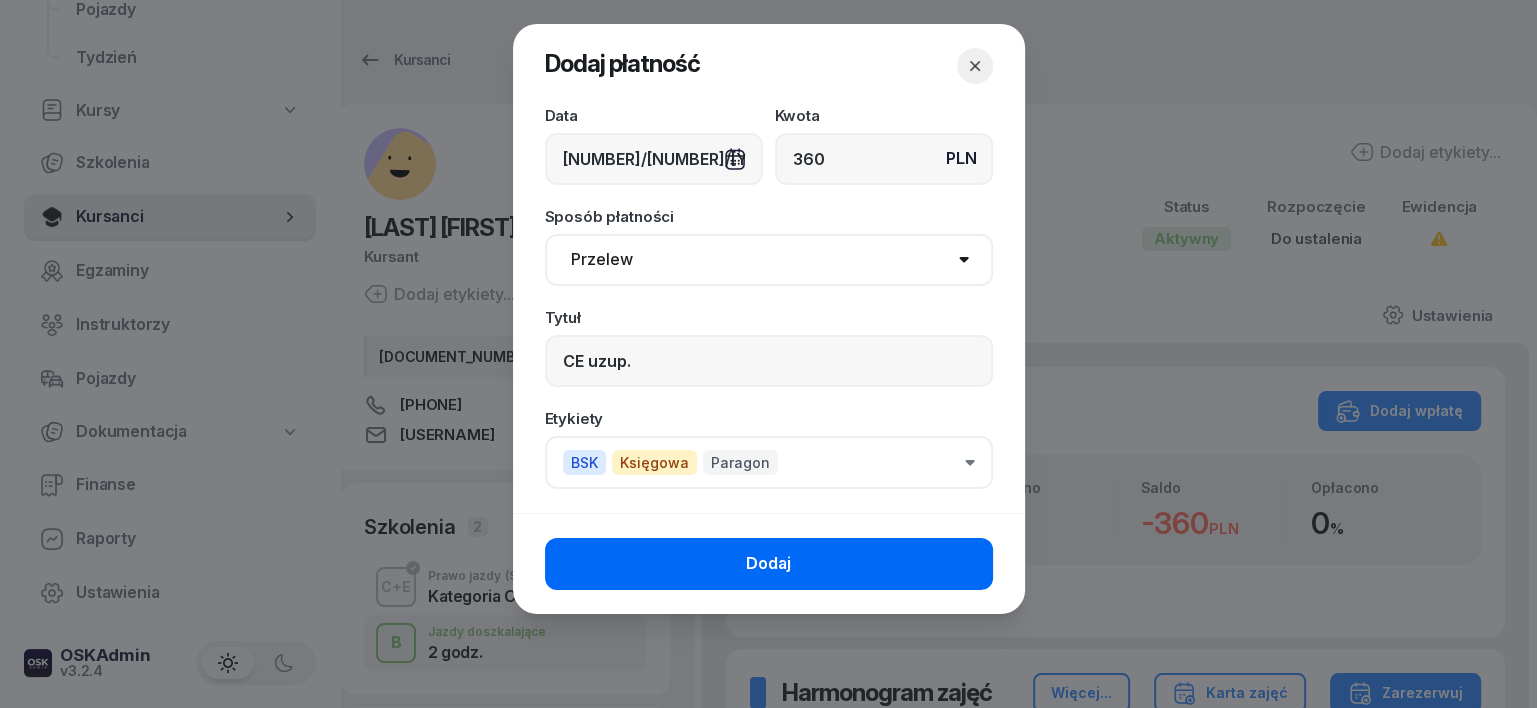click on "Dodaj" 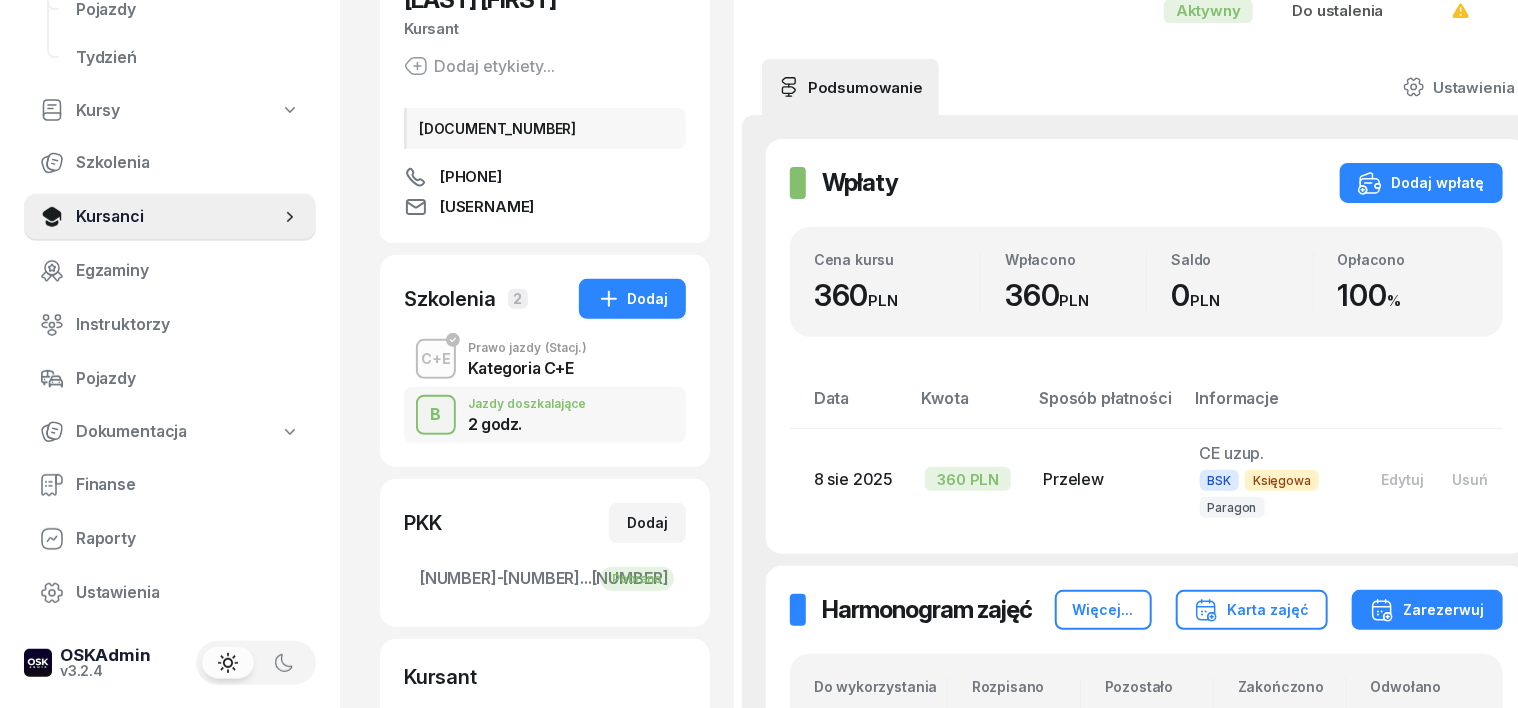 scroll, scrollTop: 0, scrollLeft: 0, axis: both 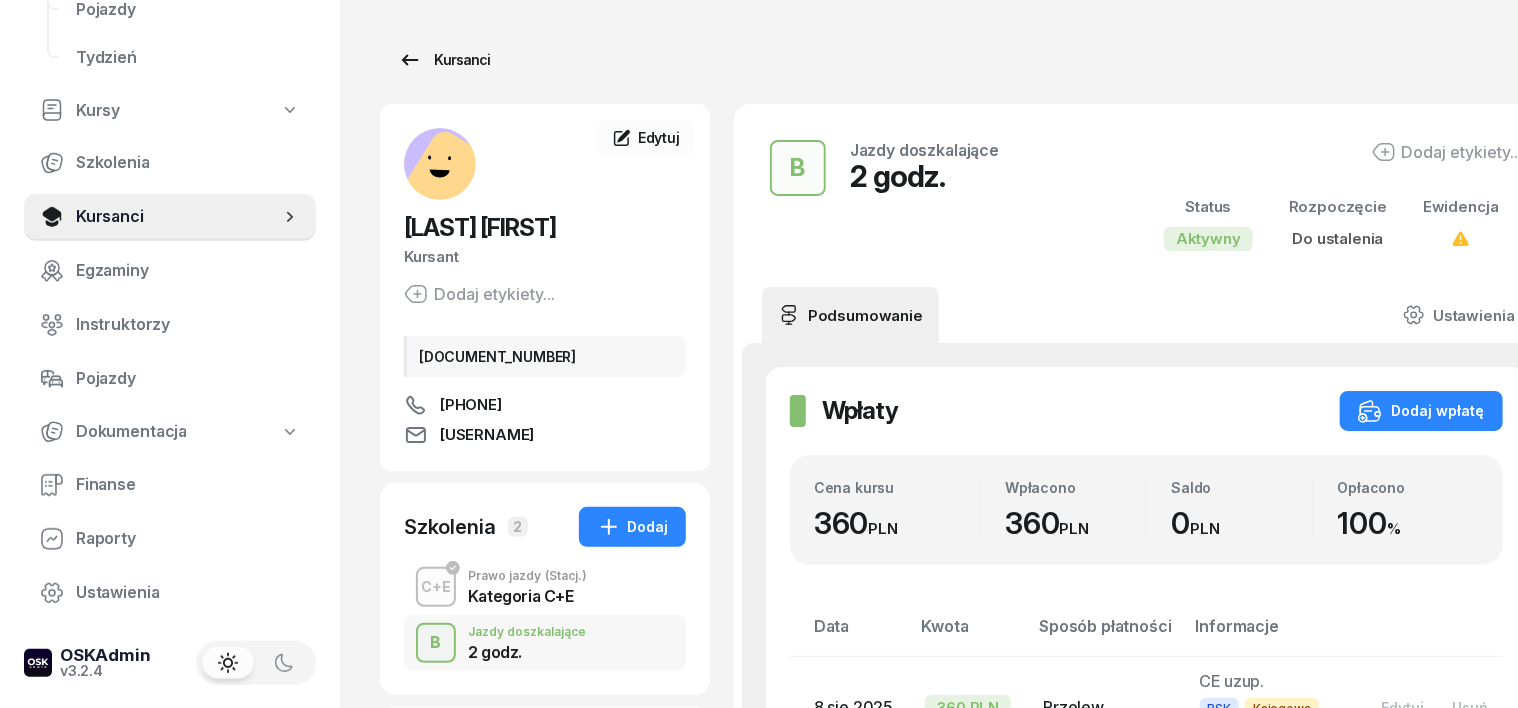 click on "Kursanci" at bounding box center [444, 60] 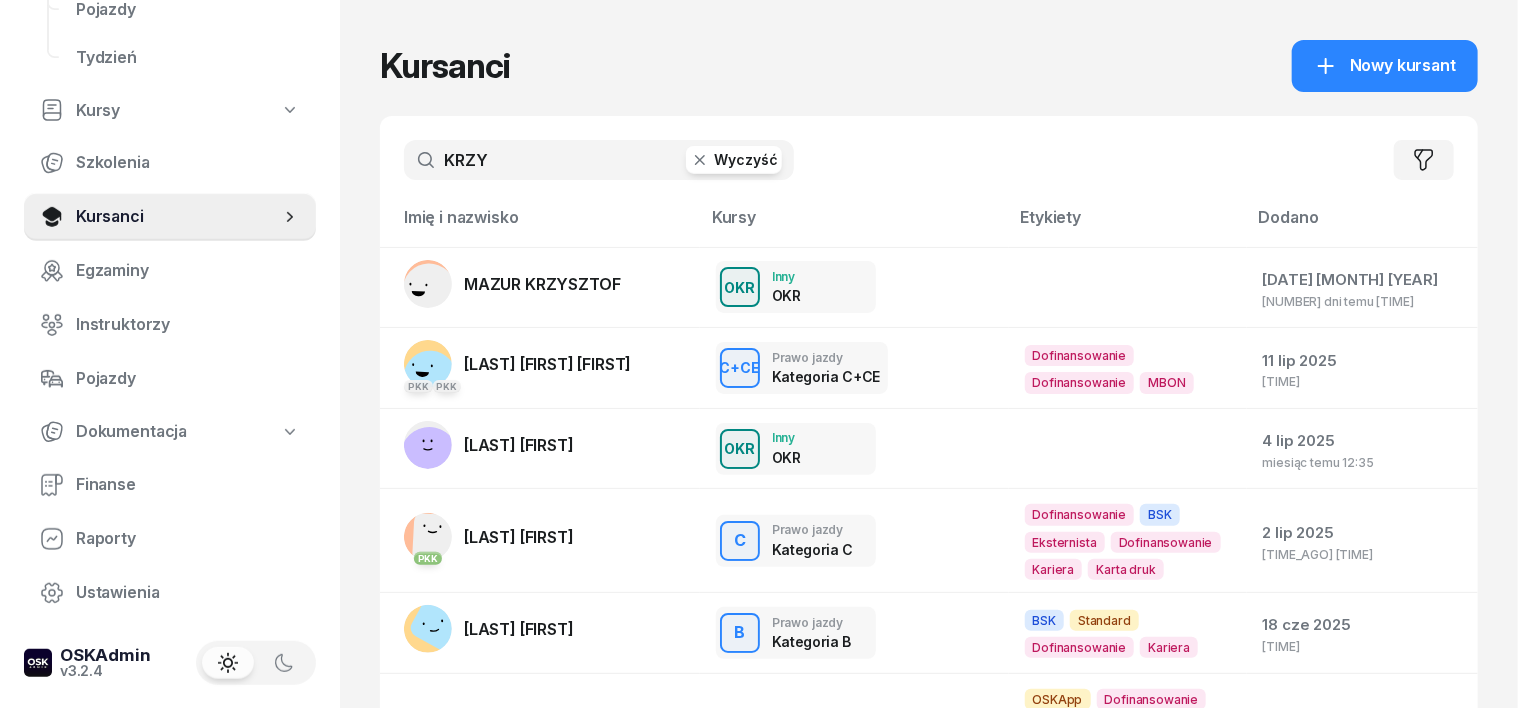 click 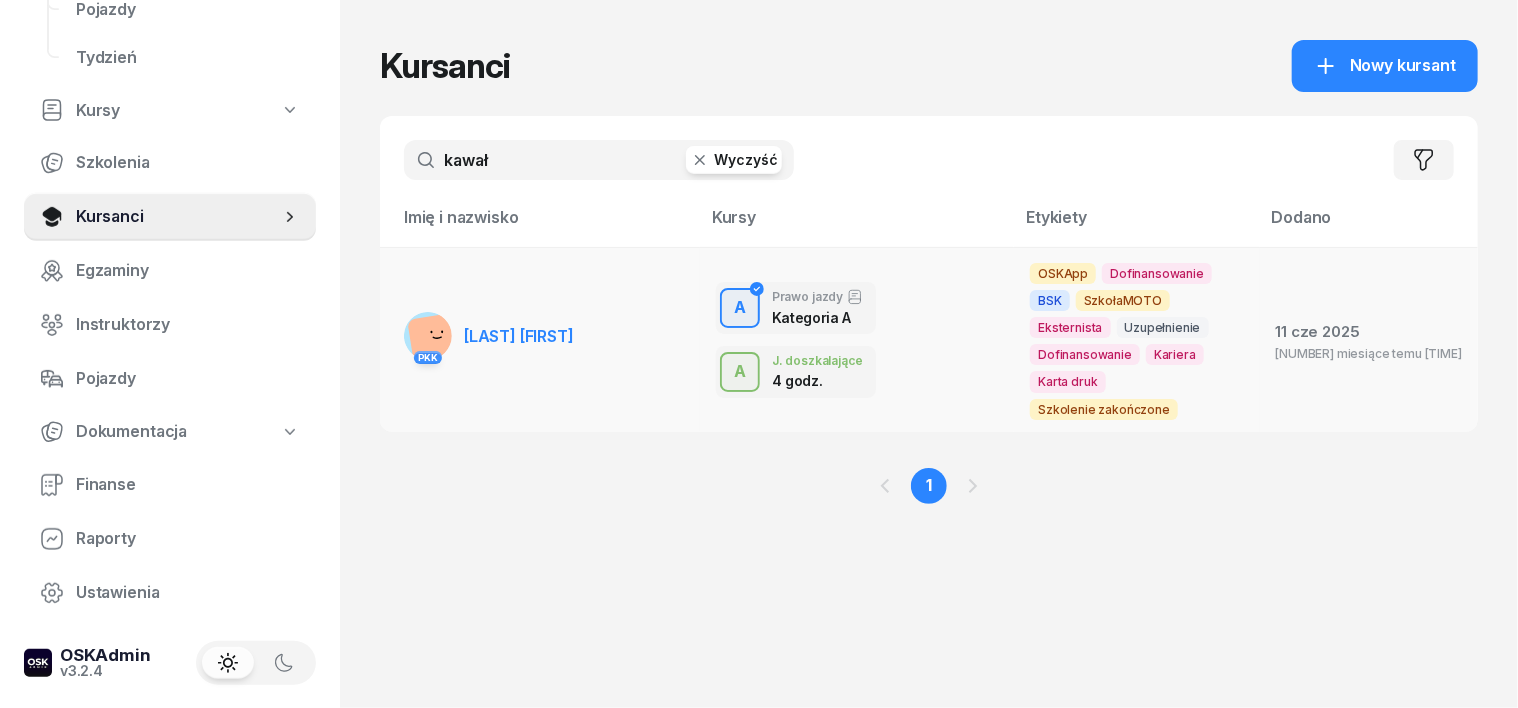 type on "kawał" 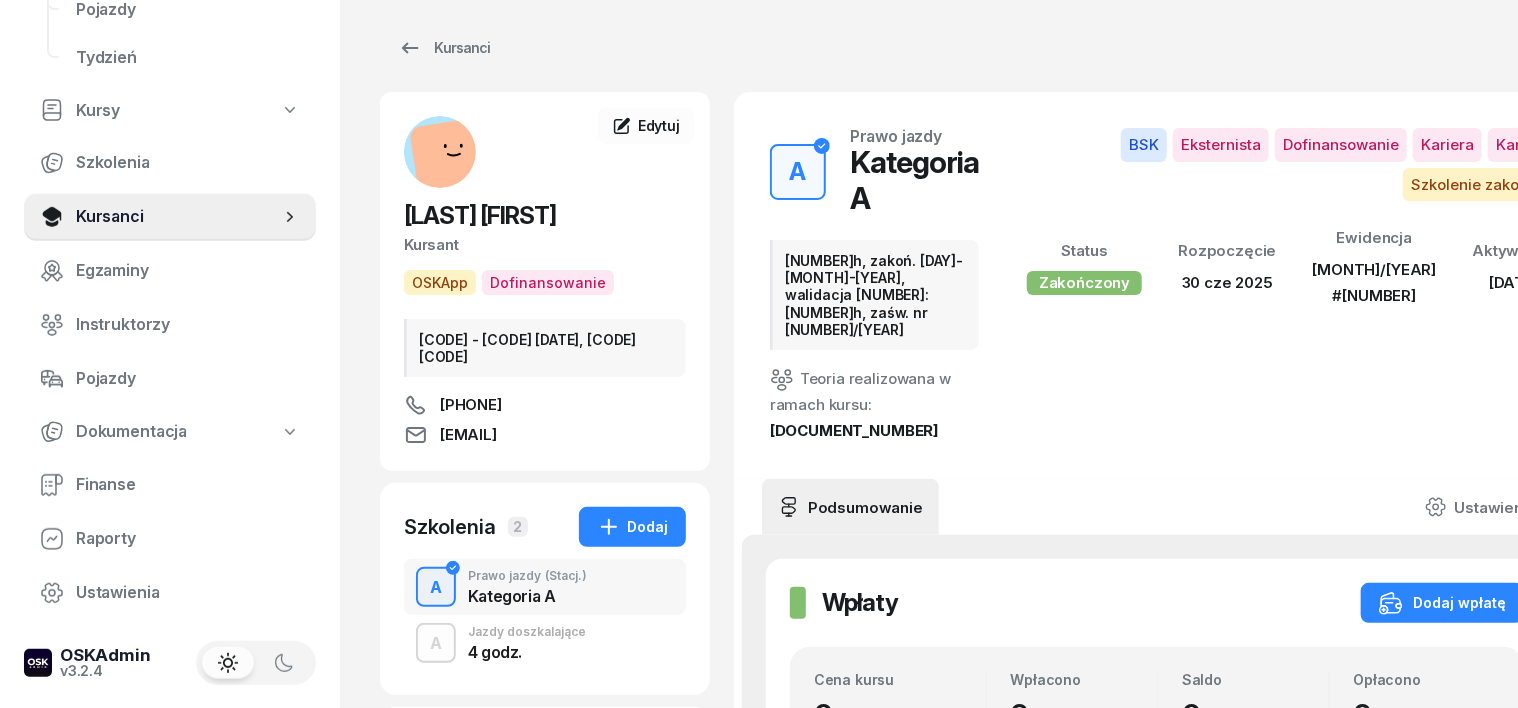 scroll, scrollTop: 0, scrollLeft: 0, axis: both 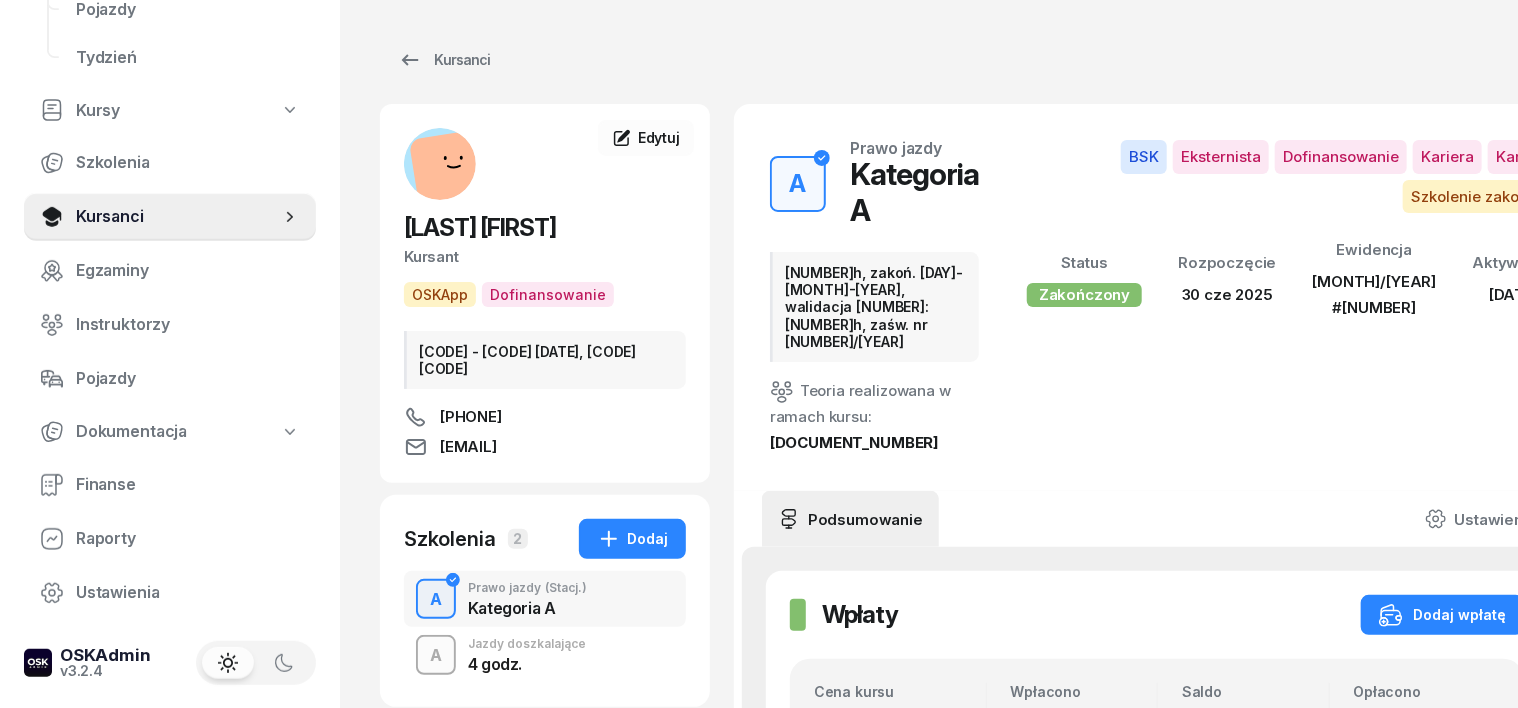 click on "A" at bounding box center (436, 656) 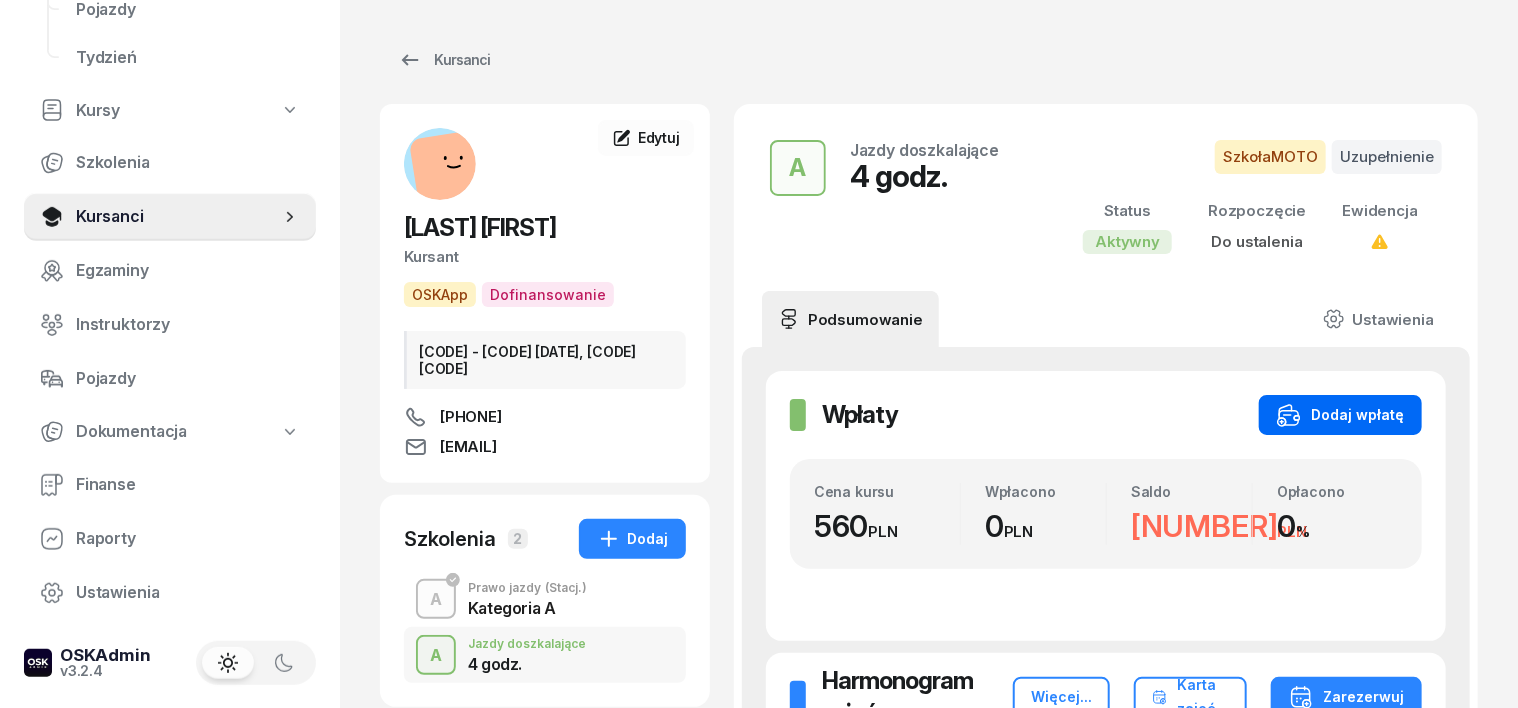 click on "Dodaj wpłatę" at bounding box center (1340, 415) 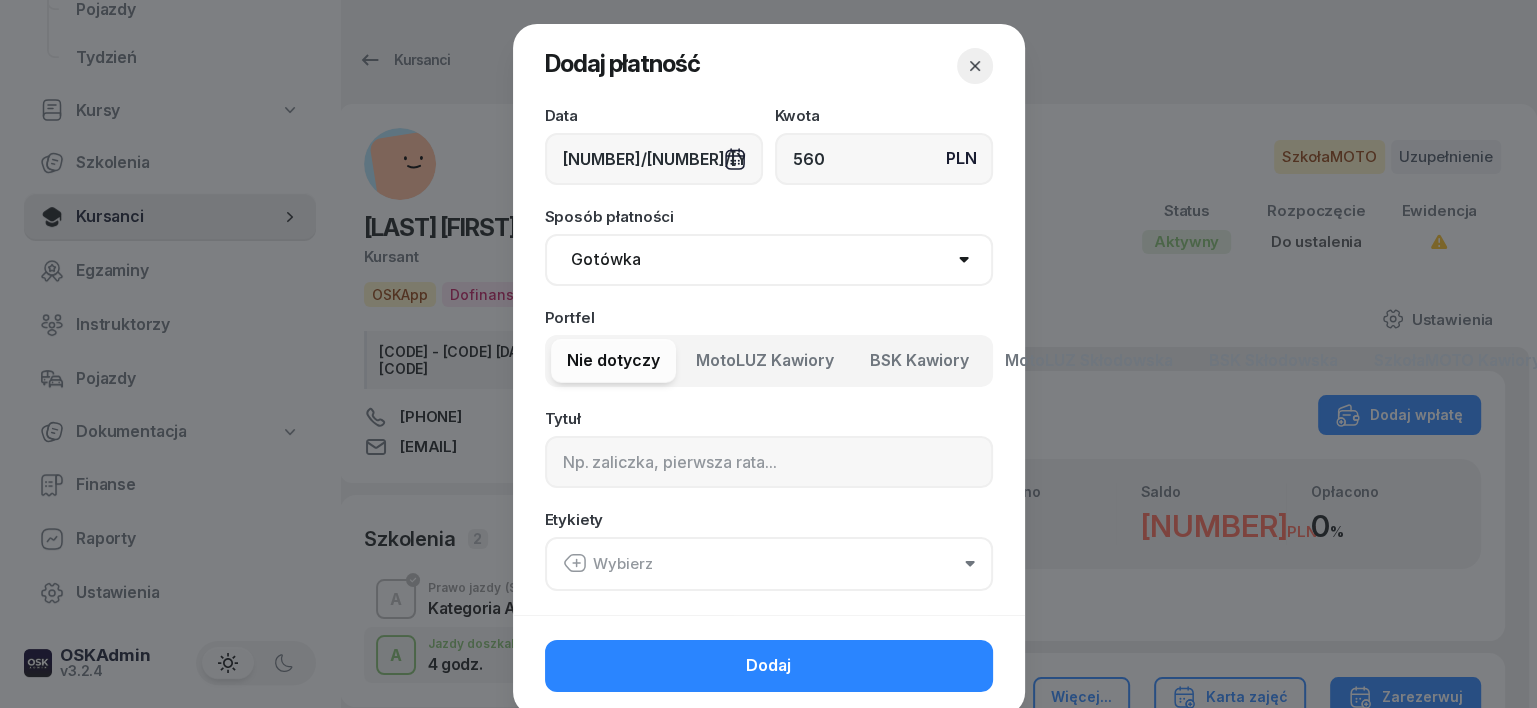 type on "560" 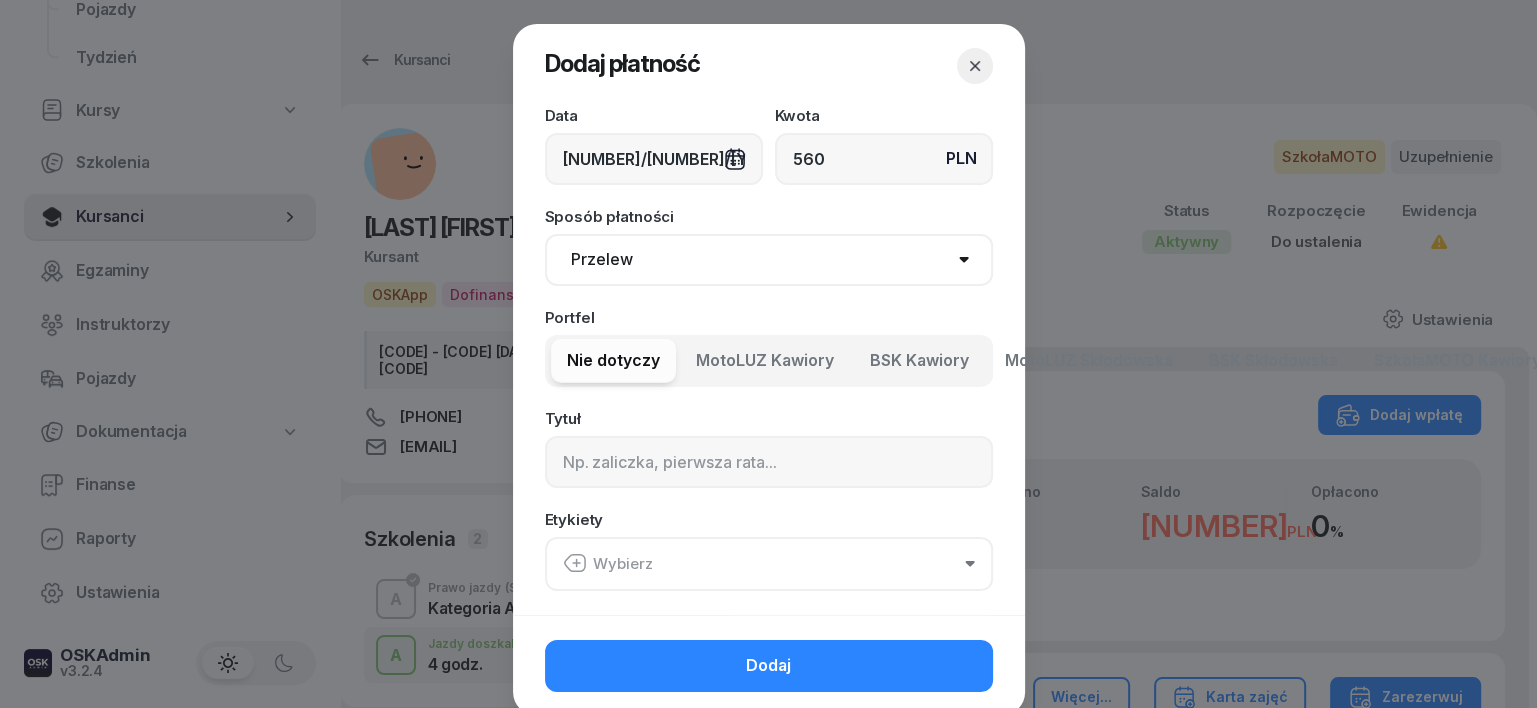 click on "Gotówka Karta Przelew Płatności online BLIK" at bounding box center (769, 260) 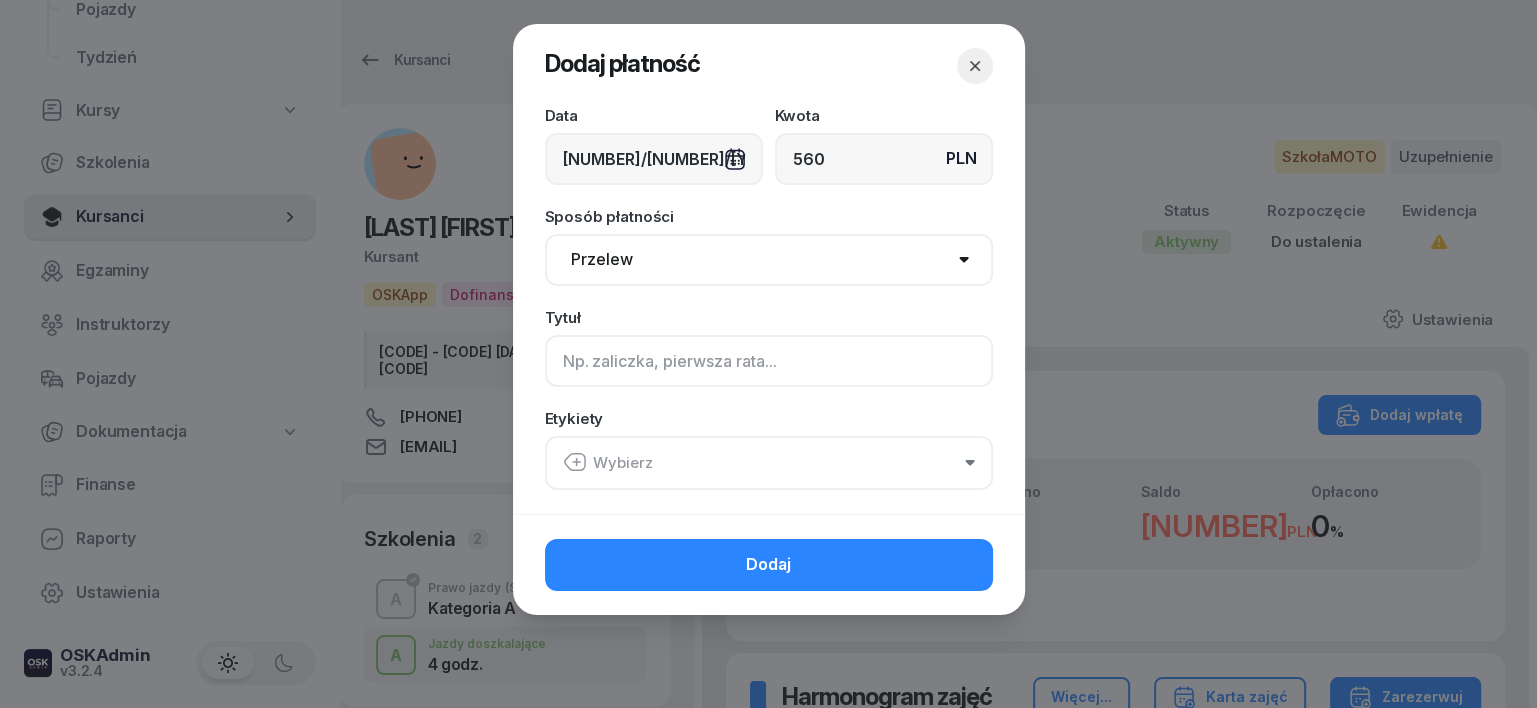 click 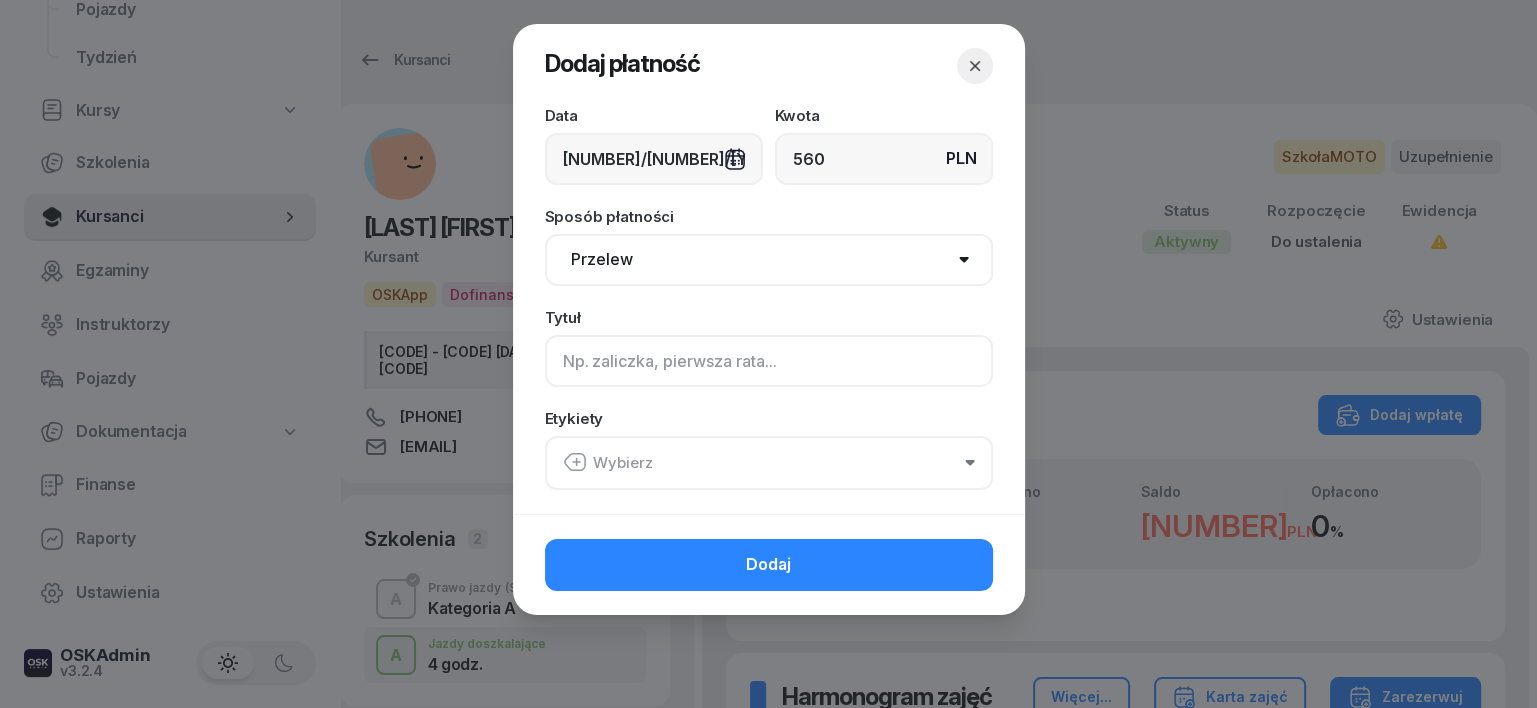 type on "a" 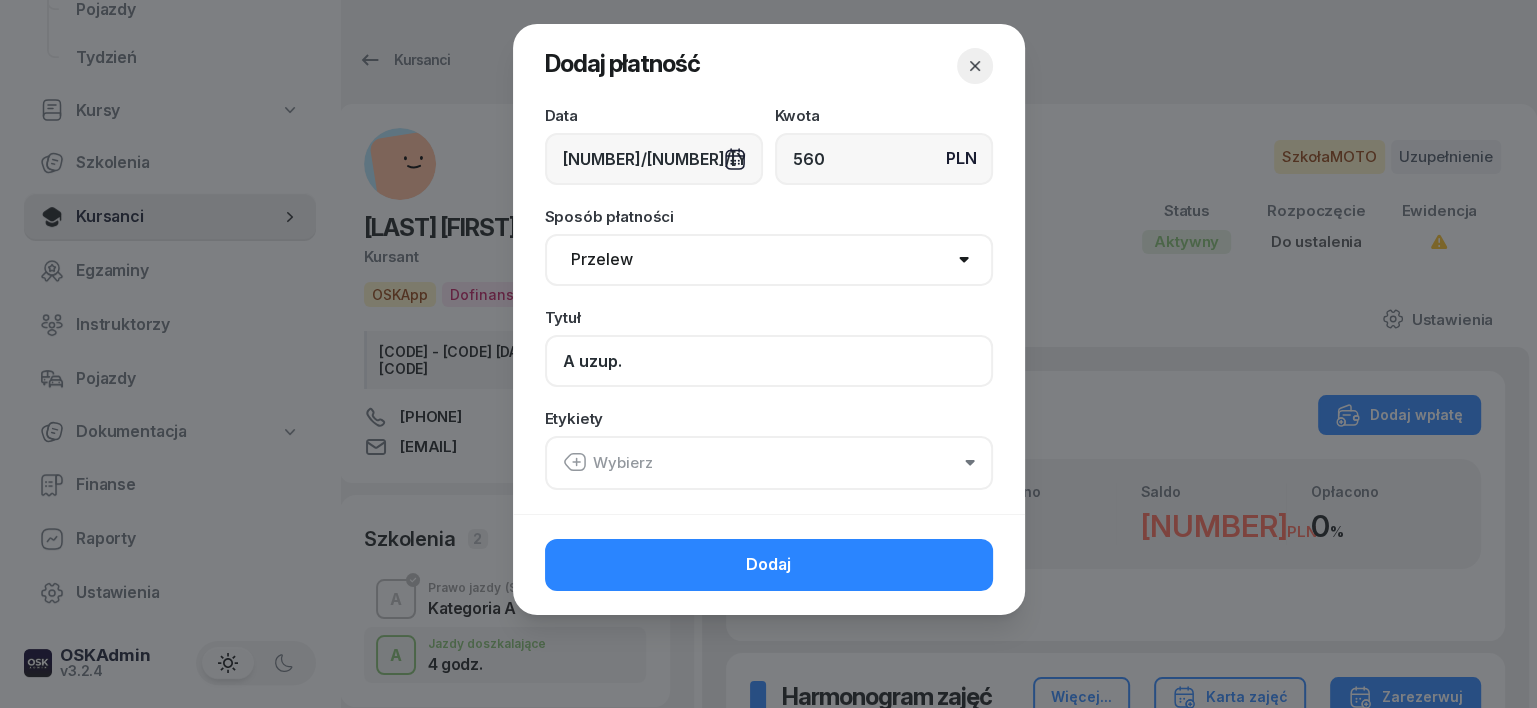 type on "A uzup." 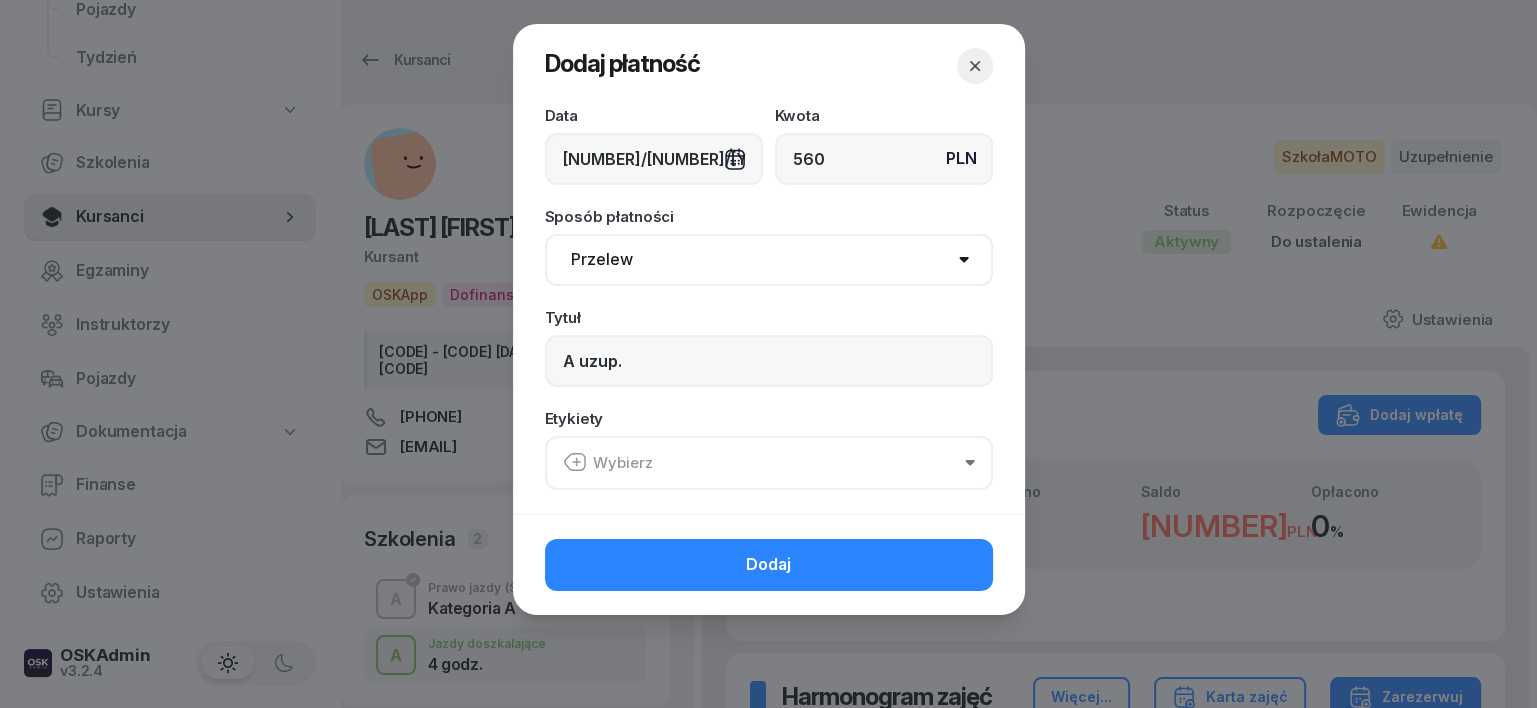 click 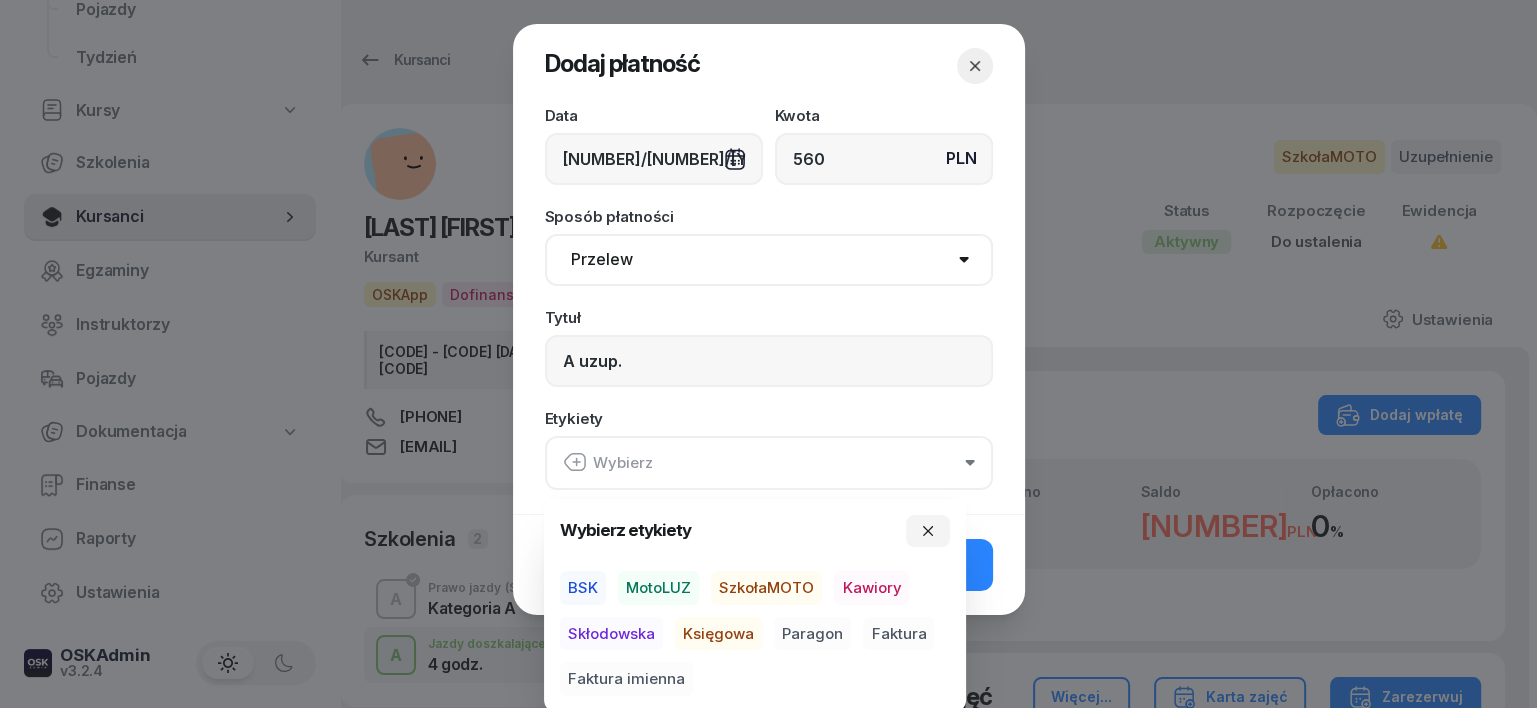 click on "SzkołaMOTO" at bounding box center (766, 588) 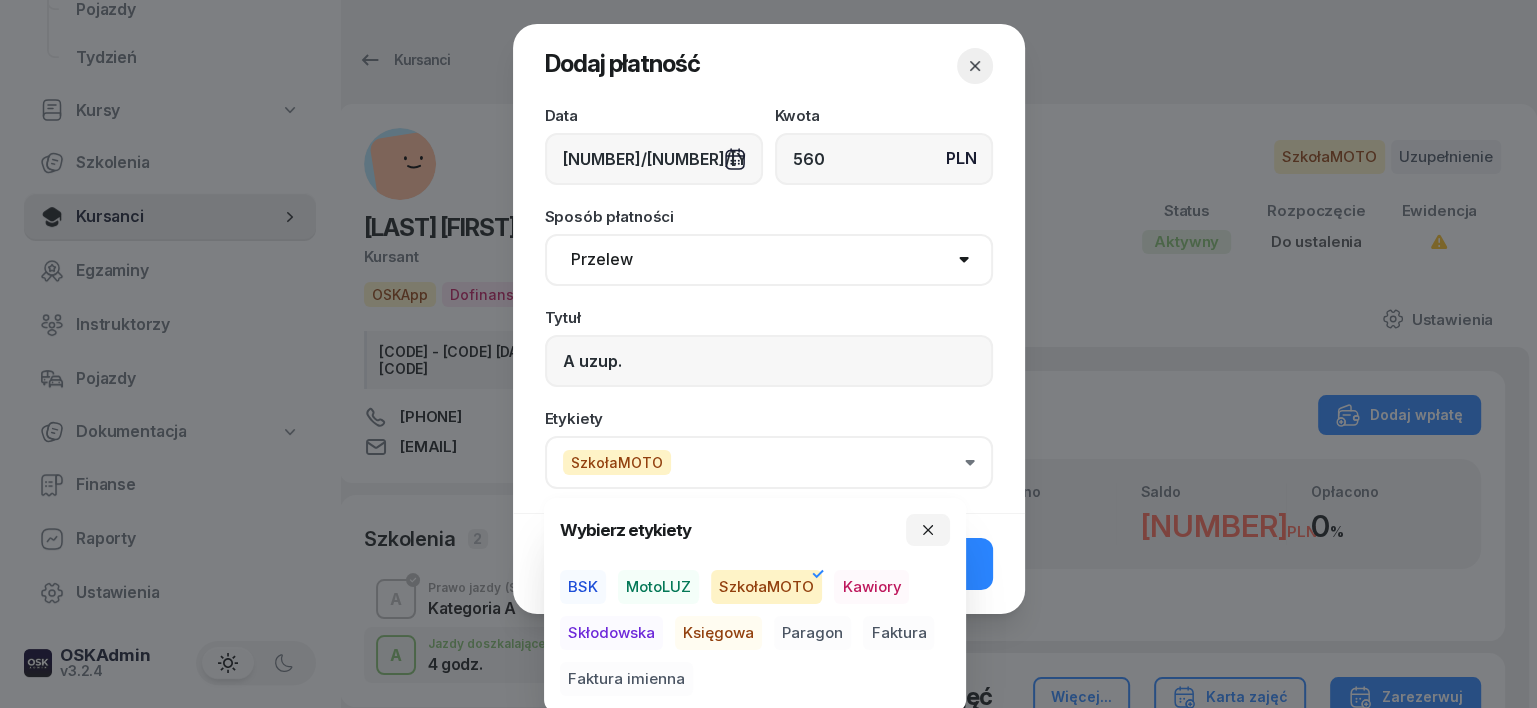 click on "Paragon" at bounding box center [812, 633] 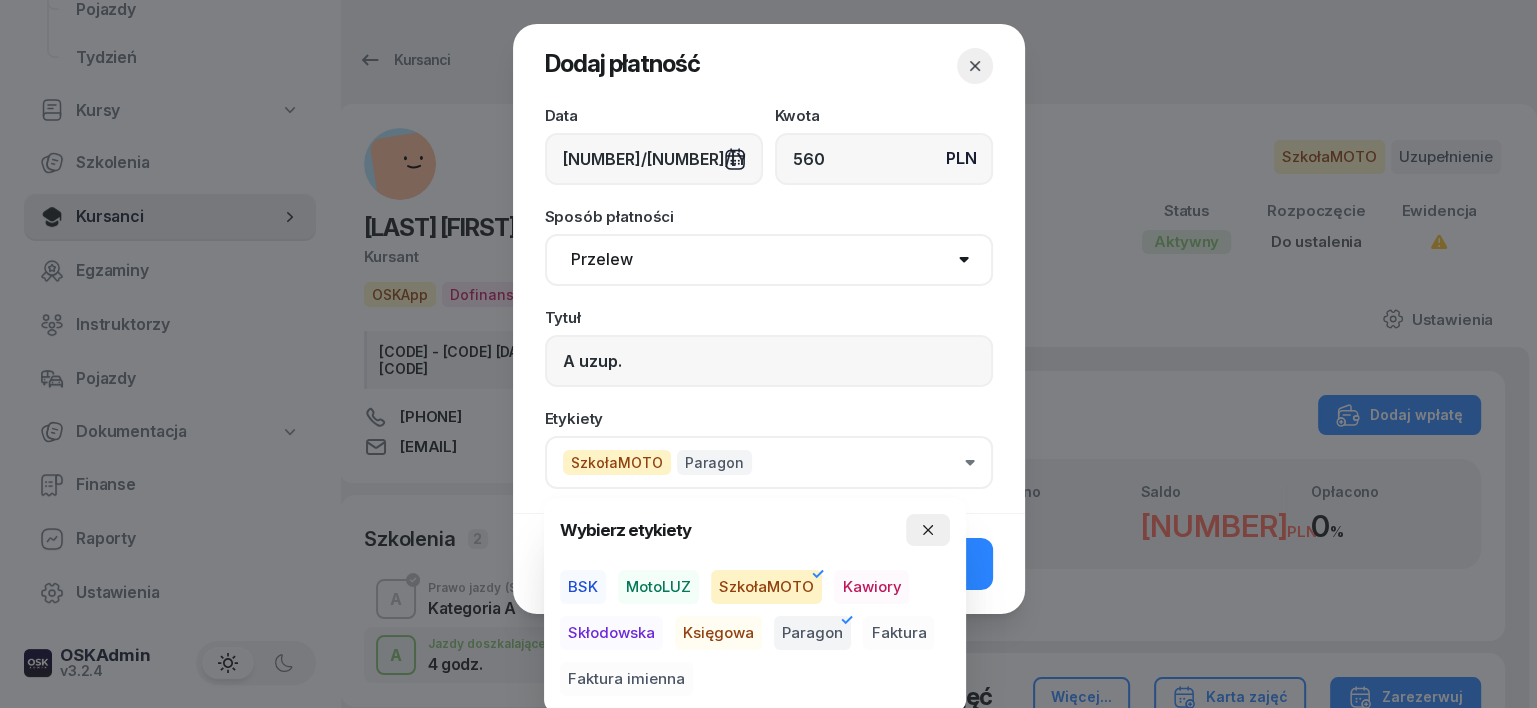 click 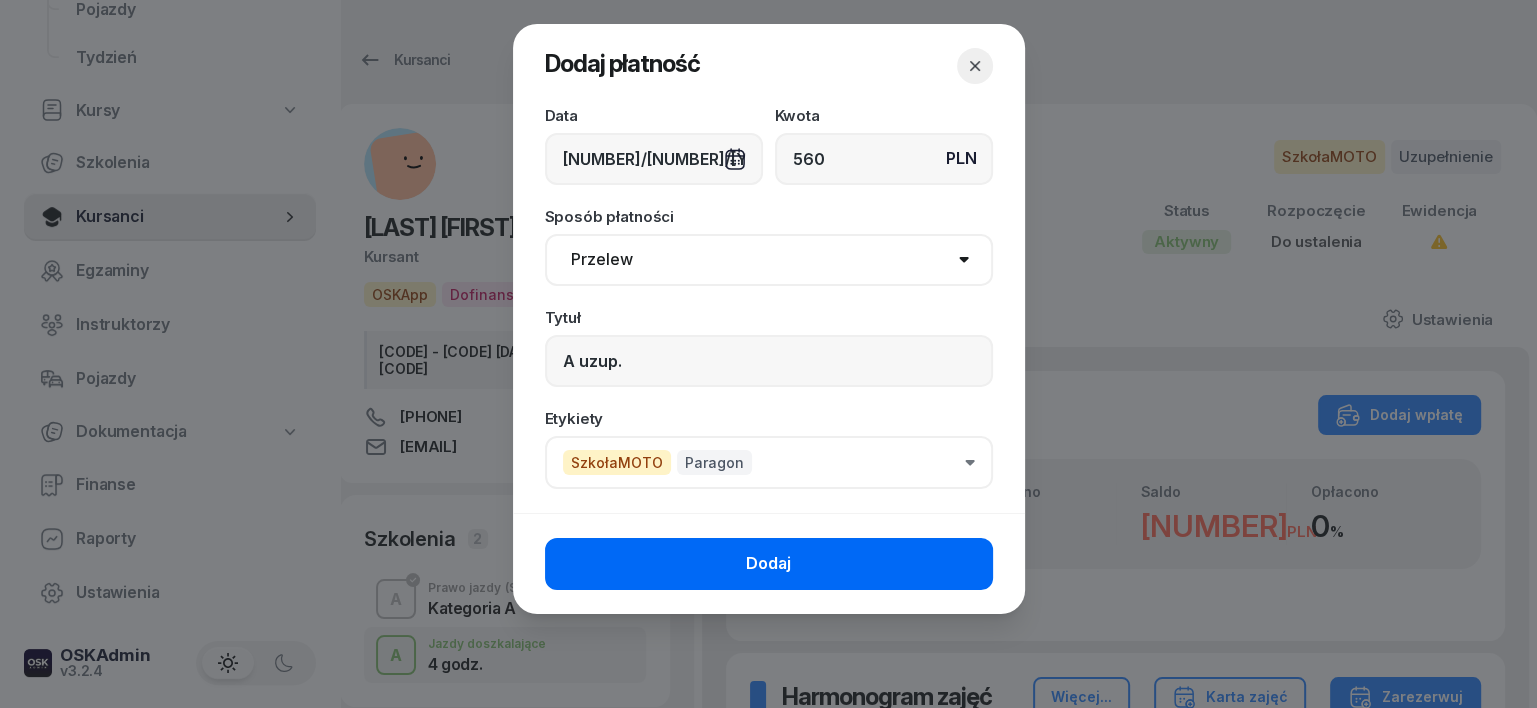 click on "Dodaj" 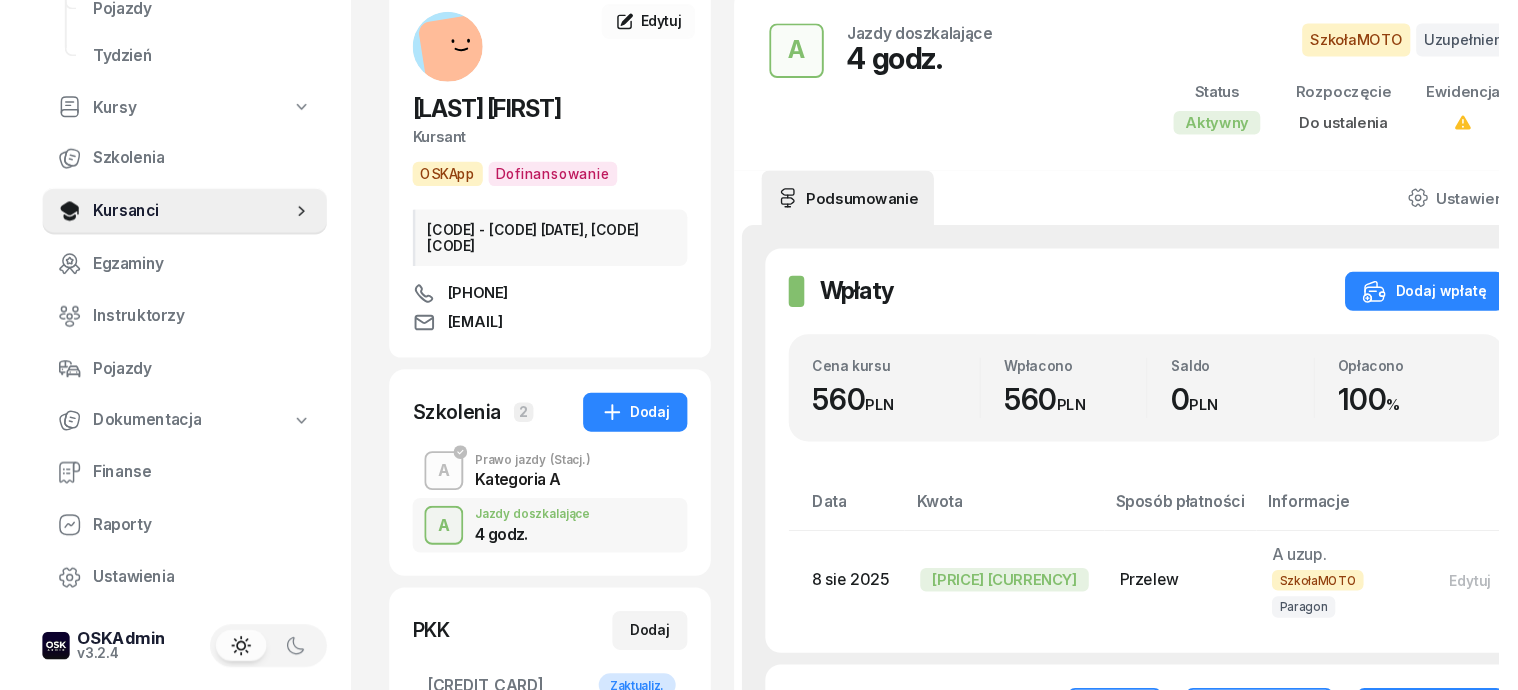 scroll, scrollTop: 0, scrollLeft: 0, axis: both 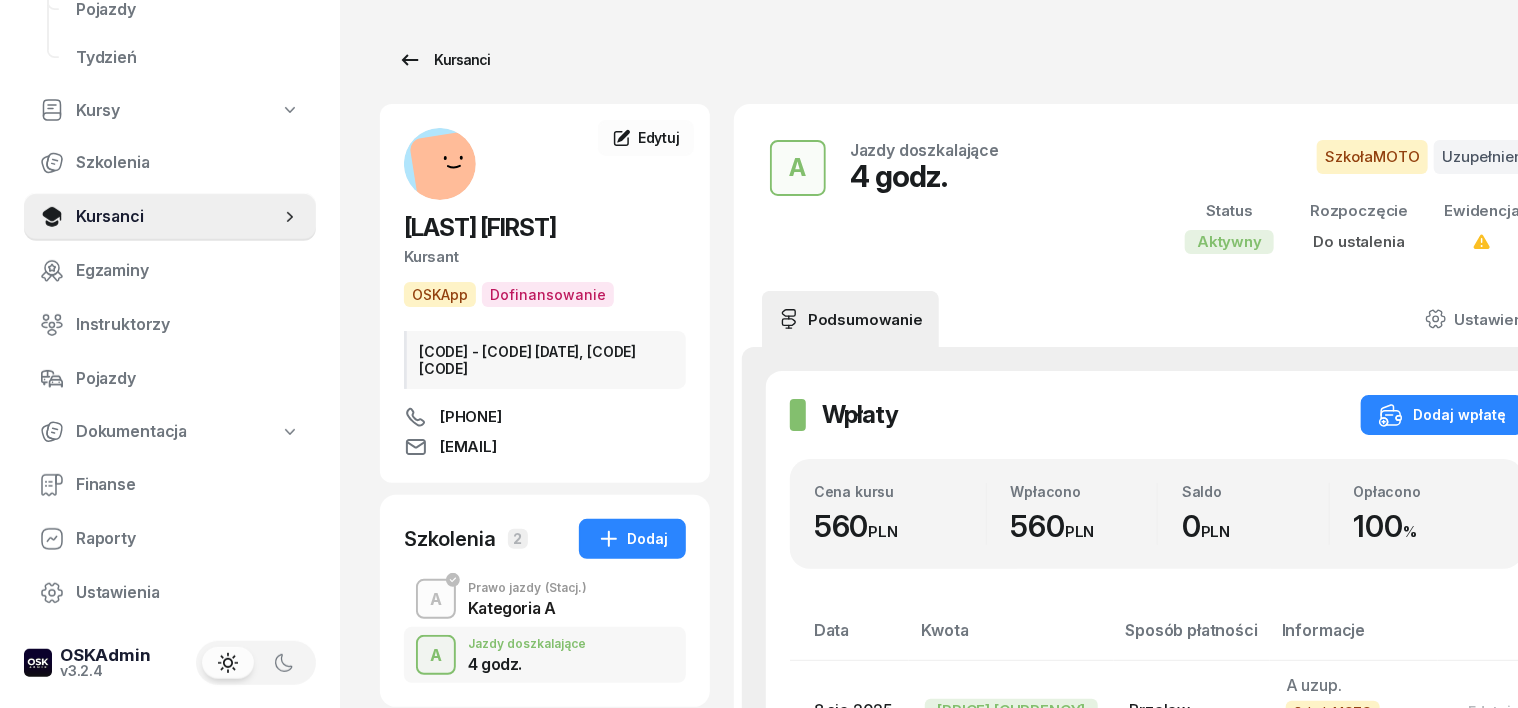 click on "Kursanci" at bounding box center [444, 60] 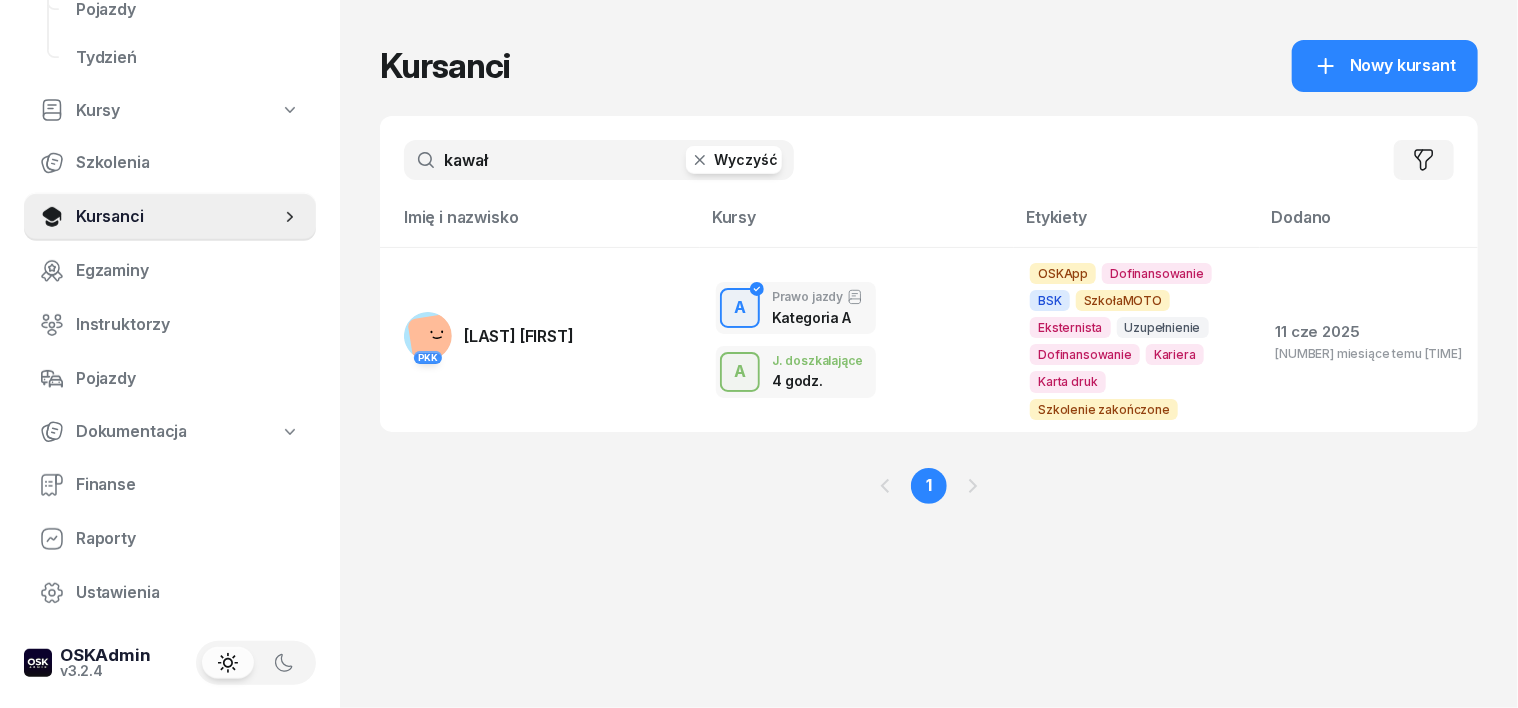 click on "kawał" at bounding box center (599, 160) 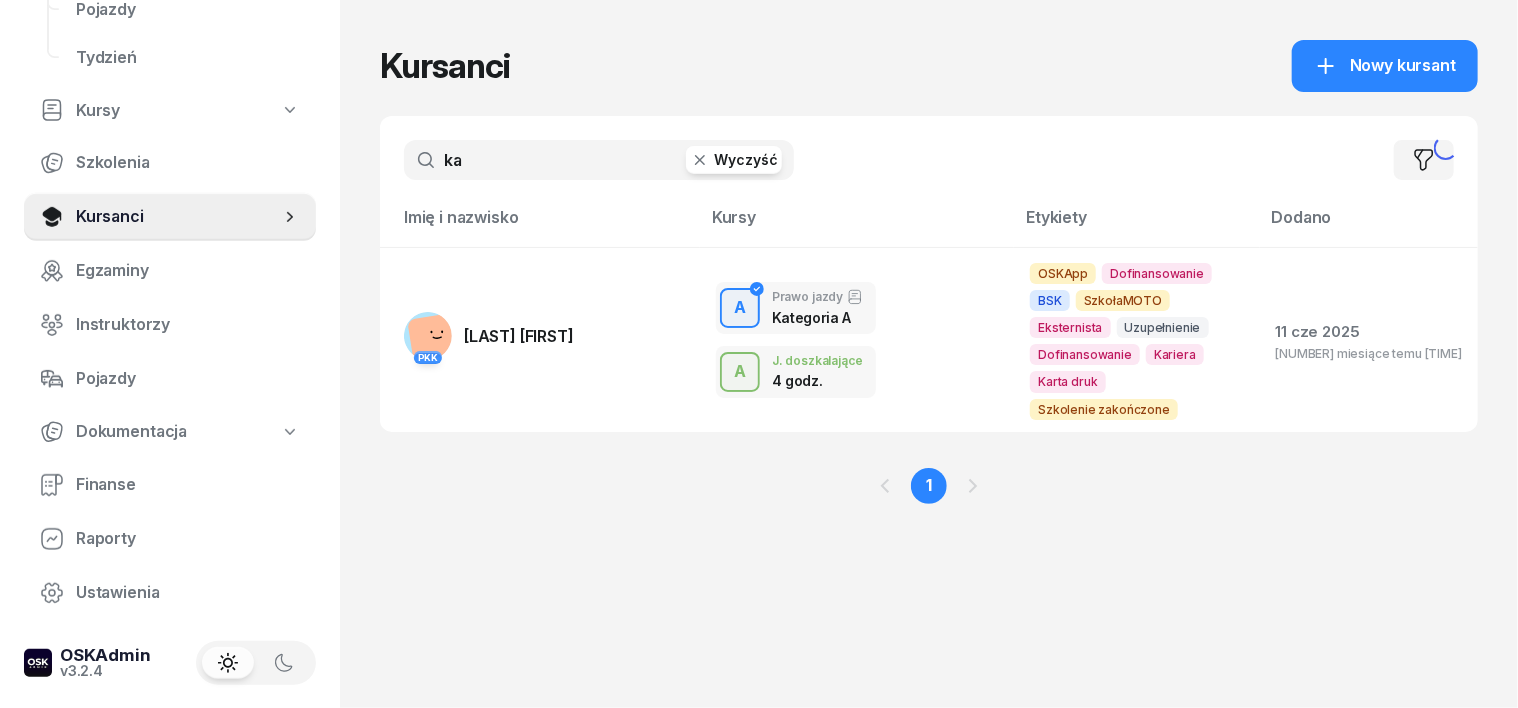 type on "k" 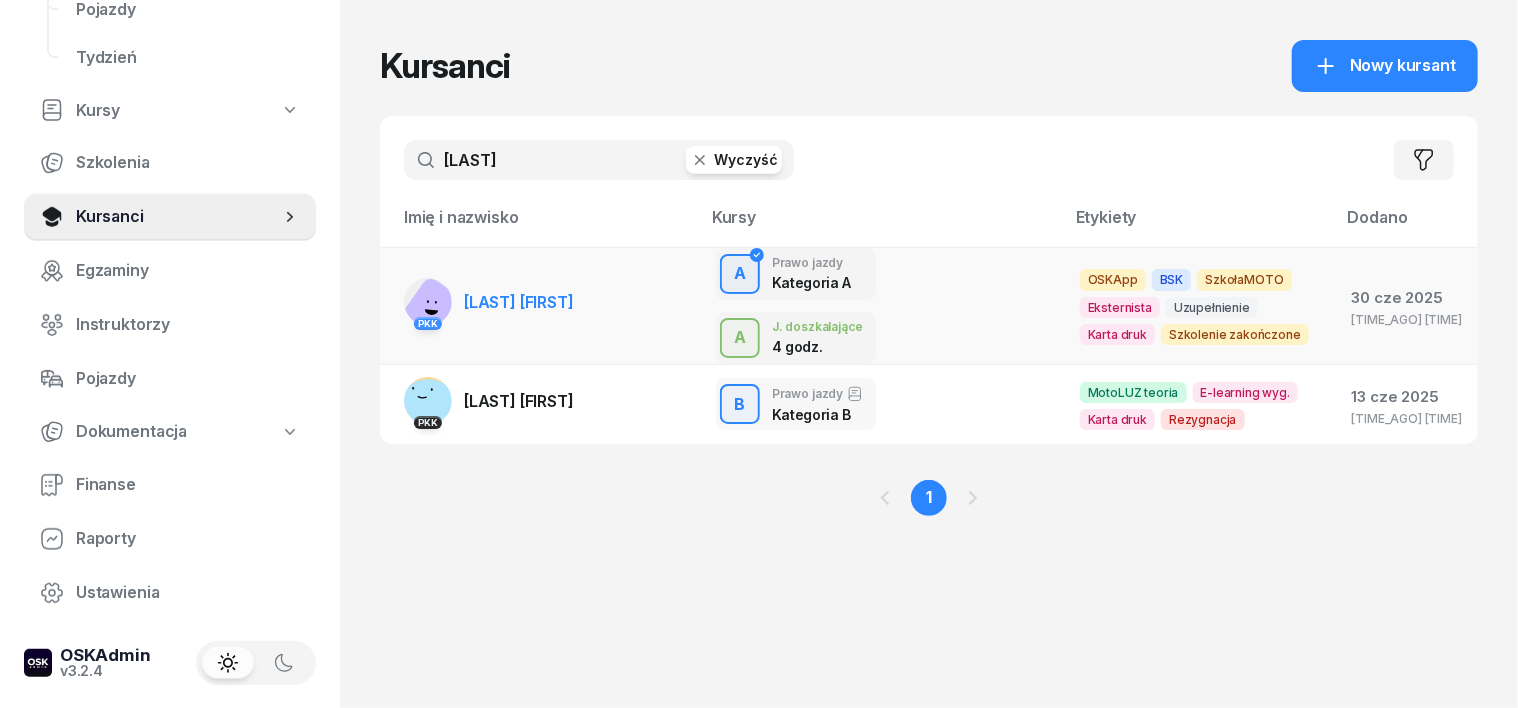 type on "[LAST]" 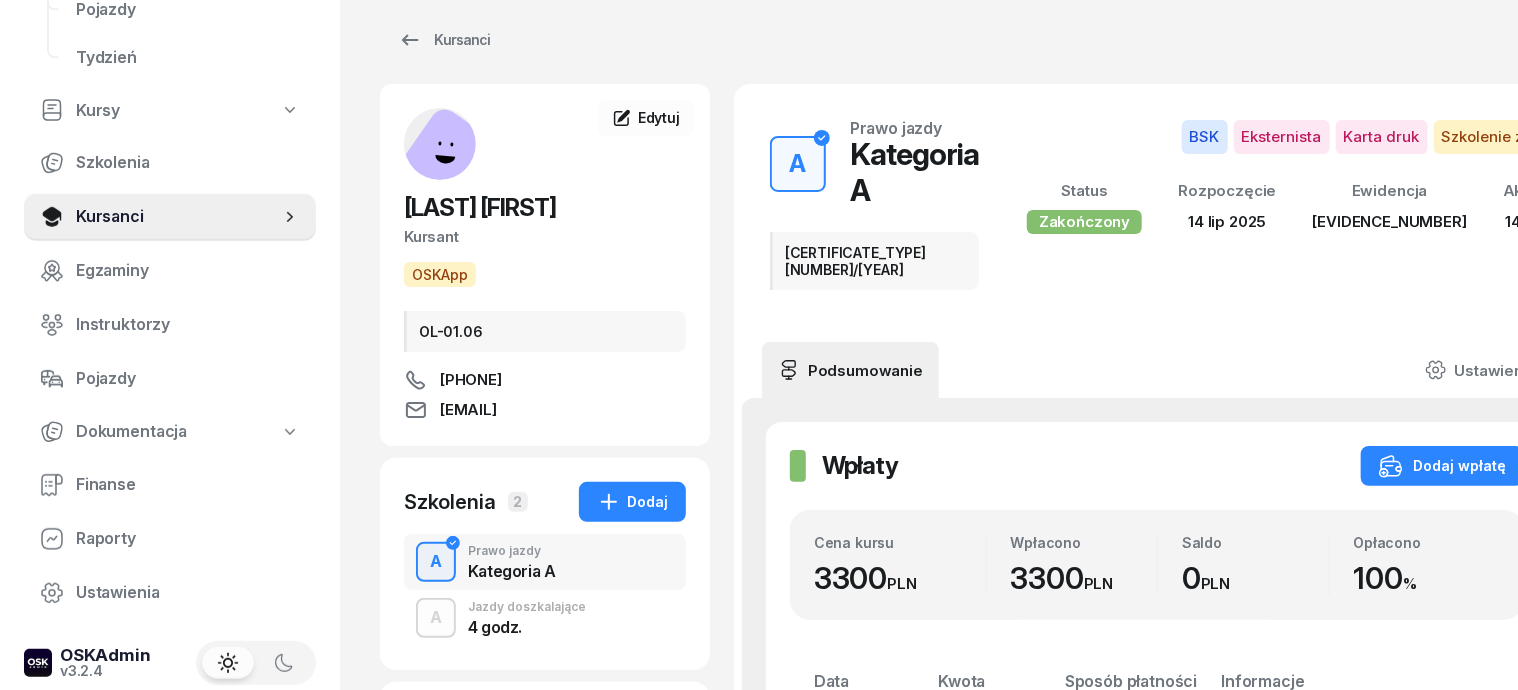 scroll, scrollTop: 0, scrollLeft: 0, axis: both 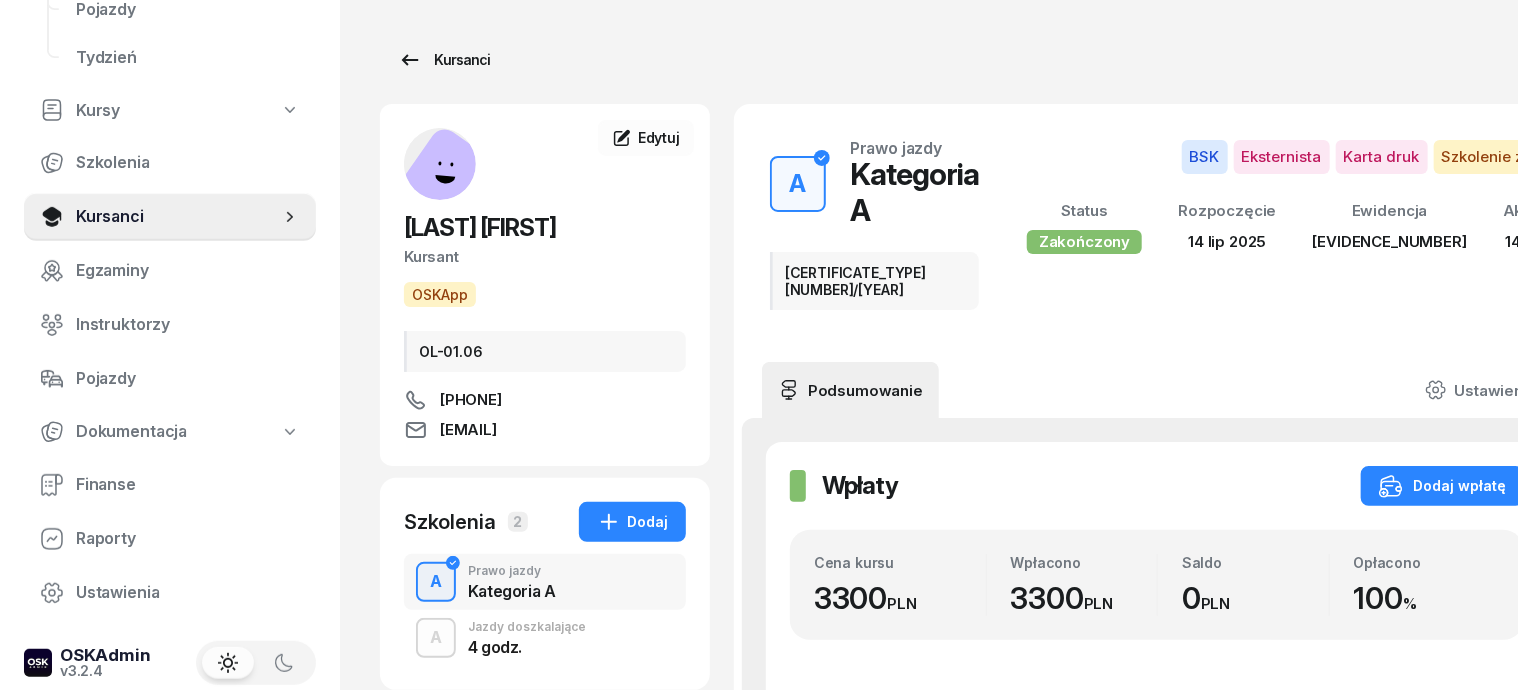 click on "Kursanci" at bounding box center [444, 60] 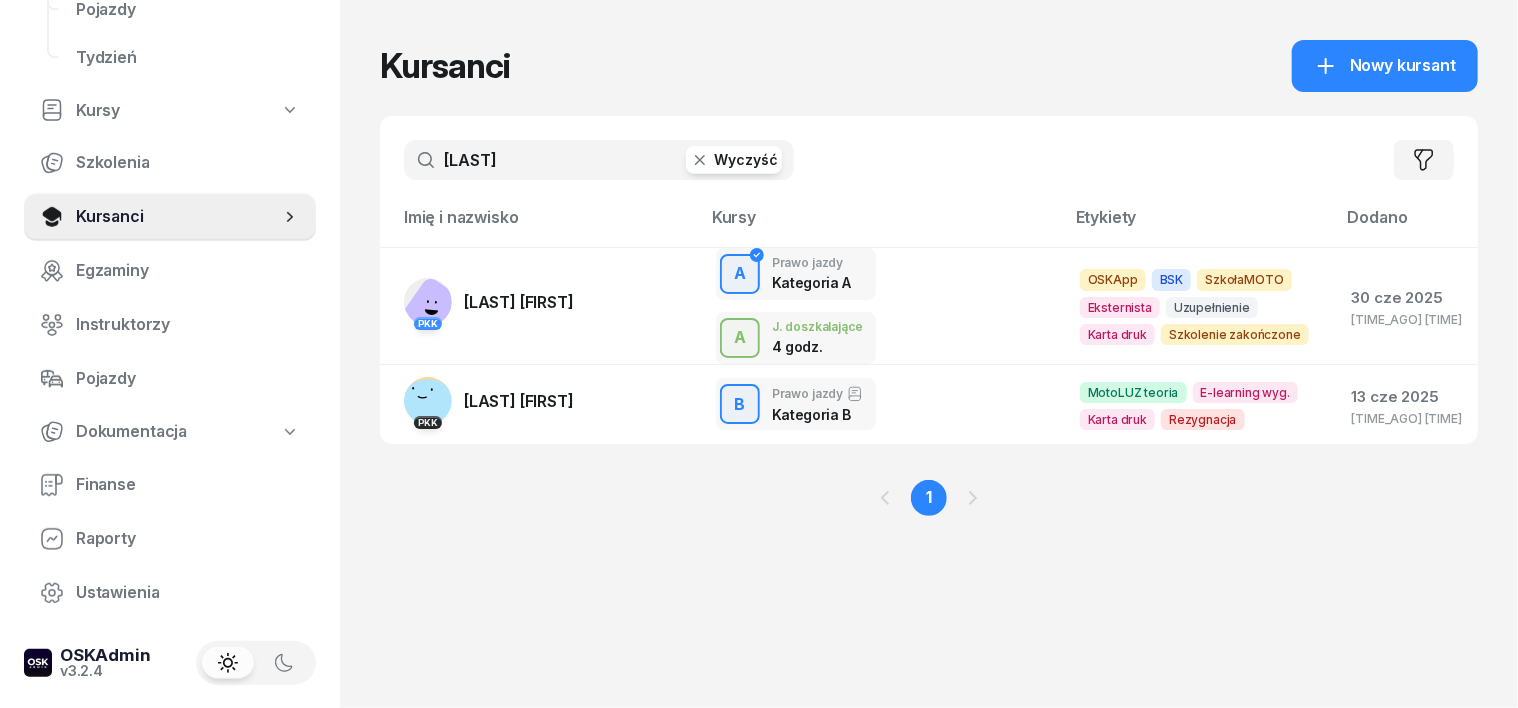 click 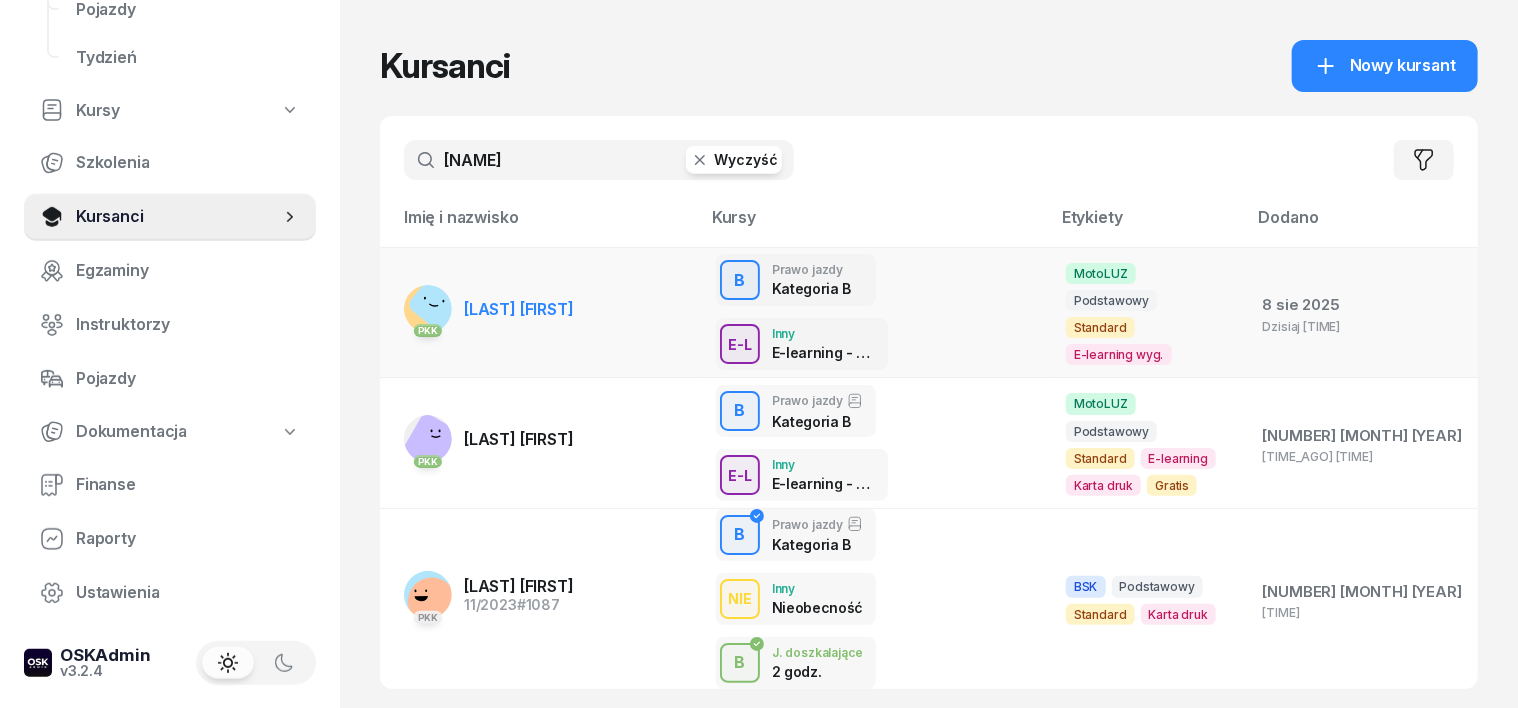 type on "[NAME]" 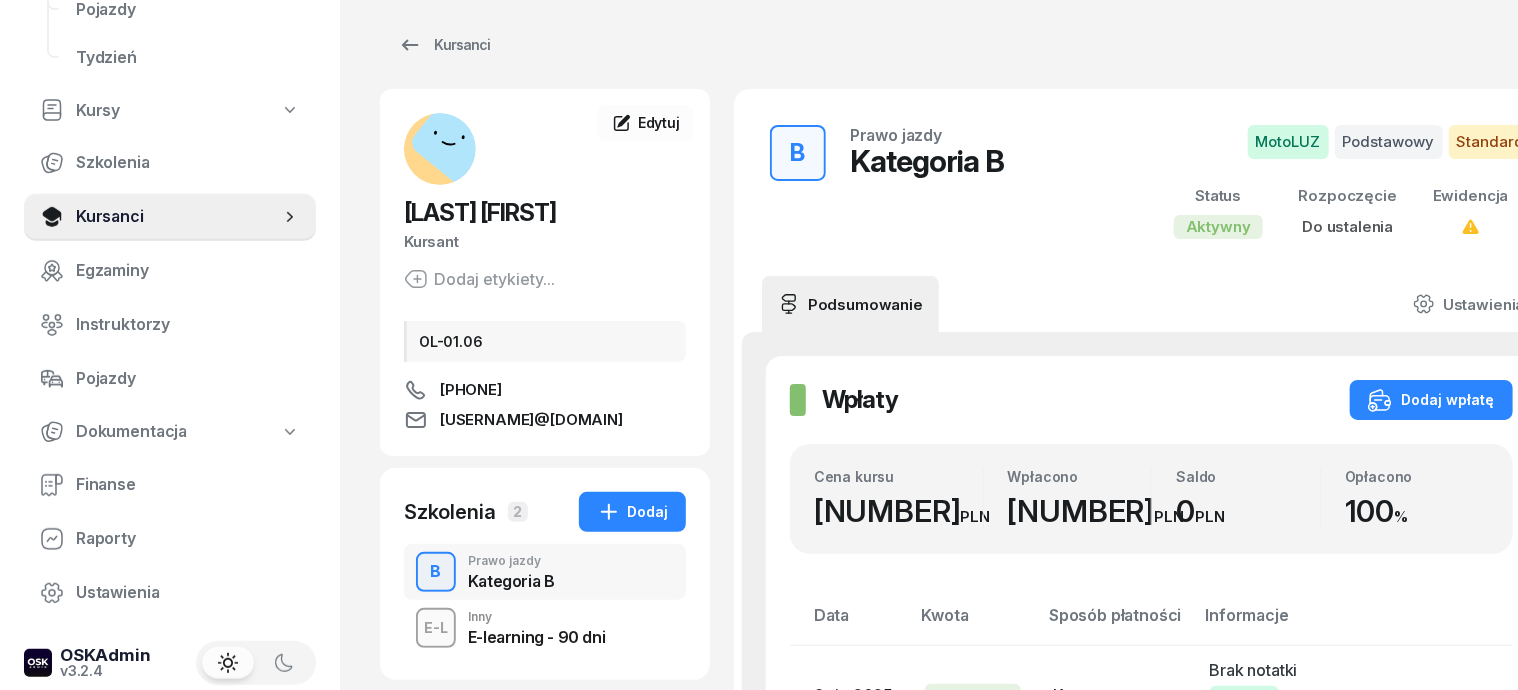 scroll, scrollTop: 0, scrollLeft: 0, axis: both 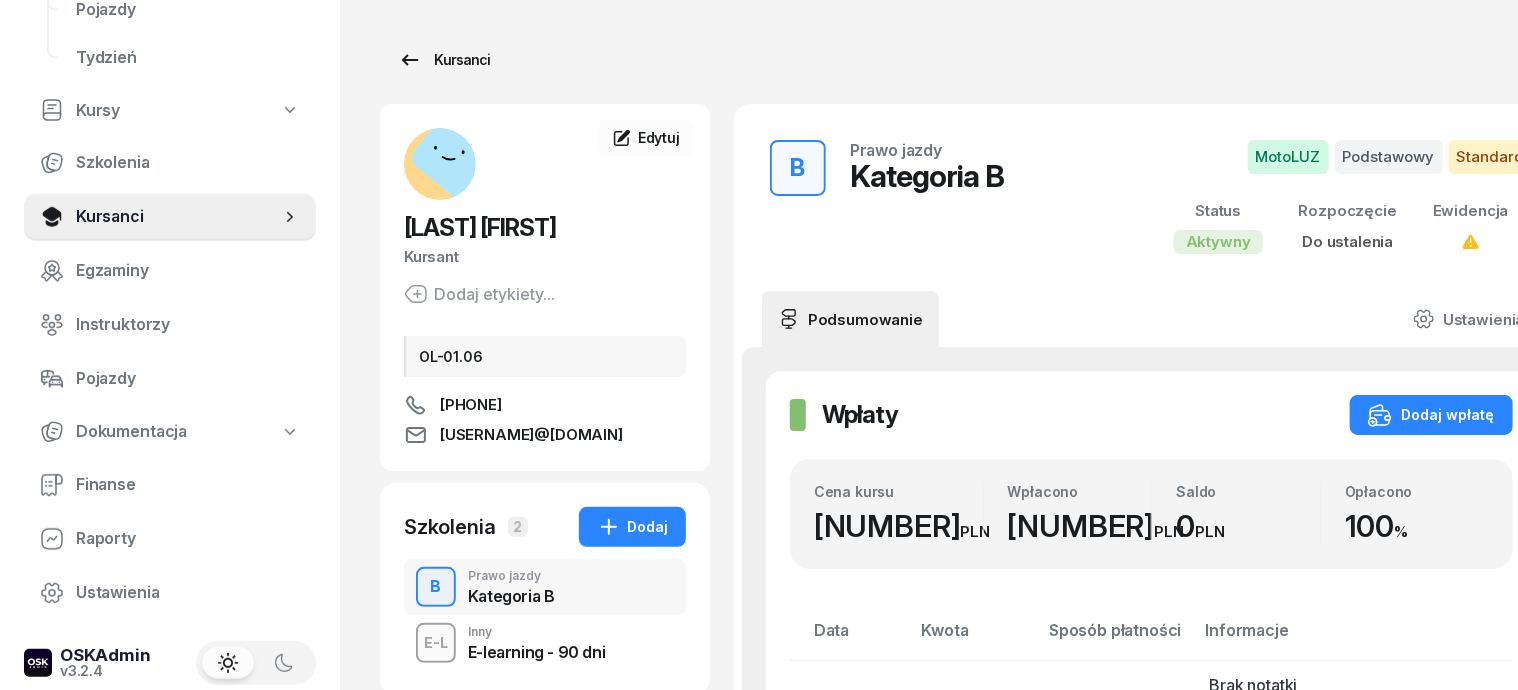 click on "Kursanci" at bounding box center [444, 60] 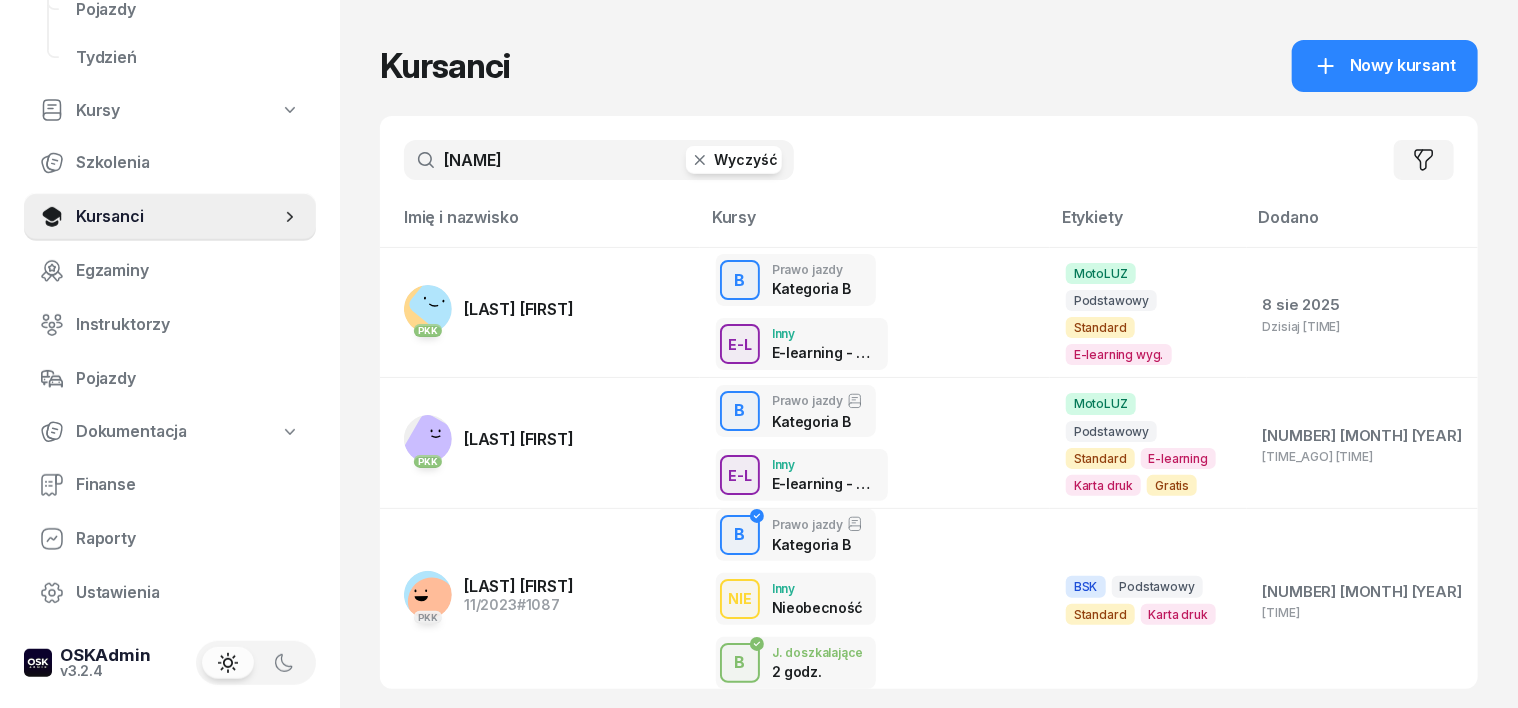 click on "Wyczyść" at bounding box center (734, 160) 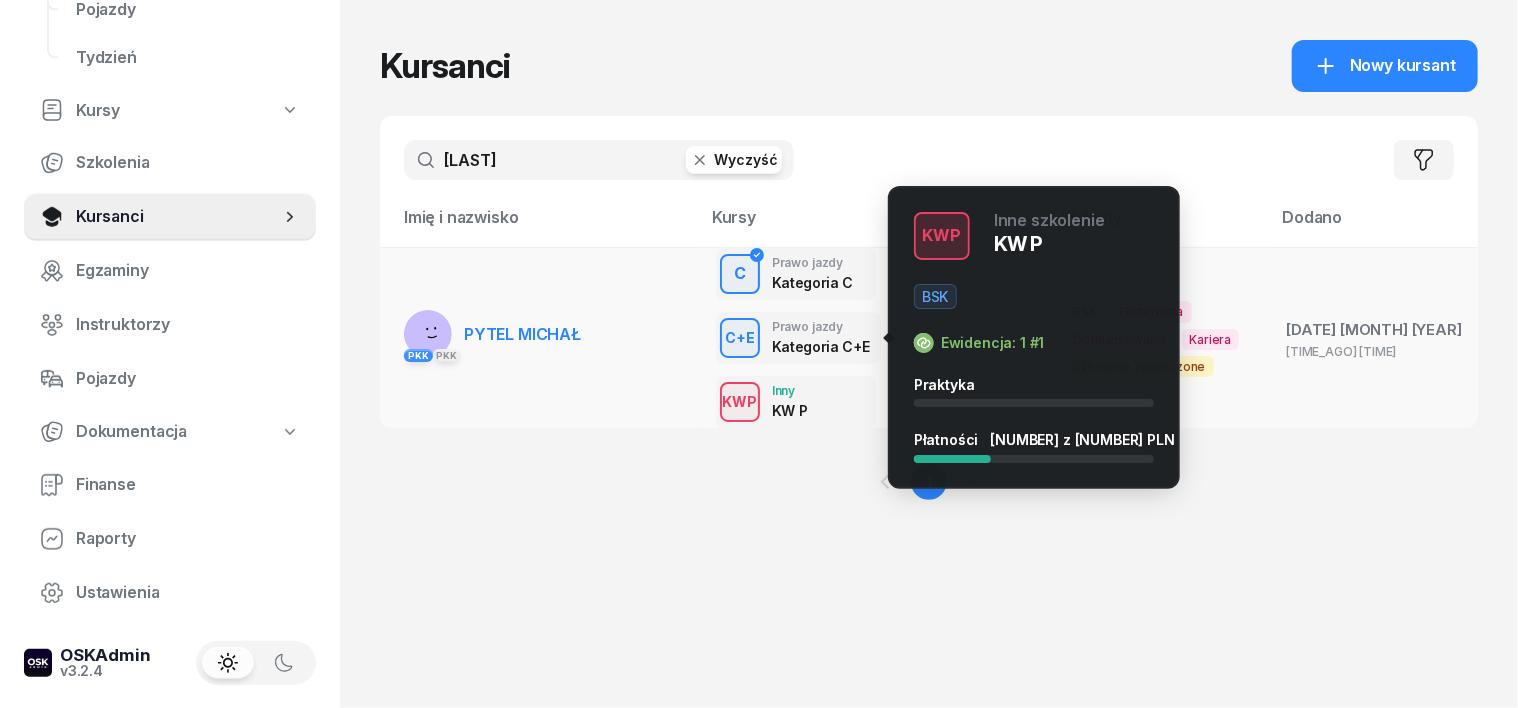 type on "[LAST]" 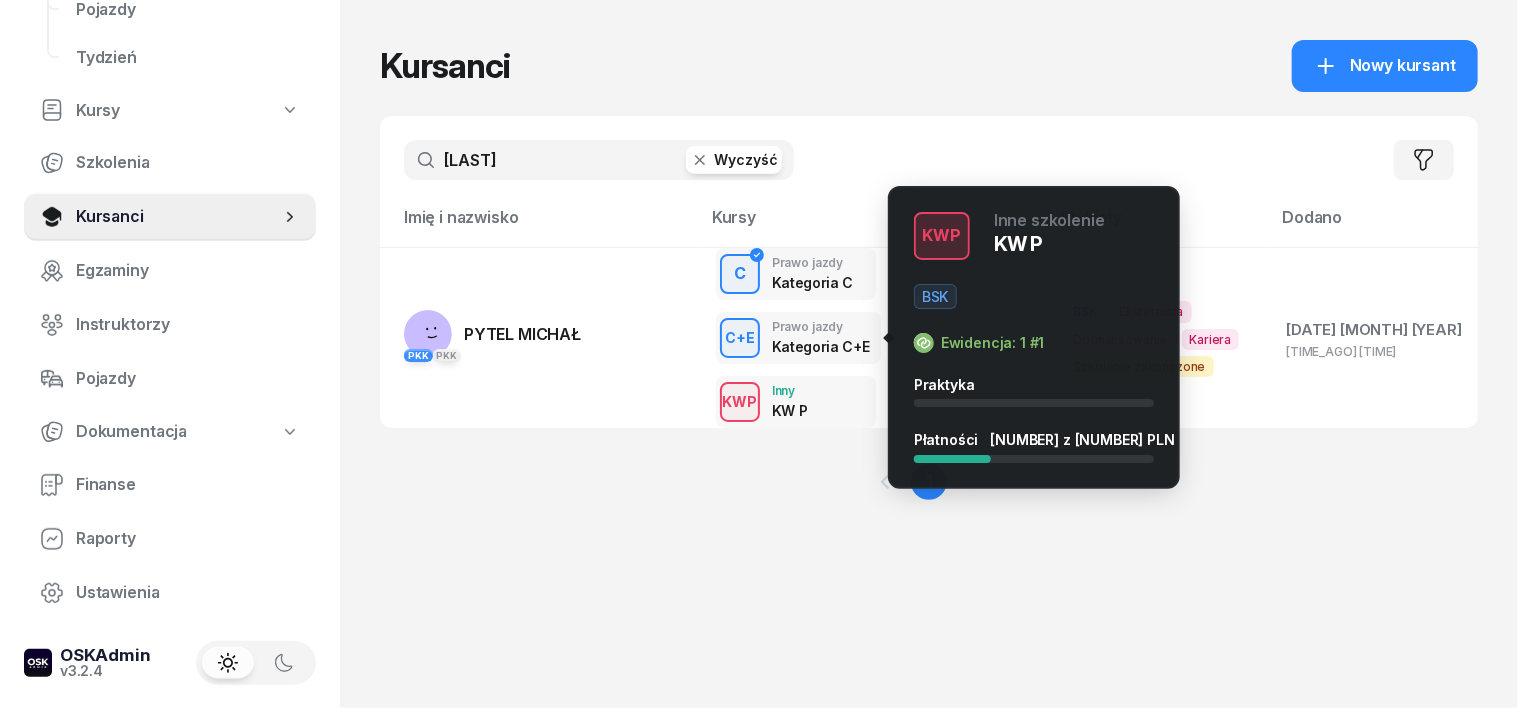 click on "KWP" at bounding box center [740, 401] 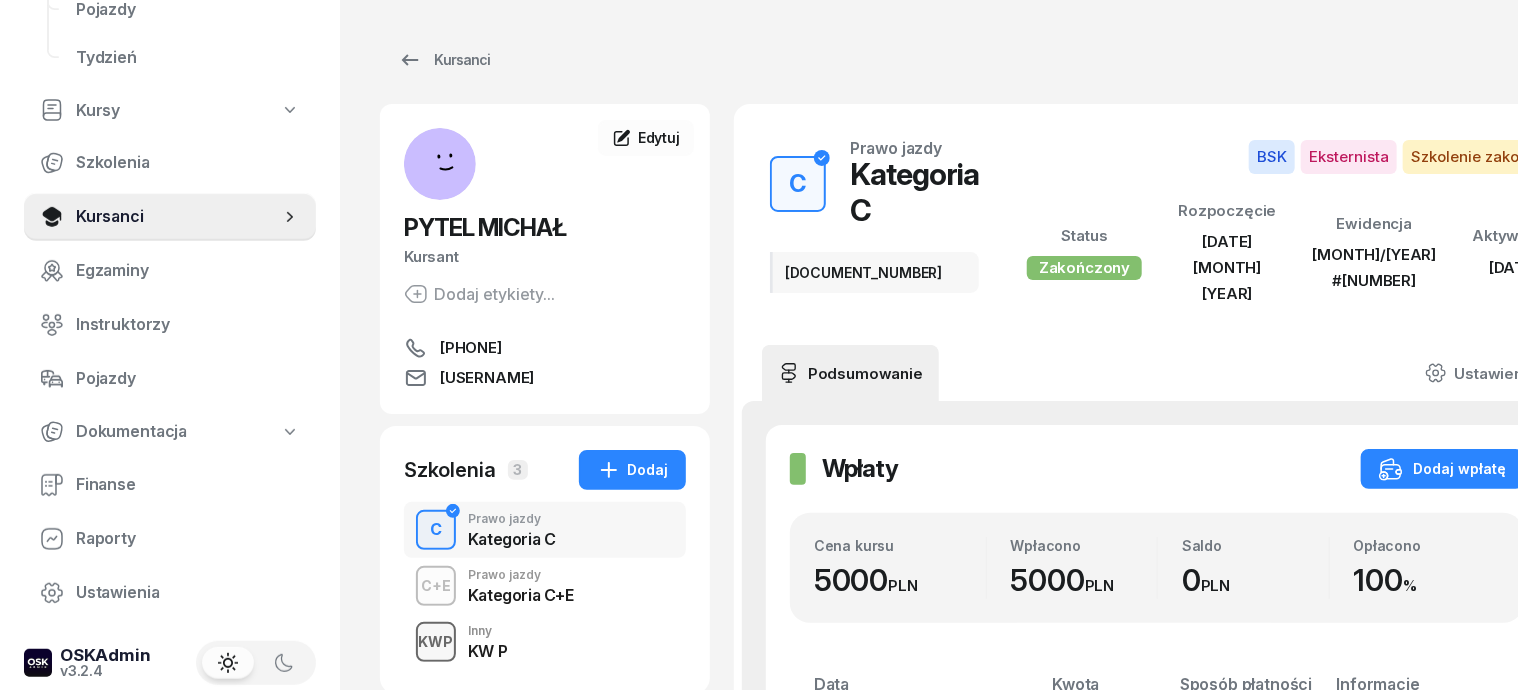 click on "KWP" at bounding box center (436, 641) 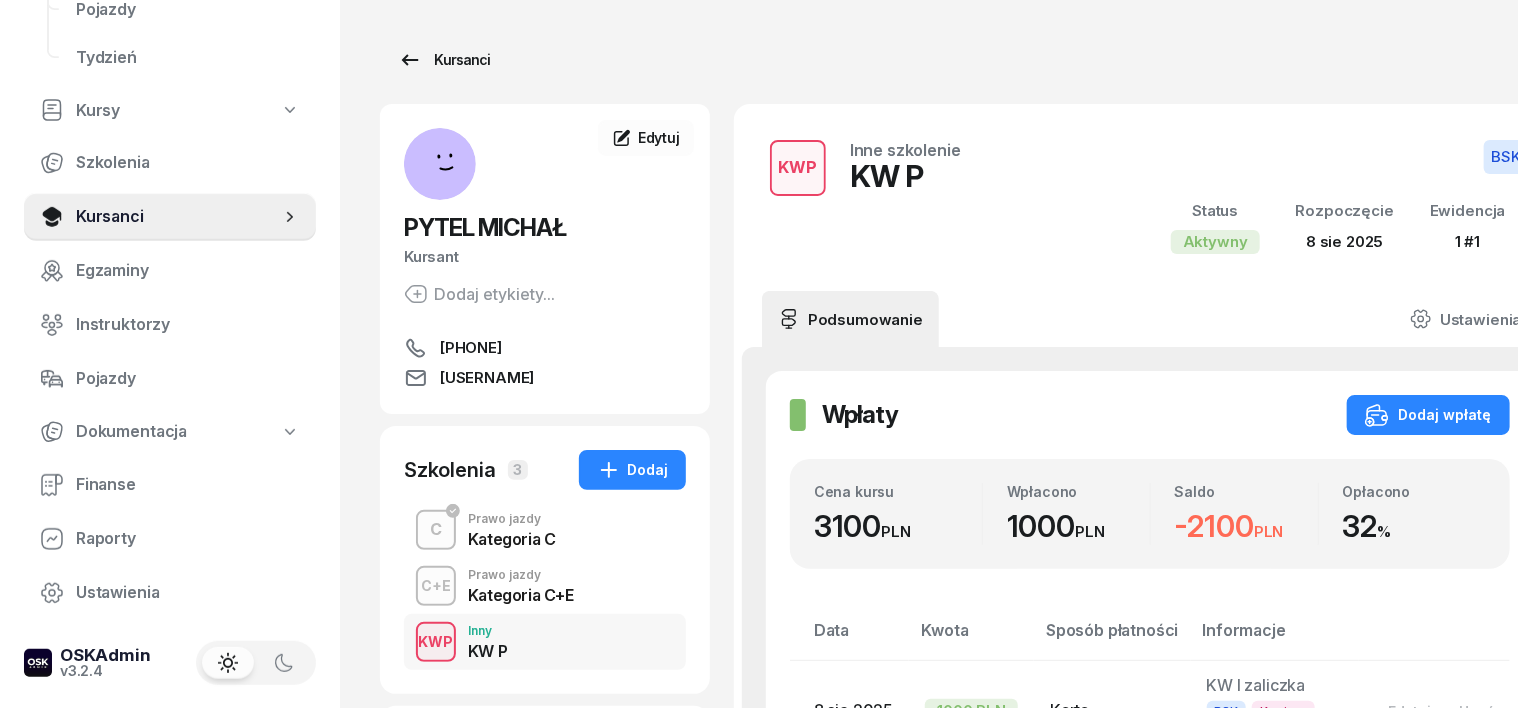 click on "Kursanci" 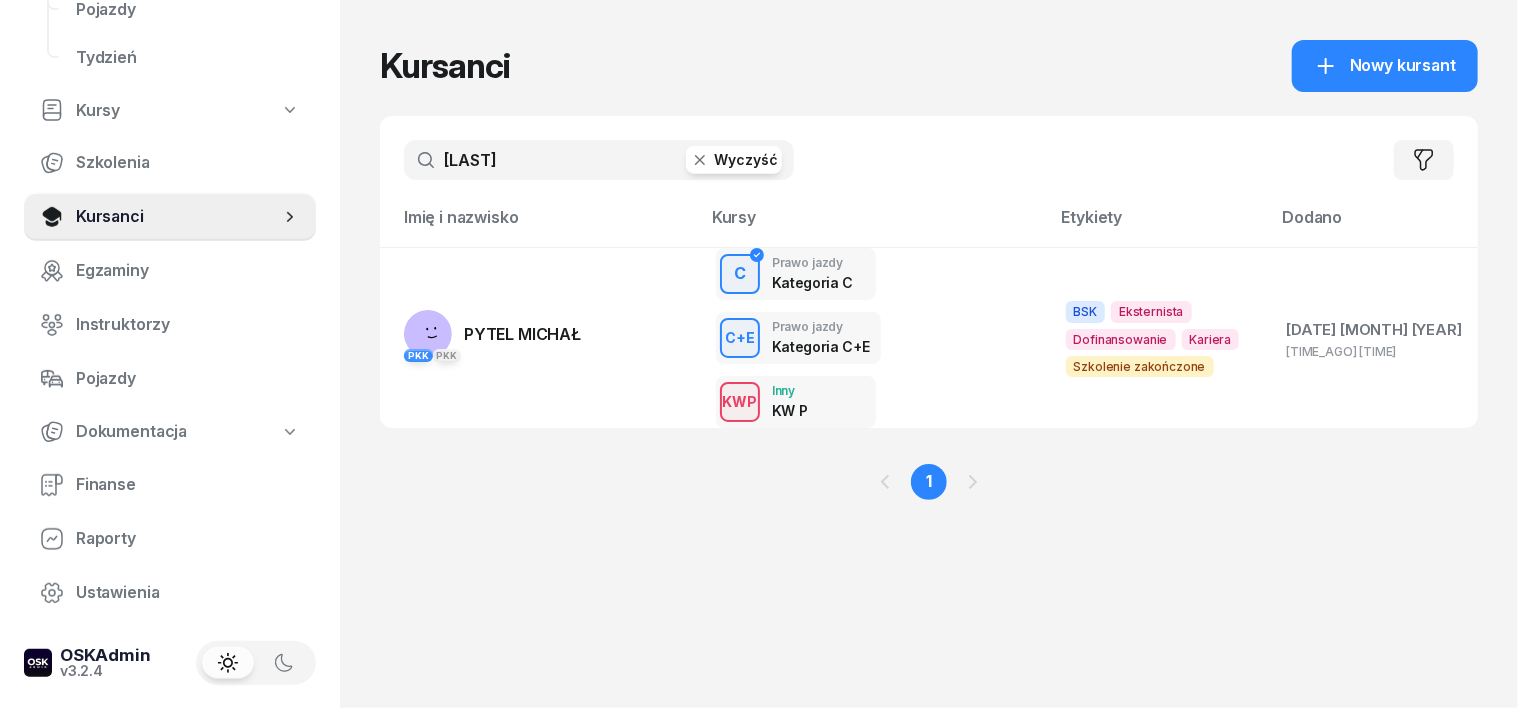 click 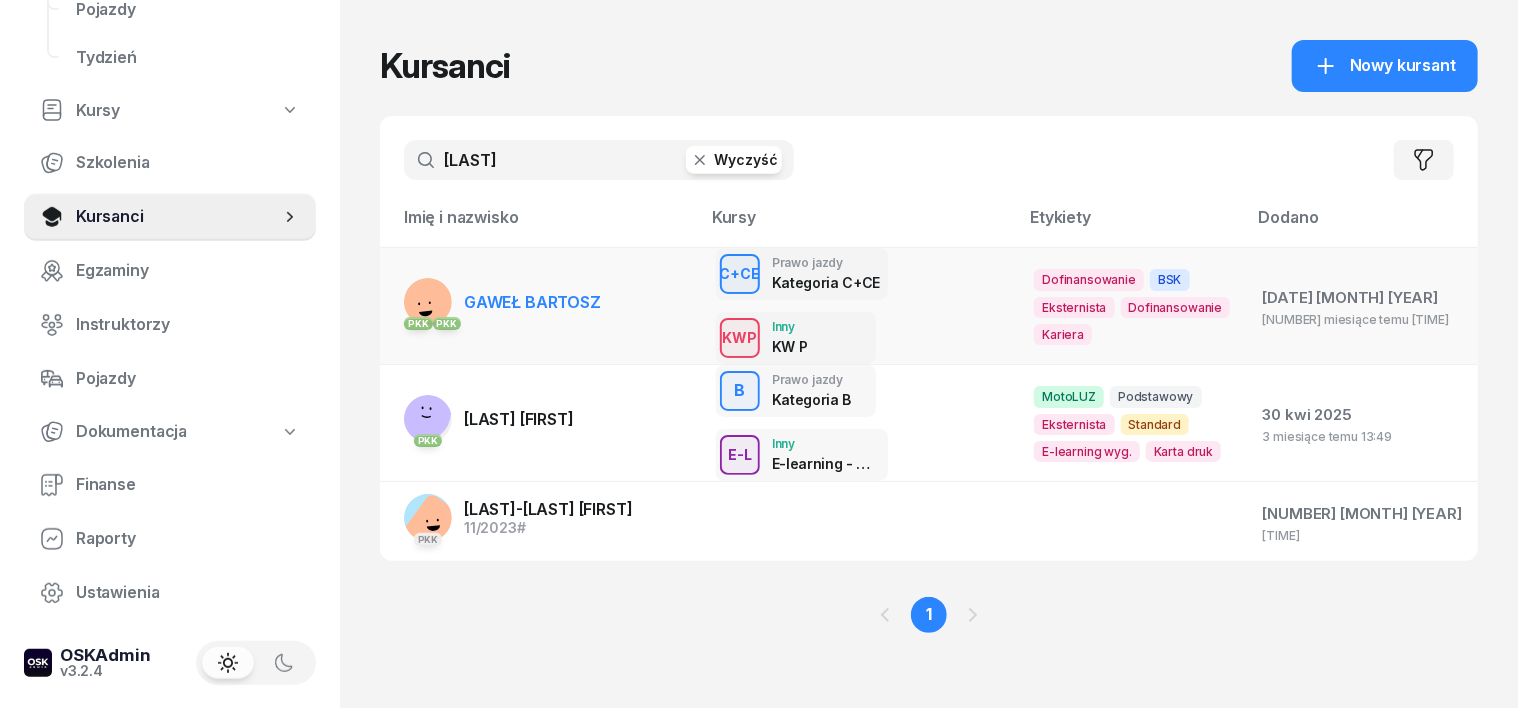 type on "[LAST]" 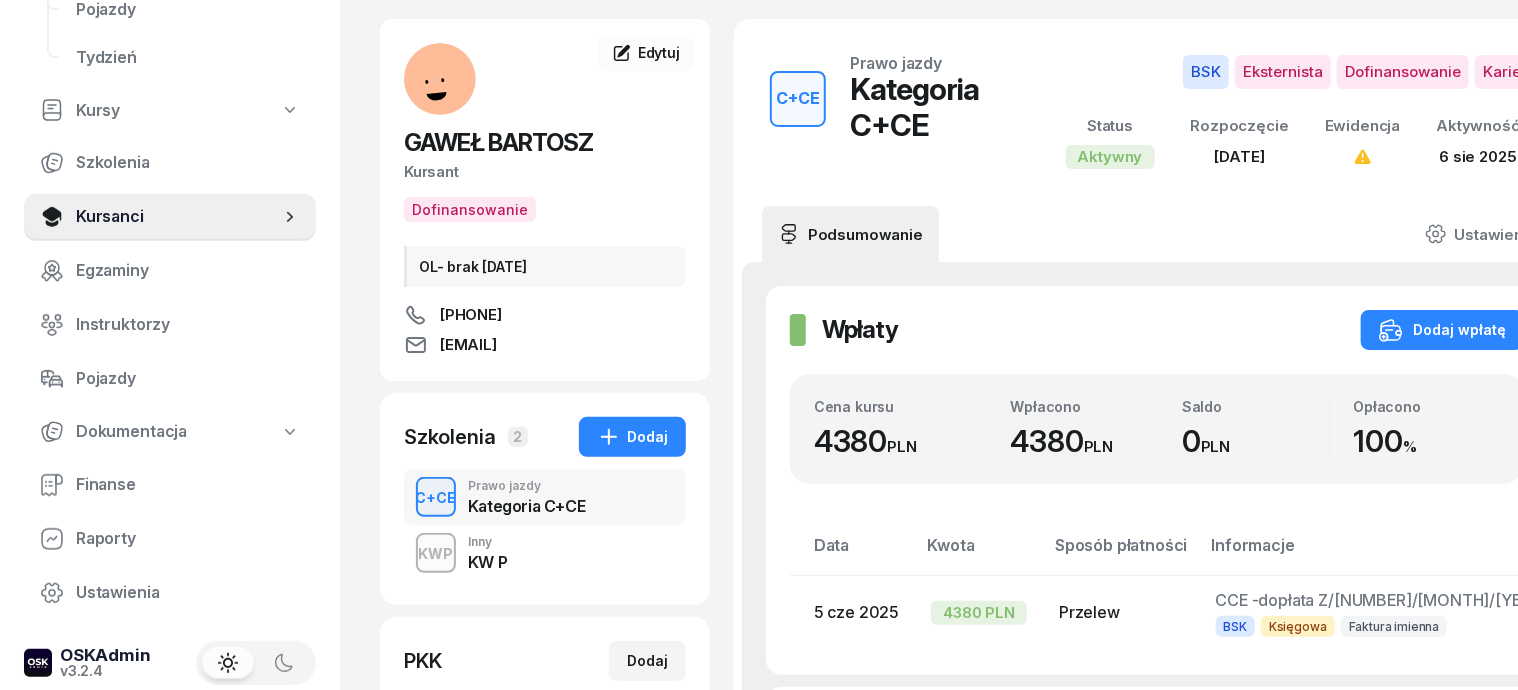 scroll, scrollTop: 124, scrollLeft: 0, axis: vertical 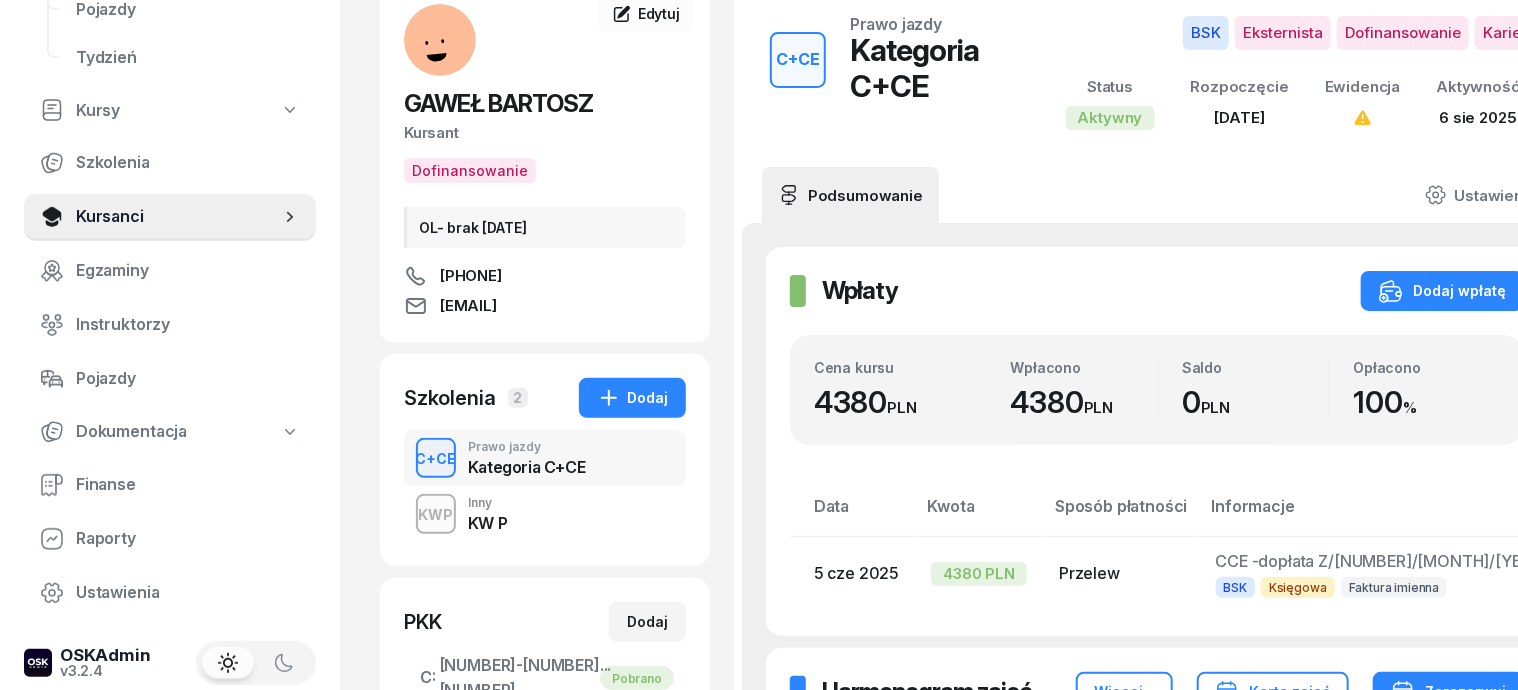 click on "KWP" at bounding box center [436, 514] 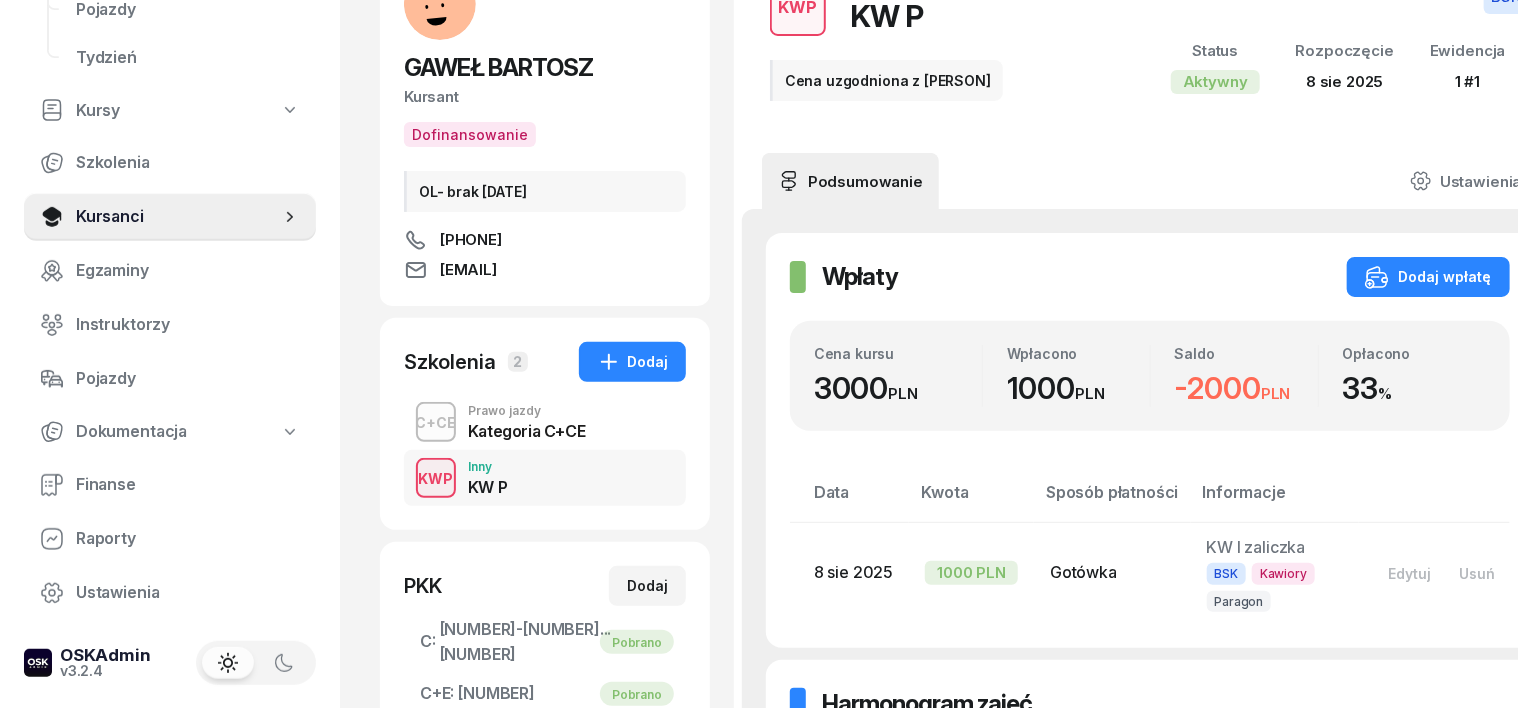 scroll, scrollTop: 250, scrollLeft: 0, axis: vertical 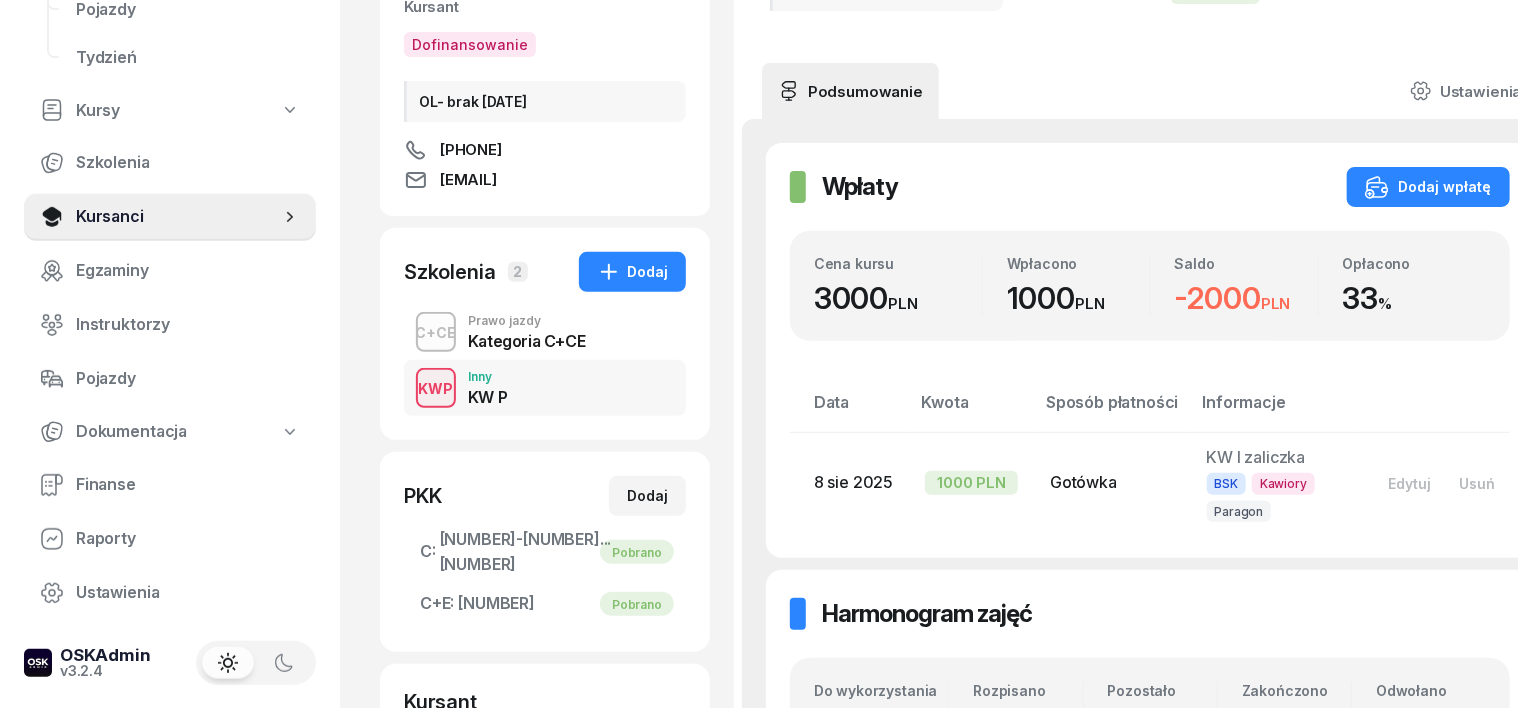click on "C+CE" at bounding box center [436, 332] 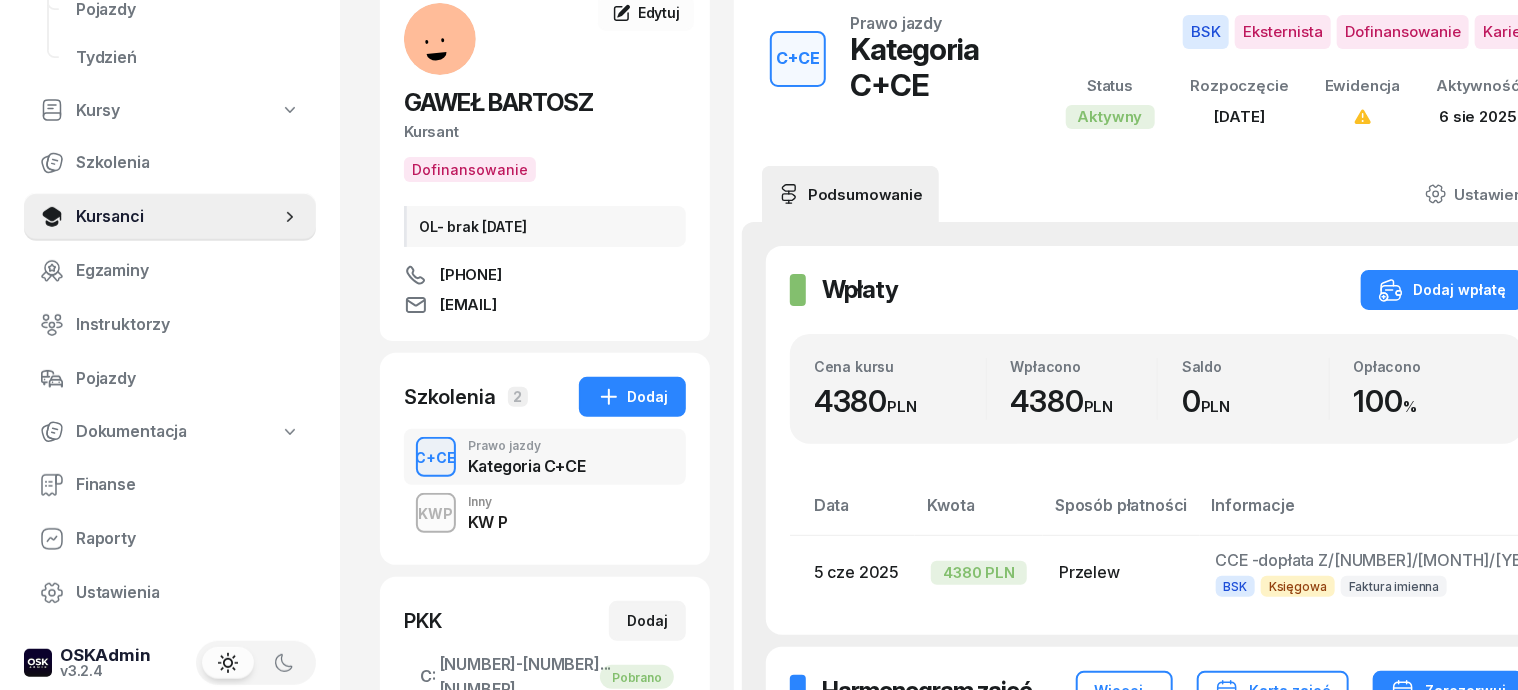 scroll, scrollTop: 124, scrollLeft: 0, axis: vertical 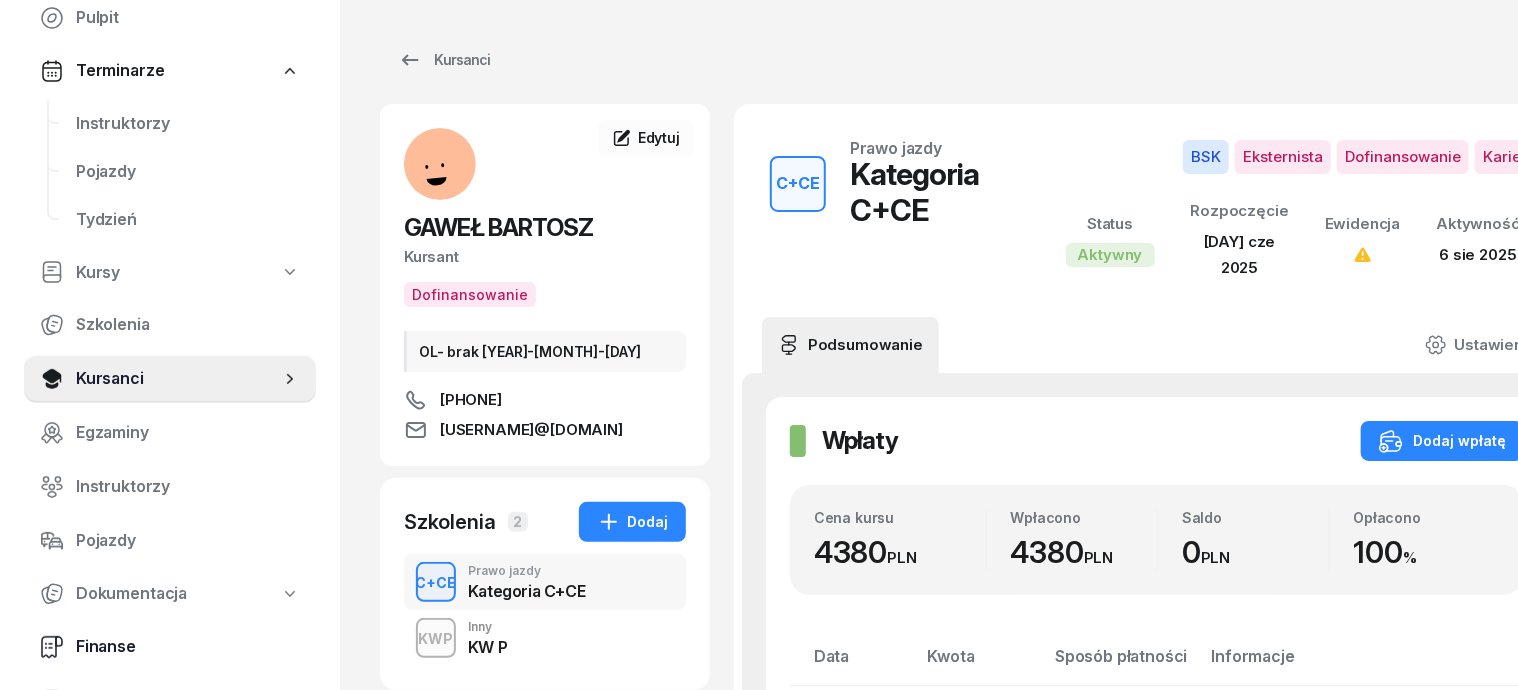 click on "Finanse" at bounding box center [188, 647] 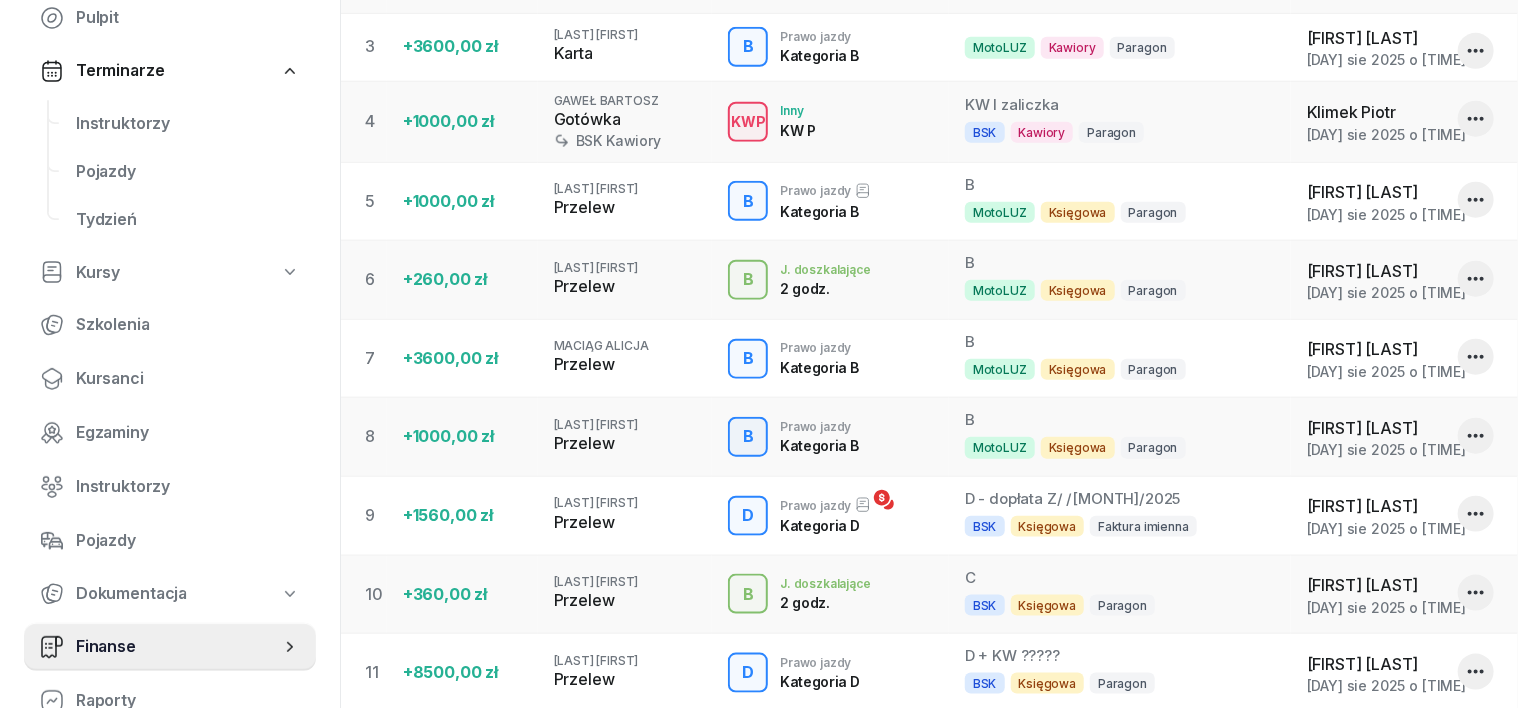 scroll, scrollTop: 536, scrollLeft: 0, axis: vertical 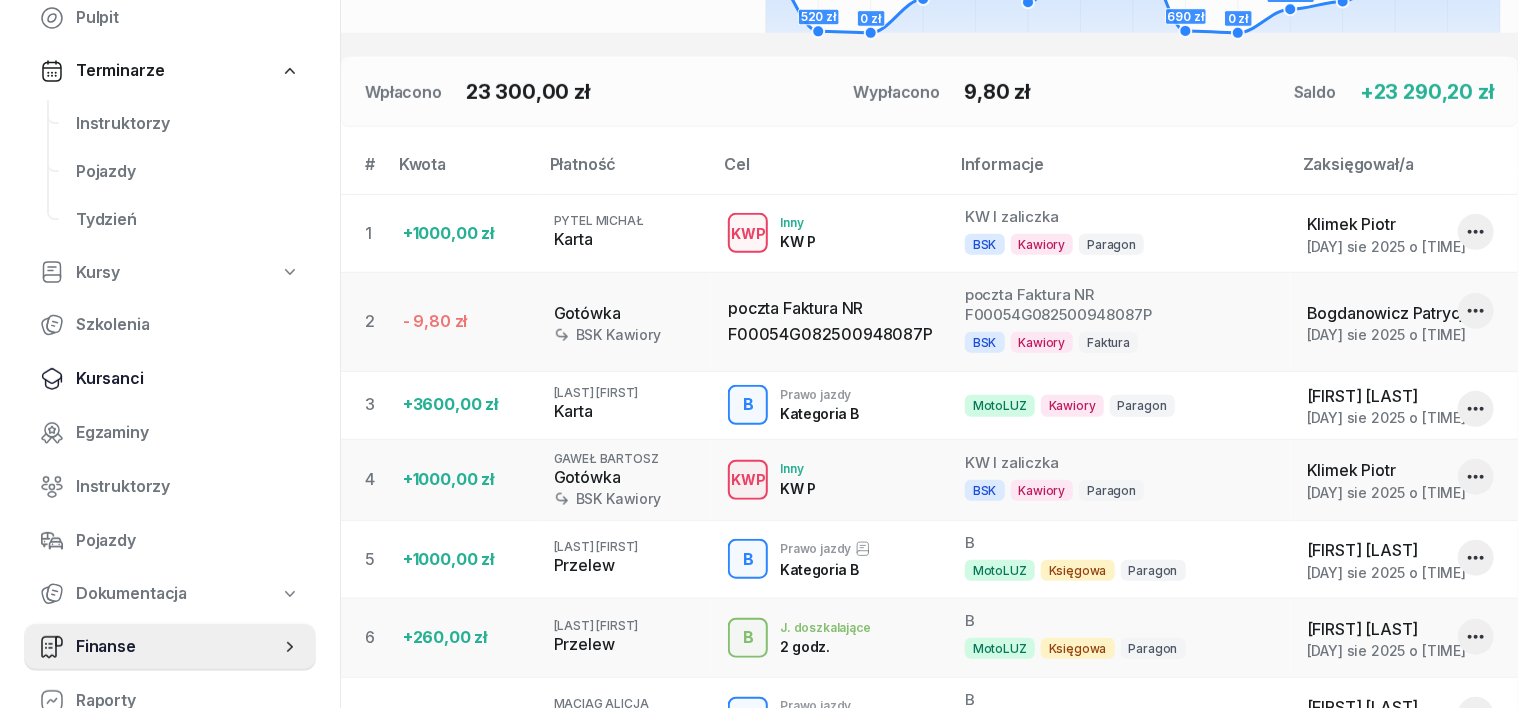 click on "Kursanci" at bounding box center (188, 379) 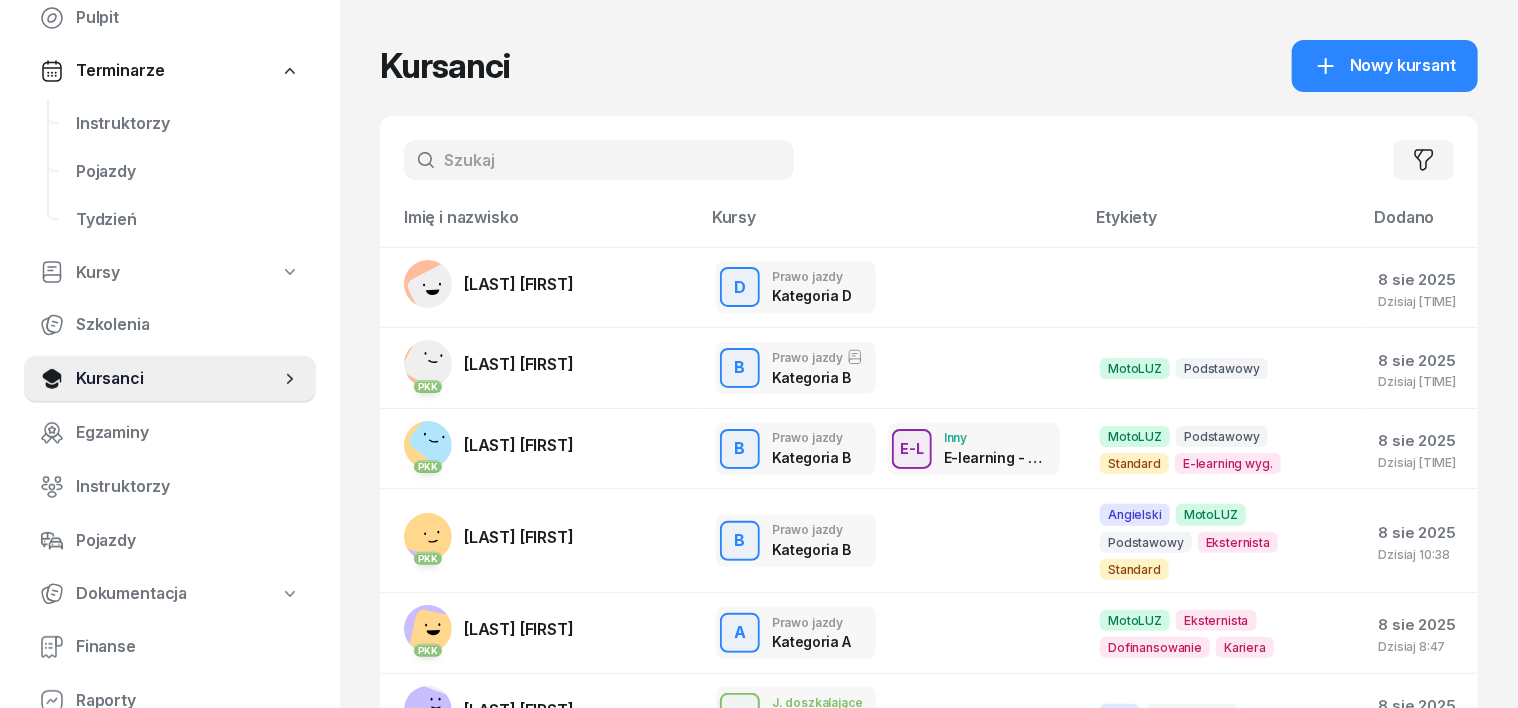 click at bounding box center (599, 160) 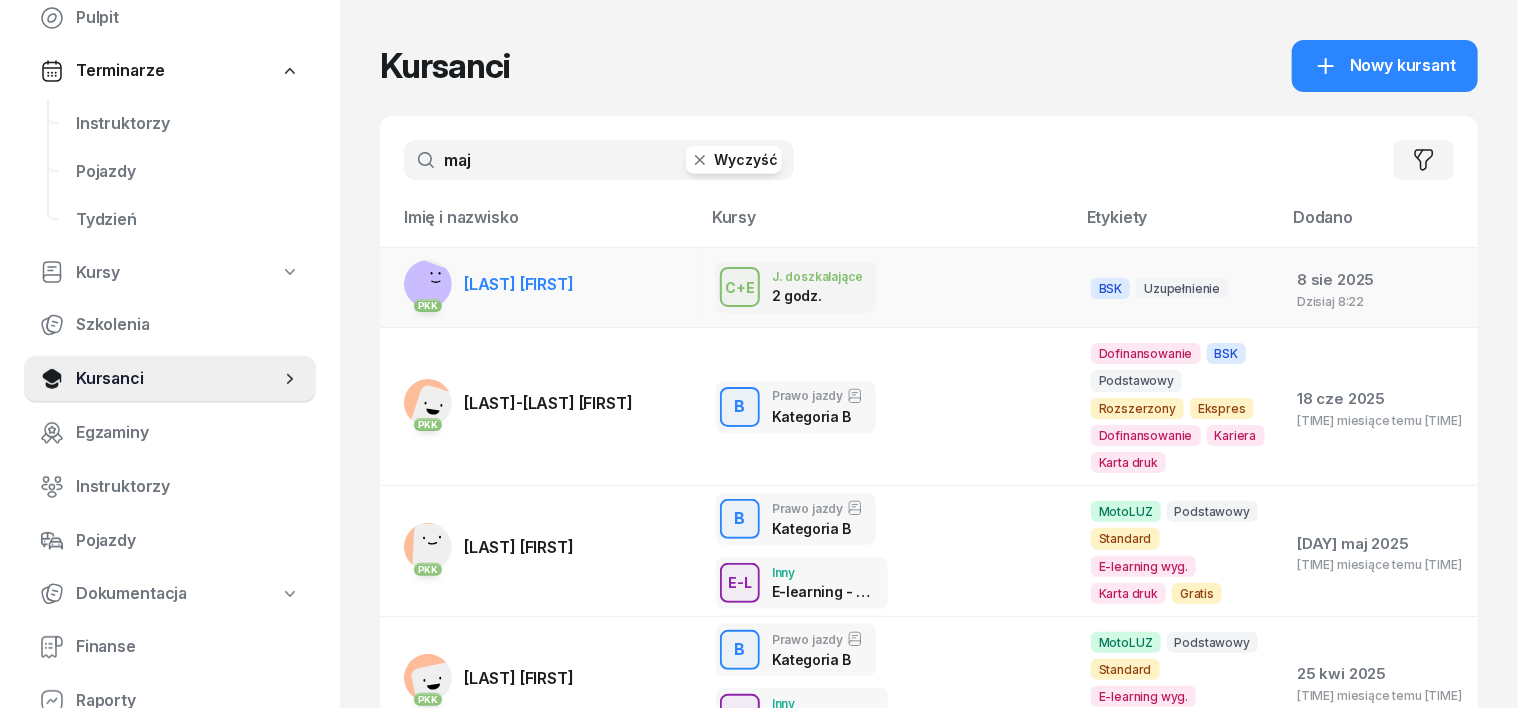 type on "maj" 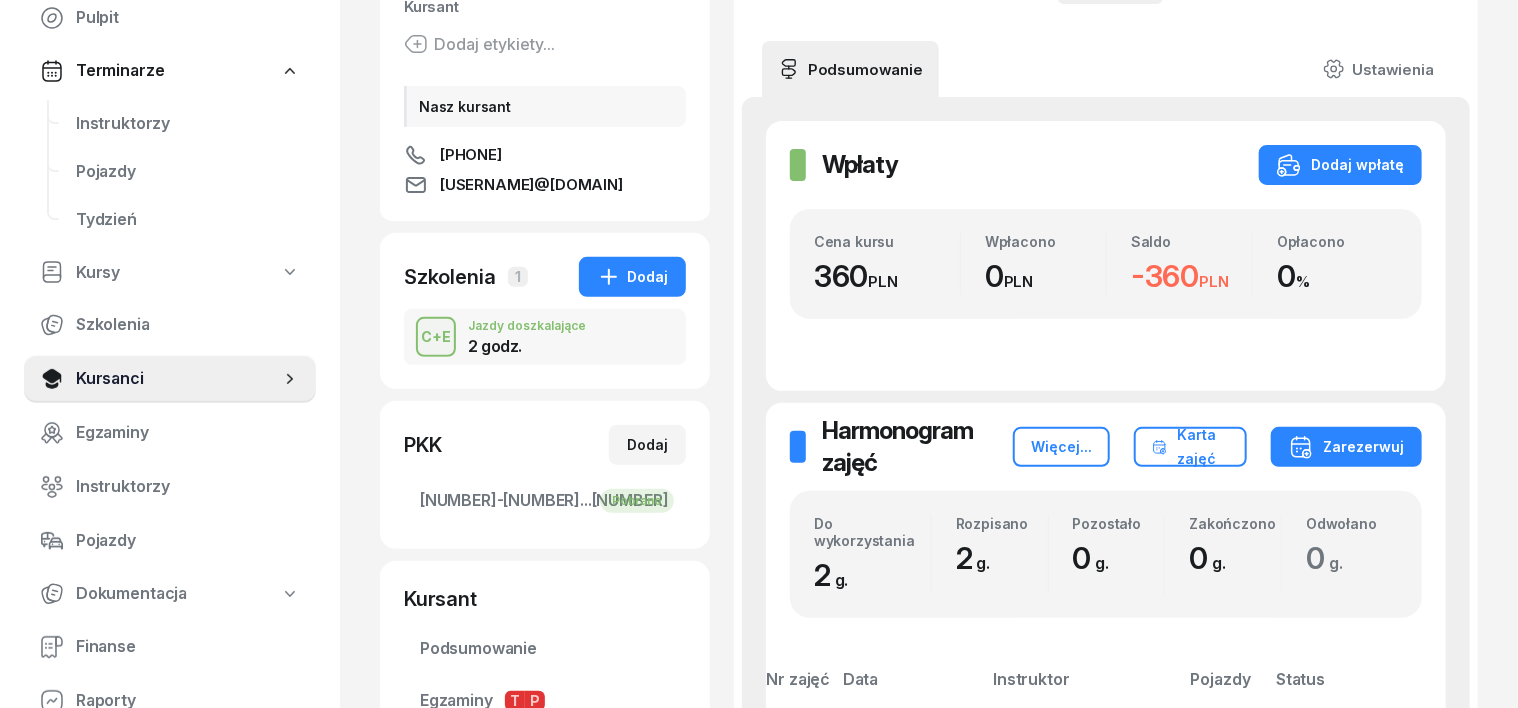 scroll, scrollTop: 375, scrollLeft: 0, axis: vertical 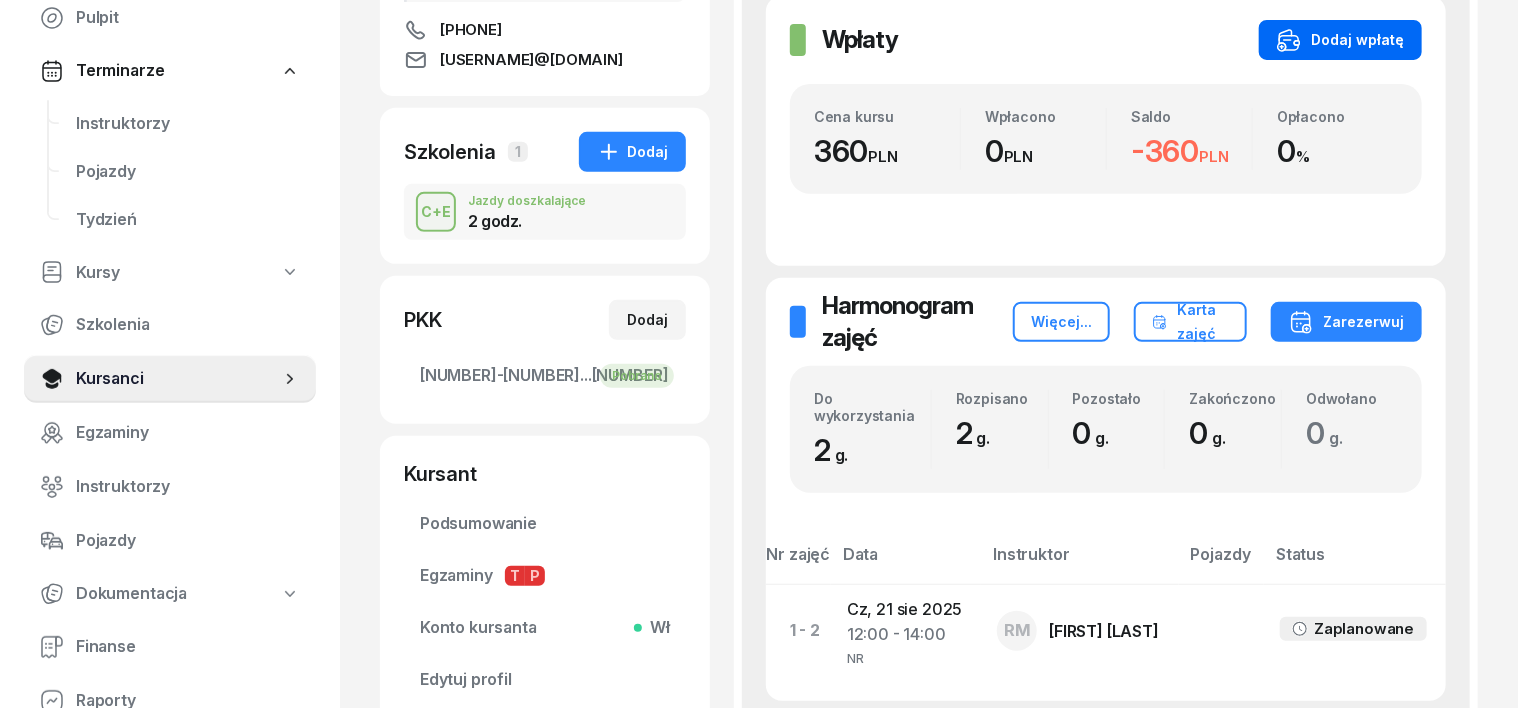 click on "Dodaj wpłatę" at bounding box center [1340, 40] 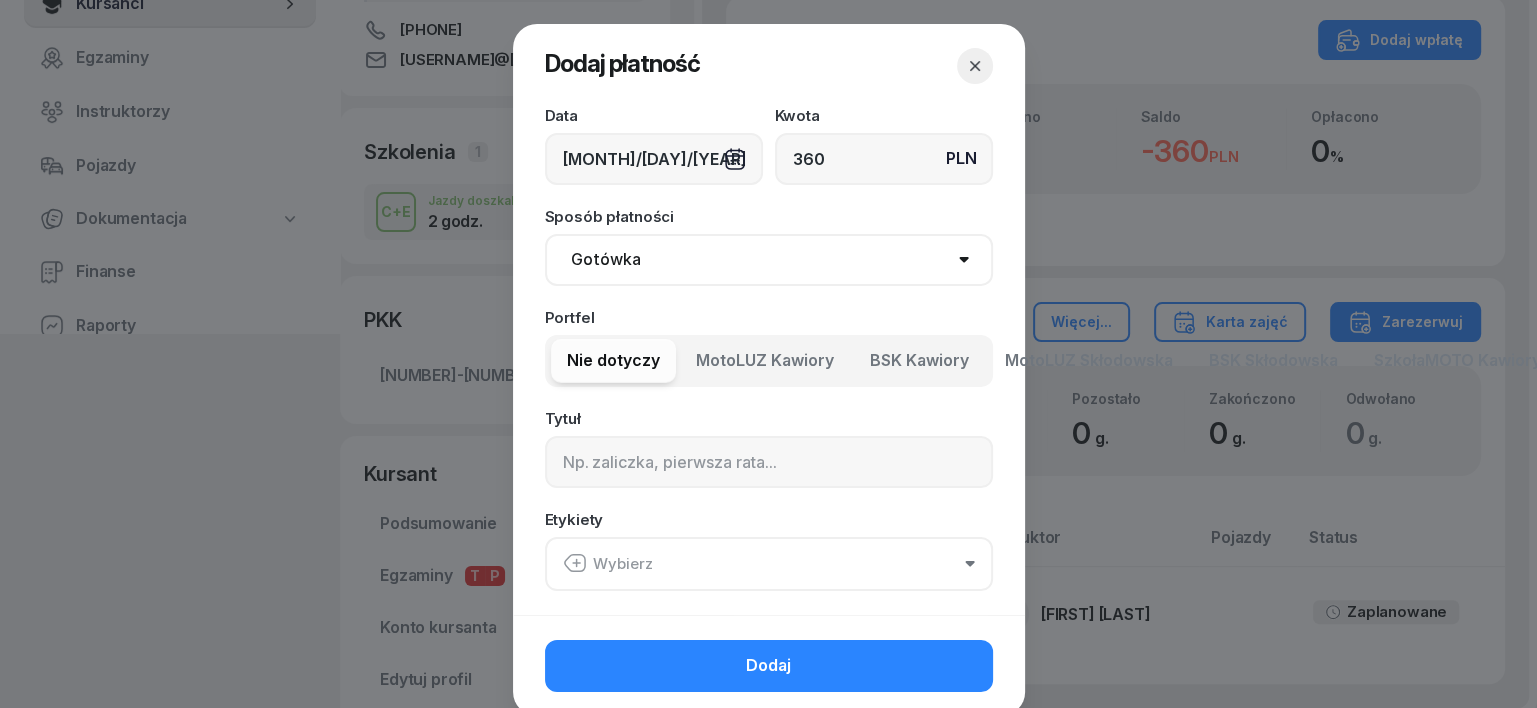 type on "360" 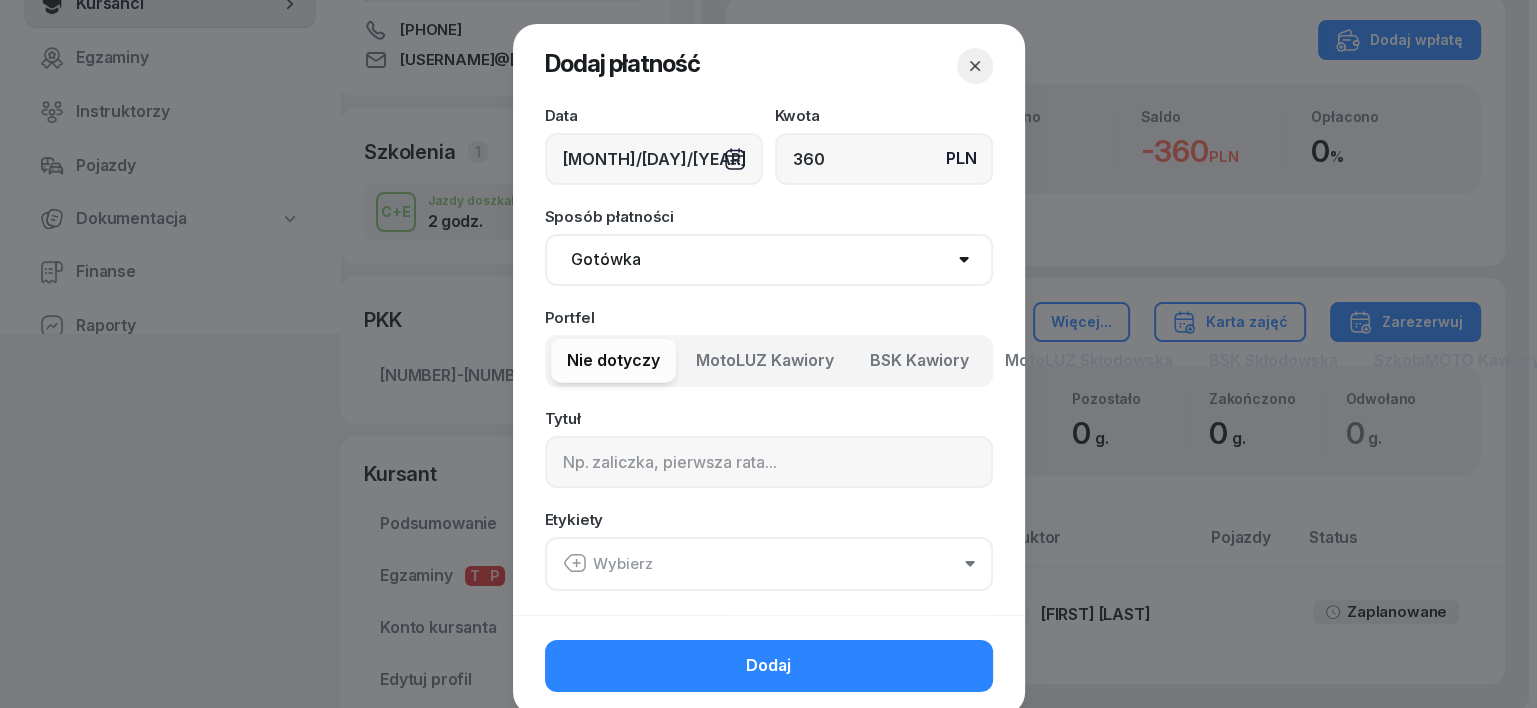 drag, startPoint x: 602, startPoint y: 267, endPoint x: 609, endPoint y: 279, distance: 13.892444 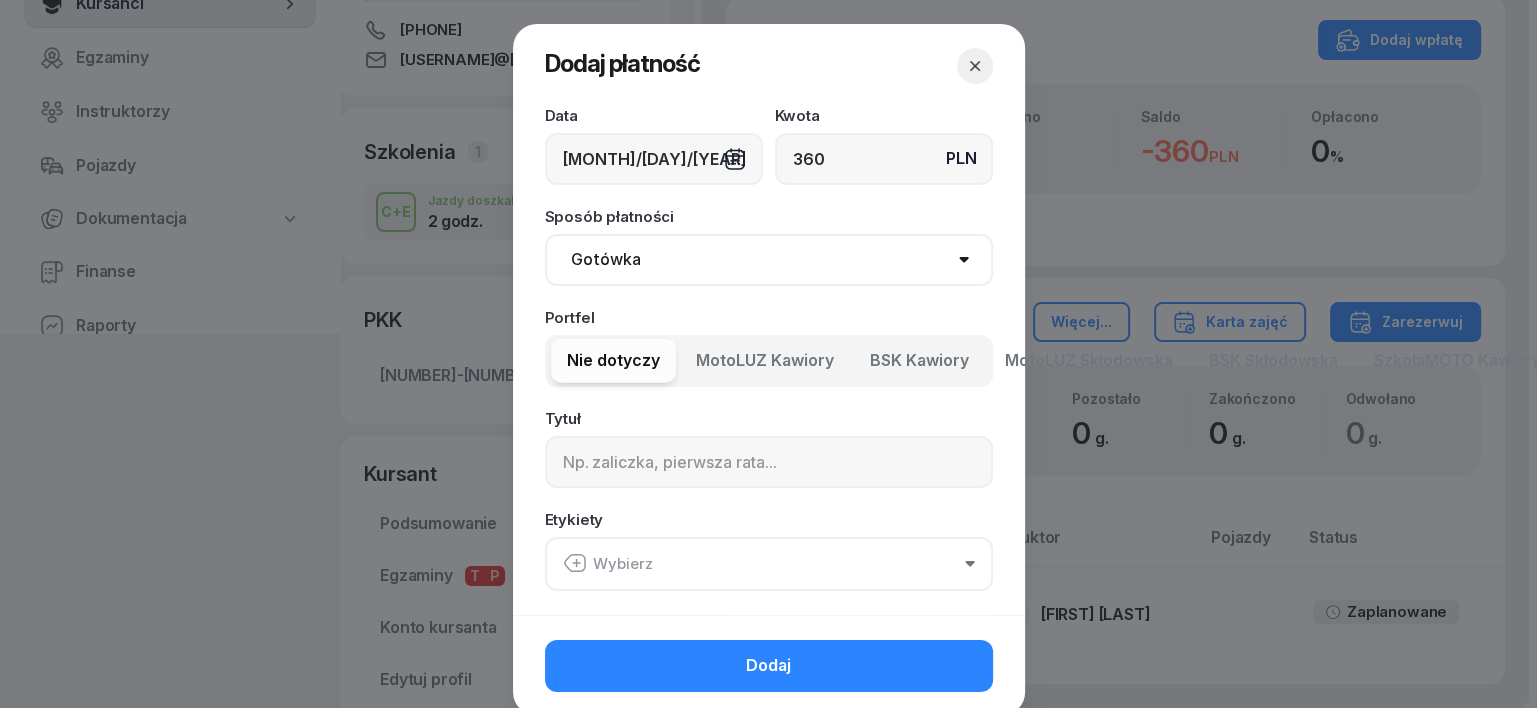 click on "Gotówka Karta Przelew Płatności online BLIK" at bounding box center (769, 260) 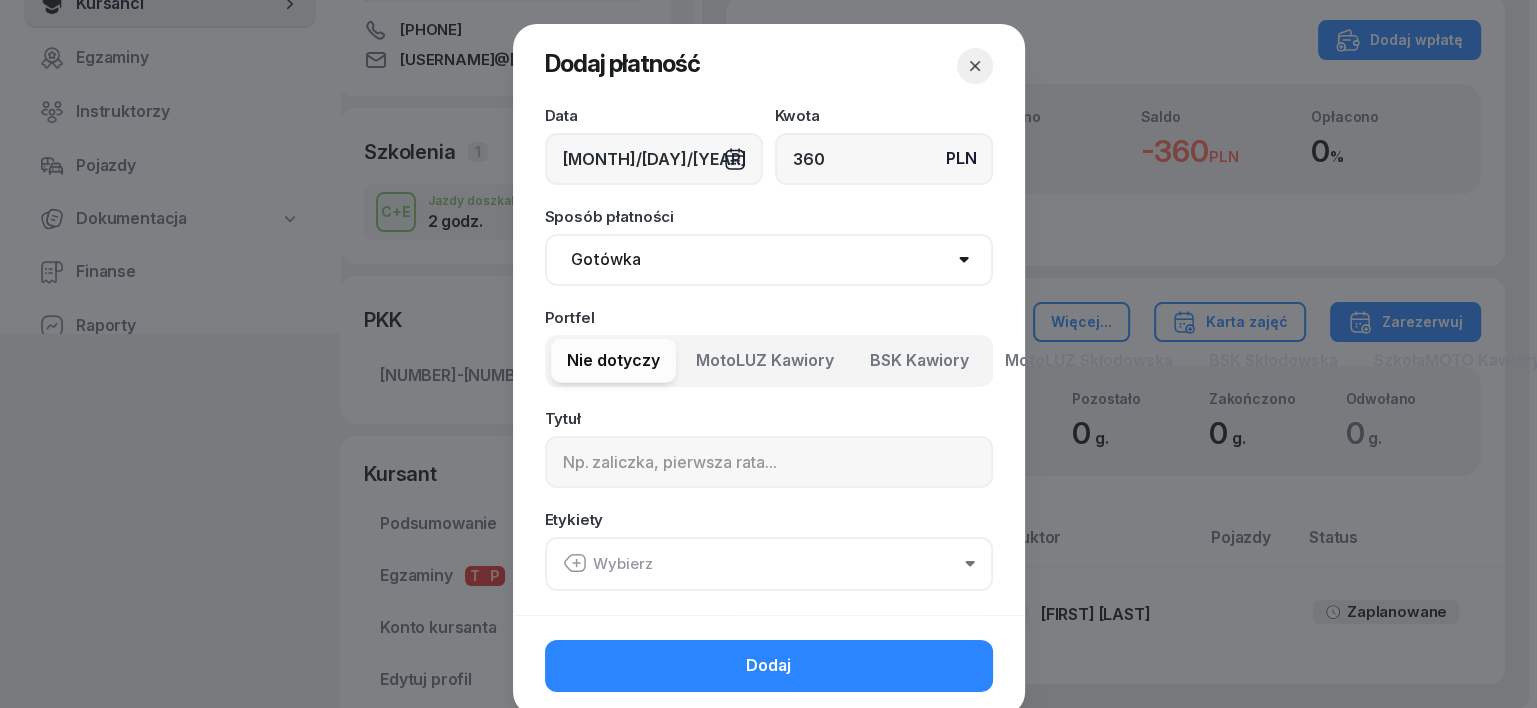 select on "transfer" 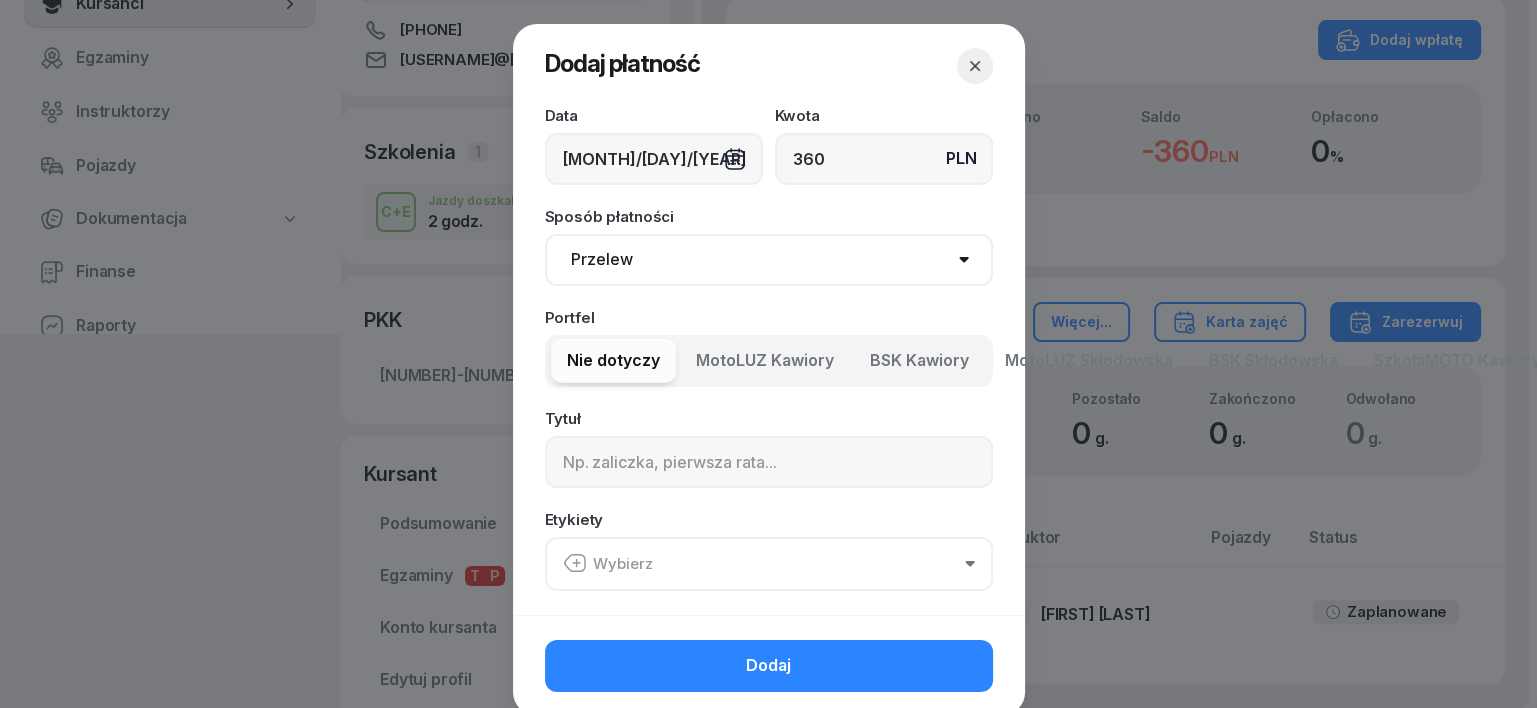 click on "Gotówka Karta Przelew Płatności online BLIK" at bounding box center [769, 260] 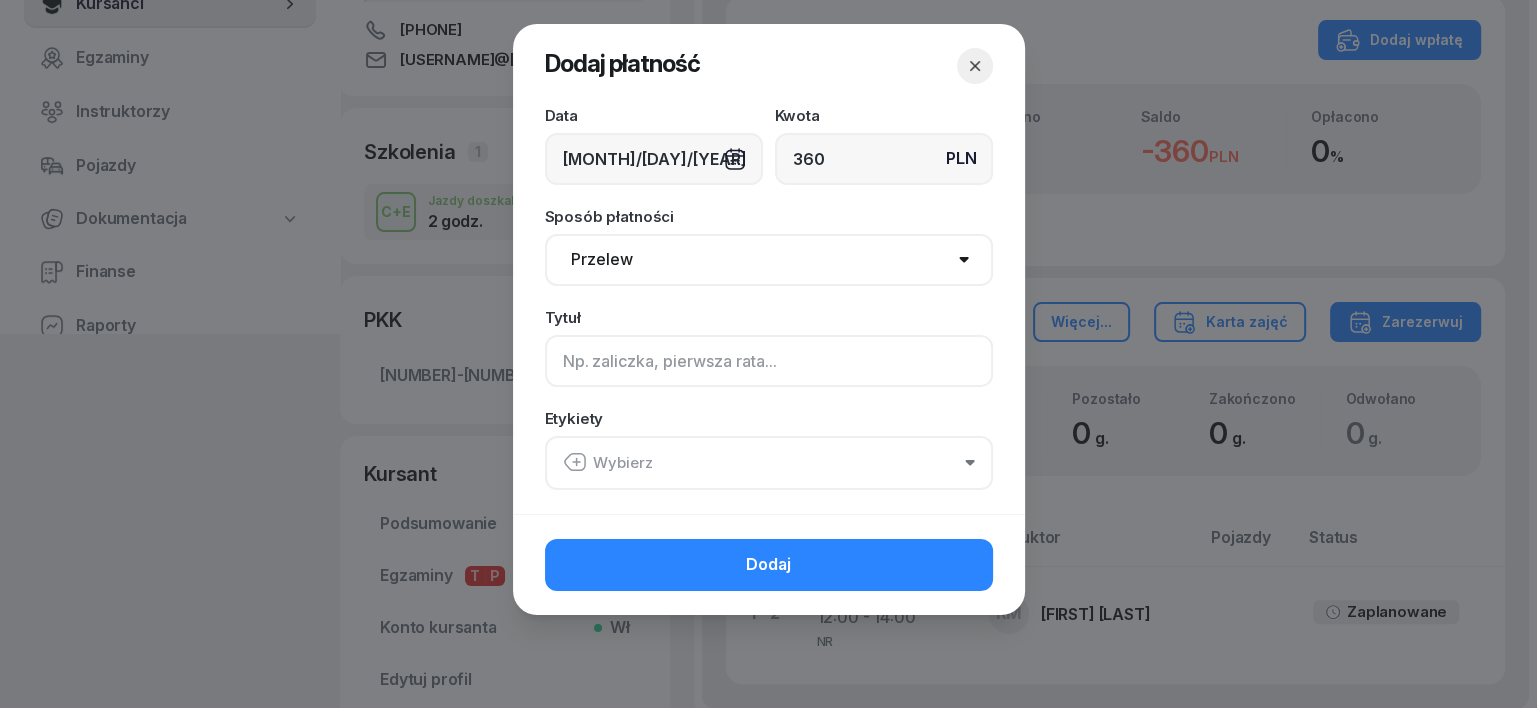 click 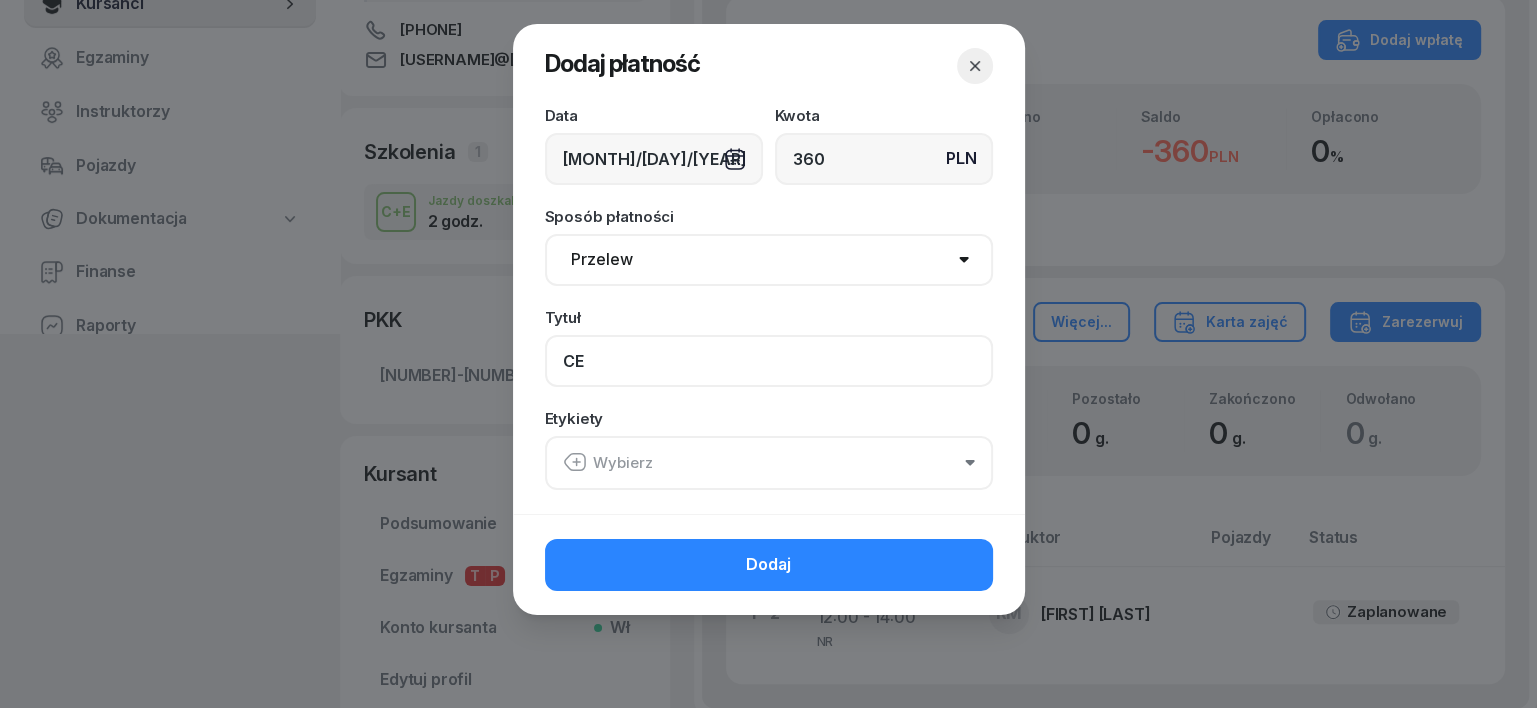 type on "CE" 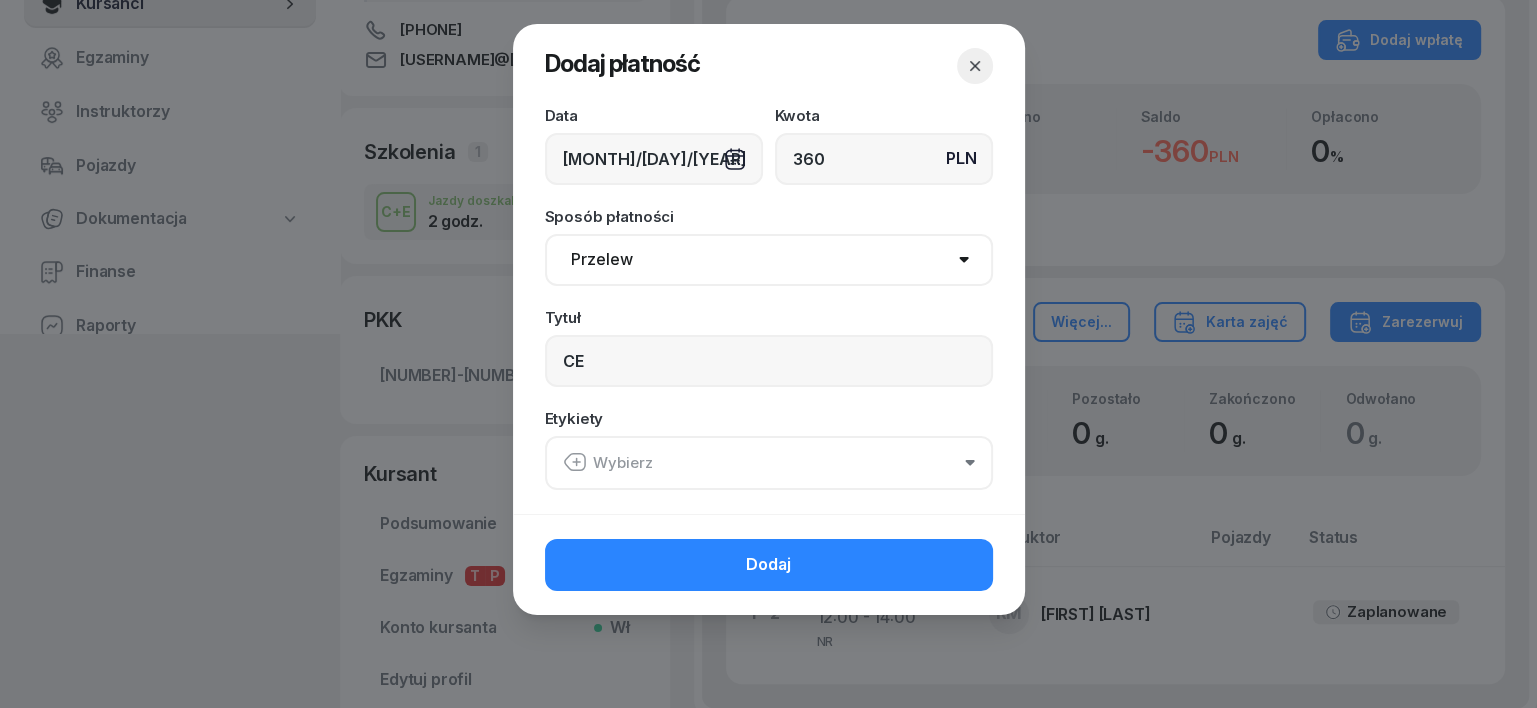 click 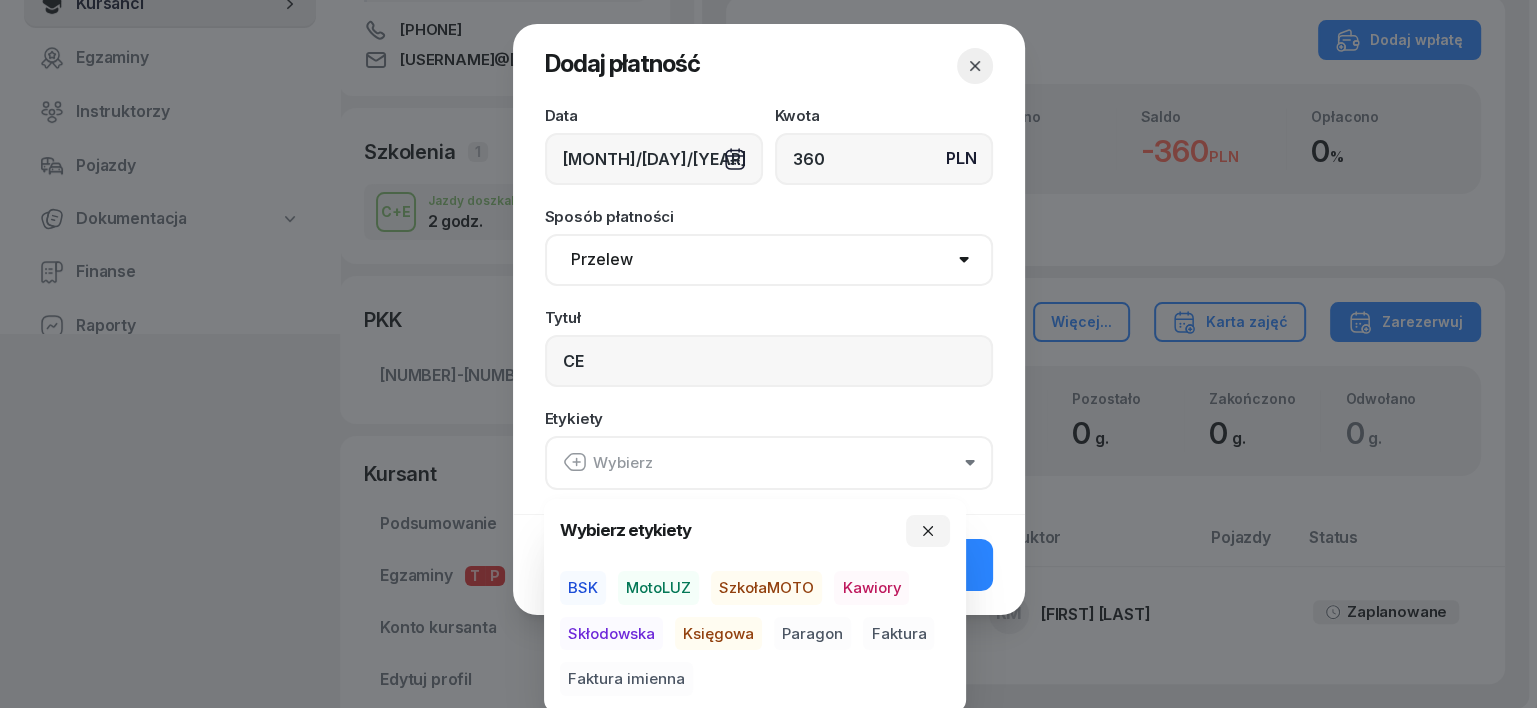 drag, startPoint x: 580, startPoint y: 564, endPoint x: 590, endPoint y: 581, distance: 19.723083 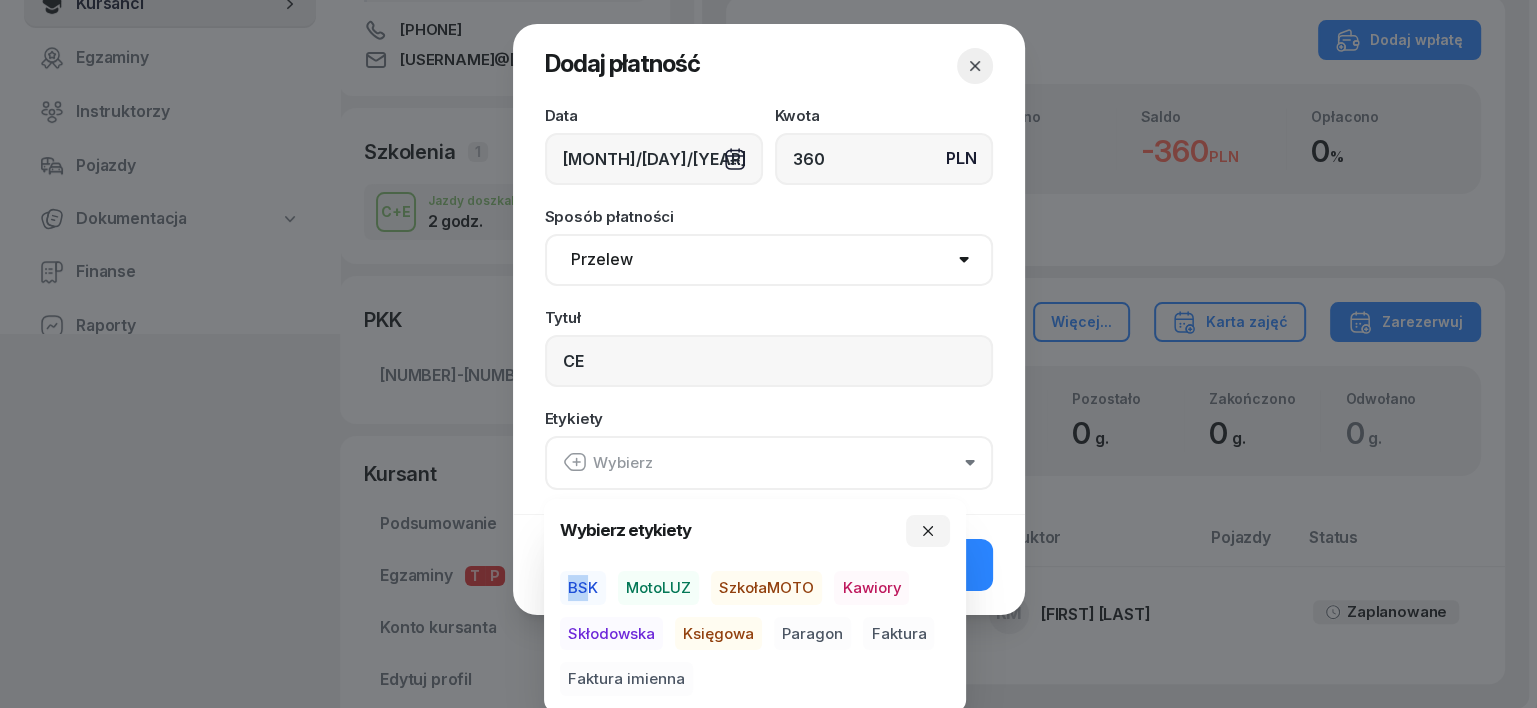 drag, startPoint x: 716, startPoint y: 640, endPoint x: 847, endPoint y: 670, distance: 134.39122 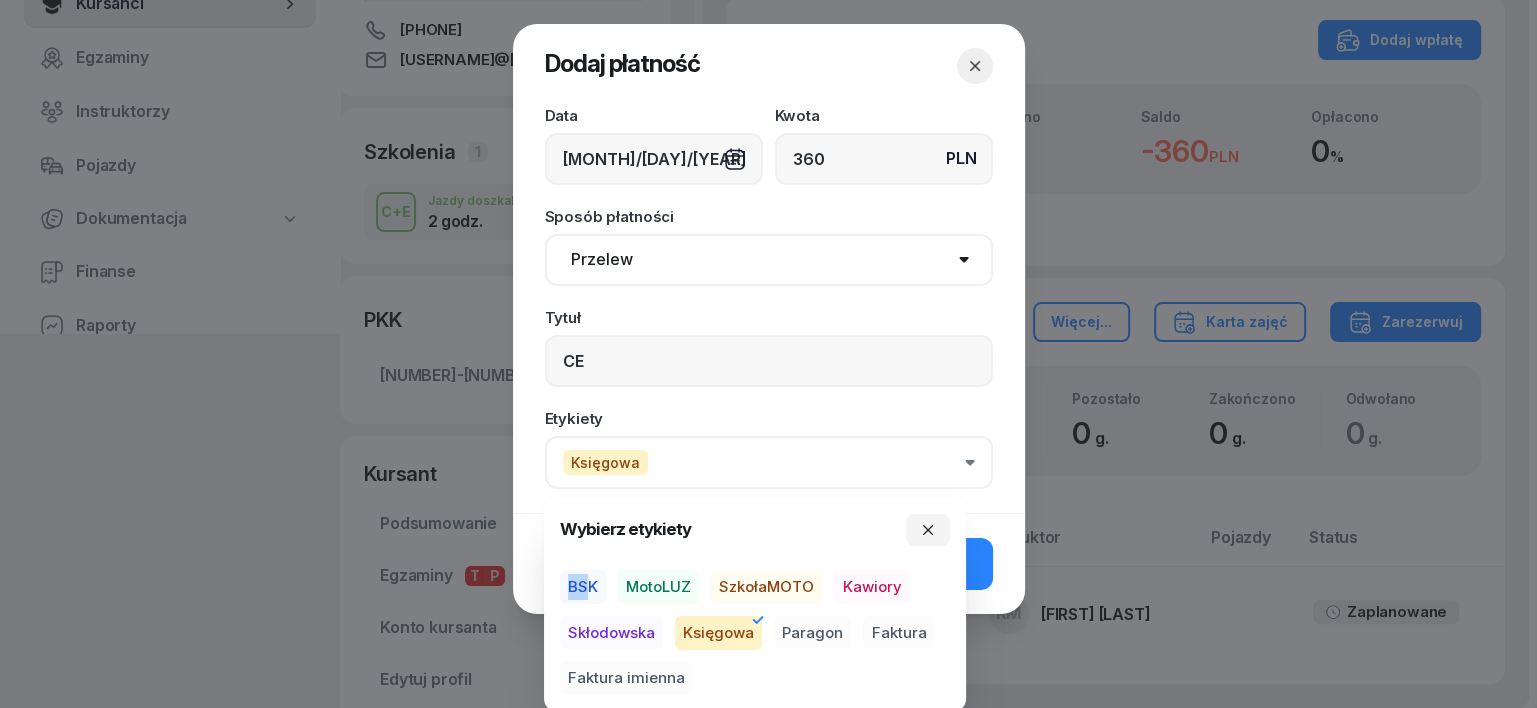 drag, startPoint x: 806, startPoint y: 629, endPoint x: 825, endPoint y: 626, distance: 19.235384 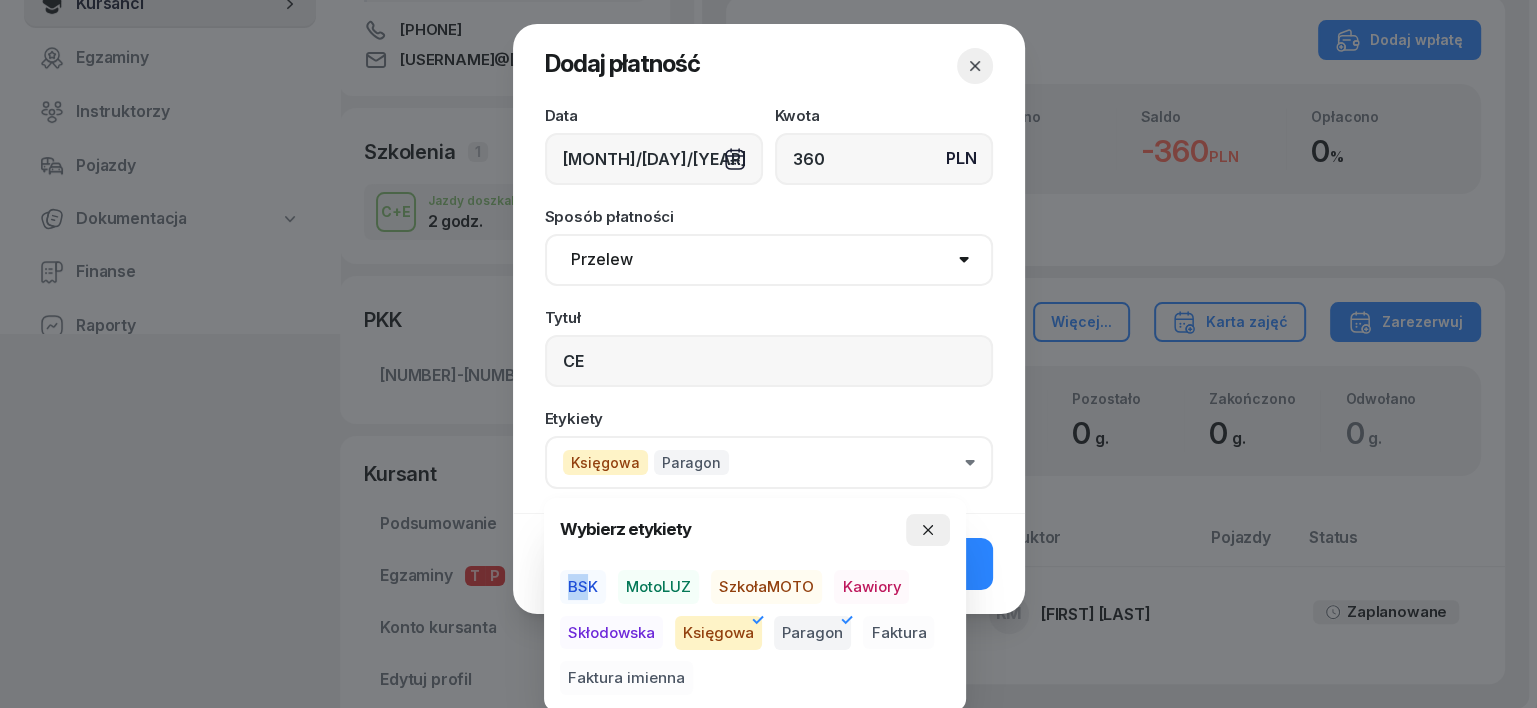 drag, startPoint x: 931, startPoint y: 522, endPoint x: 936, endPoint y: 539, distance: 17.720045 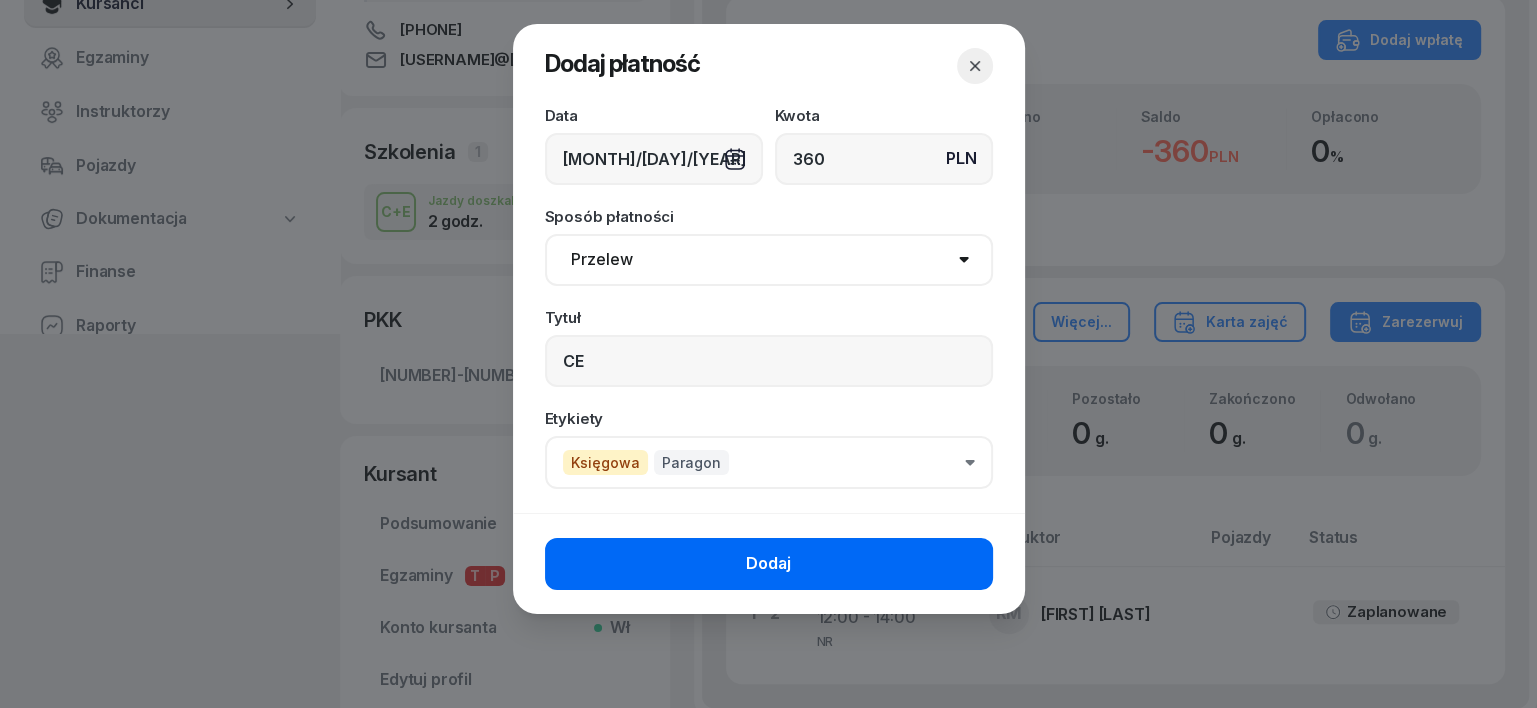 click on "Dodaj" 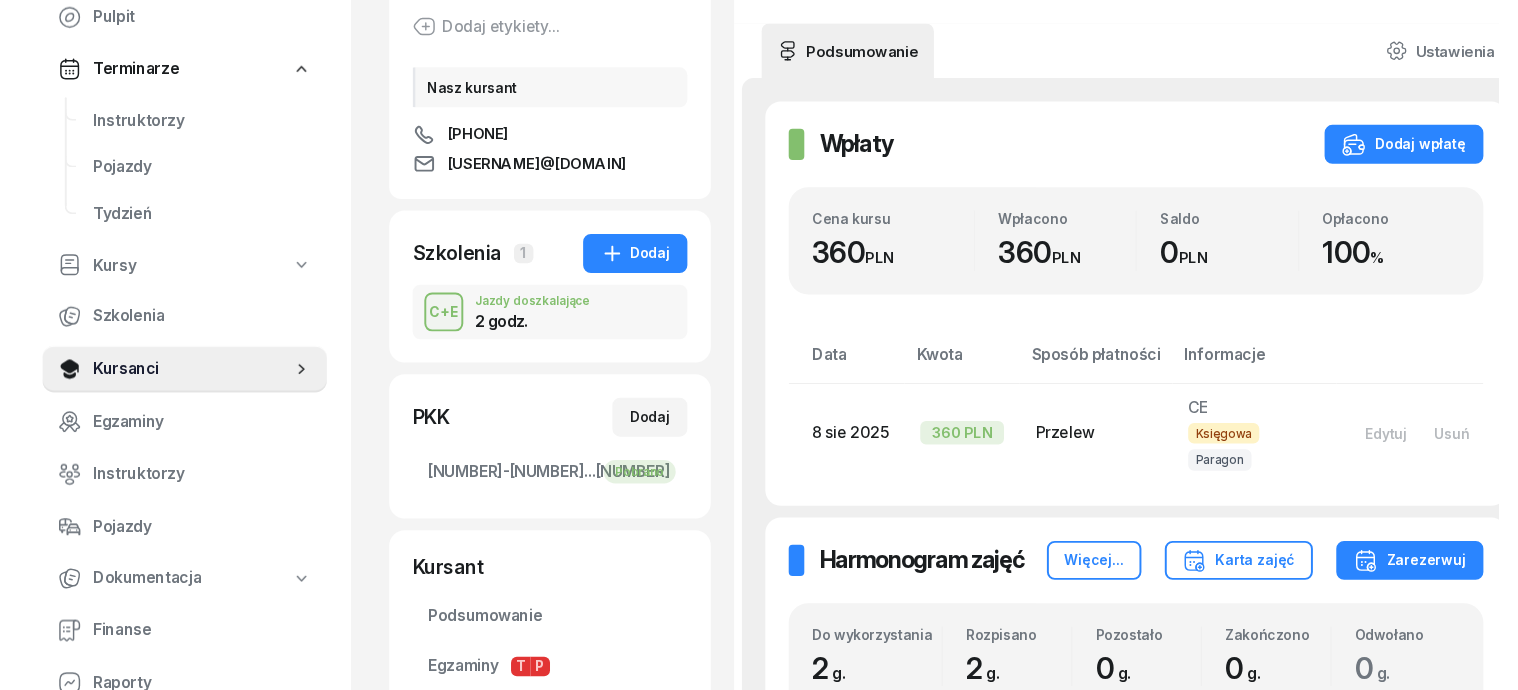 scroll, scrollTop: 0, scrollLeft: 0, axis: both 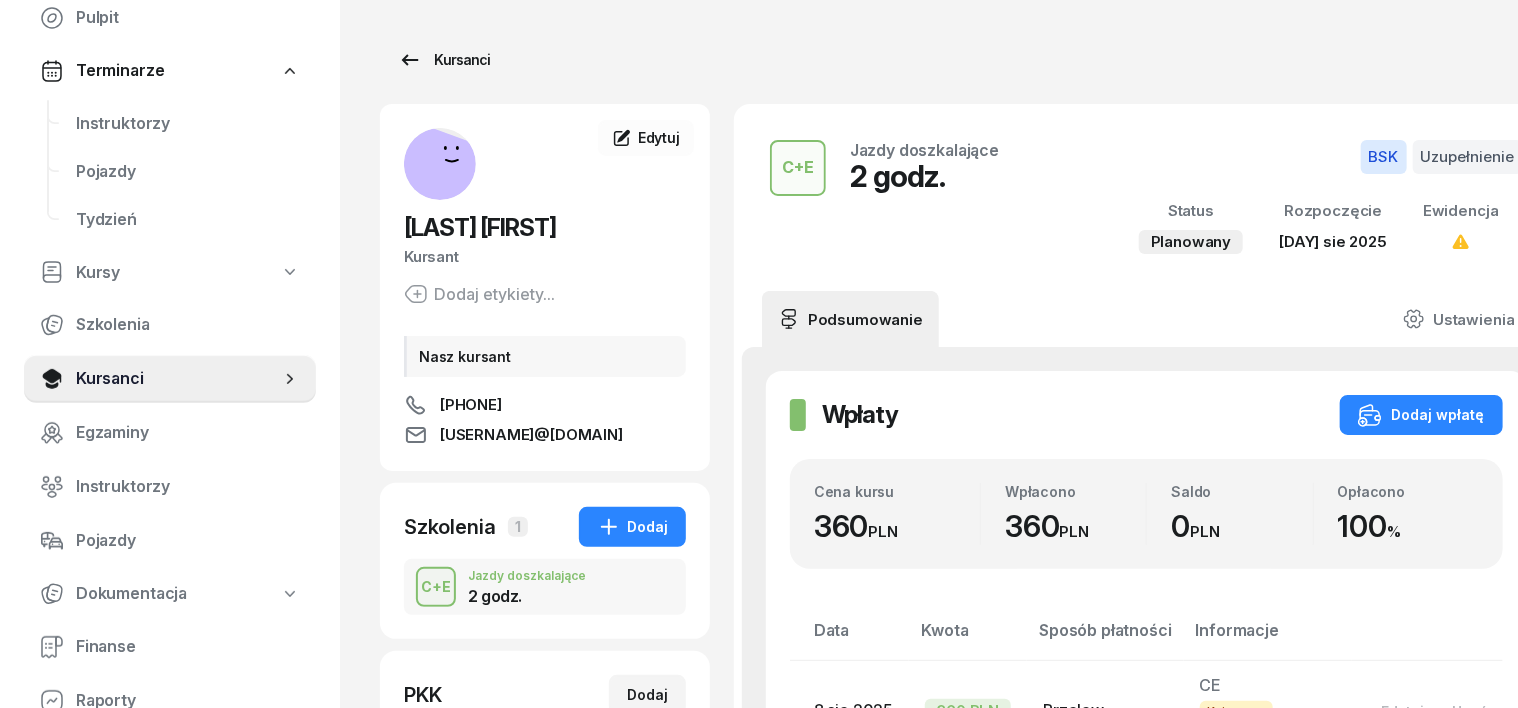 click on "Kursanci" at bounding box center (444, 60) 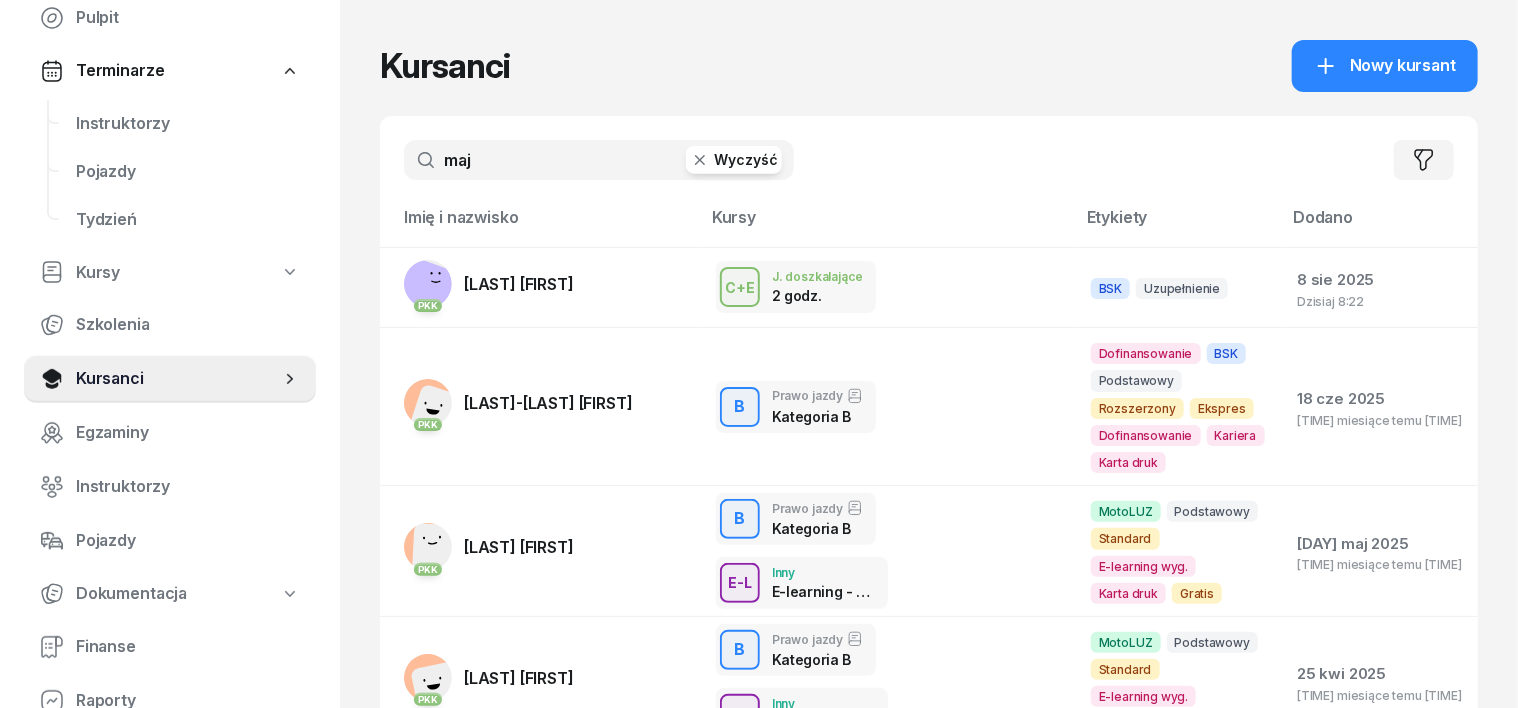 click 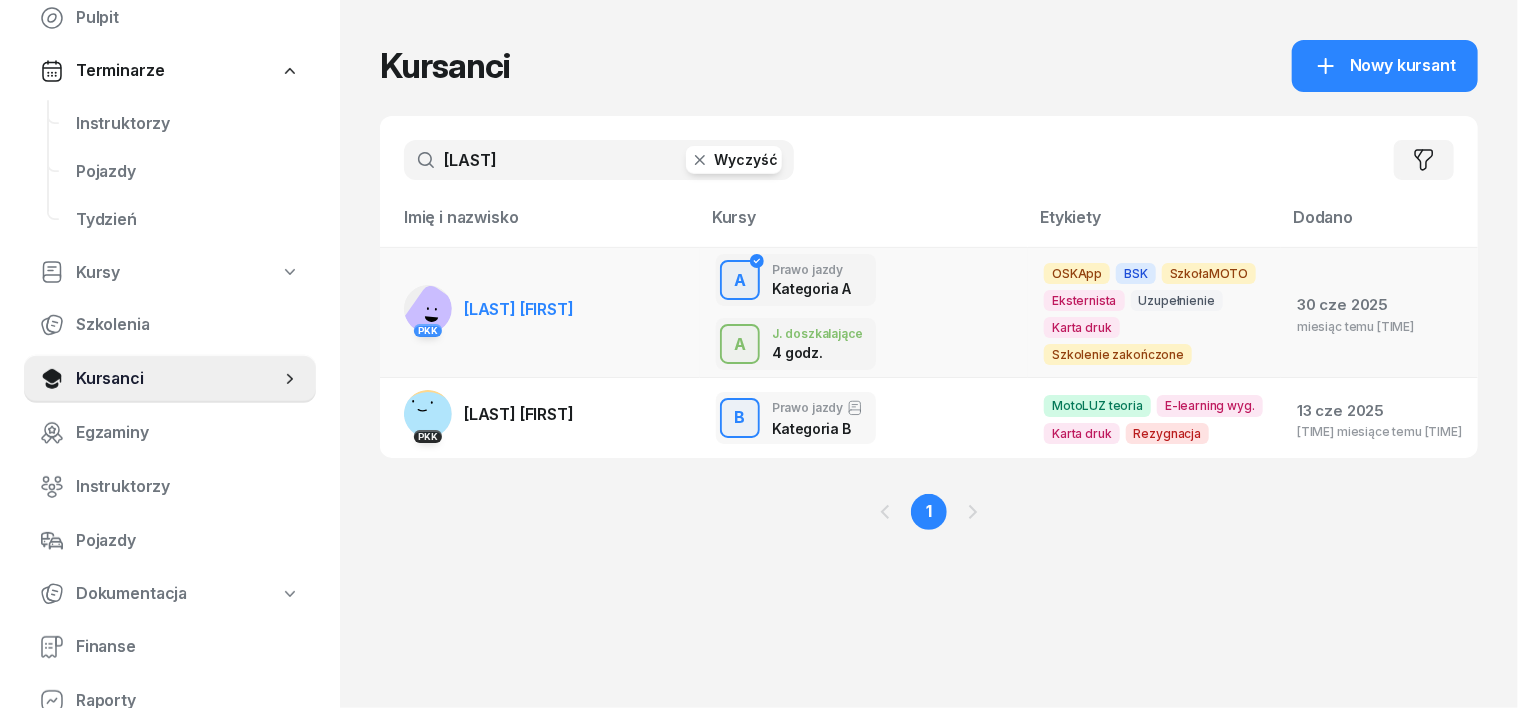 type on "TOMCZYK" 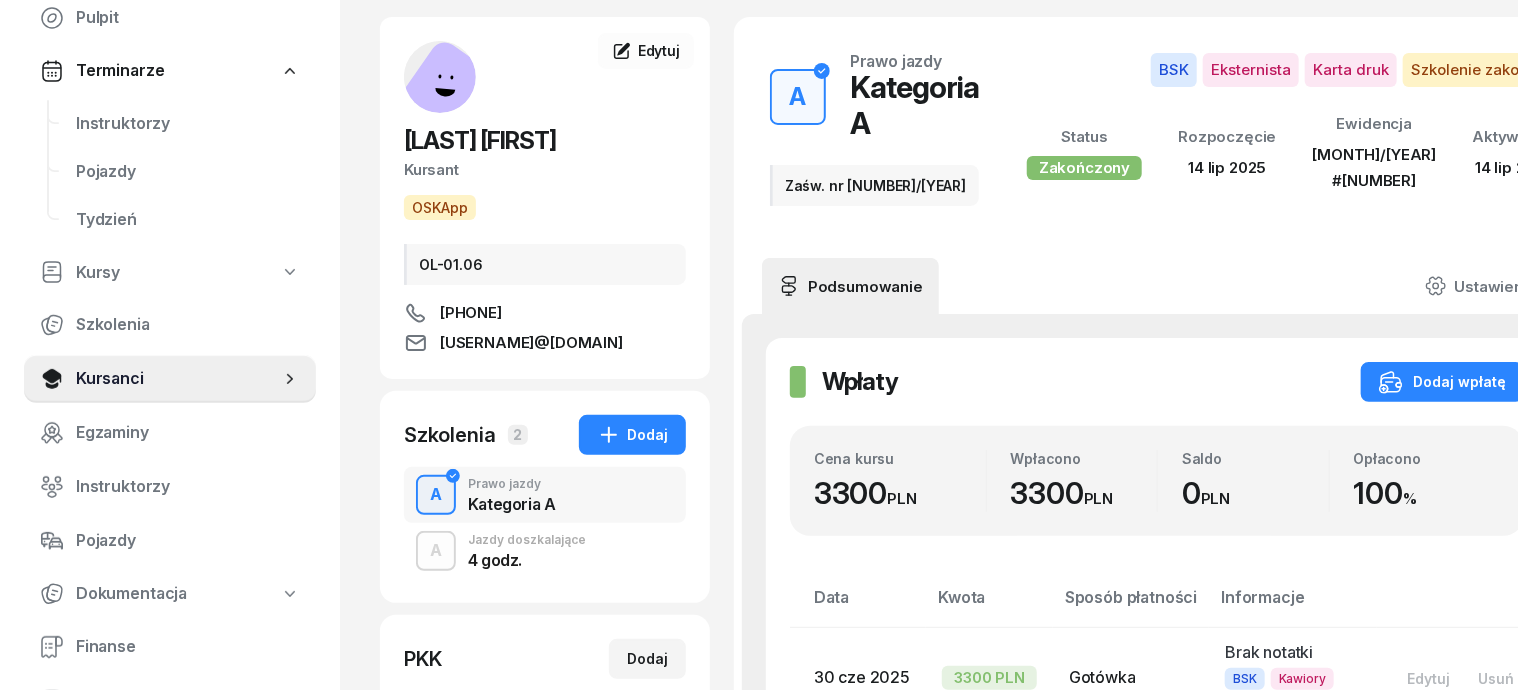 scroll, scrollTop: 124, scrollLeft: 0, axis: vertical 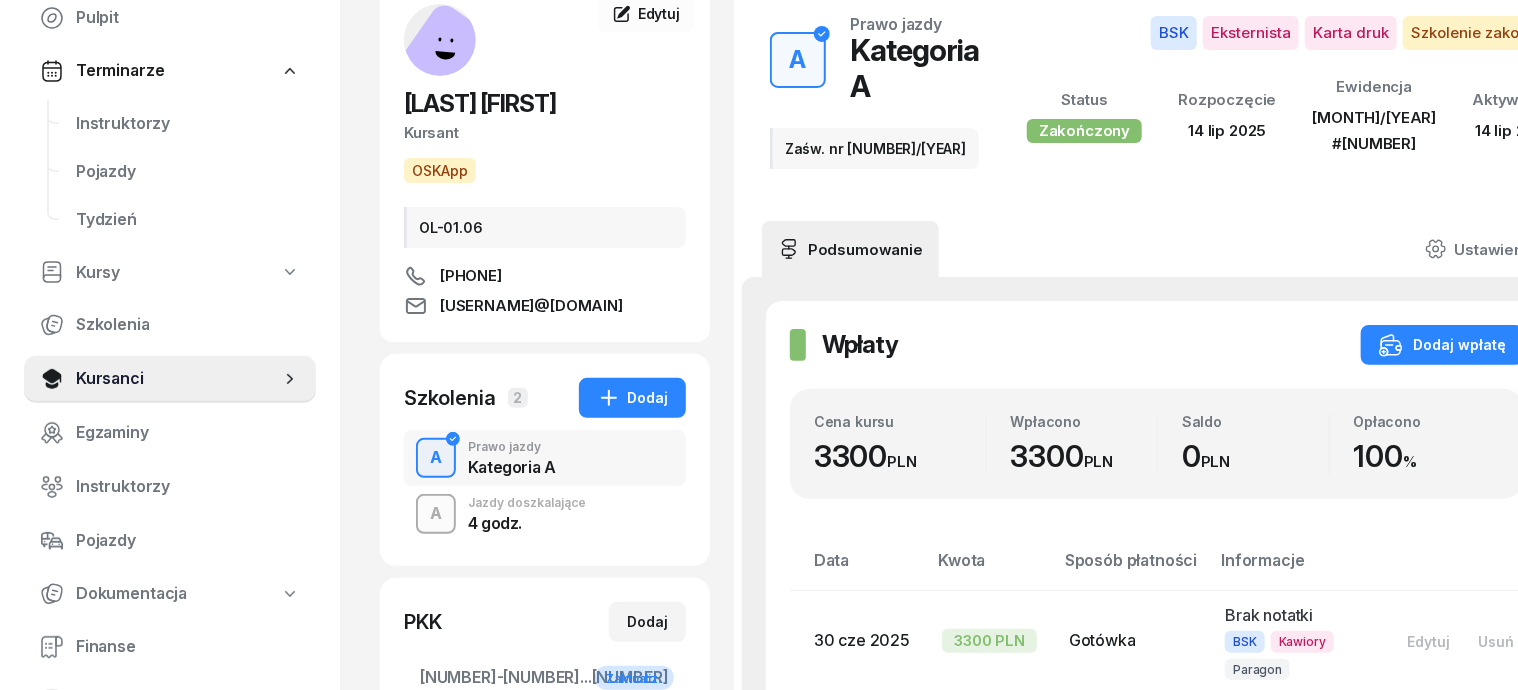 click on "A" at bounding box center (436, 514) 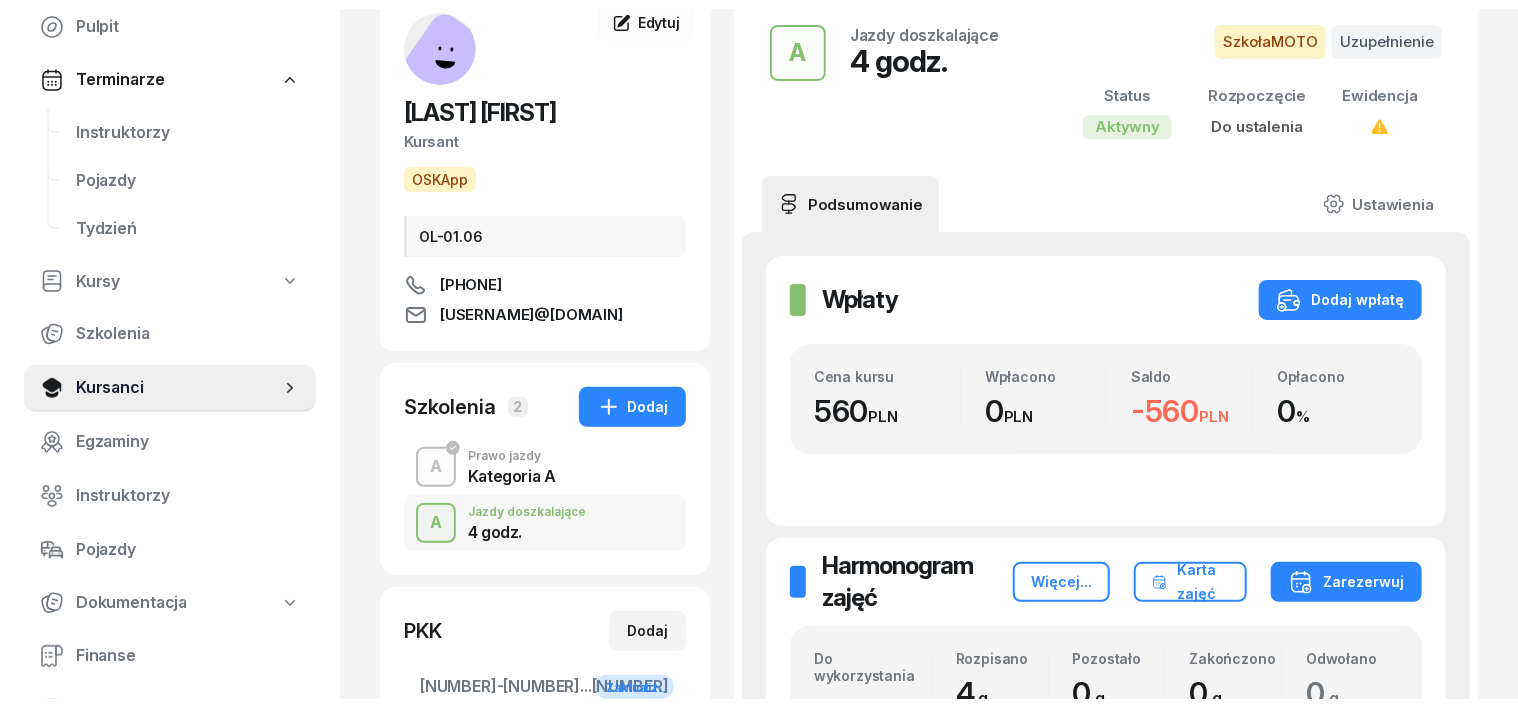 scroll, scrollTop: 0, scrollLeft: 0, axis: both 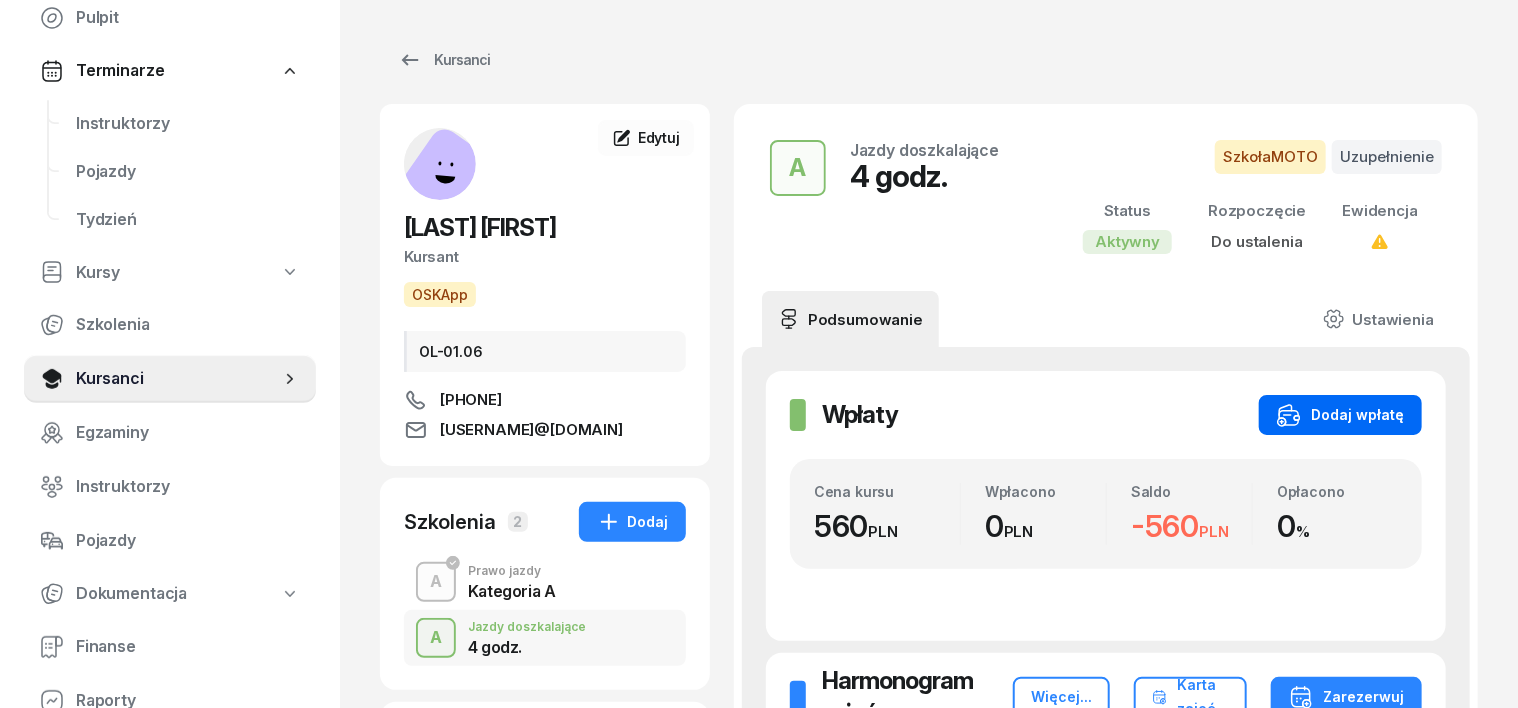 click on "Dodaj wpłatę" at bounding box center (1340, 415) 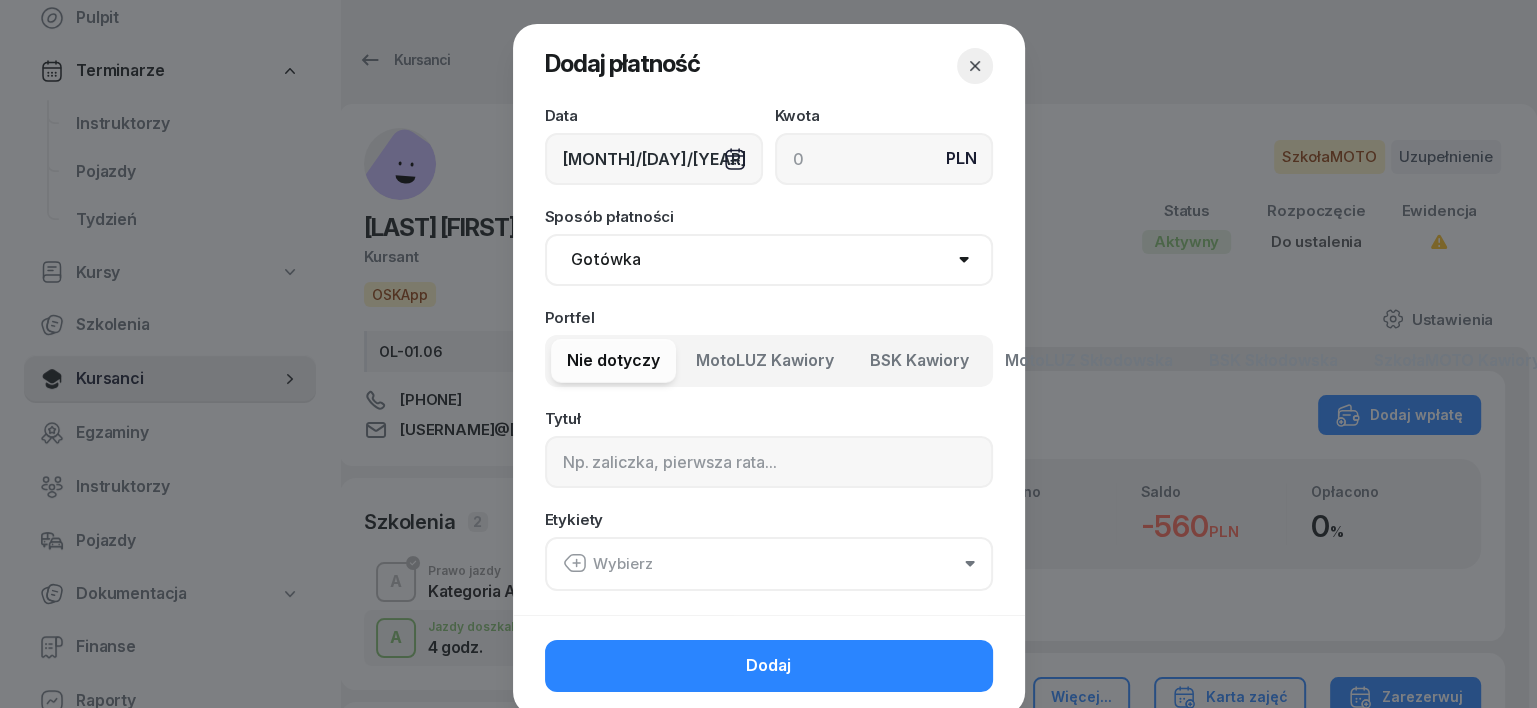 click 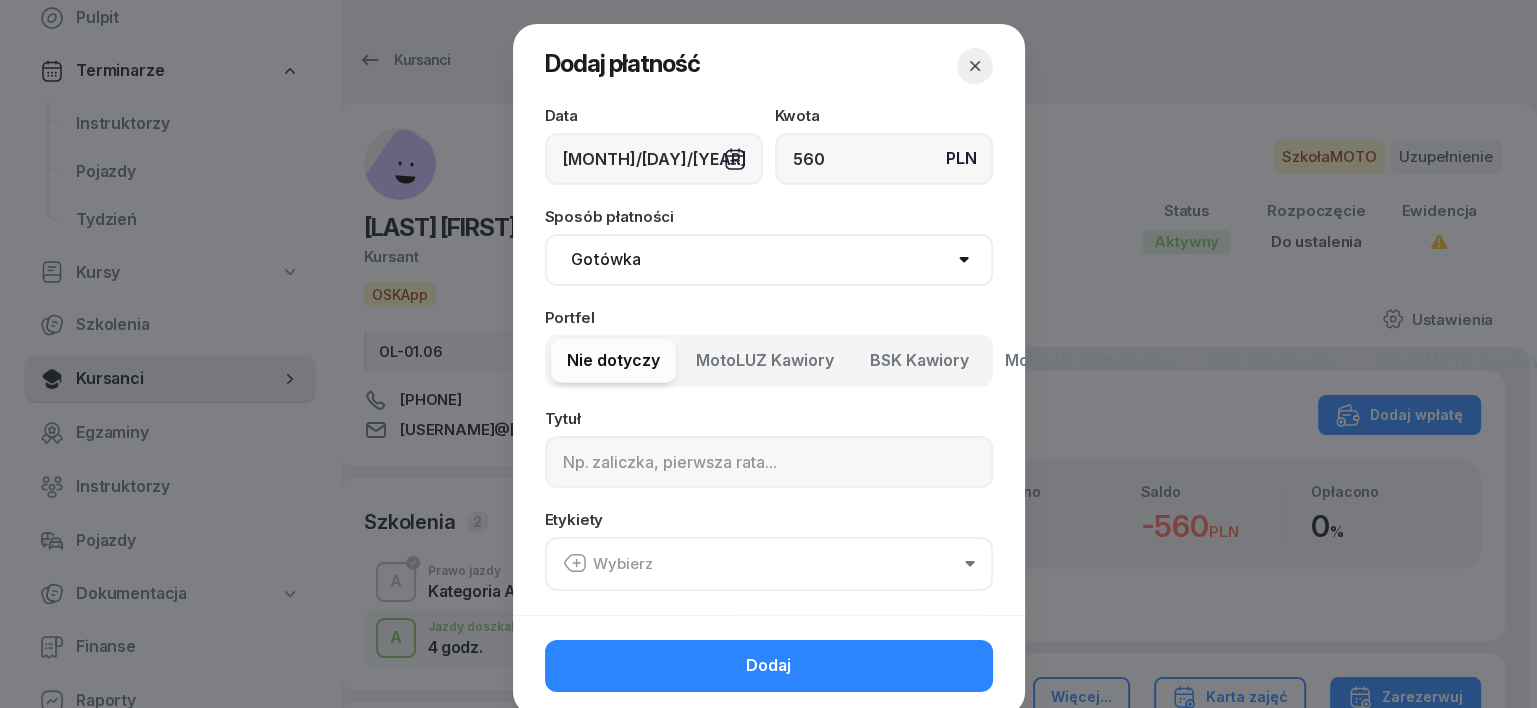 type on "560" 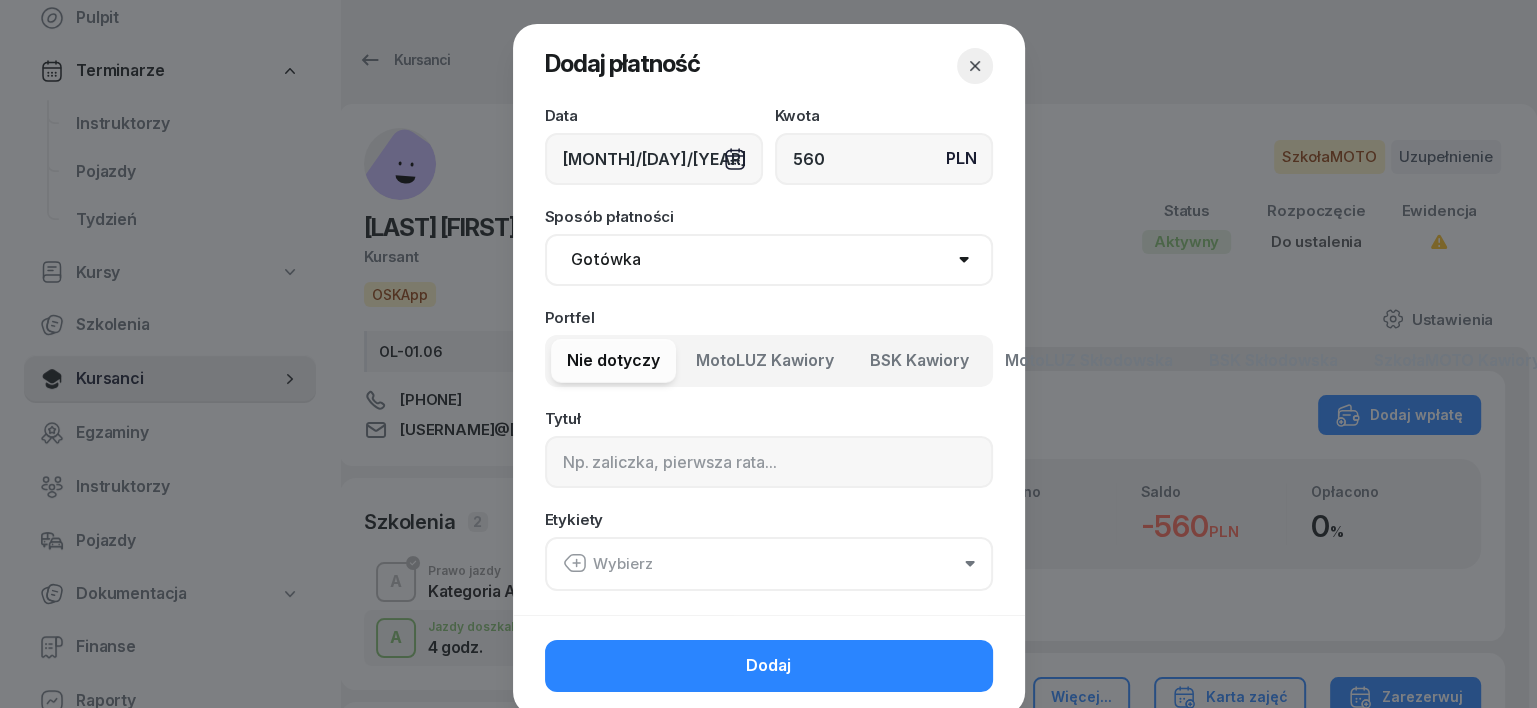 select on "transfer" 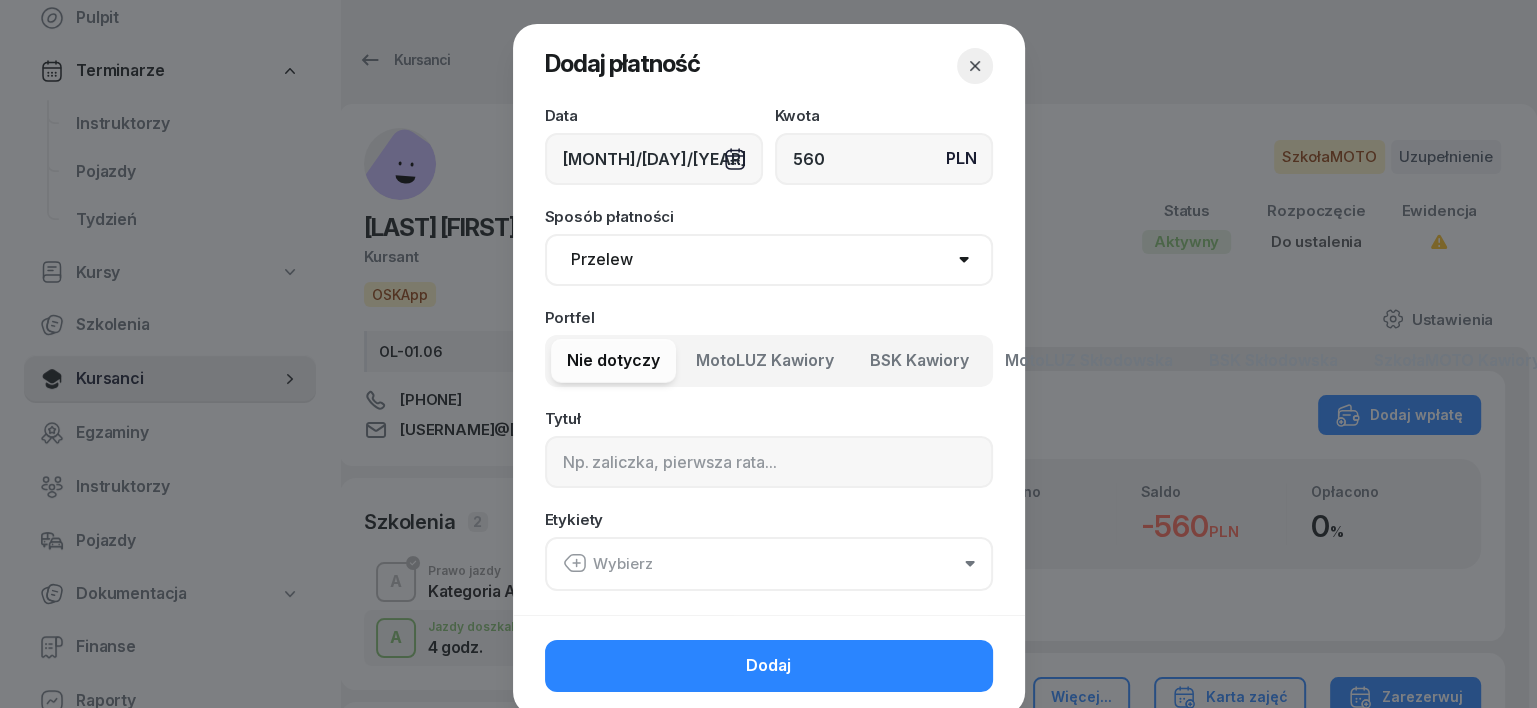 click on "Gotówka Karta Przelew Płatności online BLIK" at bounding box center [769, 260] 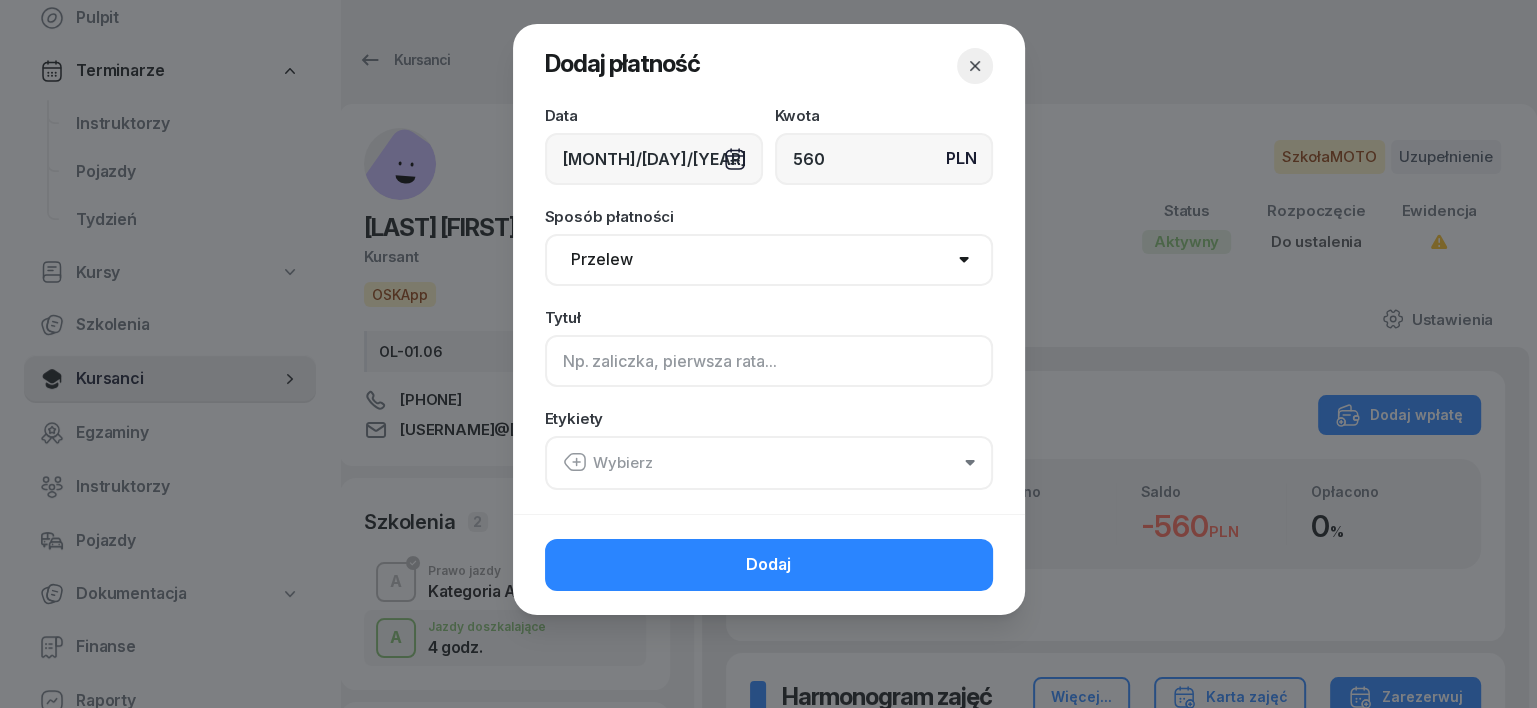 click 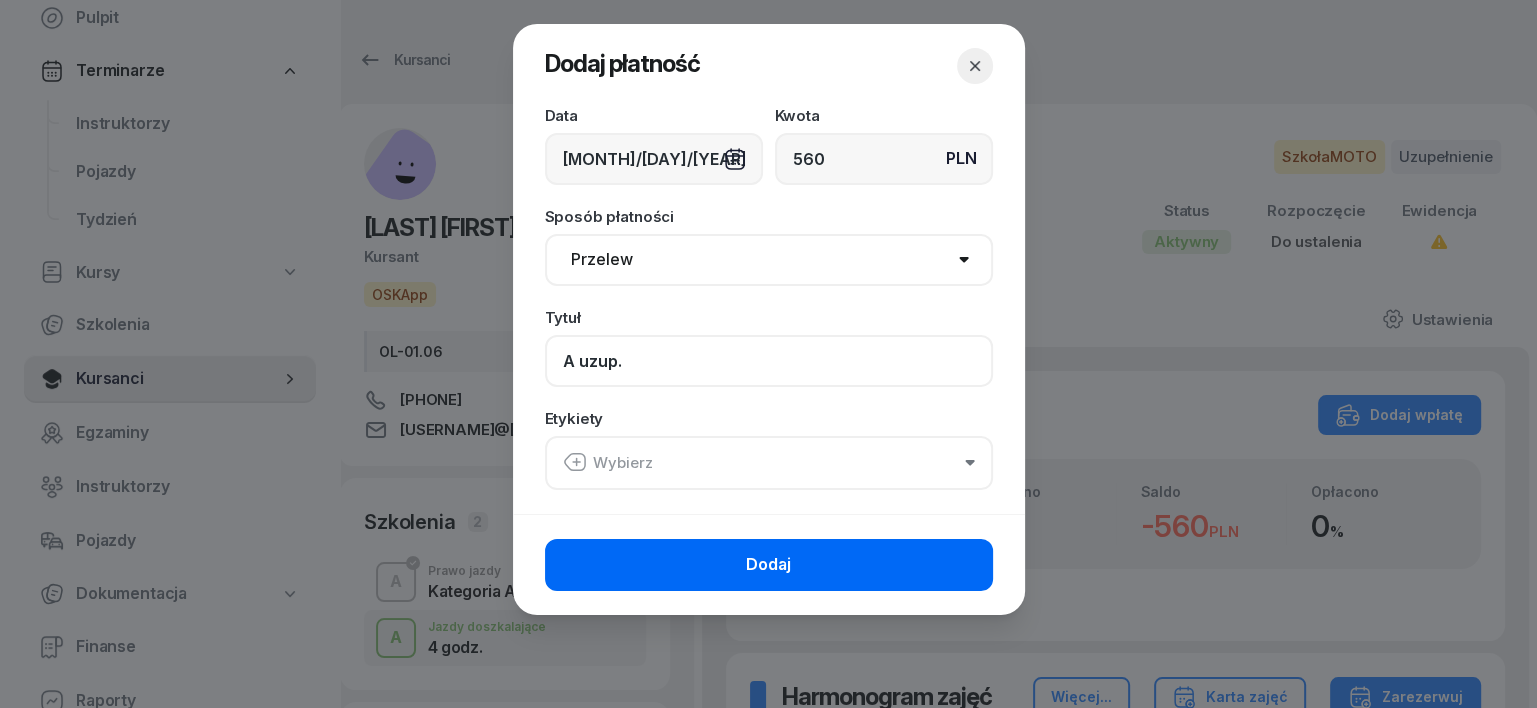 type on "A uzup." 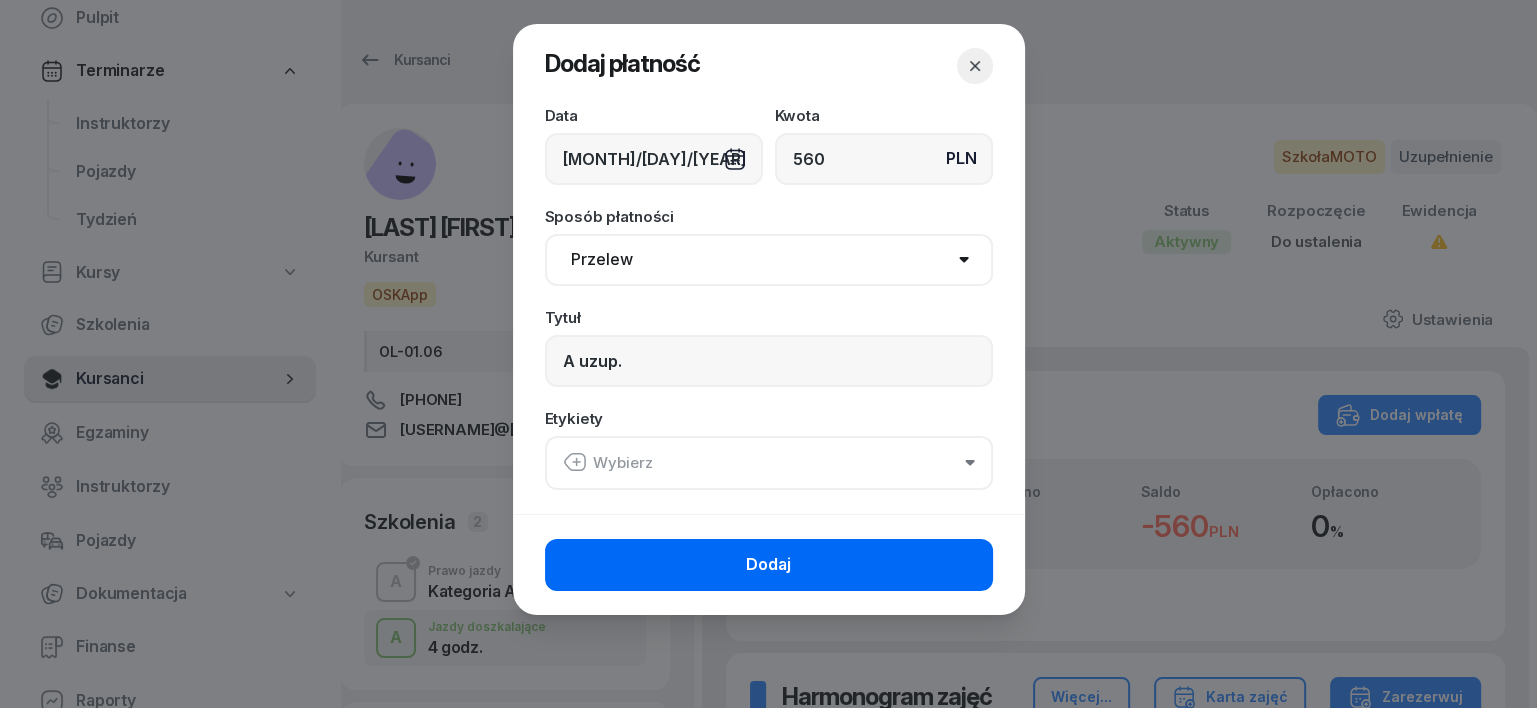 click on "Dodaj" 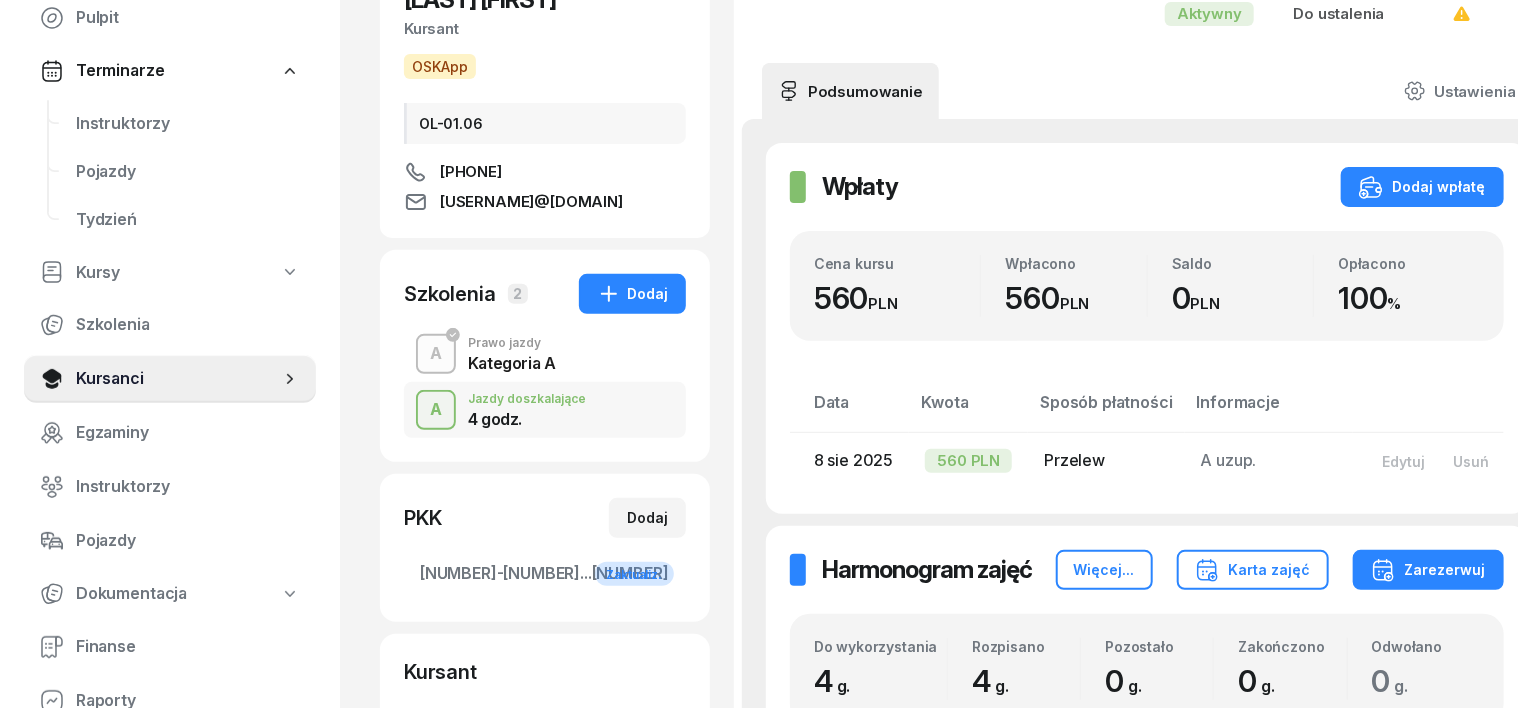 scroll, scrollTop: 250, scrollLeft: 0, axis: vertical 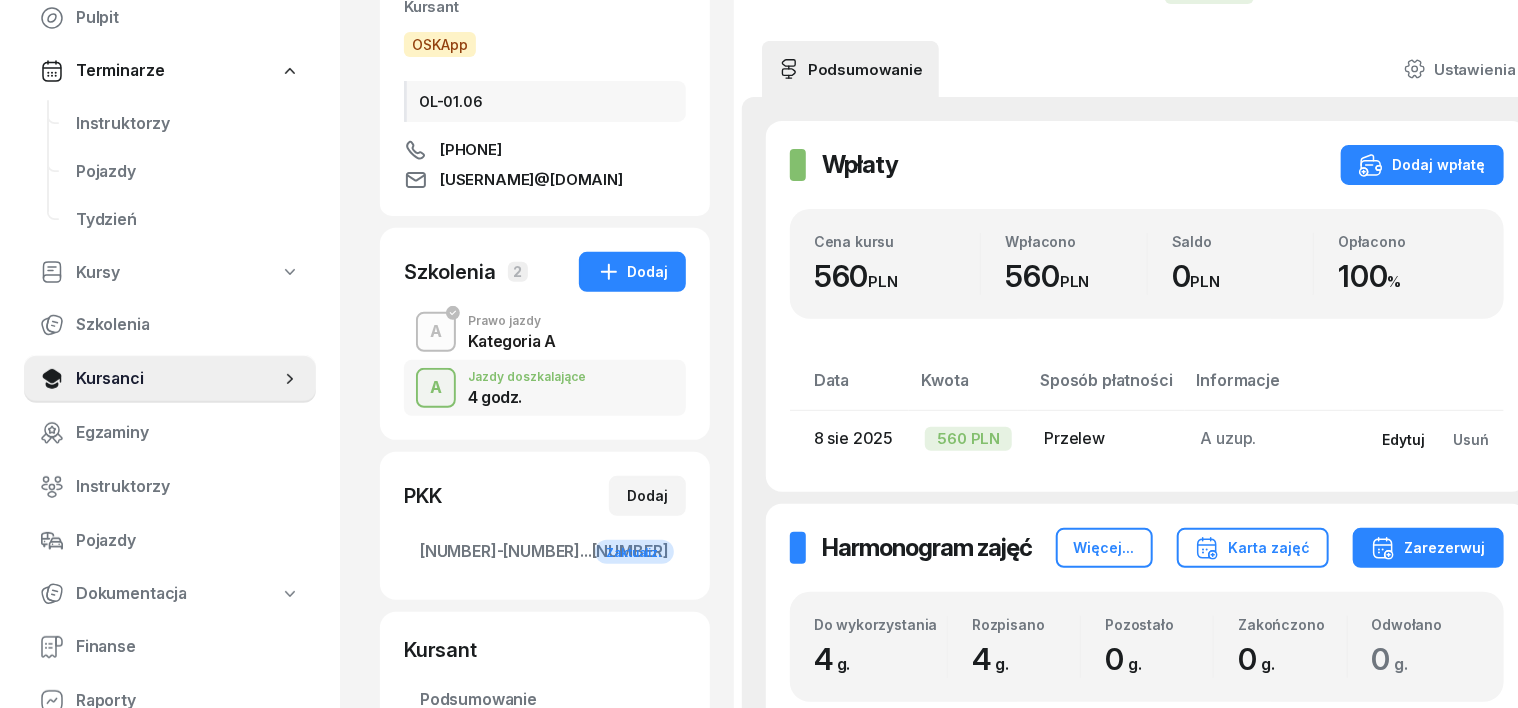 click on "Edytuj" at bounding box center (1404, 439) 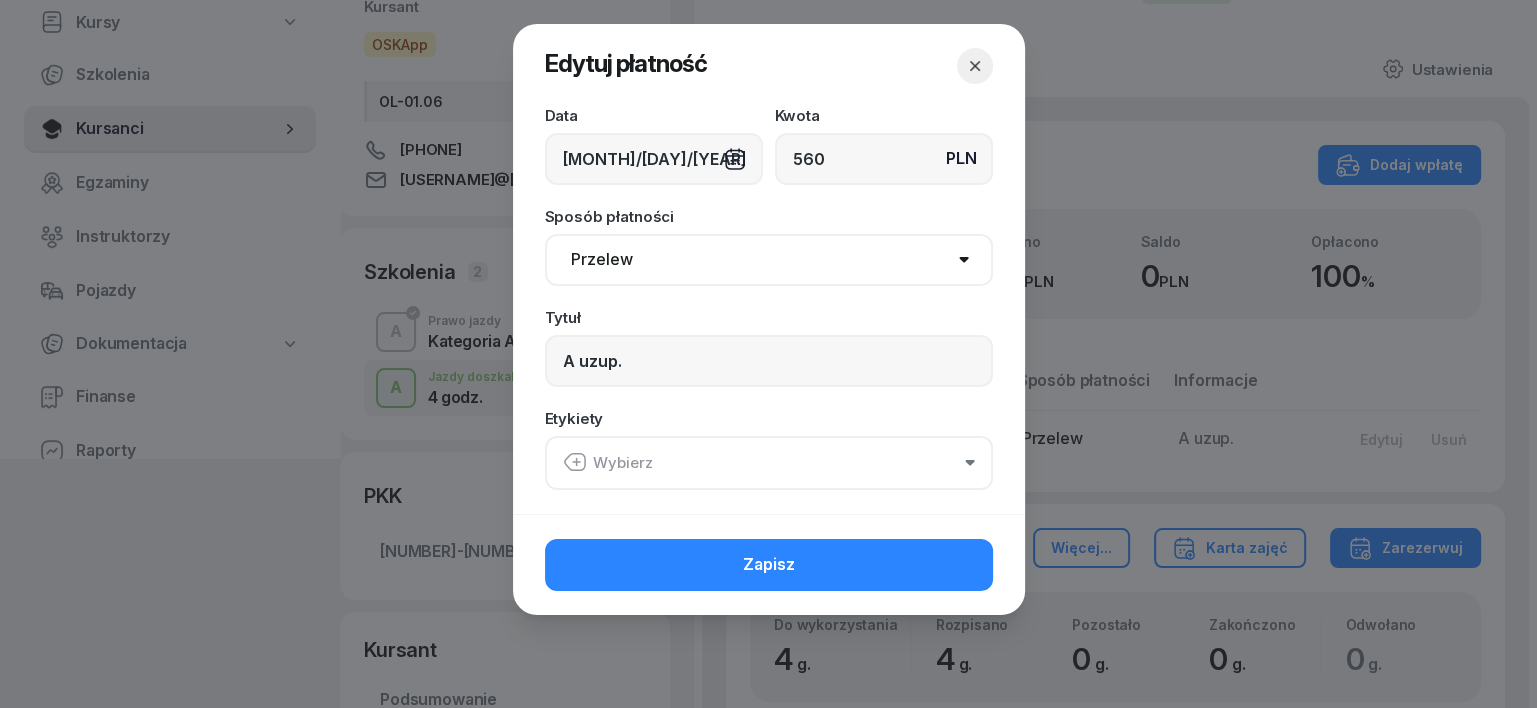 click 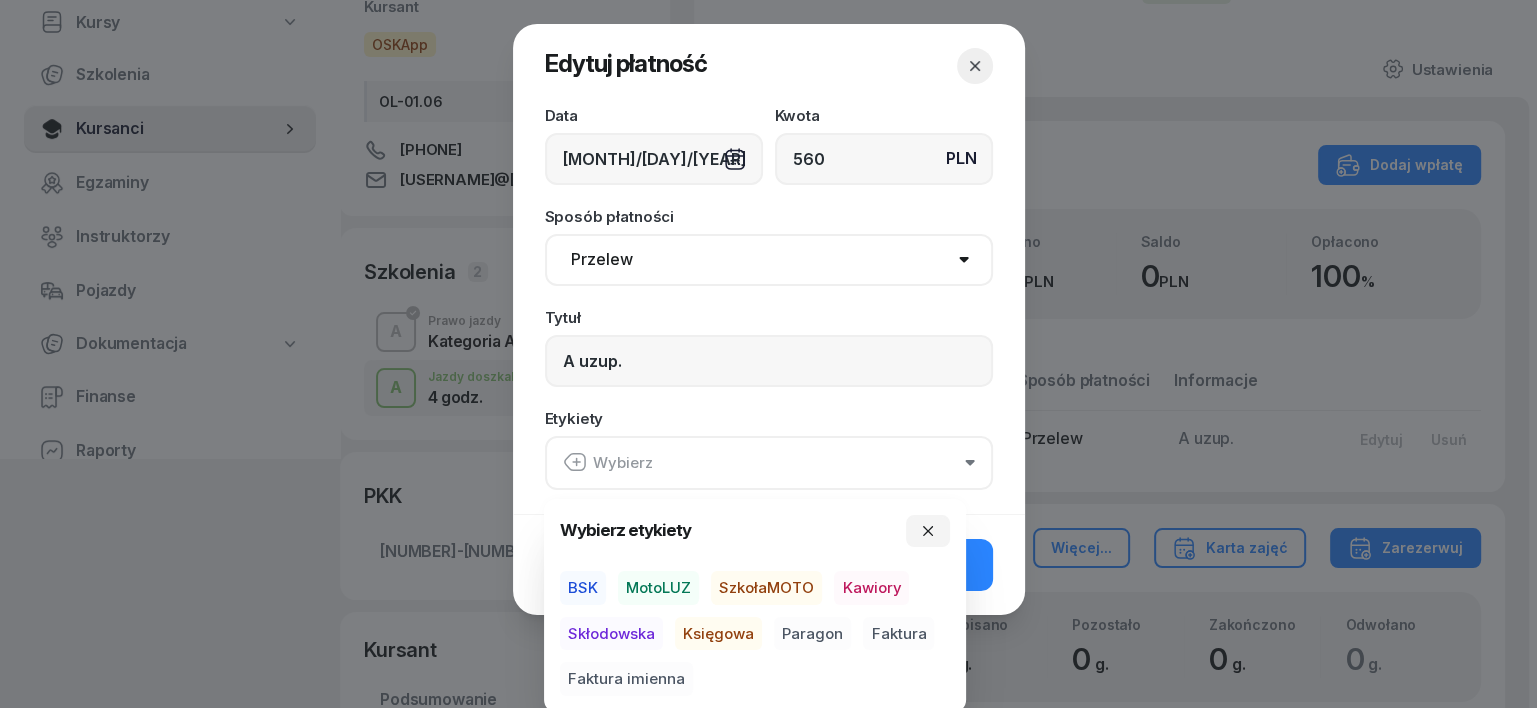 click on "SzkołaMOTO" at bounding box center [766, 588] 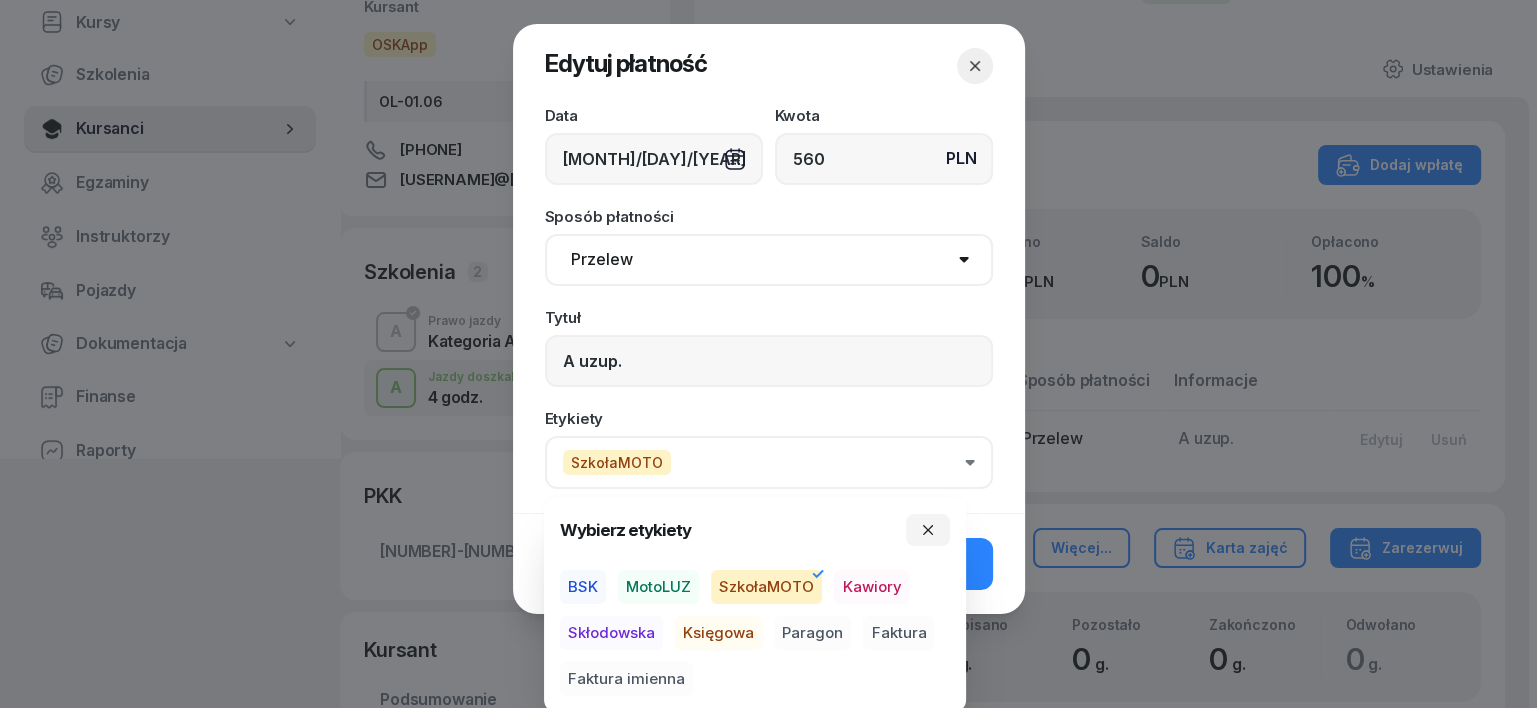 click on "Paragon" at bounding box center (812, 633) 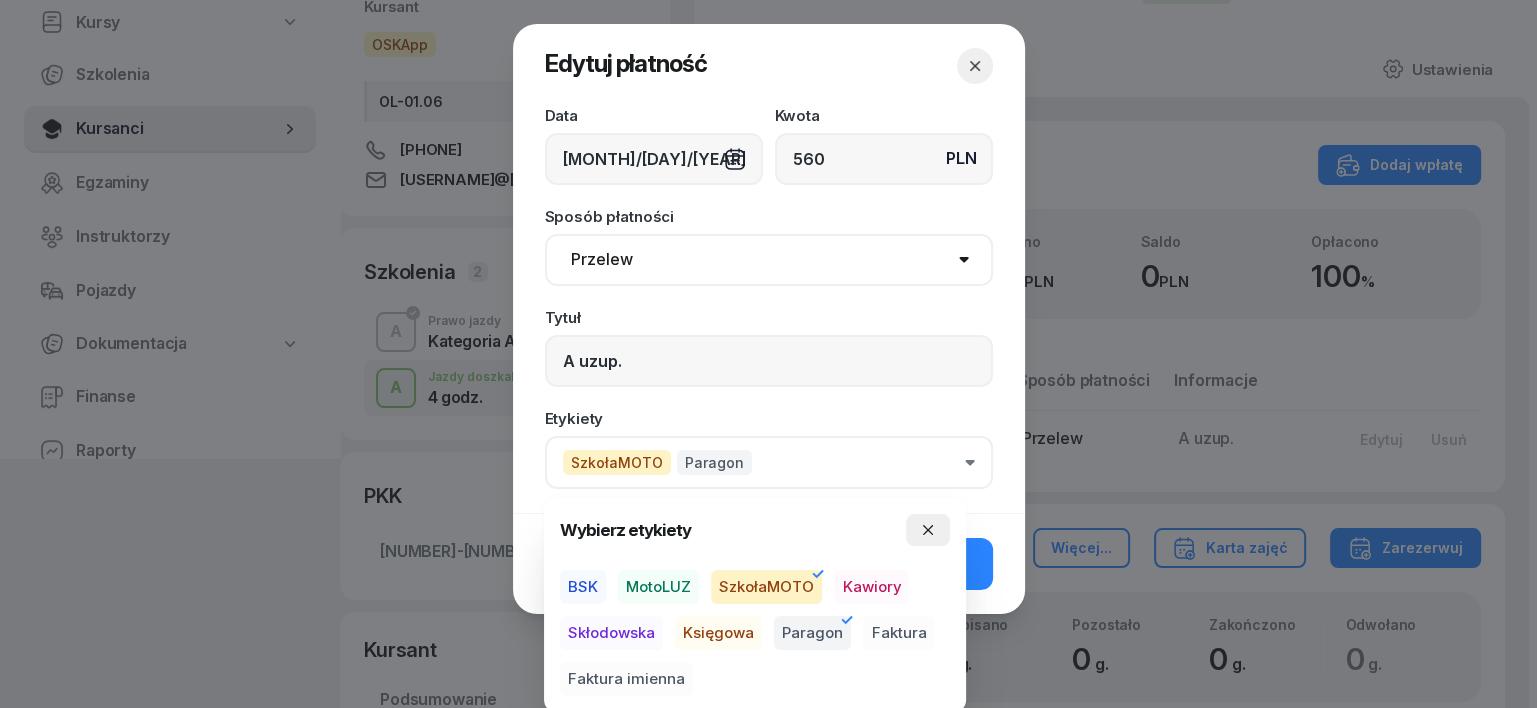 click 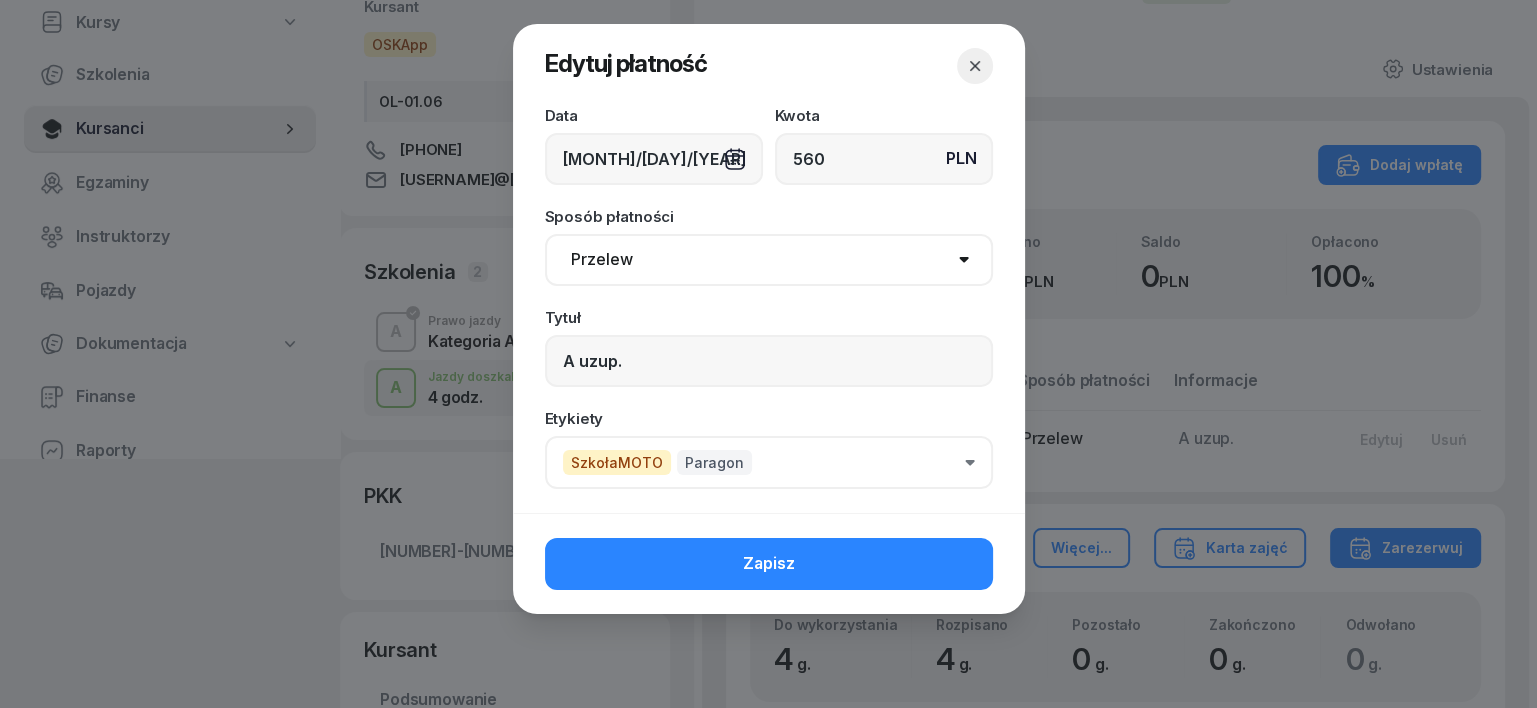 click on "Zapisz" 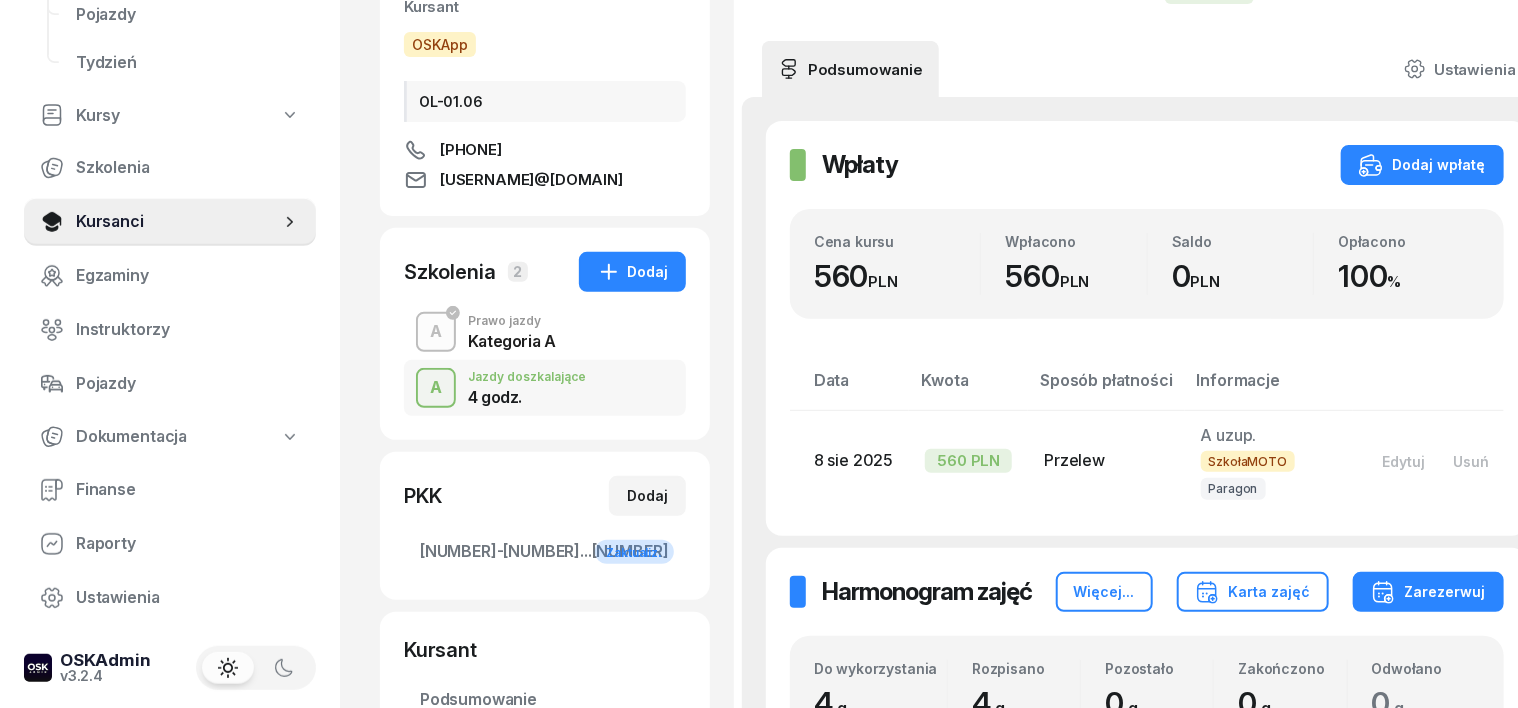 scroll, scrollTop: 286, scrollLeft: 0, axis: vertical 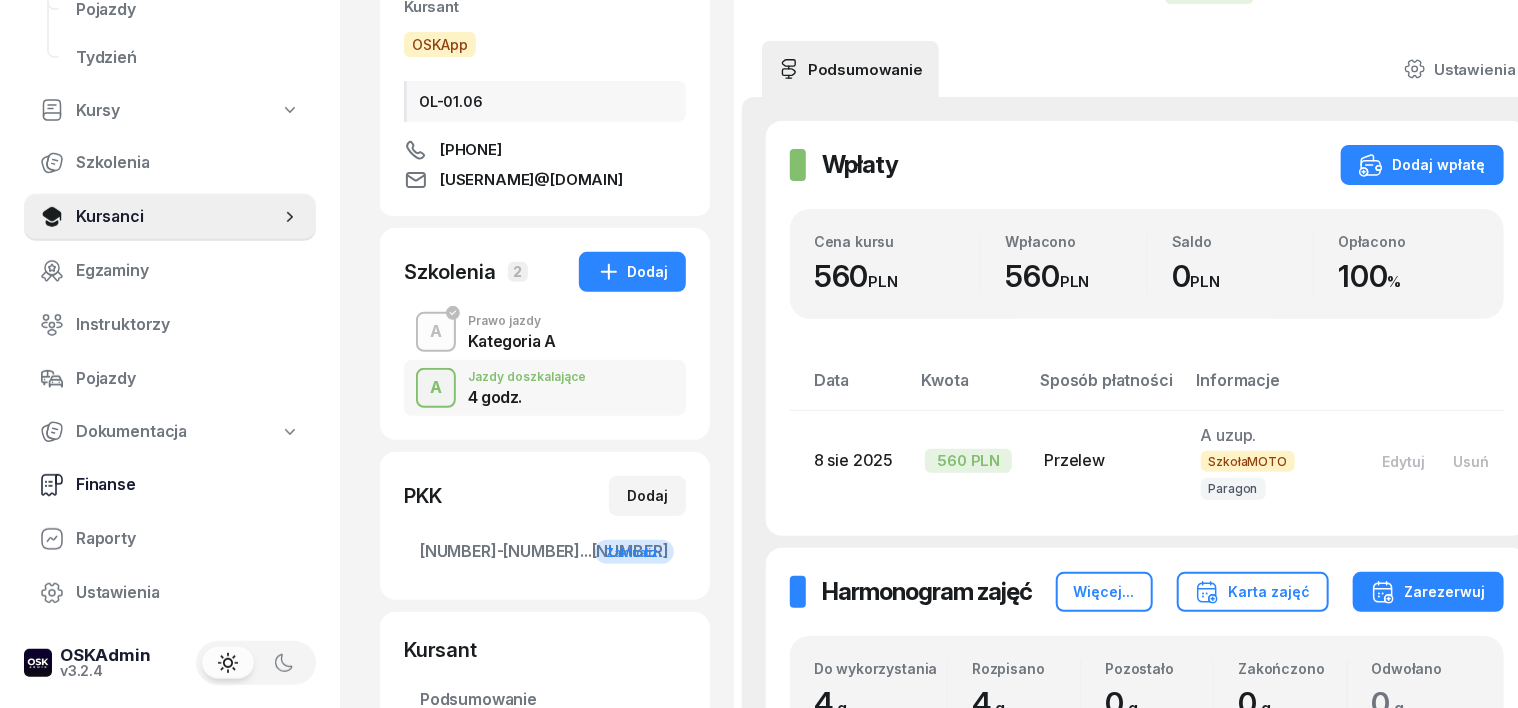 click on "Finanse" at bounding box center (188, 485) 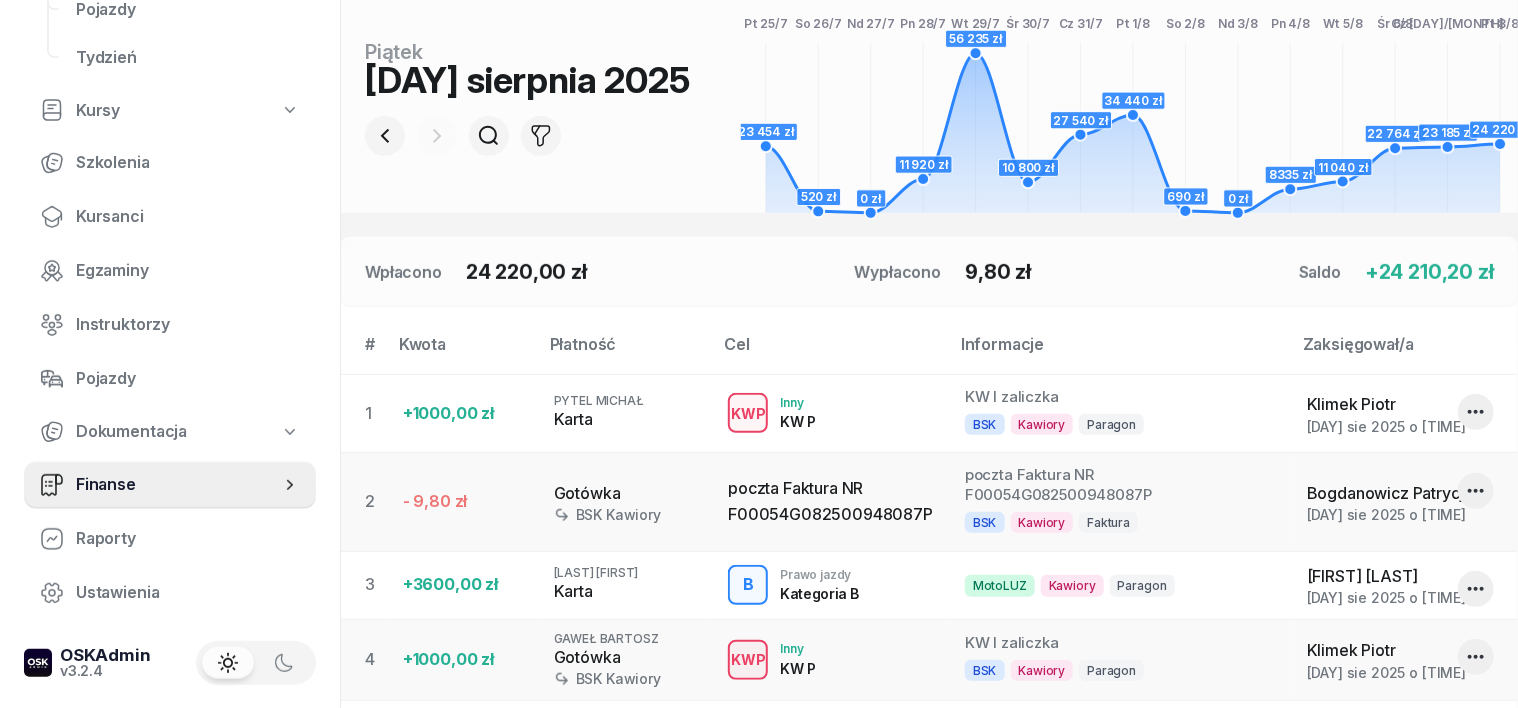 scroll, scrollTop: 0, scrollLeft: 0, axis: both 